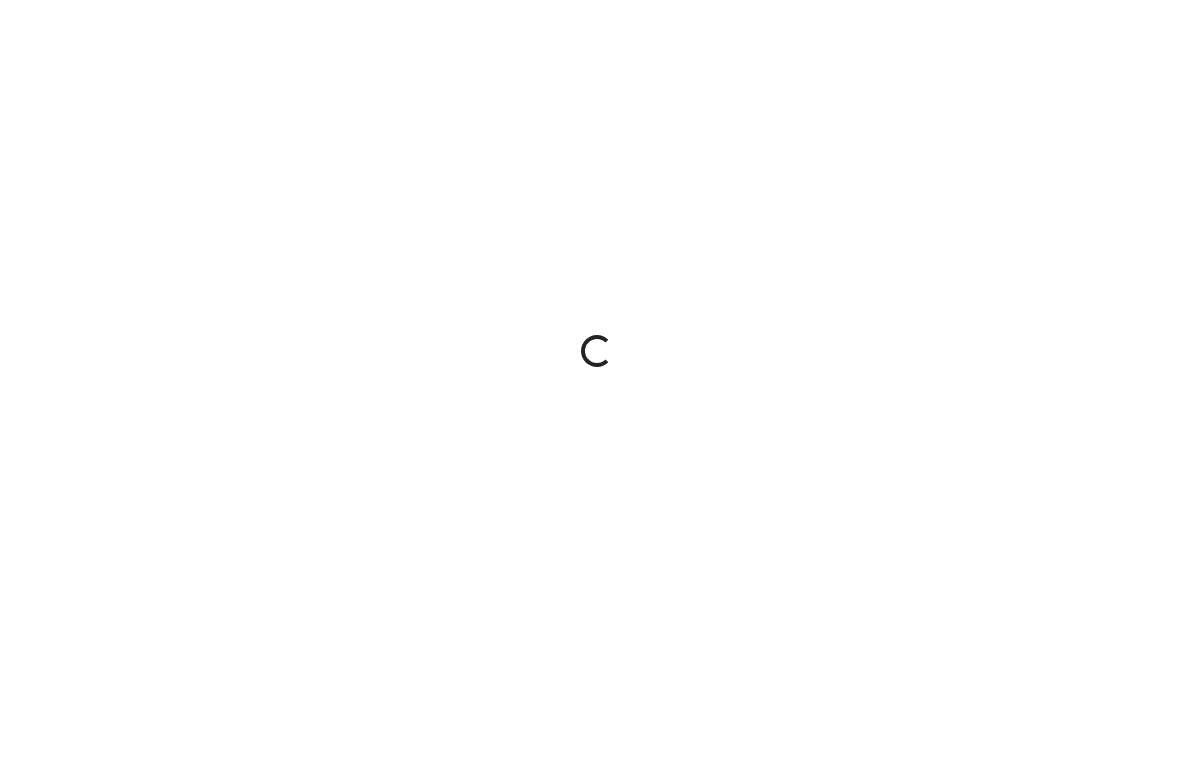 scroll, scrollTop: 0, scrollLeft: 0, axis: both 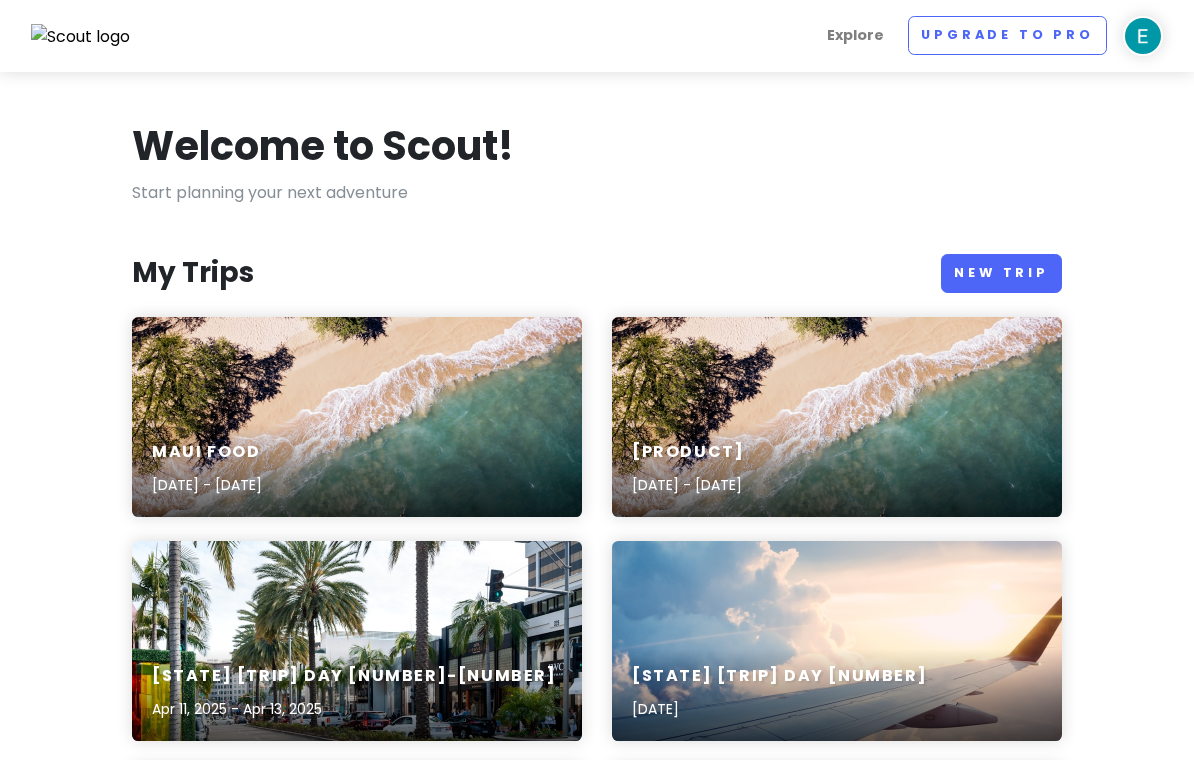 click on "Babymoon [DATE] - [DATE]" at bounding box center [837, 417] 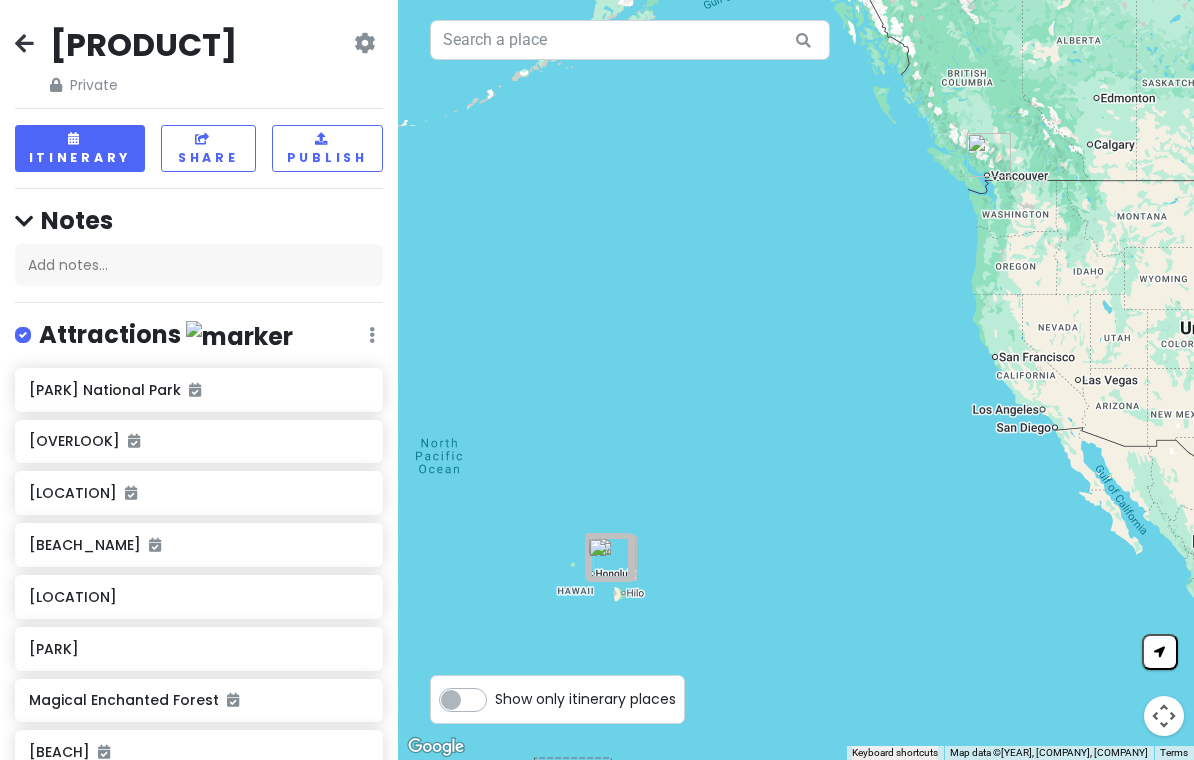 click on "Attractions Edit Reorder Delete List Haleakalā National Park Leleiwi Overlook Ho‘okipa Kaihalulu Red Sand Beach Manawawai Gulch Kanaha Beach Park Magical Enchanted Forest Kaanapali Beach Mākena State Park Honolua Bay Nakaleleblowhole Wailea Beach Maluaka Beach Makaluapuna Point Waiʻānapanapa State Park Kaulahao Beach Black Rock Beach Eucalyptus Rainbow Trees Food Edit Reorder Delete List Accommodations Edit Reorder Delete List Find hotels on Booking.com Aston Mahana at Kaanapali 12am Transportation Edit Reorder Delete List Main Terminal 9:35pm Vancouver International Airport 6:30pm Main Terminal 10:45pm + Add a section" at bounding box center [199, 380] 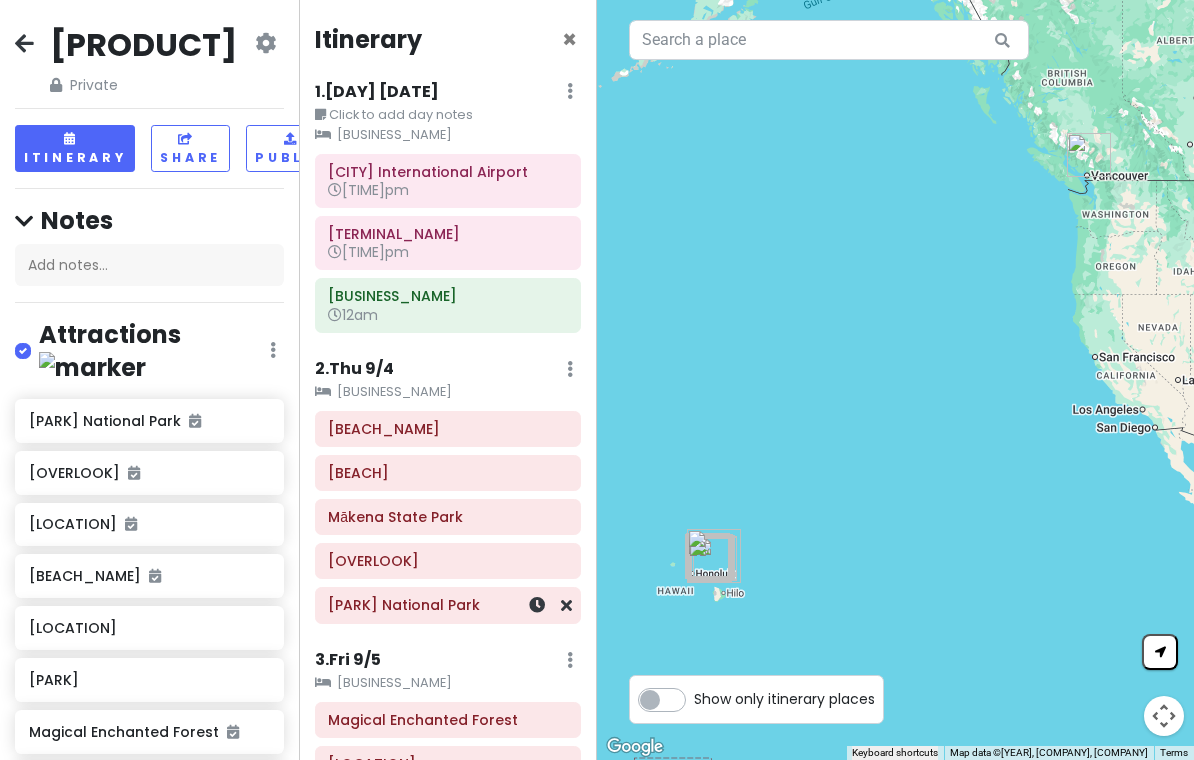 click at bounding box center [537, 605] 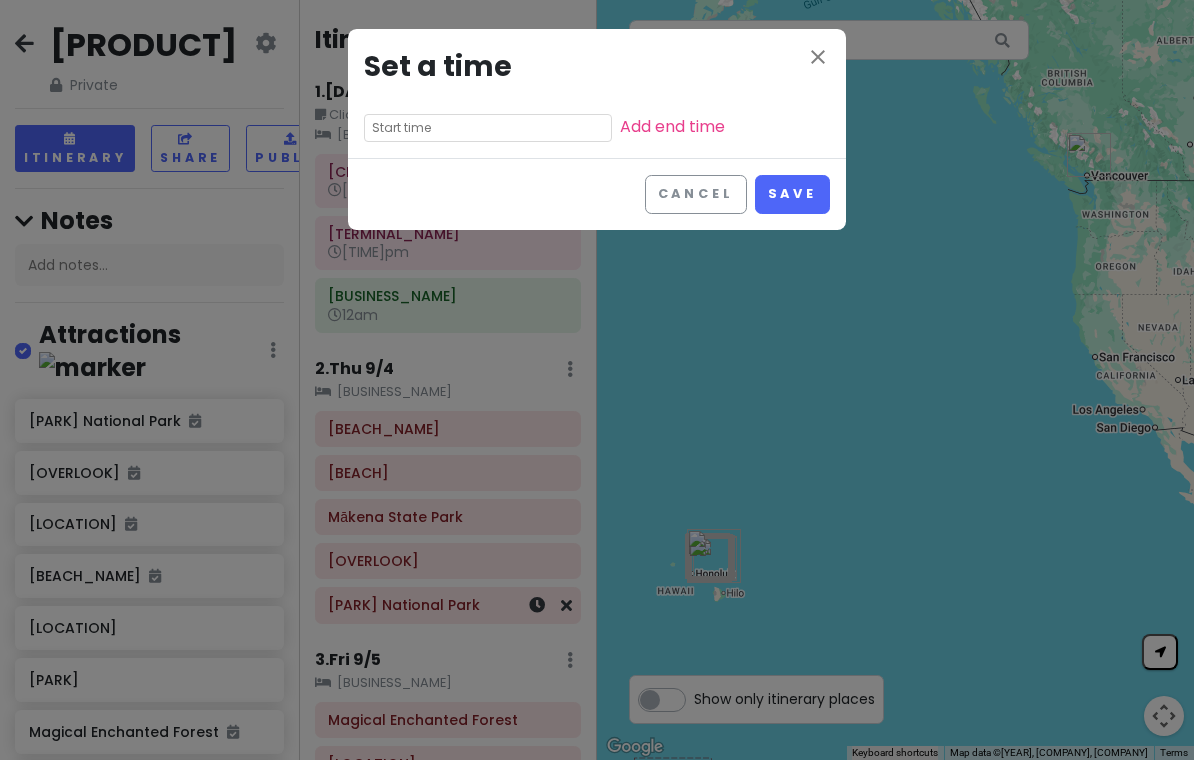 click at bounding box center [488, 128] 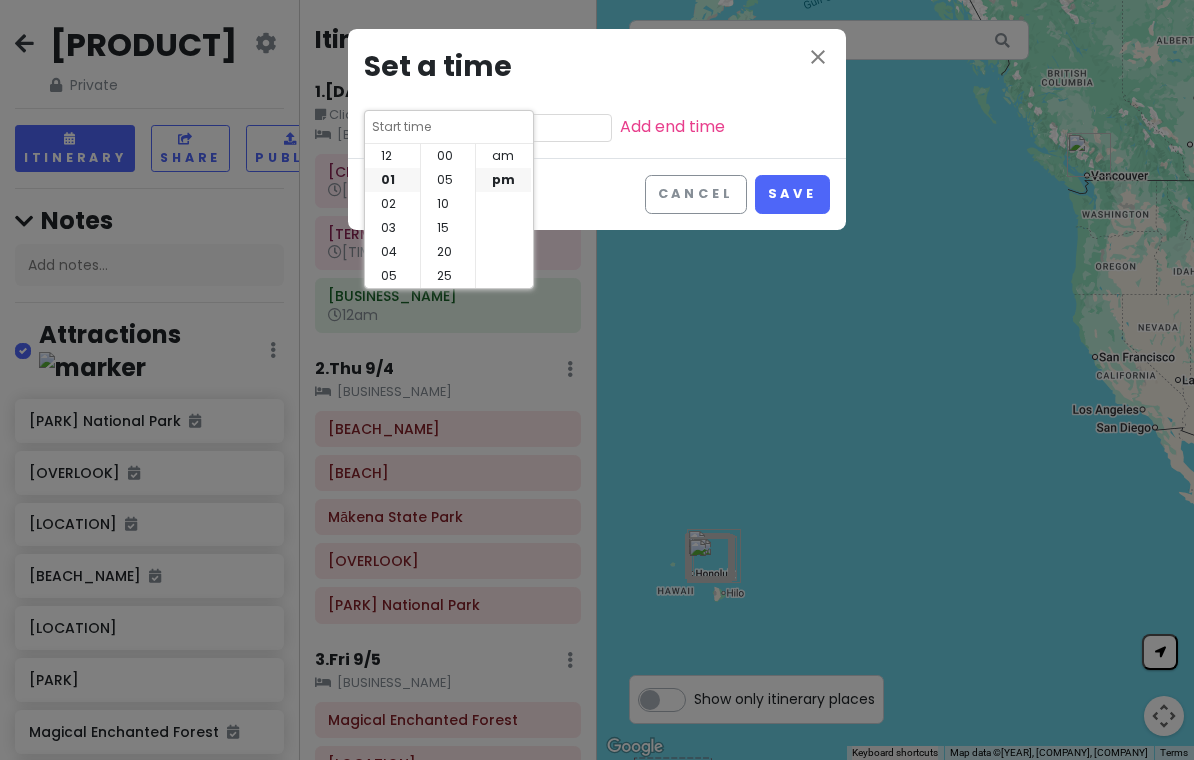 scroll, scrollTop: 24, scrollLeft: 0, axis: vertical 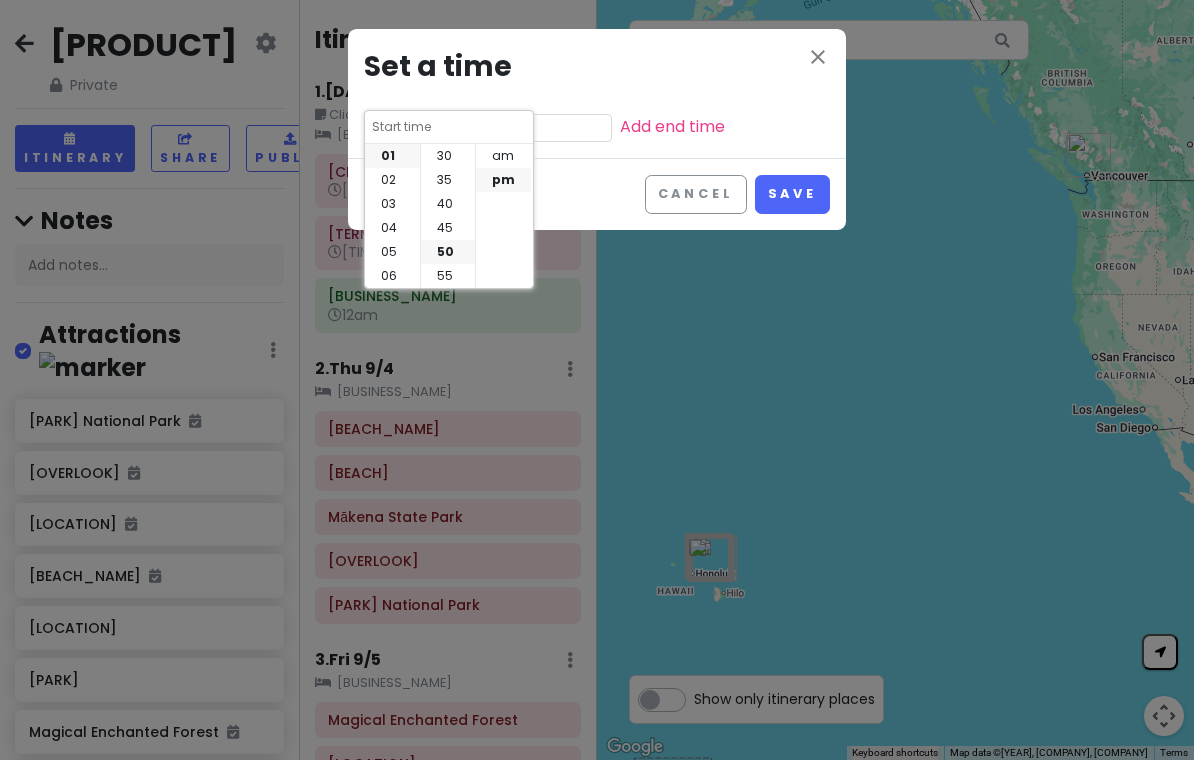click on "05" at bounding box center (392, 252) 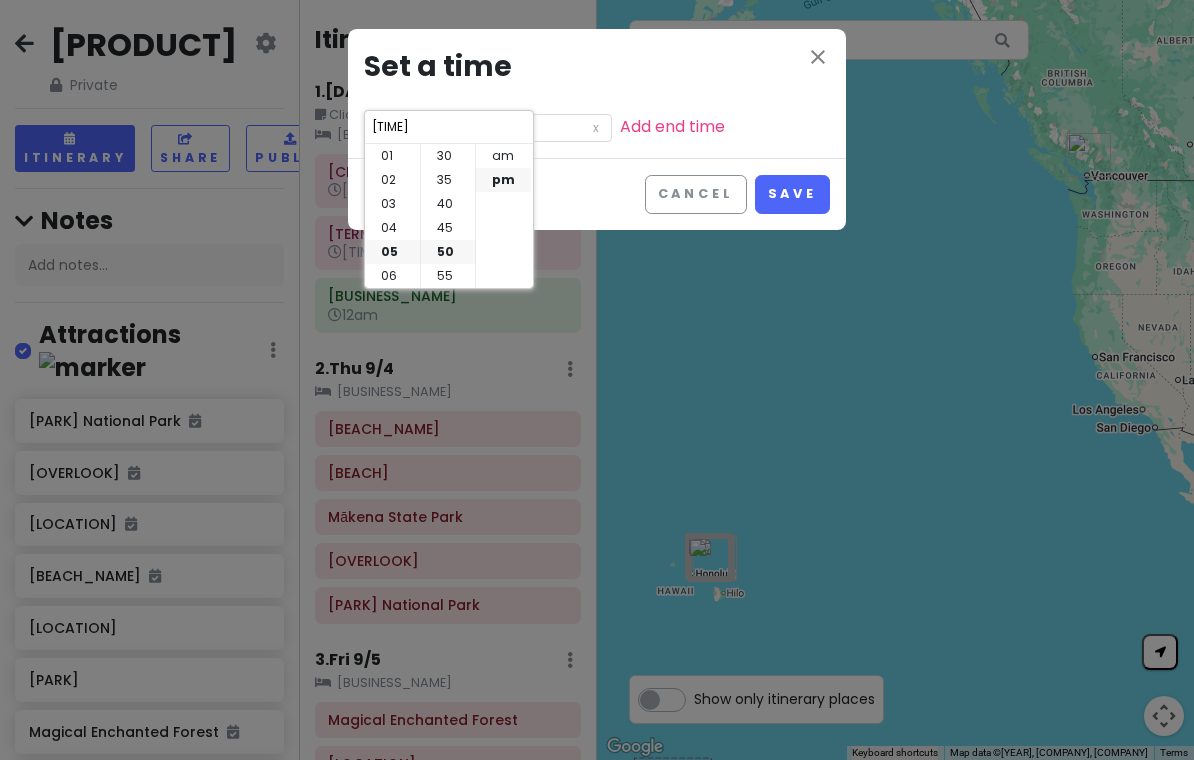 scroll, scrollTop: 120, scrollLeft: 0, axis: vertical 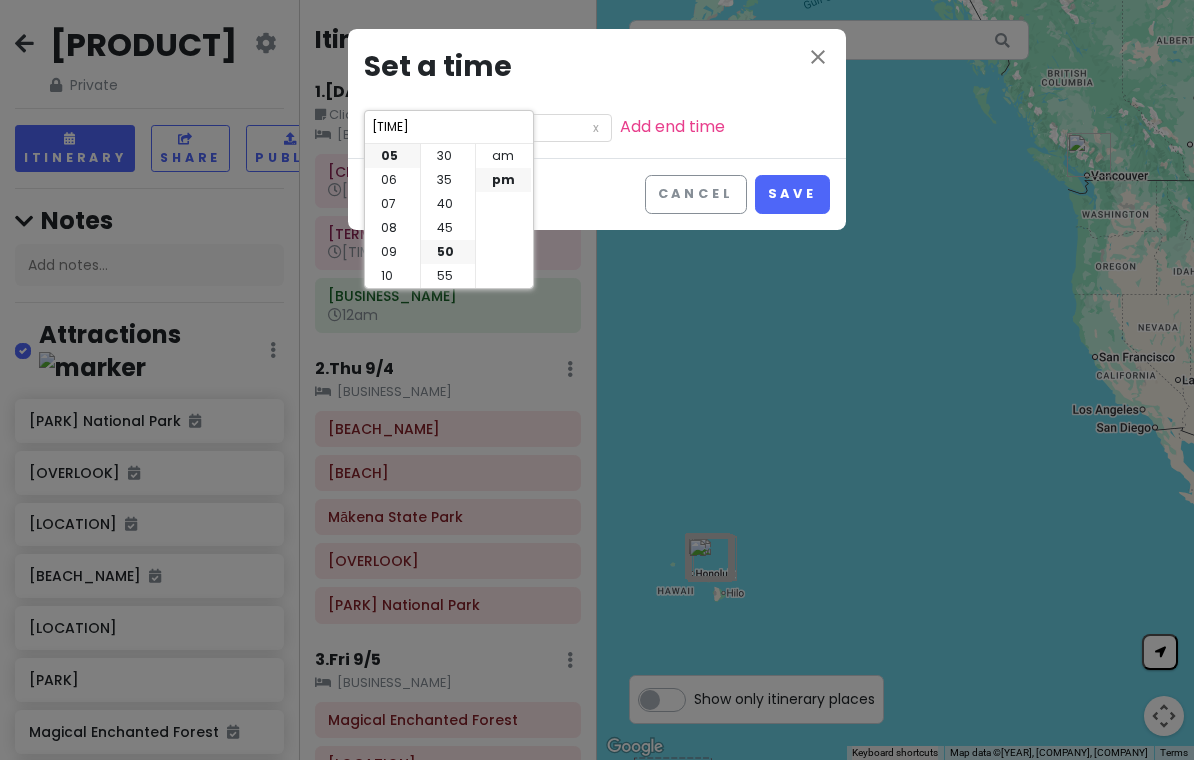 click on "30" at bounding box center (448, 156) 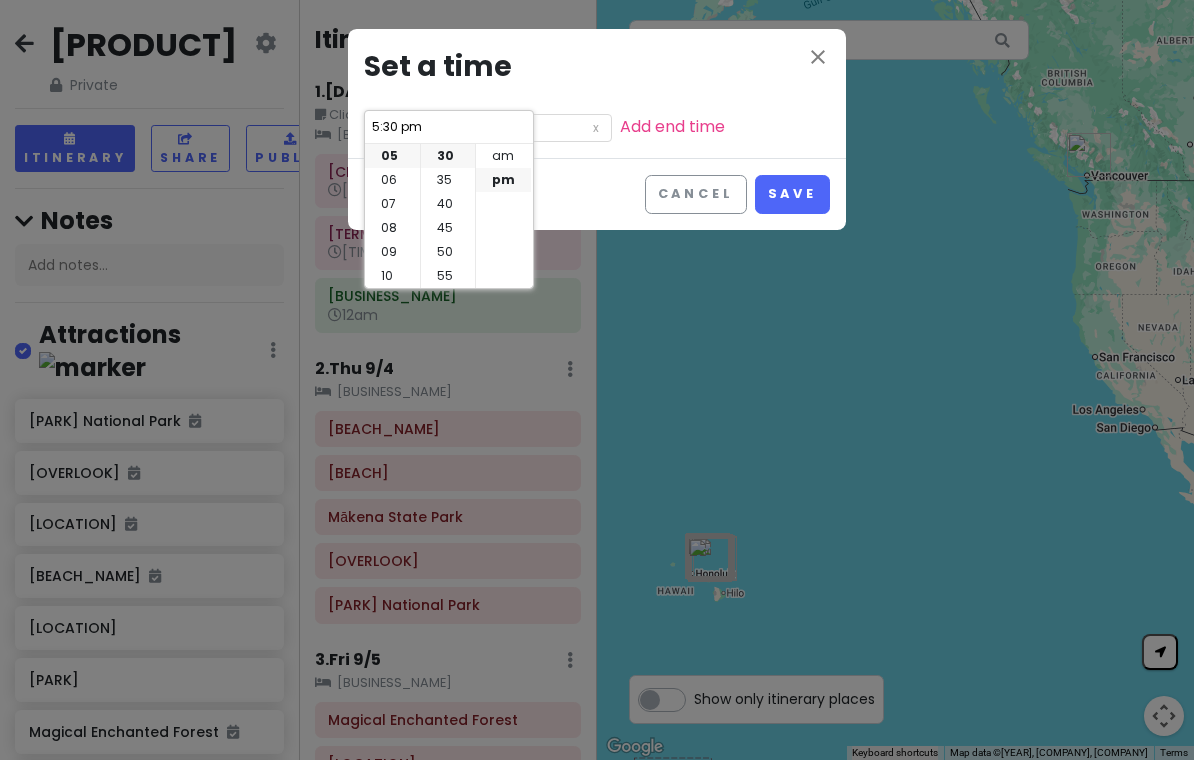 click on "Save" at bounding box center (792, 194) 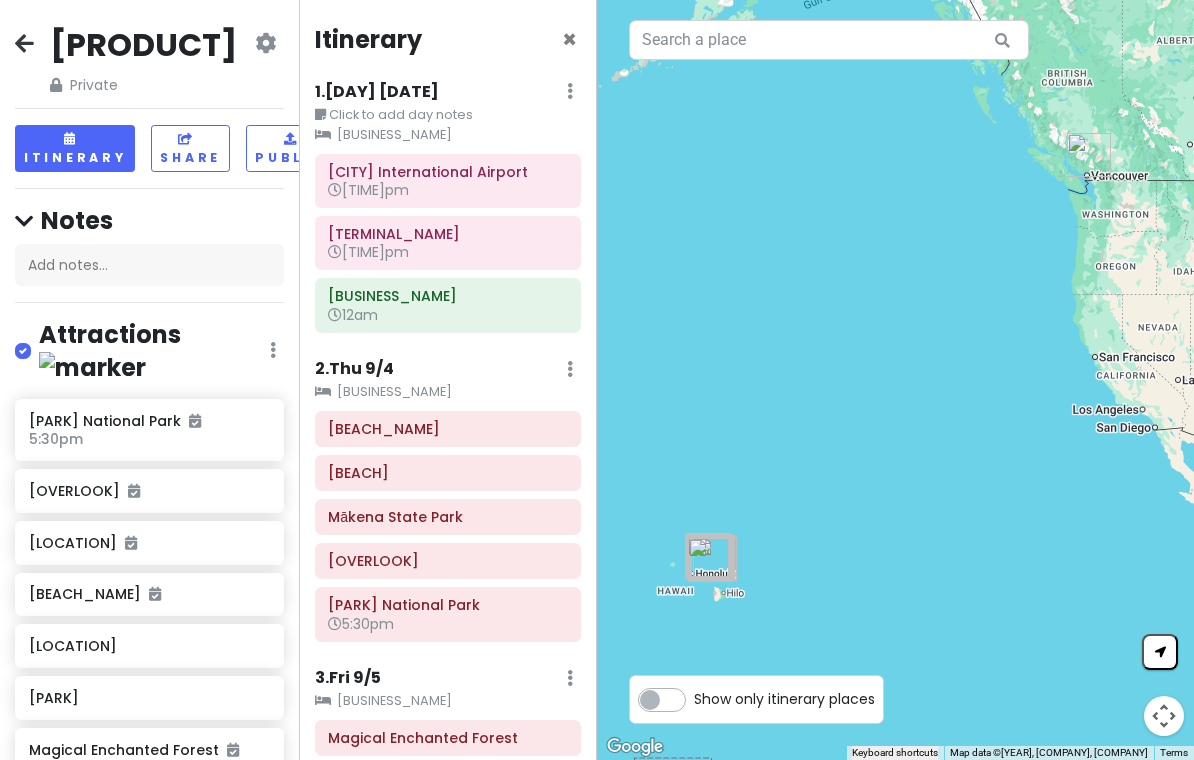 click on "[OVERLOOK]" at bounding box center (447, 561) 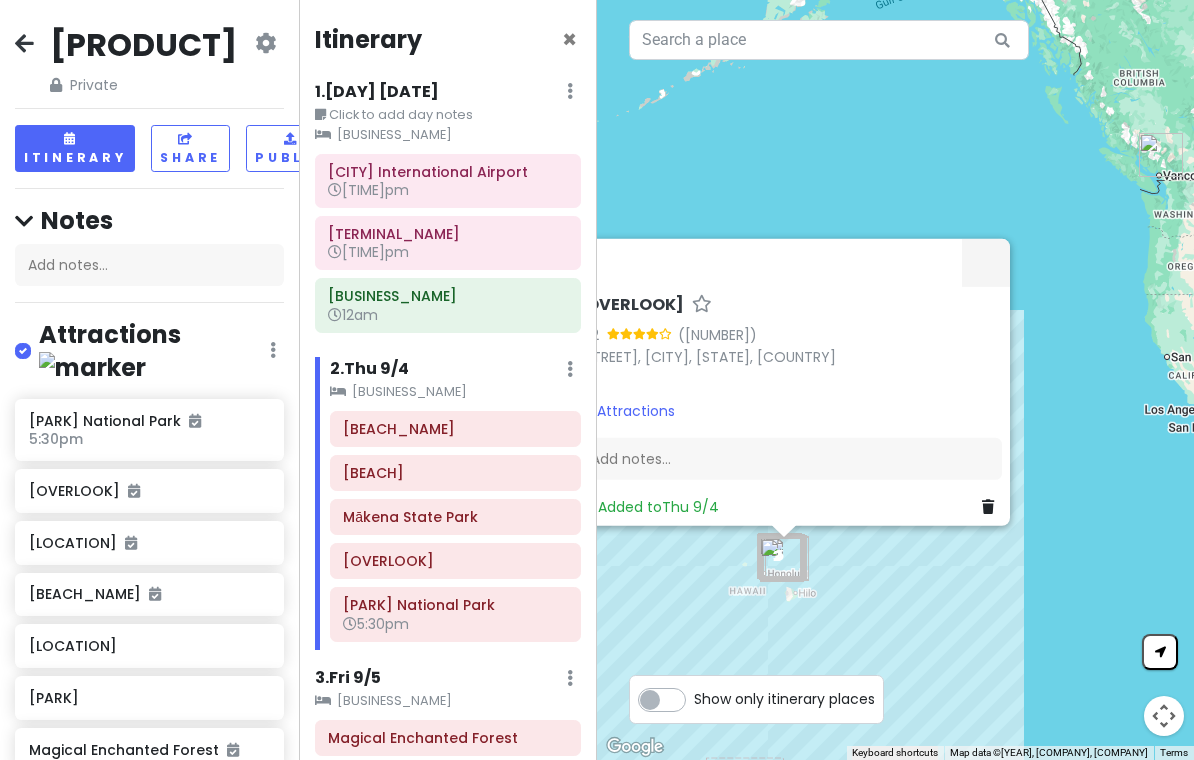 click on "[OVERLOOK]" at bounding box center (455, 561) 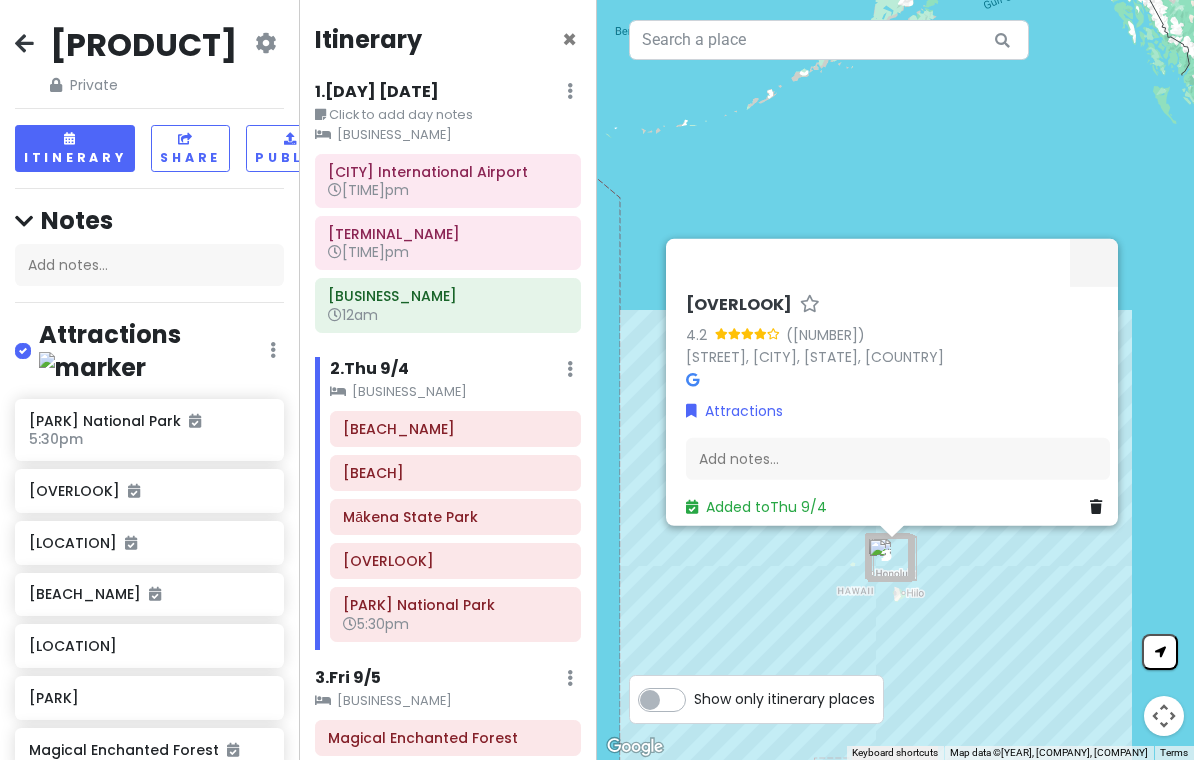 click on "[OVERLOOK]" at bounding box center [455, 561] 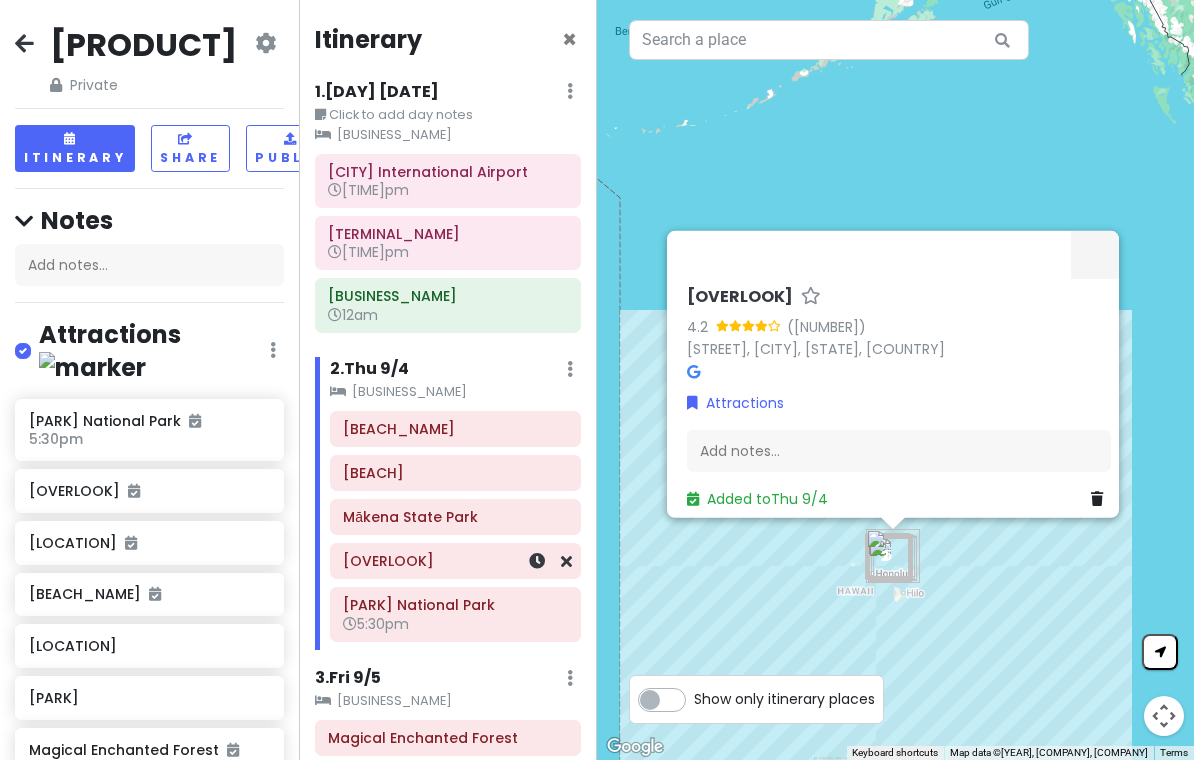 click at bounding box center (537, 561) 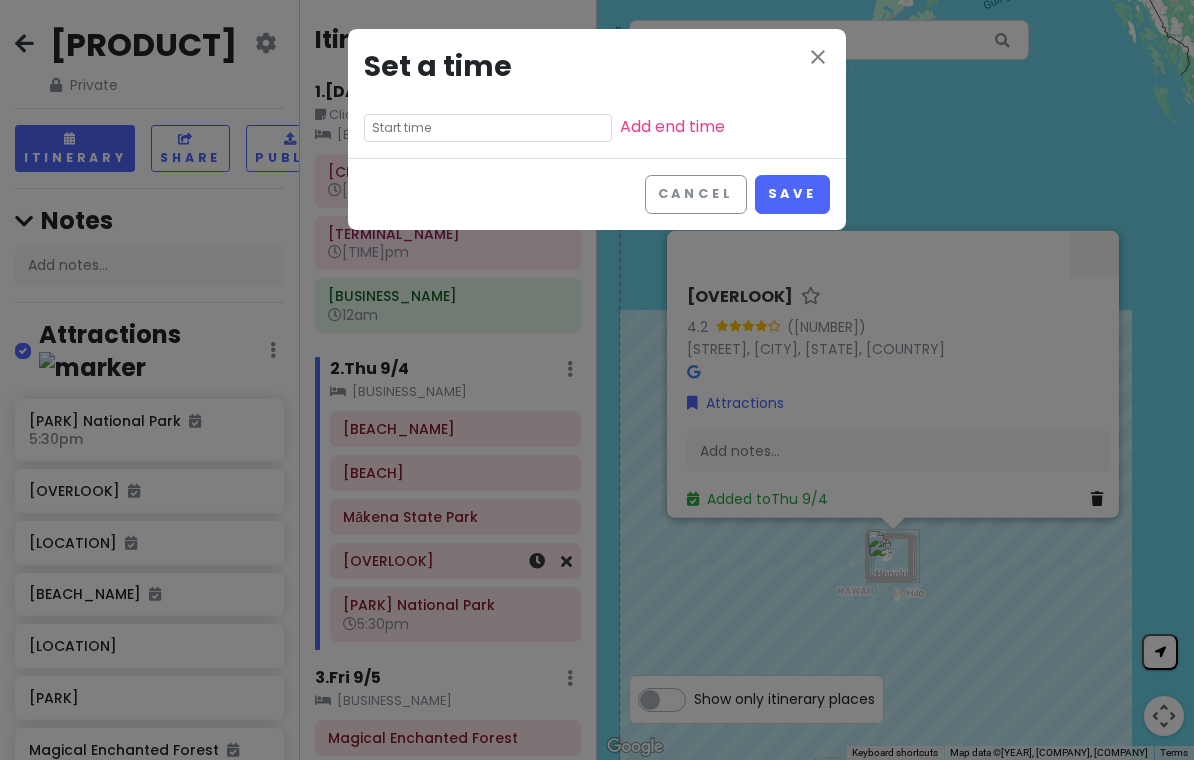 click at bounding box center (488, 128) 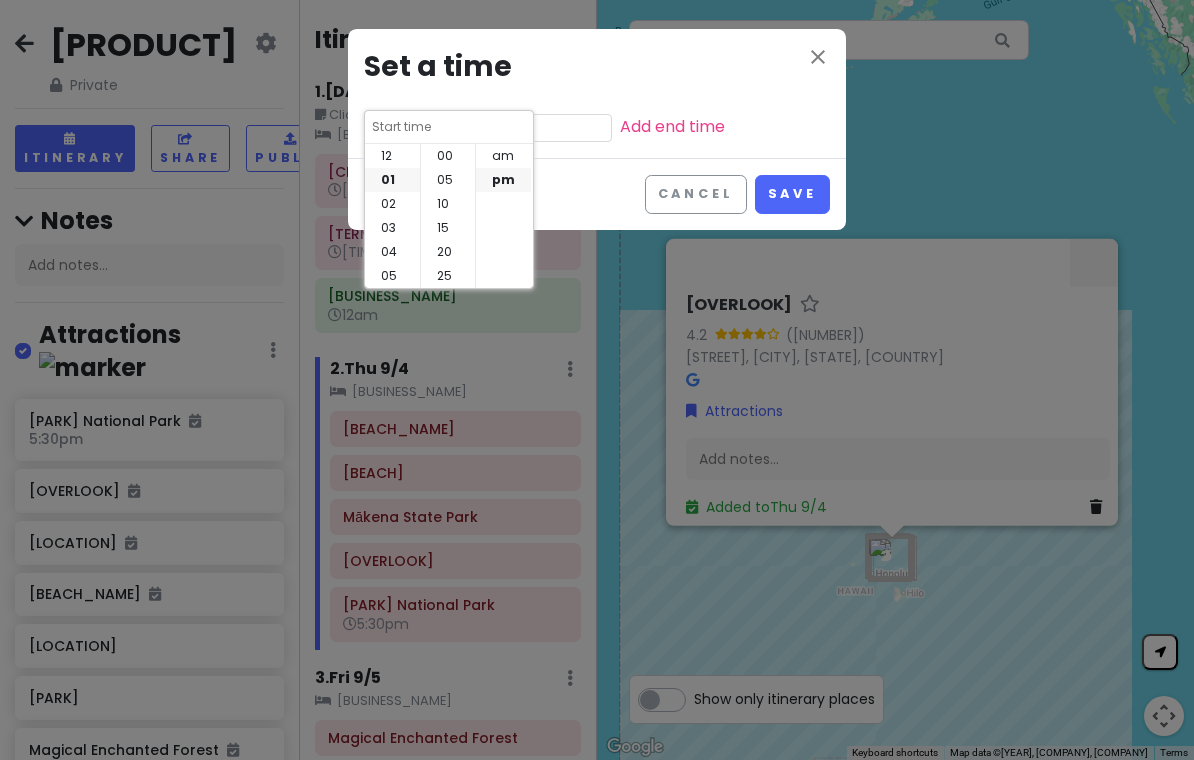 scroll, scrollTop: 24, scrollLeft: 0, axis: vertical 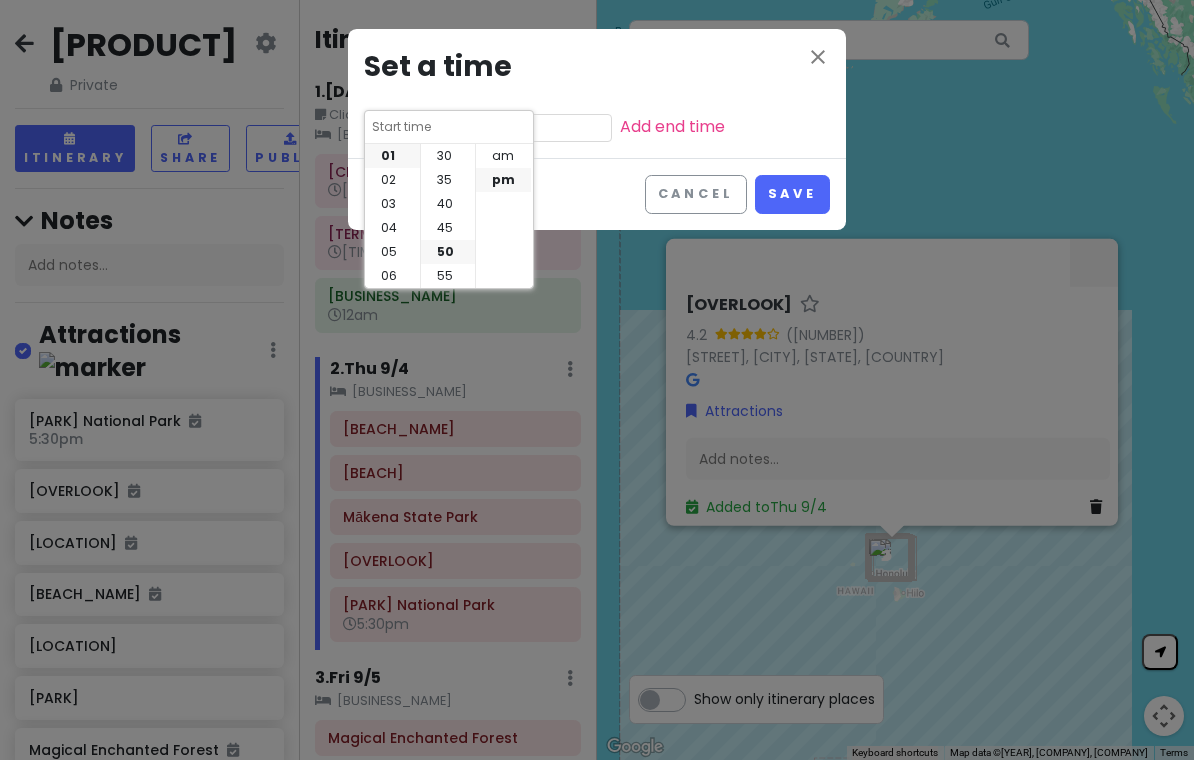 click on "04" at bounding box center (392, 228) 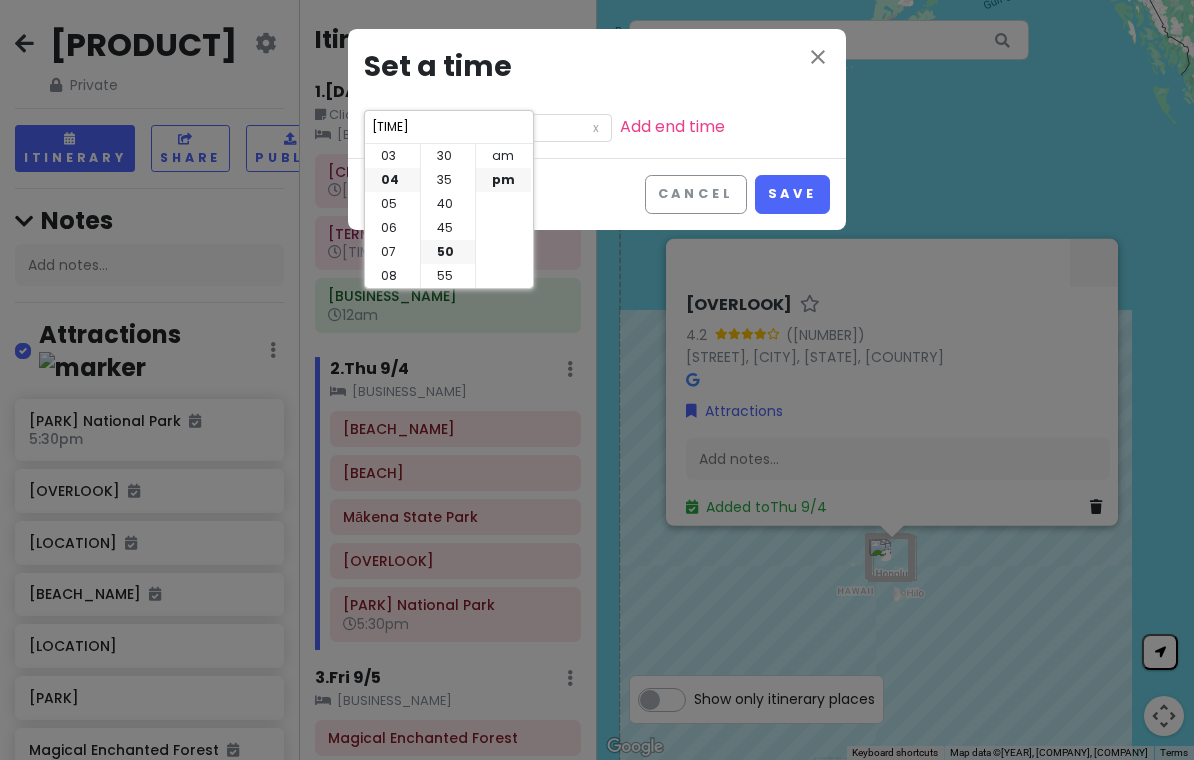scroll, scrollTop: 96, scrollLeft: 0, axis: vertical 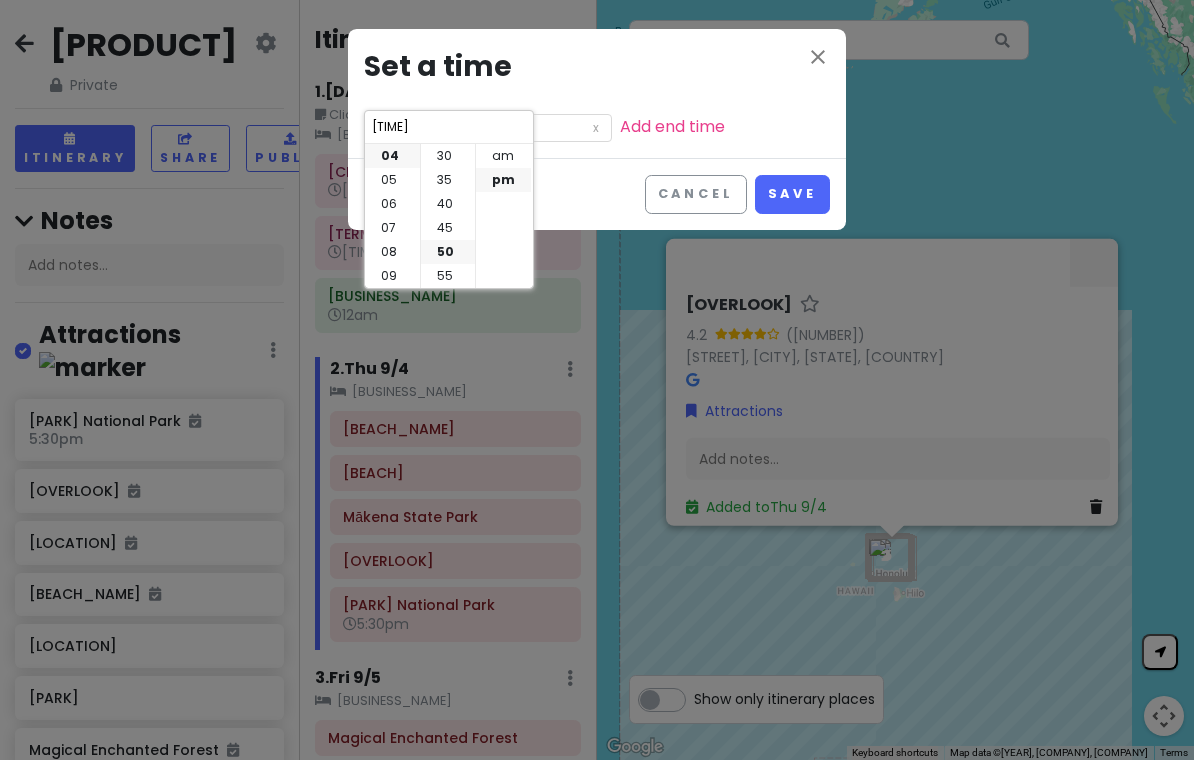 click on "30" at bounding box center (448, 156) 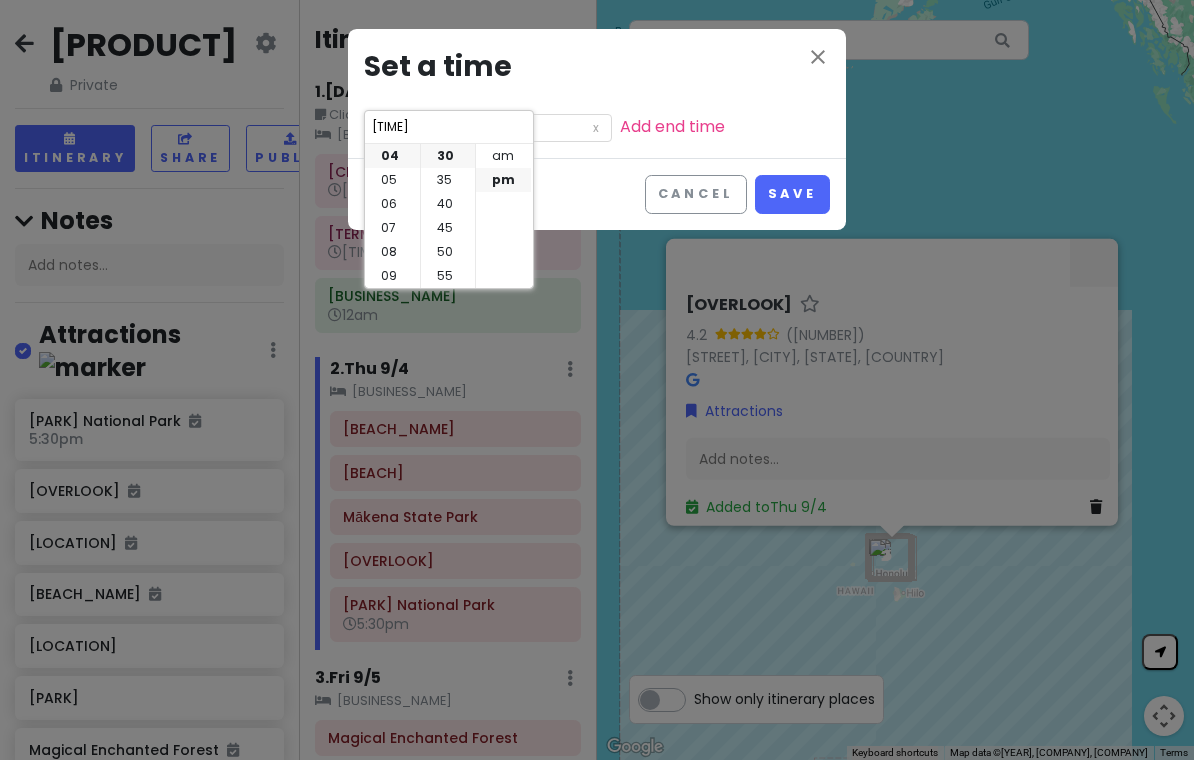 click on "Save" at bounding box center [792, 194] 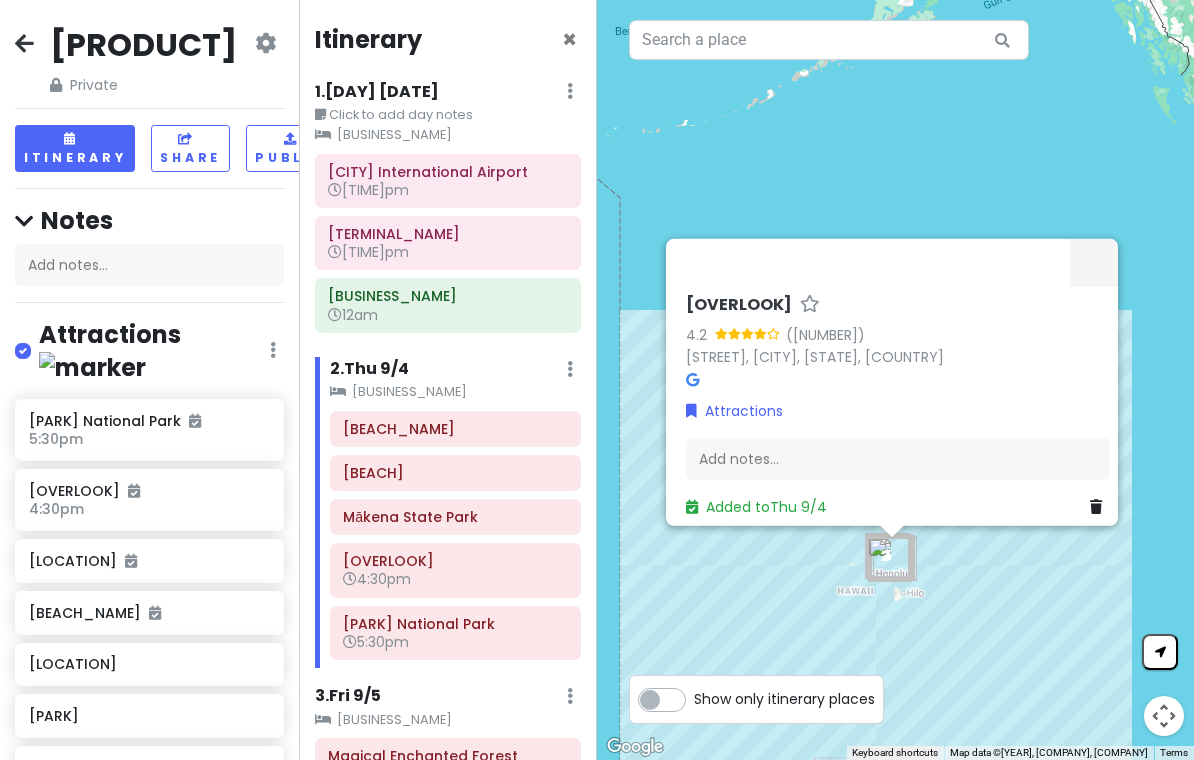 click on "Mākena State Park" at bounding box center (455, 517) 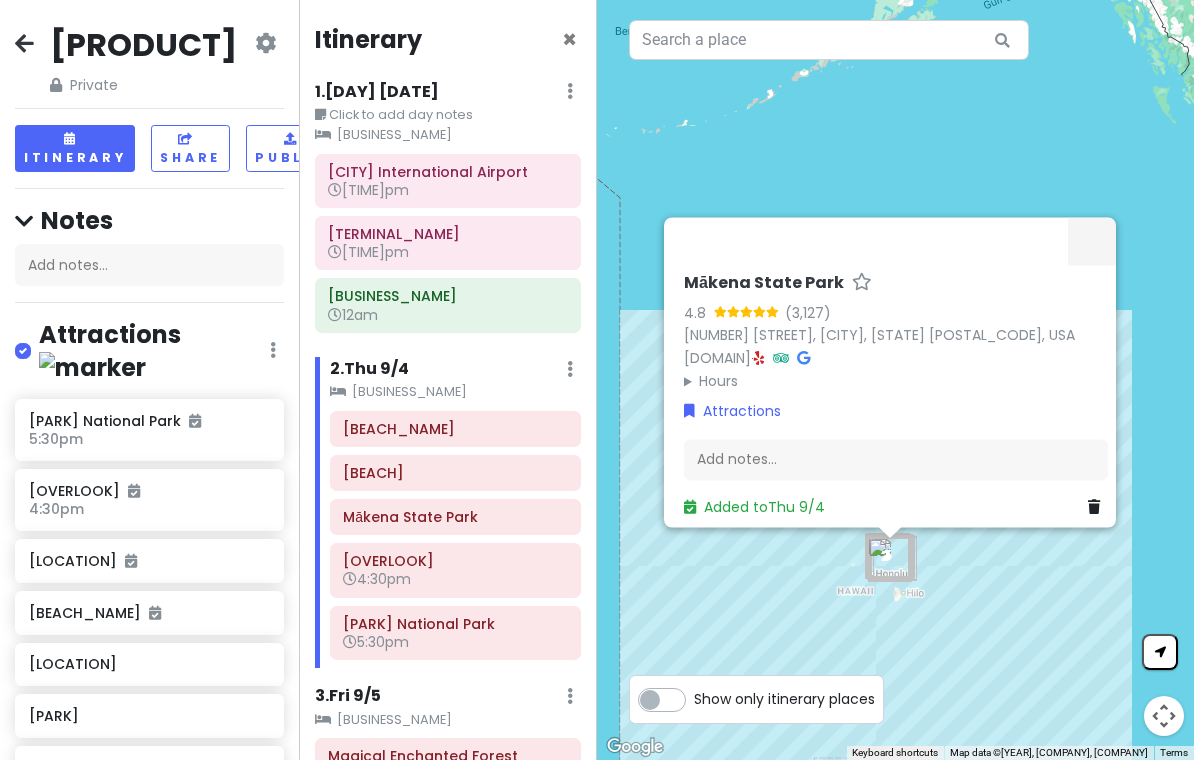 click on "Mākena State Park" at bounding box center (455, 517) 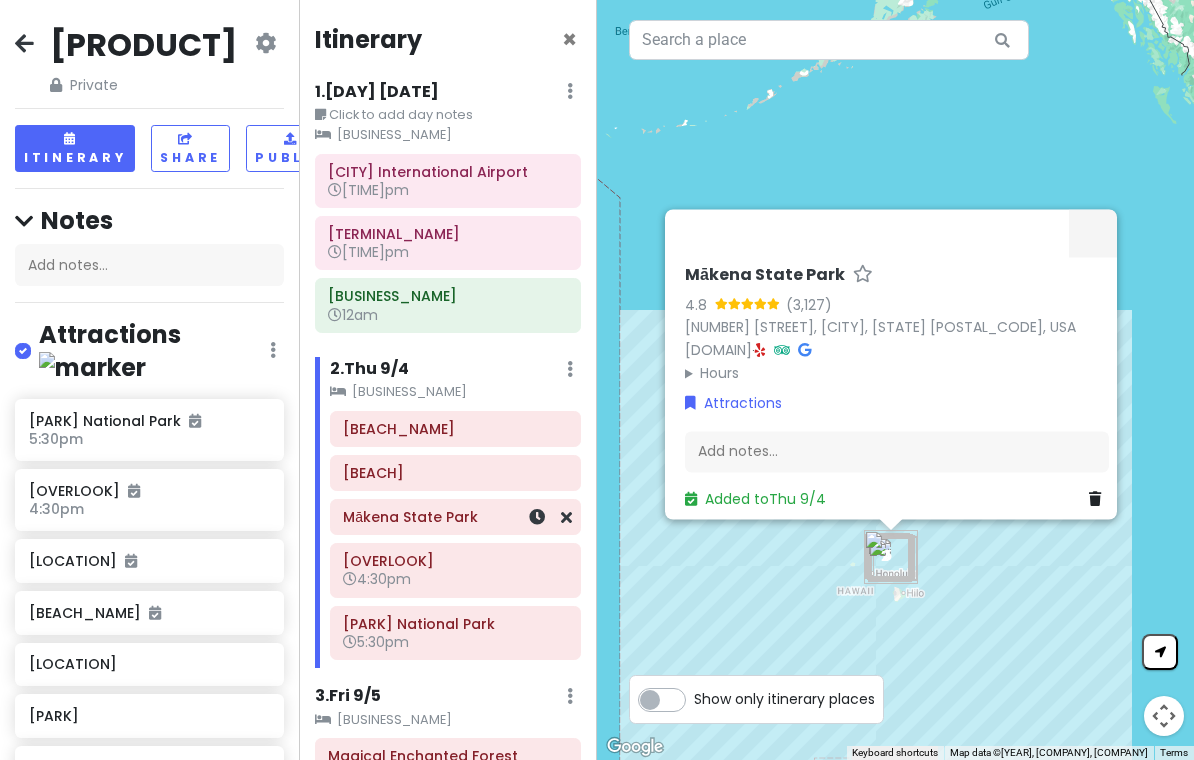 click at bounding box center [537, 517] 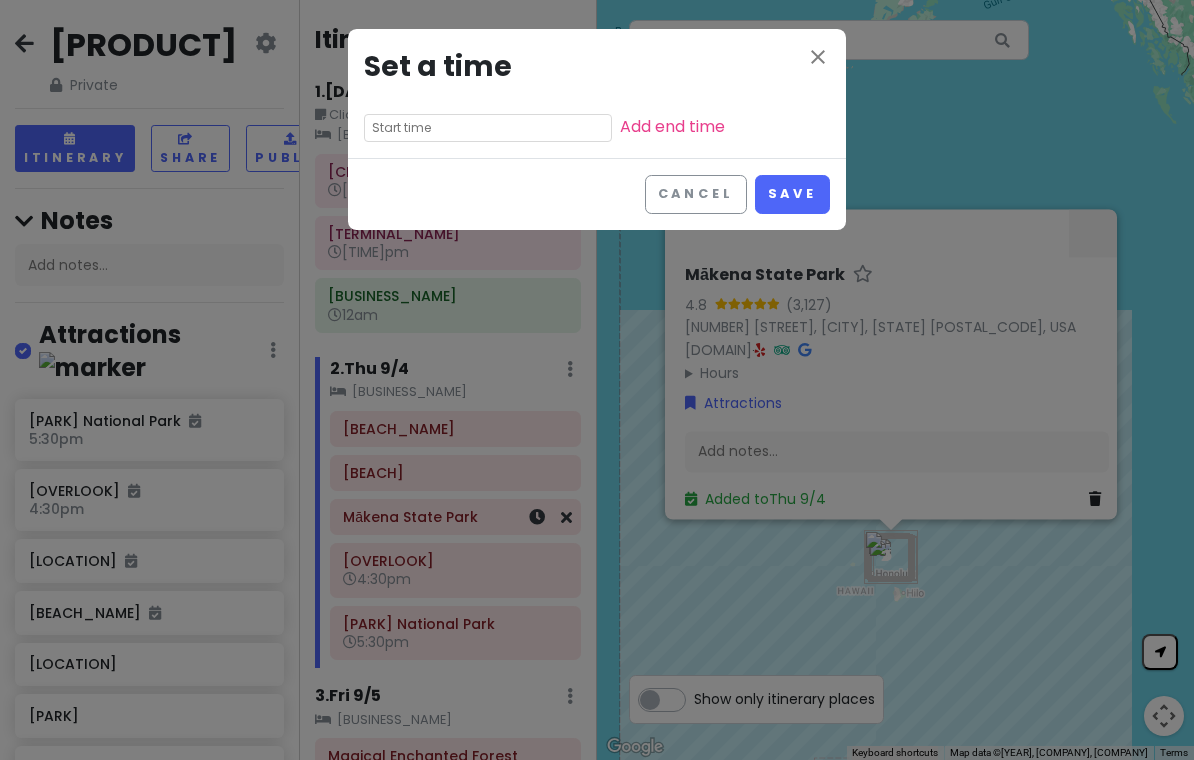 click at bounding box center (488, 128) 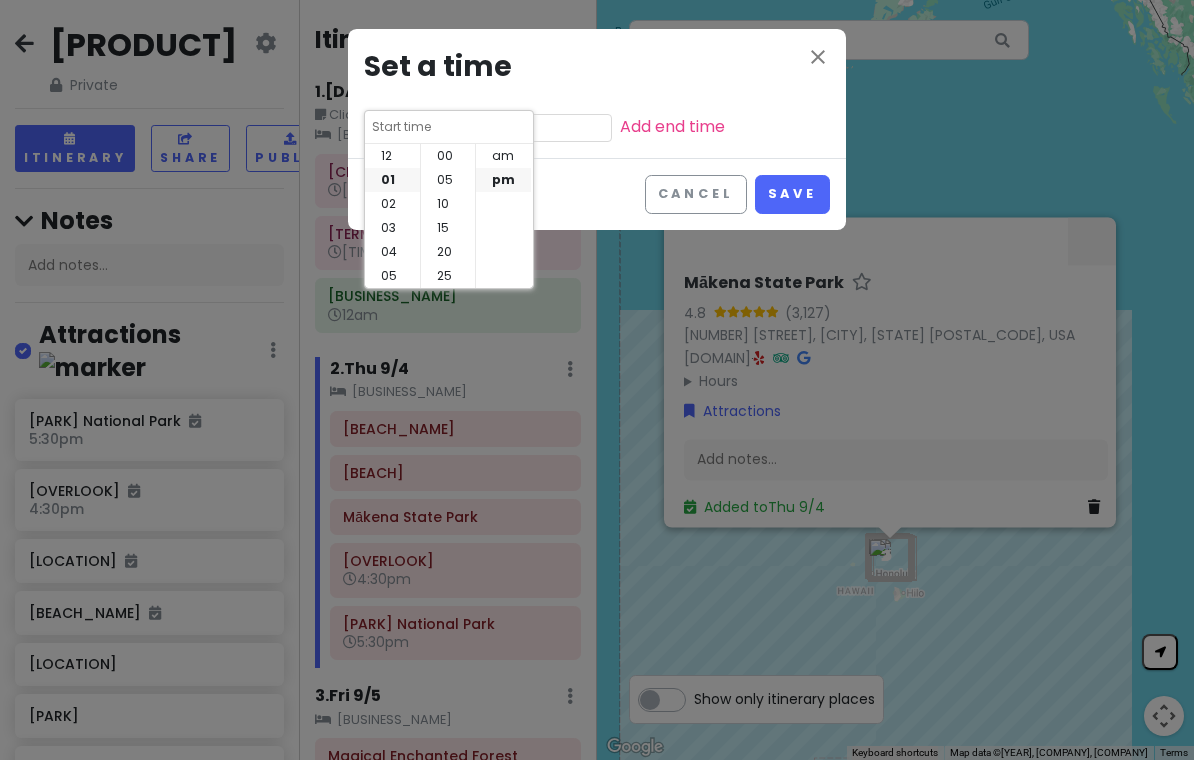 scroll, scrollTop: 24, scrollLeft: 0, axis: vertical 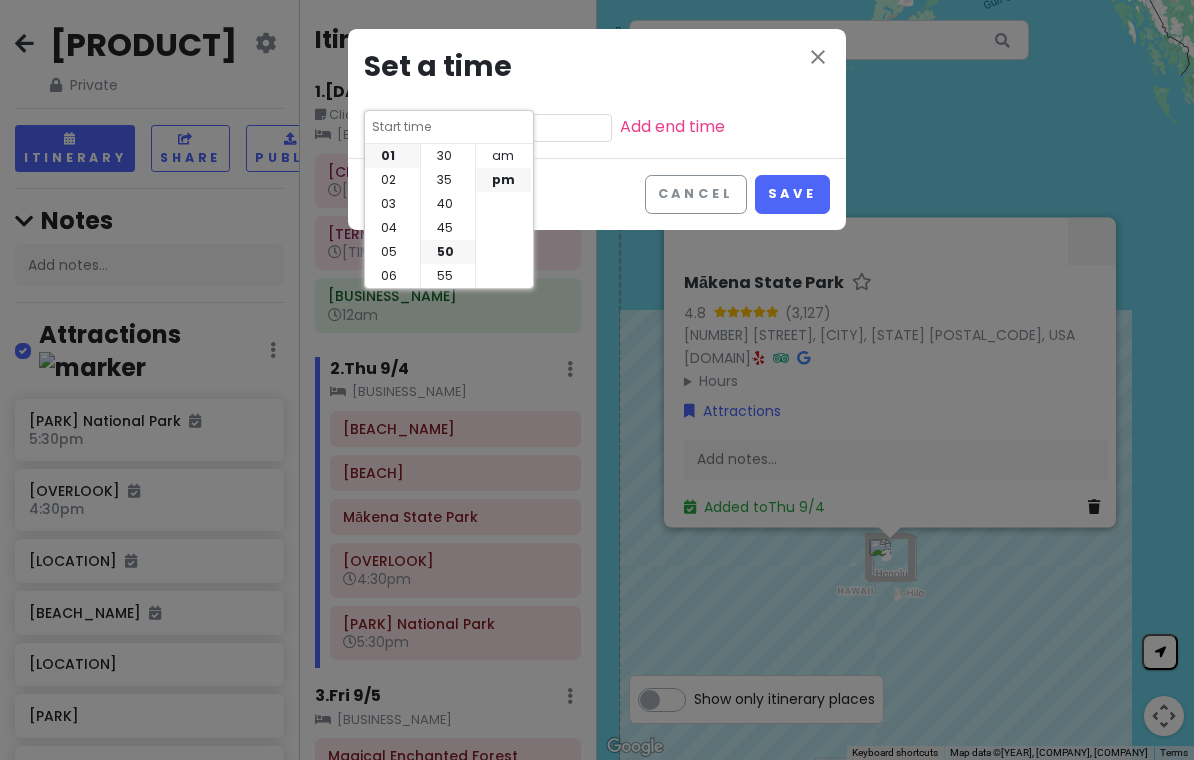click on "02" at bounding box center [392, 180] 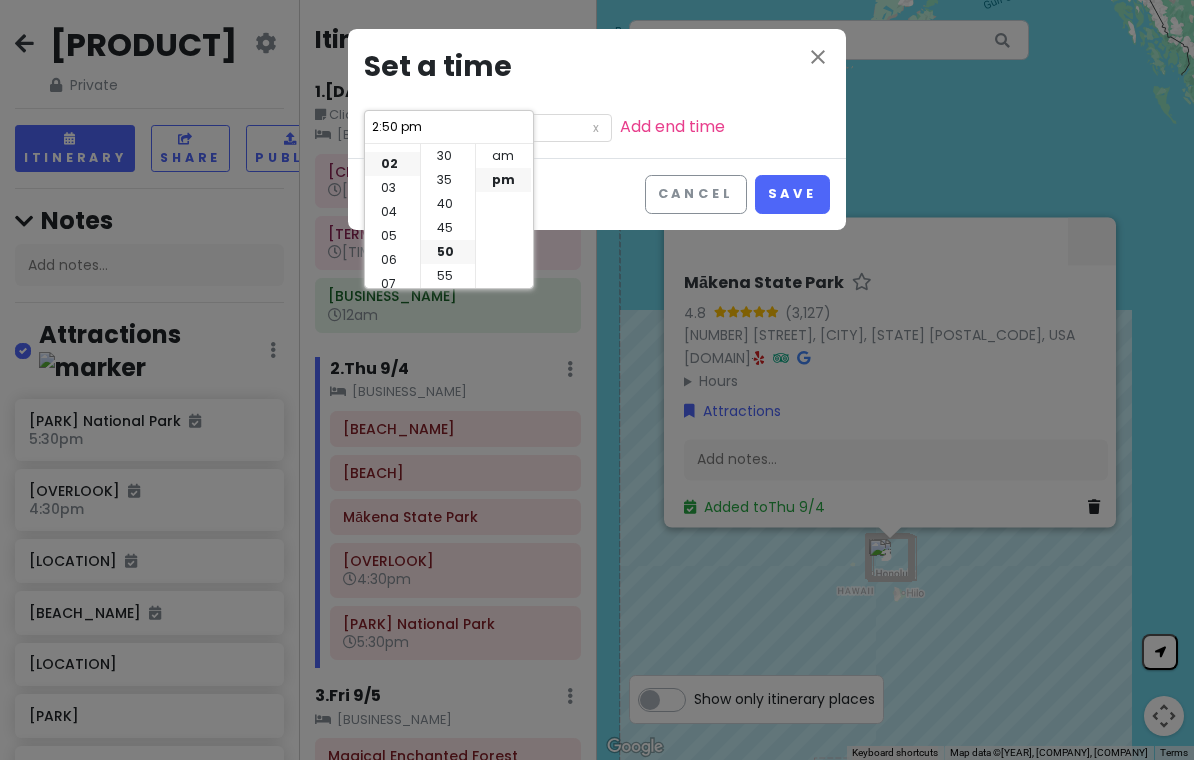 scroll, scrollTop: 48, scrollLeft: 0, axis: vertical 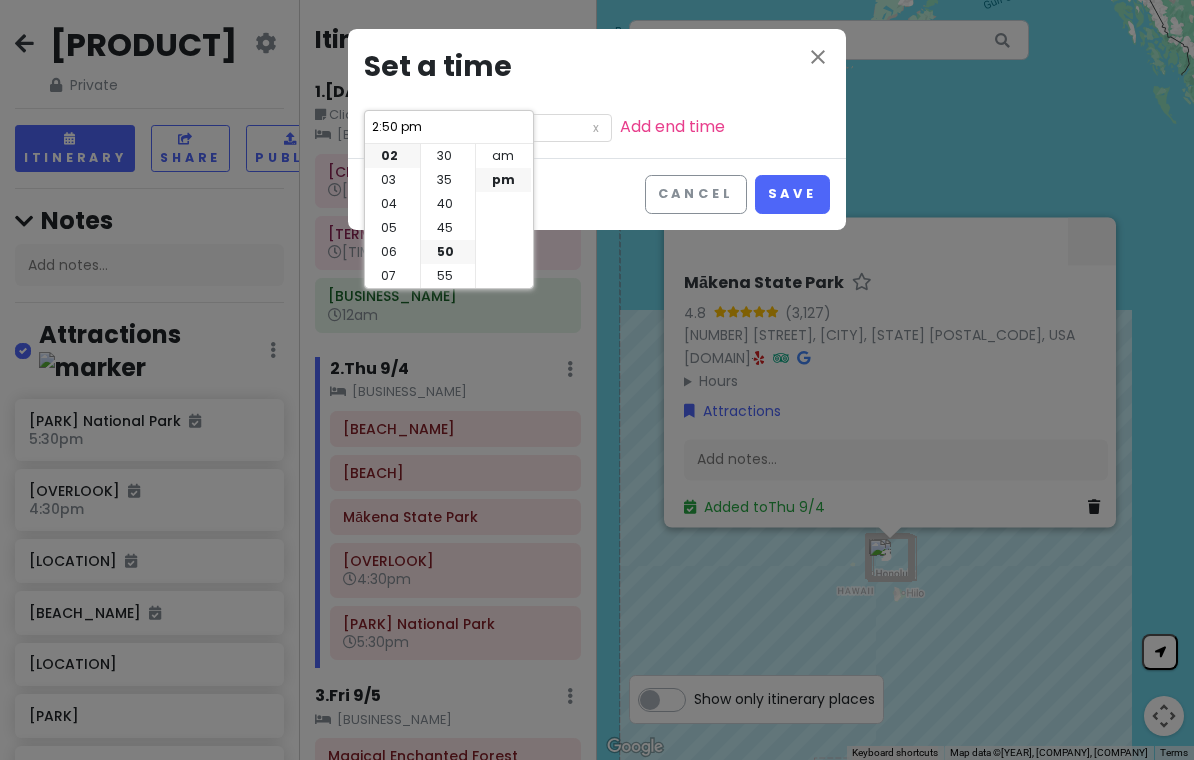 click on "Save" at bounding box center [792, 194] 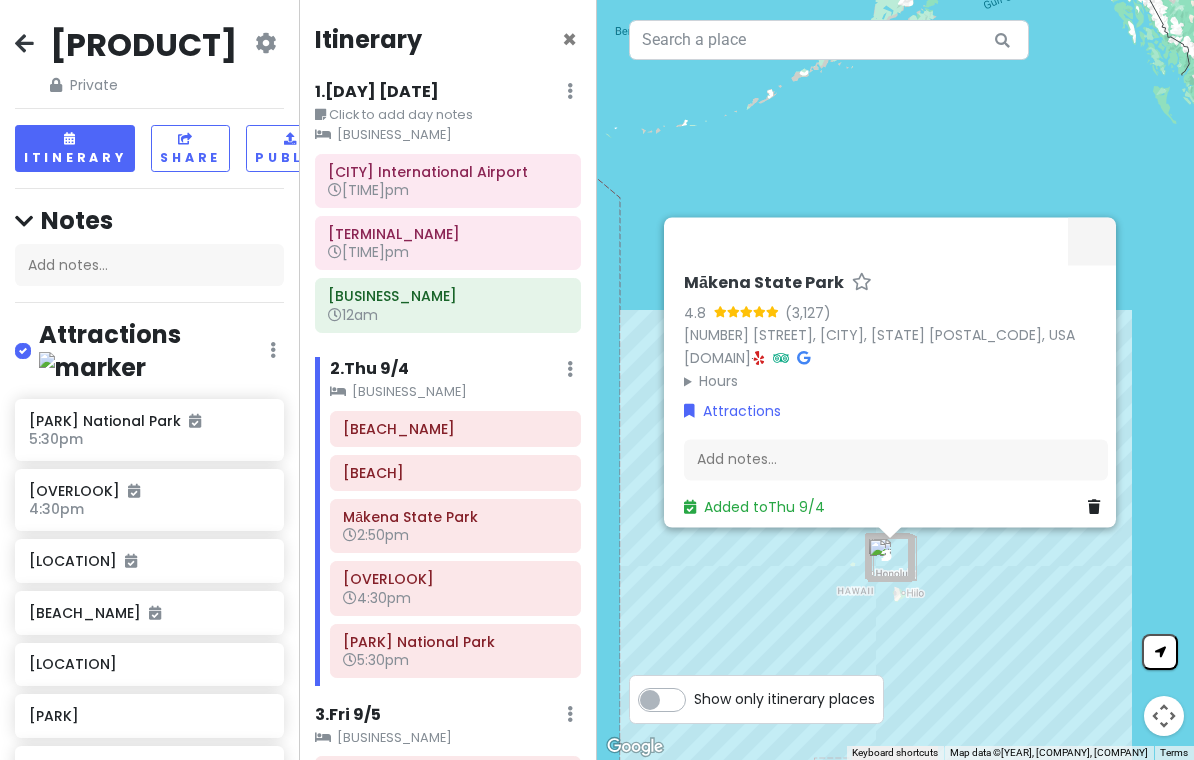 click on "Mākena State Park" at bounding box center (455, 517) 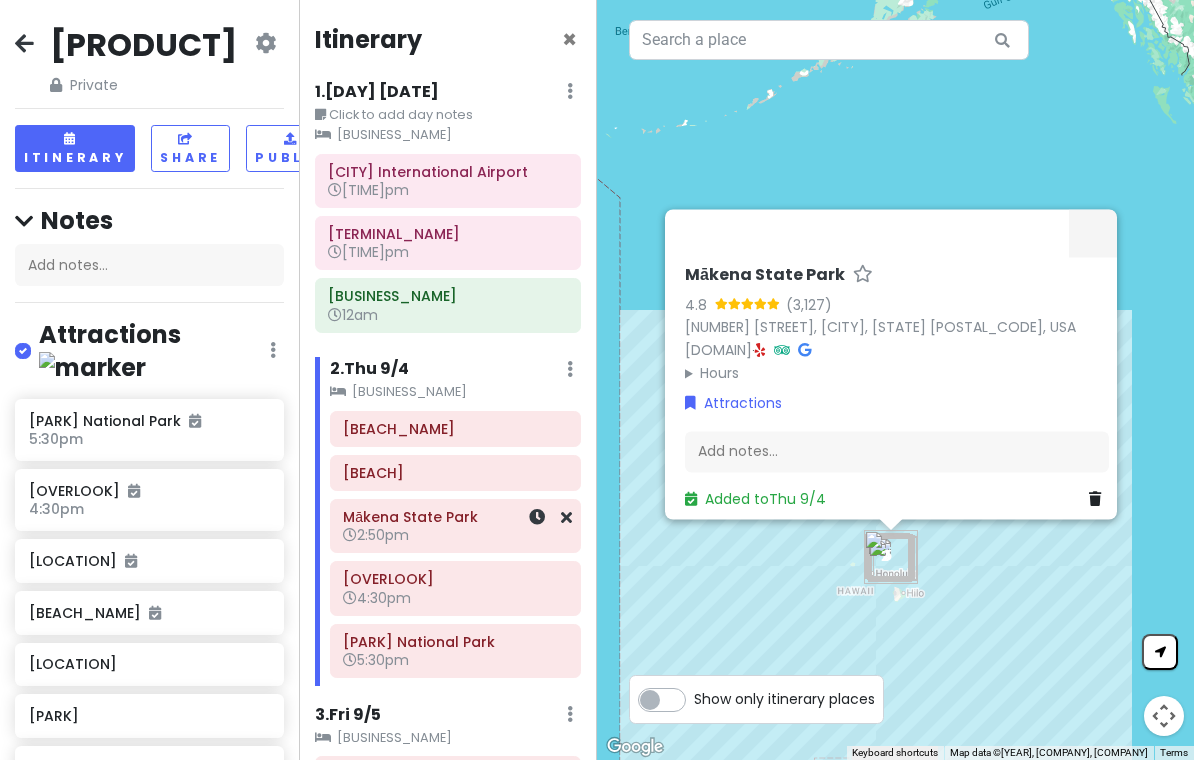 click at bounding box center (537, 517) 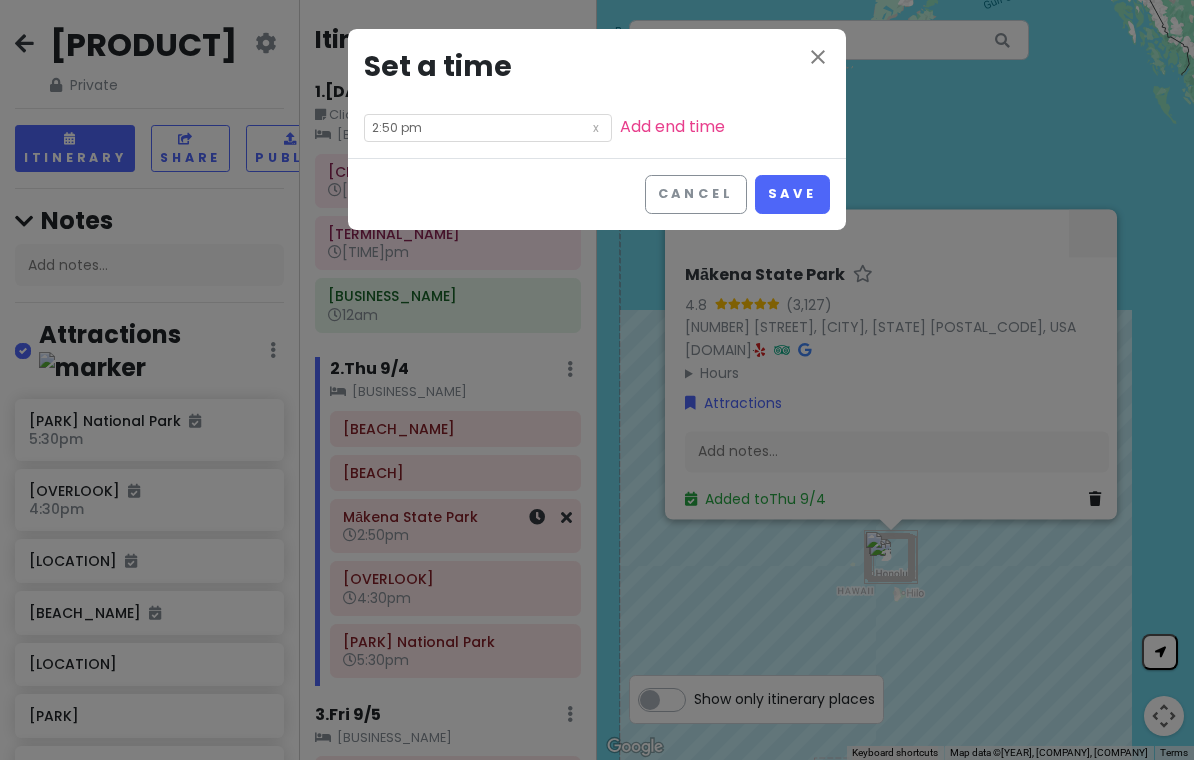 click on "2:50 pm" at bounding box center (488, 128) 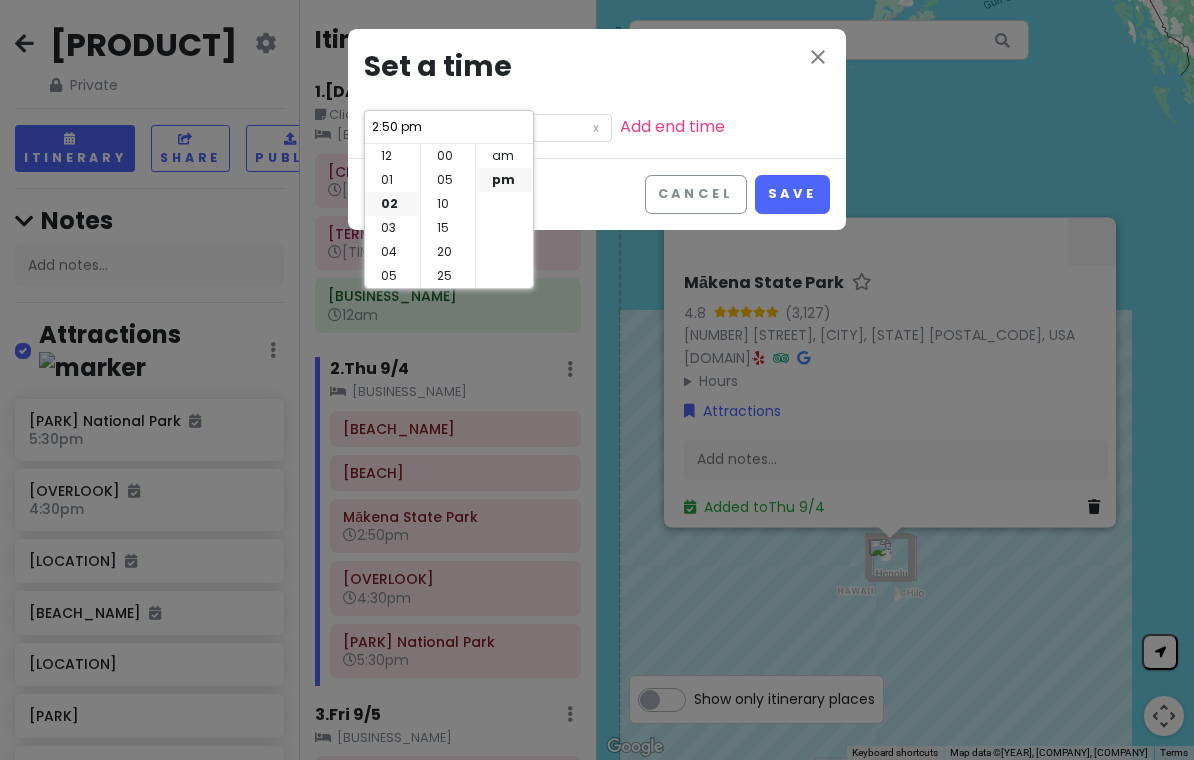 scroll, scrollTop: 48, scrollLeft: 0, axis: vertical 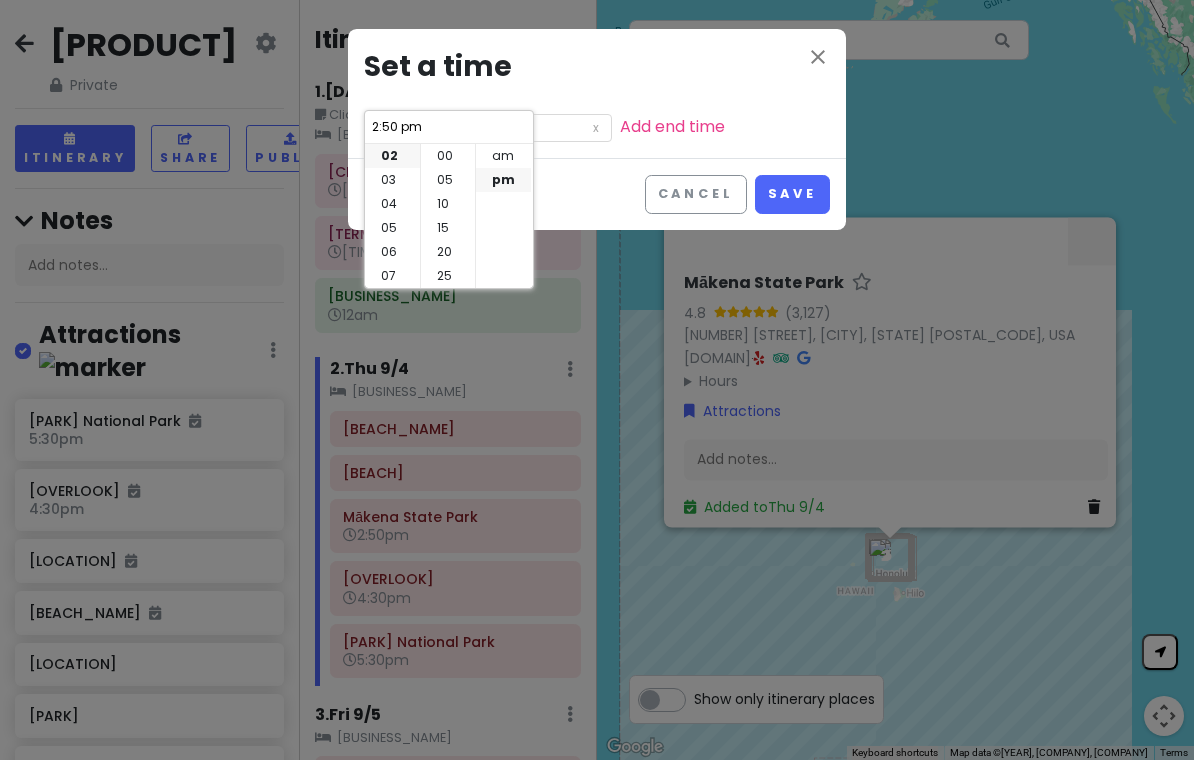 click on "00" at bounding box center (448, 156) 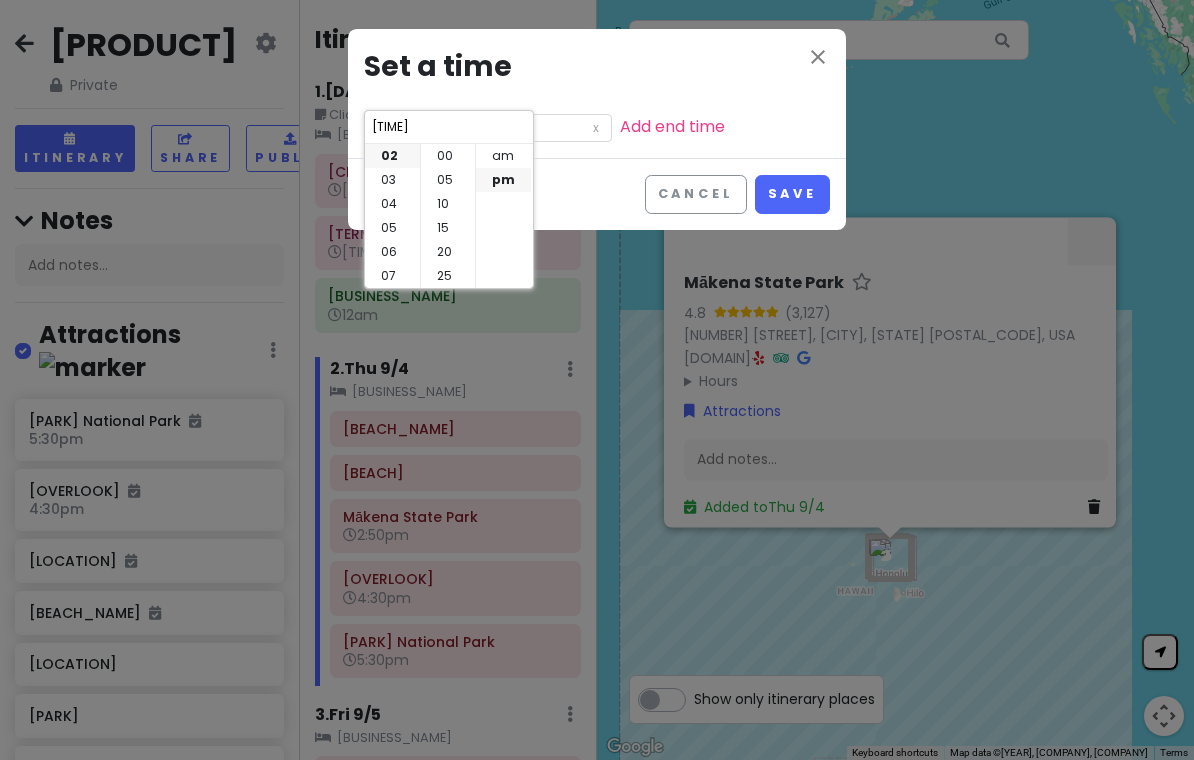 scroll, scrollTop: 0, scrollLeft: 0, axis: both 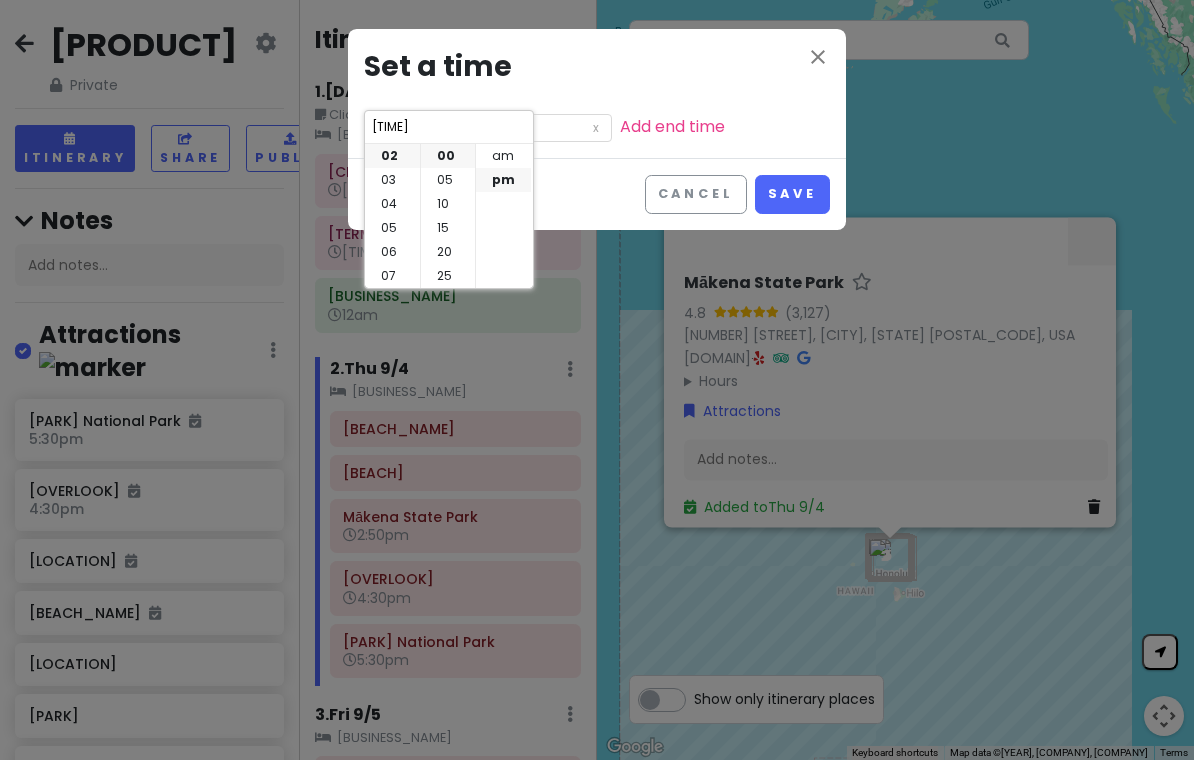 click on "Save" at bounding box center [792, 194] 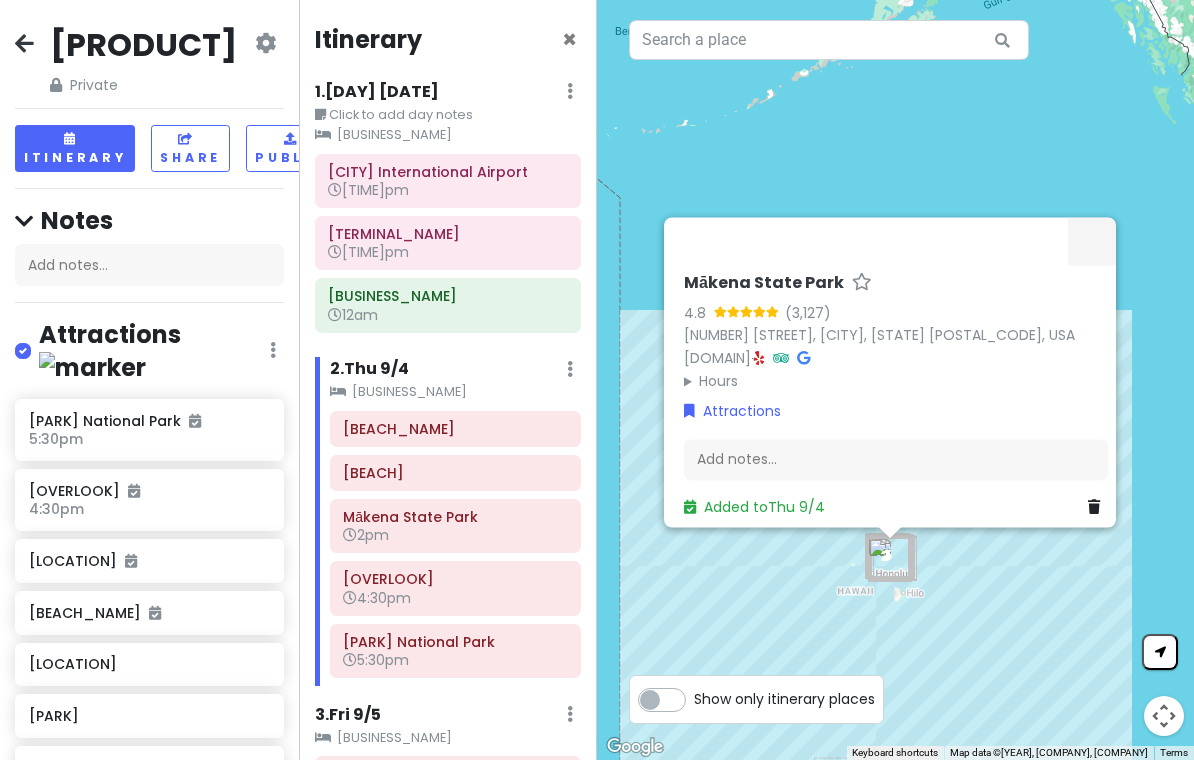 click on "[BEACH]" at bounding box center (455, 473) 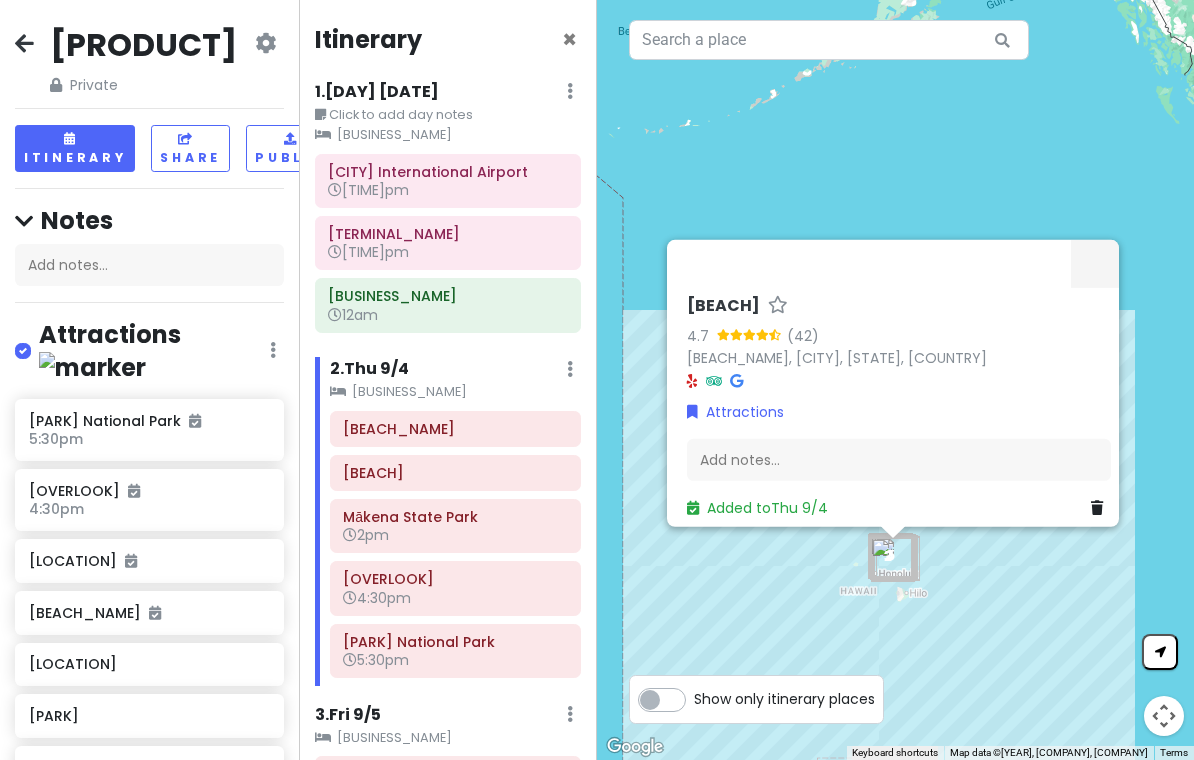 click on "[BEACH]" at bounding box center [455, 473] 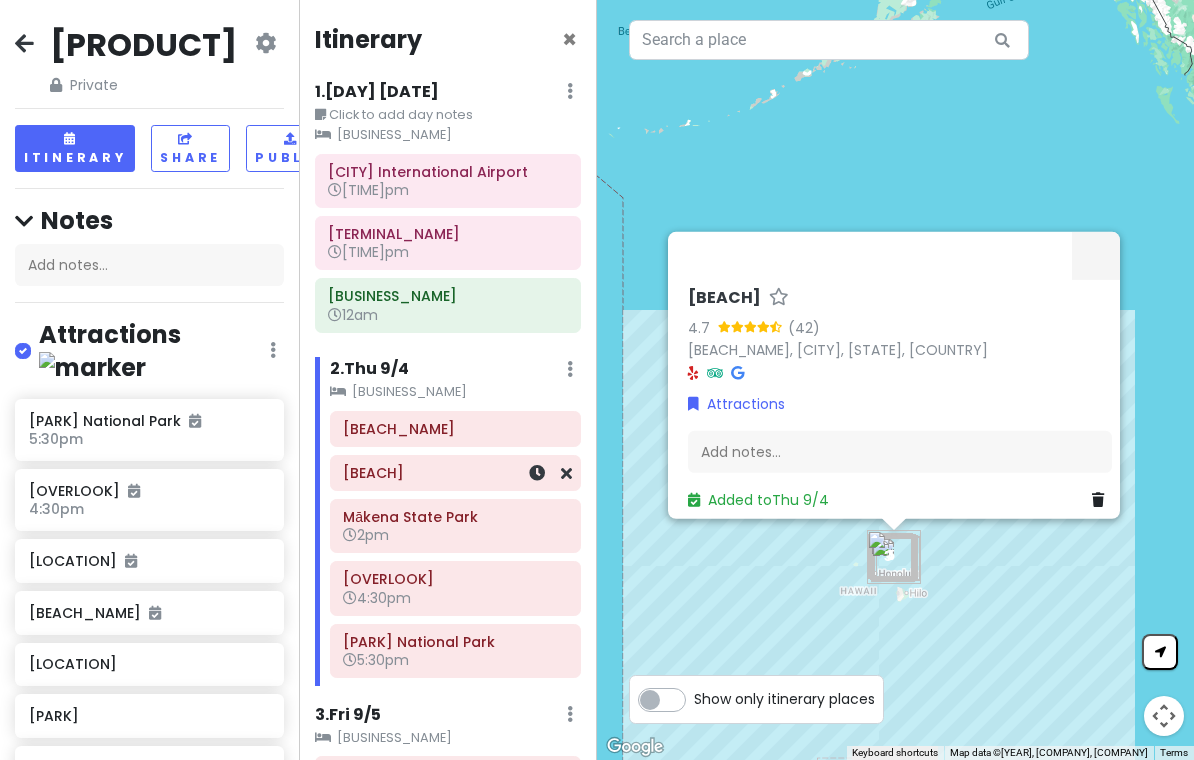 click at bounding box center [537, 473] 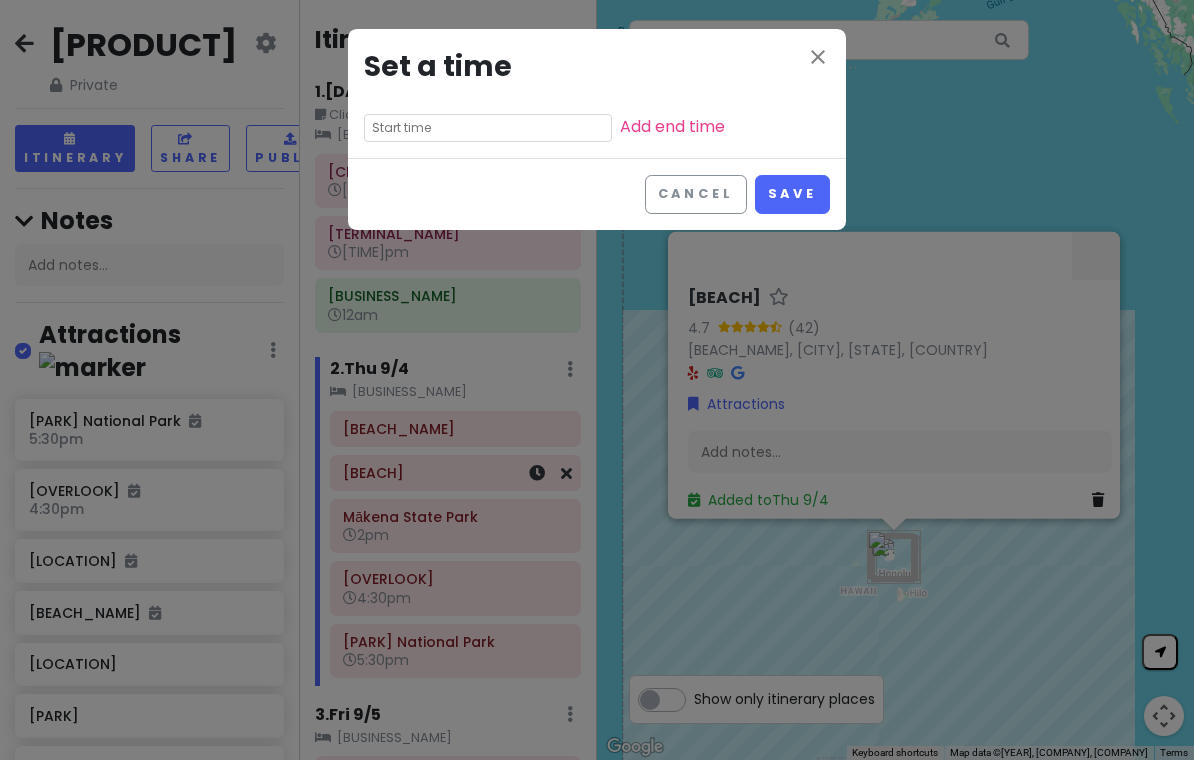click at bounding box center [488, 128] 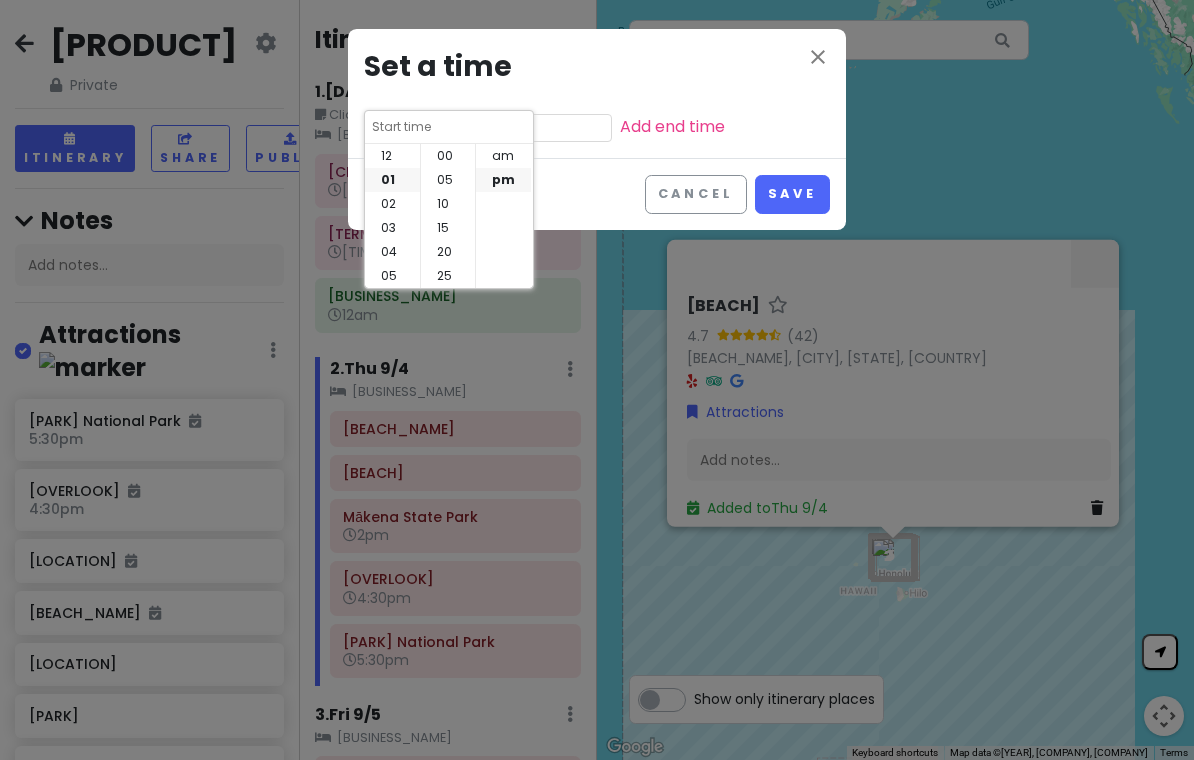 scroll, scrollTop: 24, scrollLeft: 0, axis: vertical 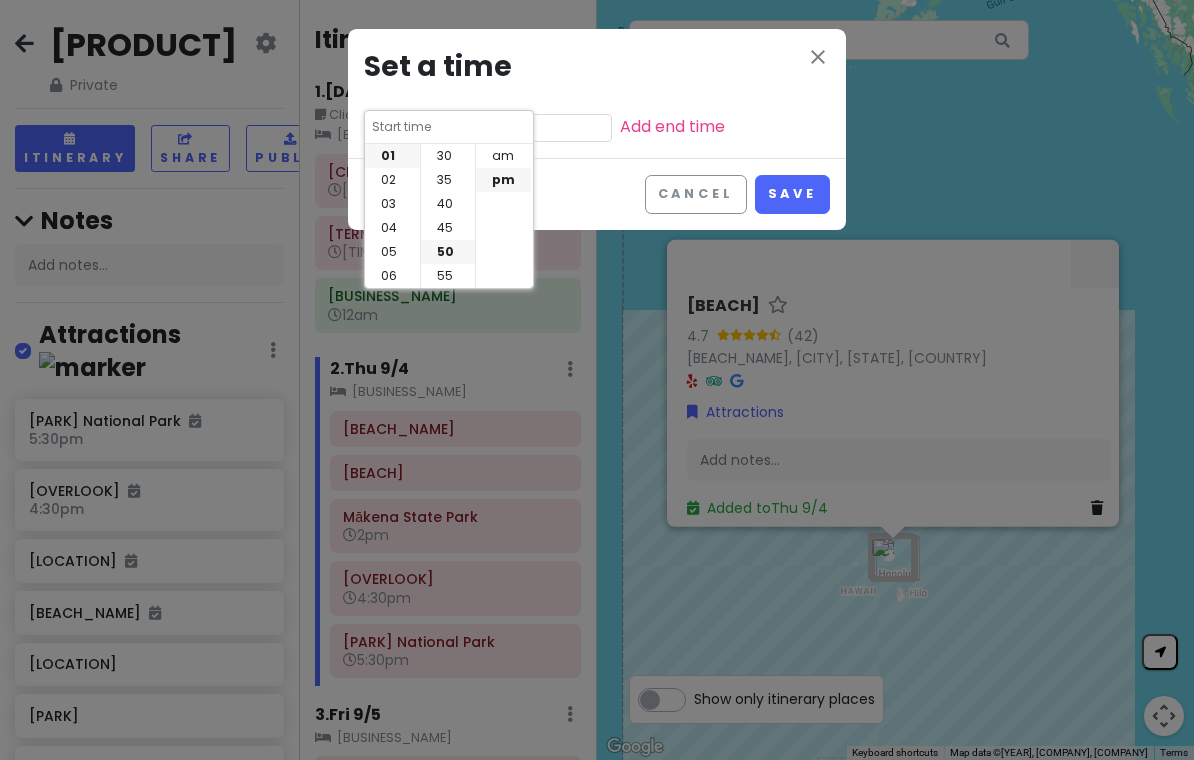 click on "01" at bounding box center [392, 156] 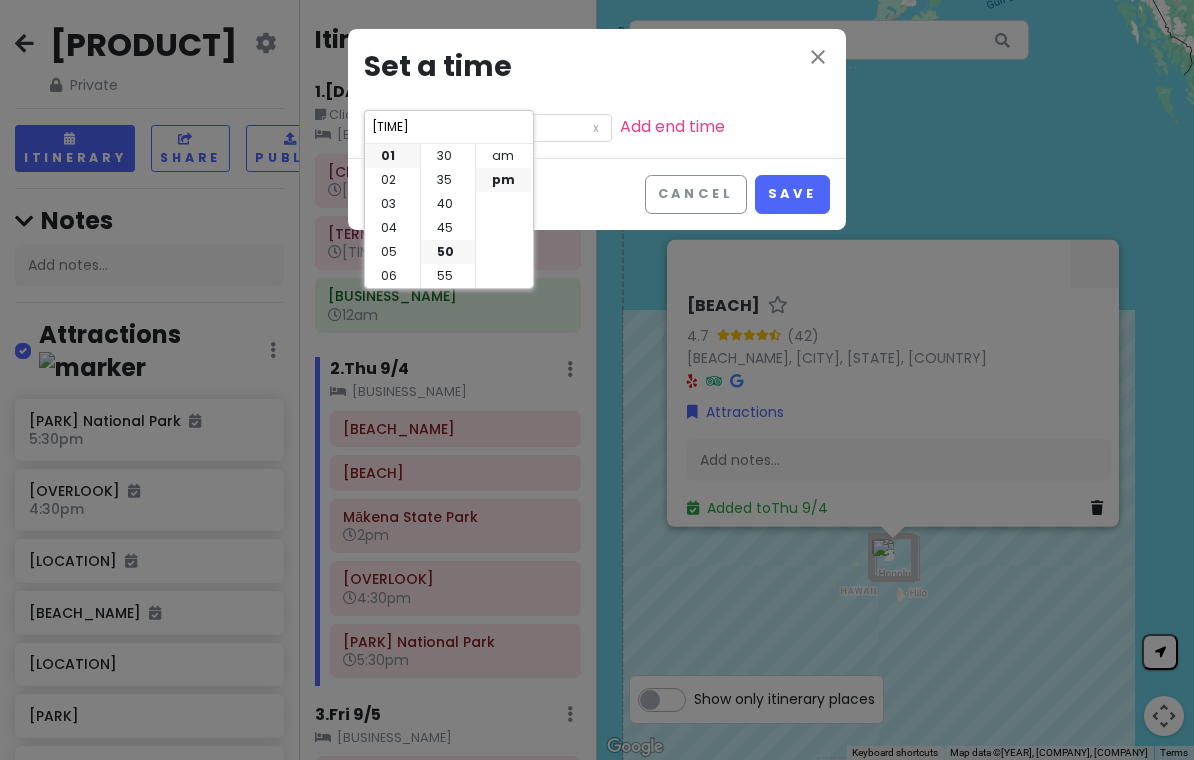 click on "30" at bounding box center (448, 156) 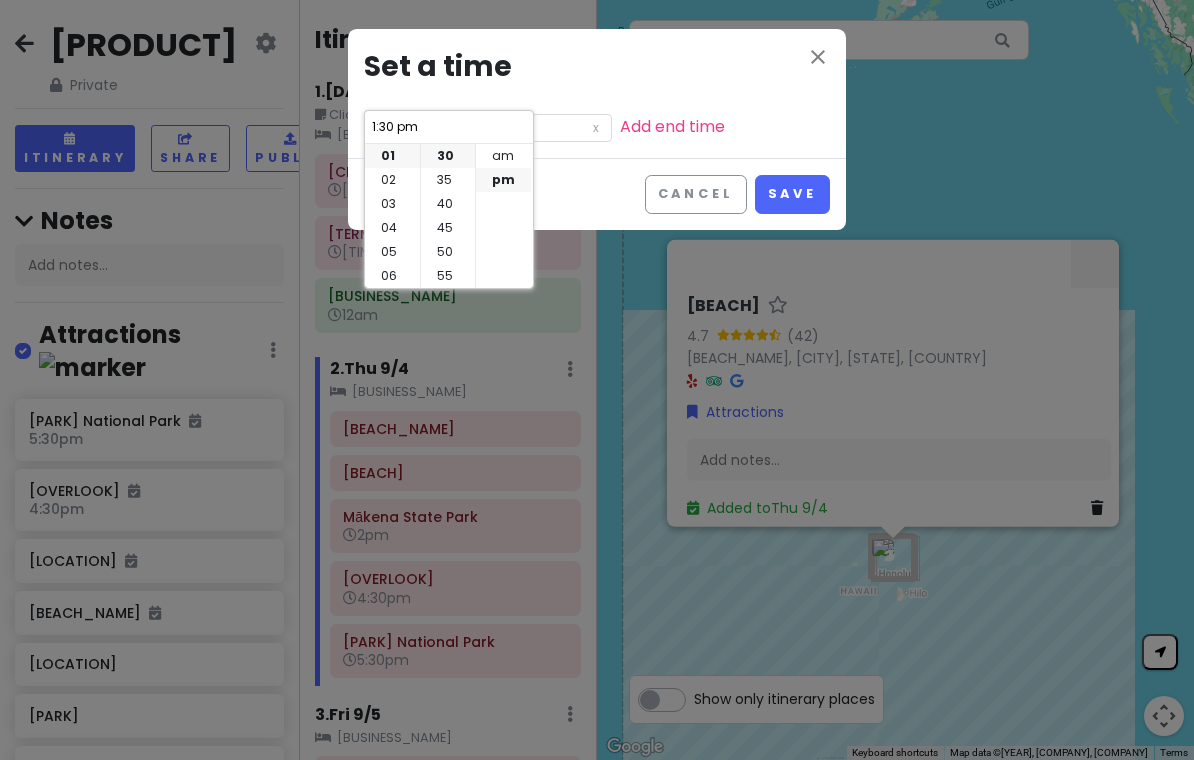 click on "Save" at bounding box center [792, 194] 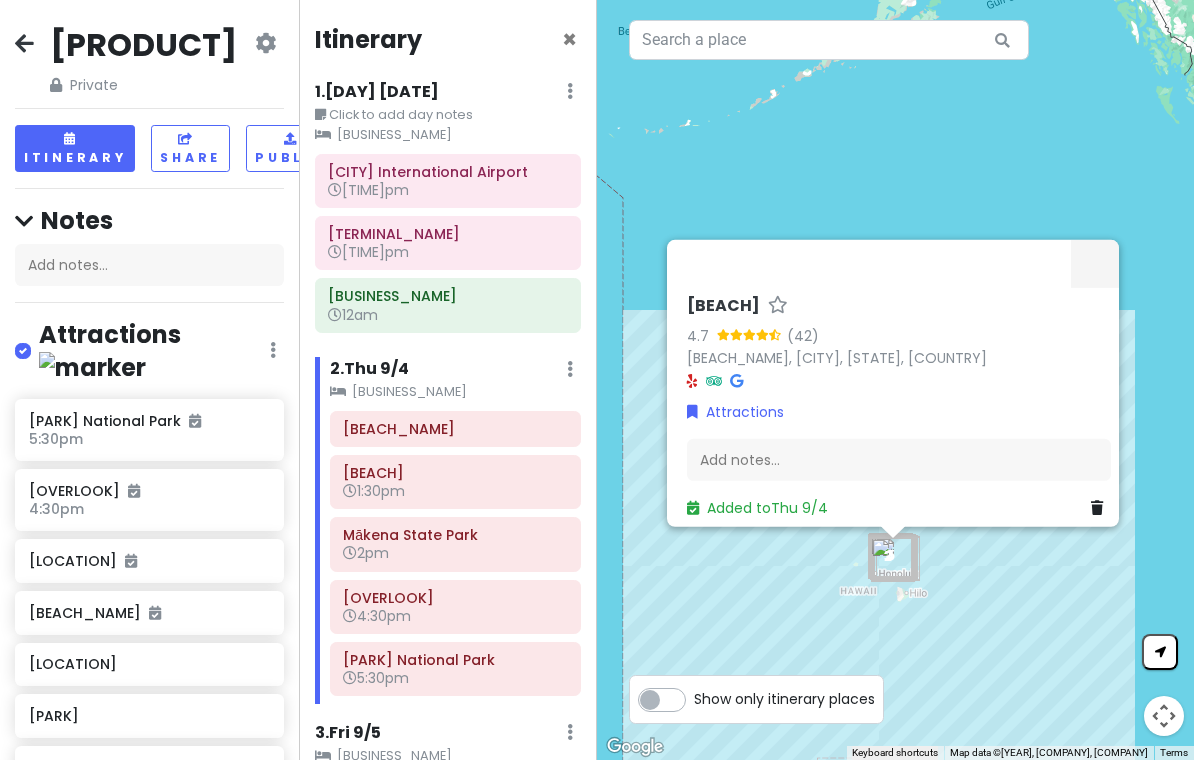 click on "[BEACH_NAME]" at bounding box center (455, 429) 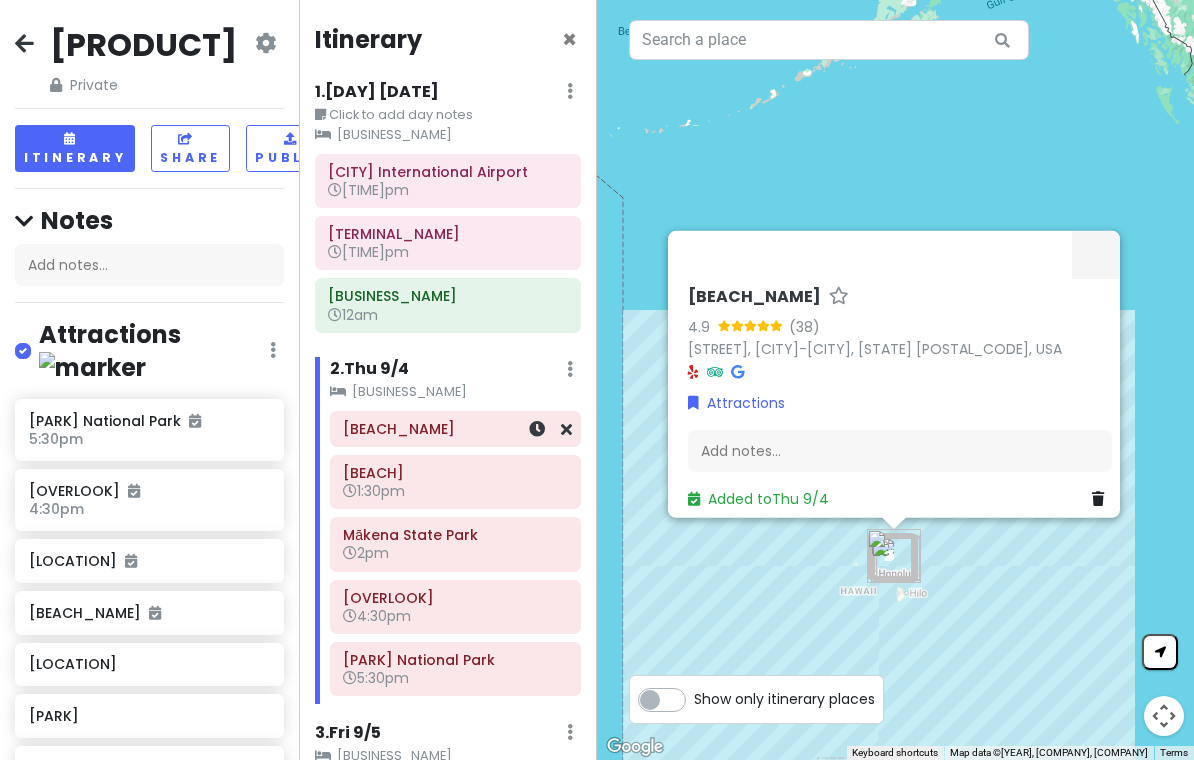 click at bounding box center [537, 429] 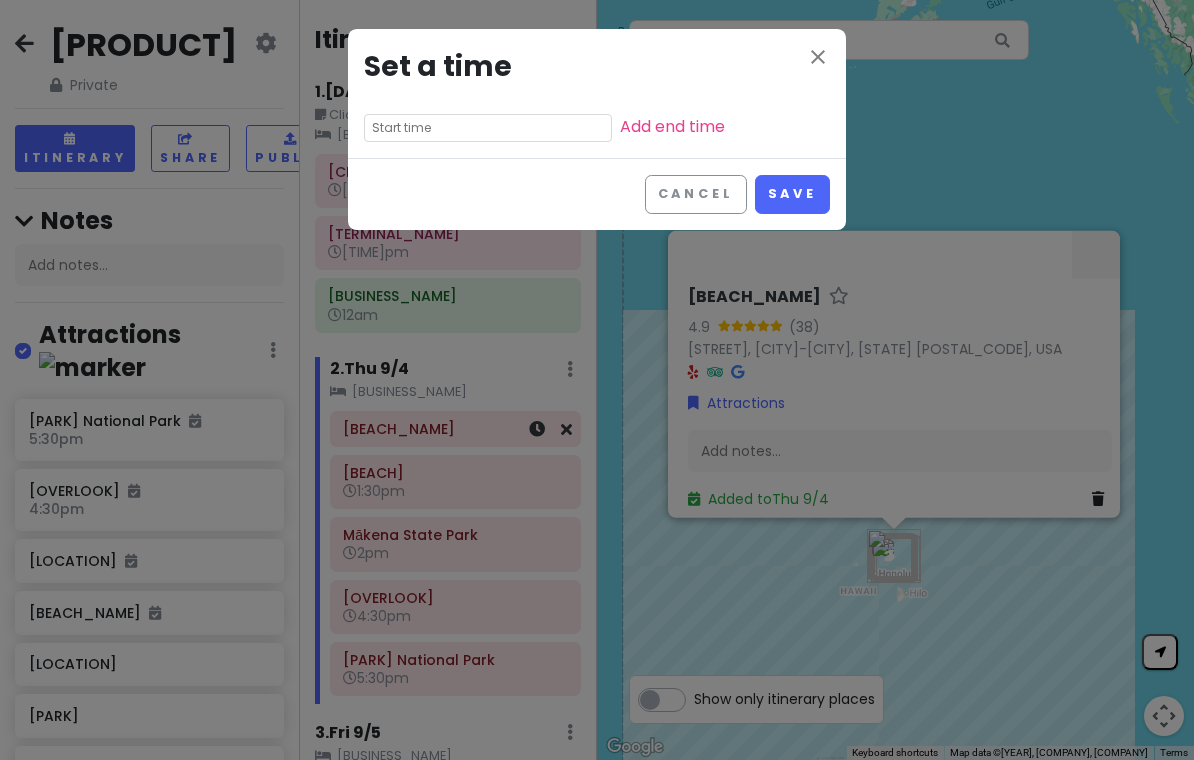 click at bounding box center [488, 128] 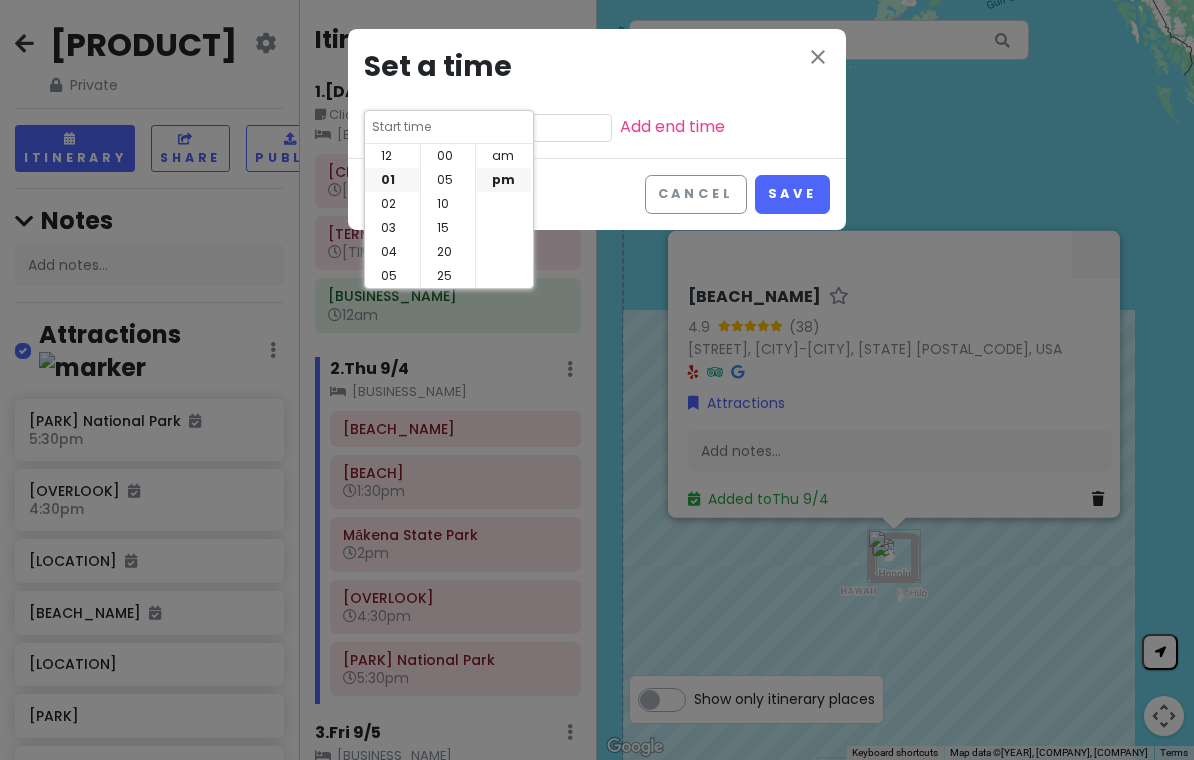 scroll, scrollTop: 24, scrollLeft: 0, axis: vertical 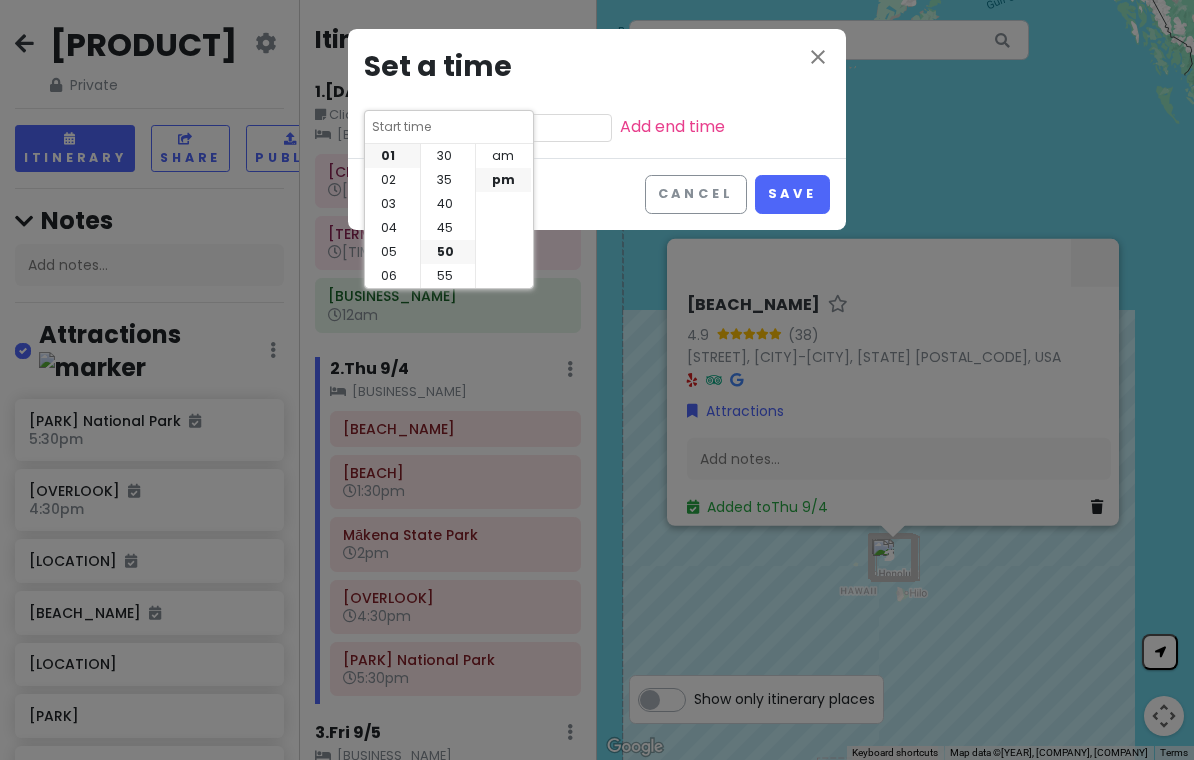 click on "01" at bounding box center (392, 156) 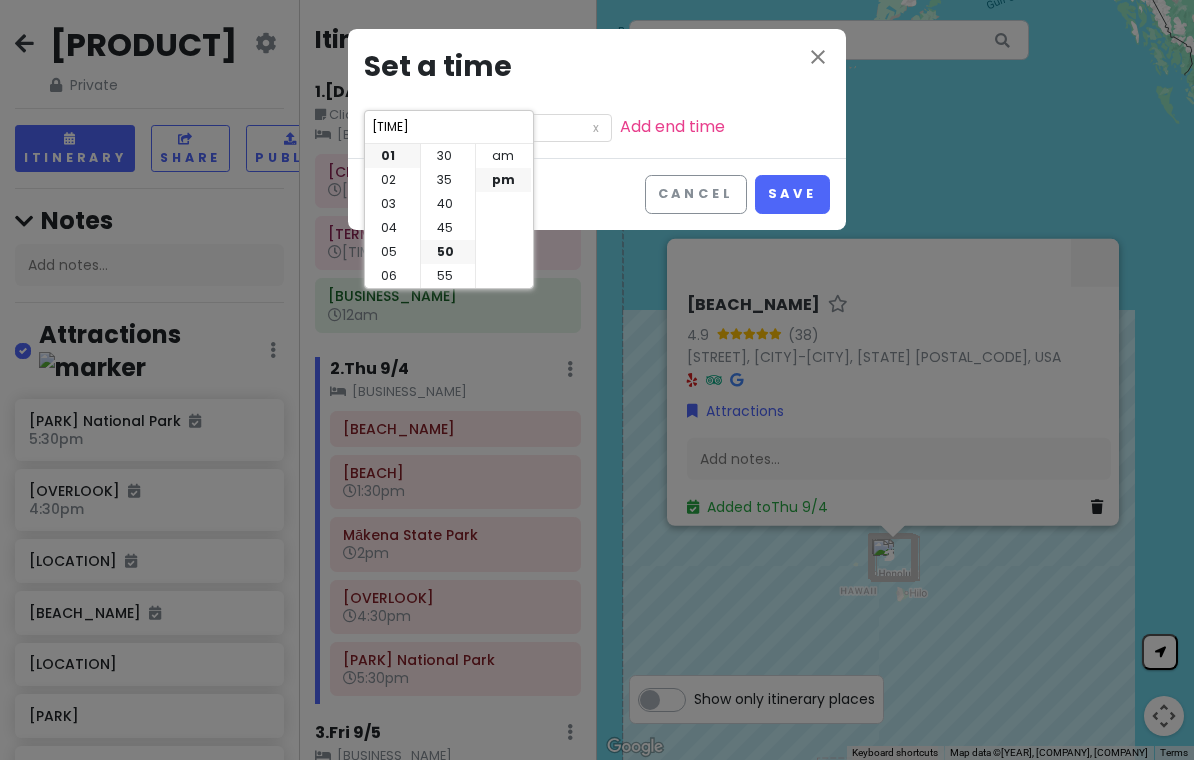 click on "Save" at bounding box center [792, 194] 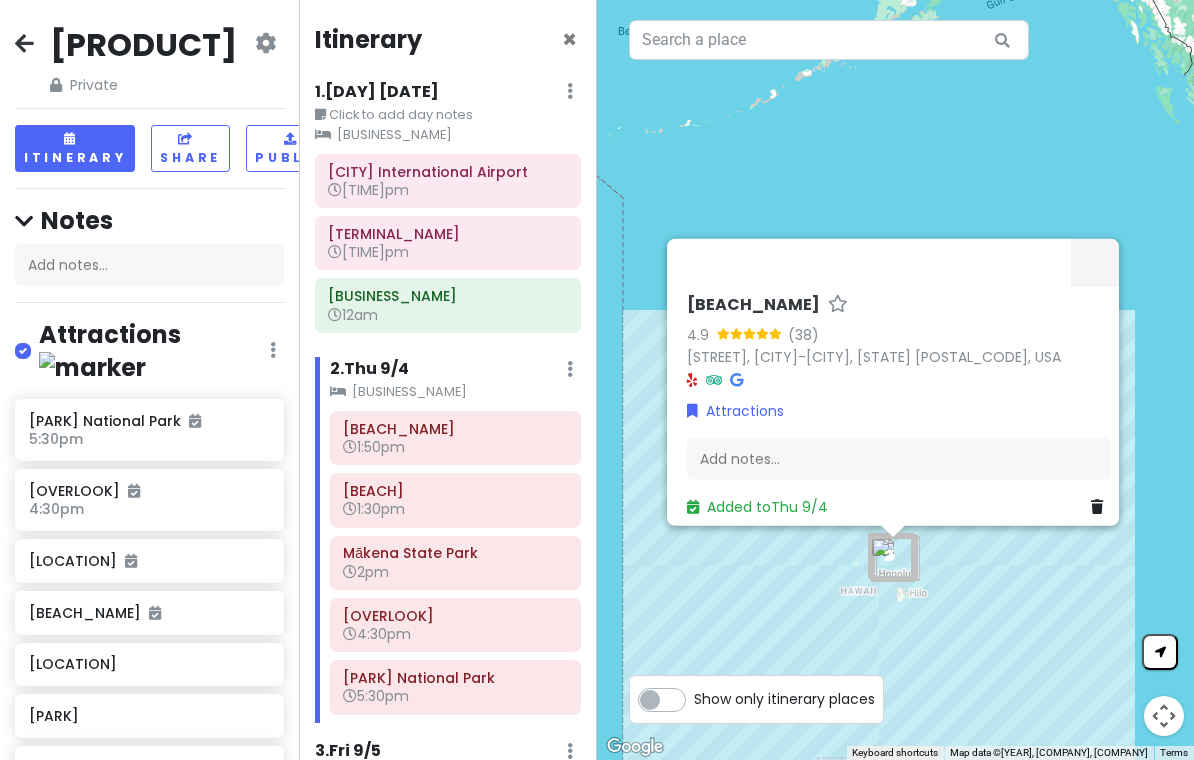 click on "1:50pm" at bounding box center [455, 447] 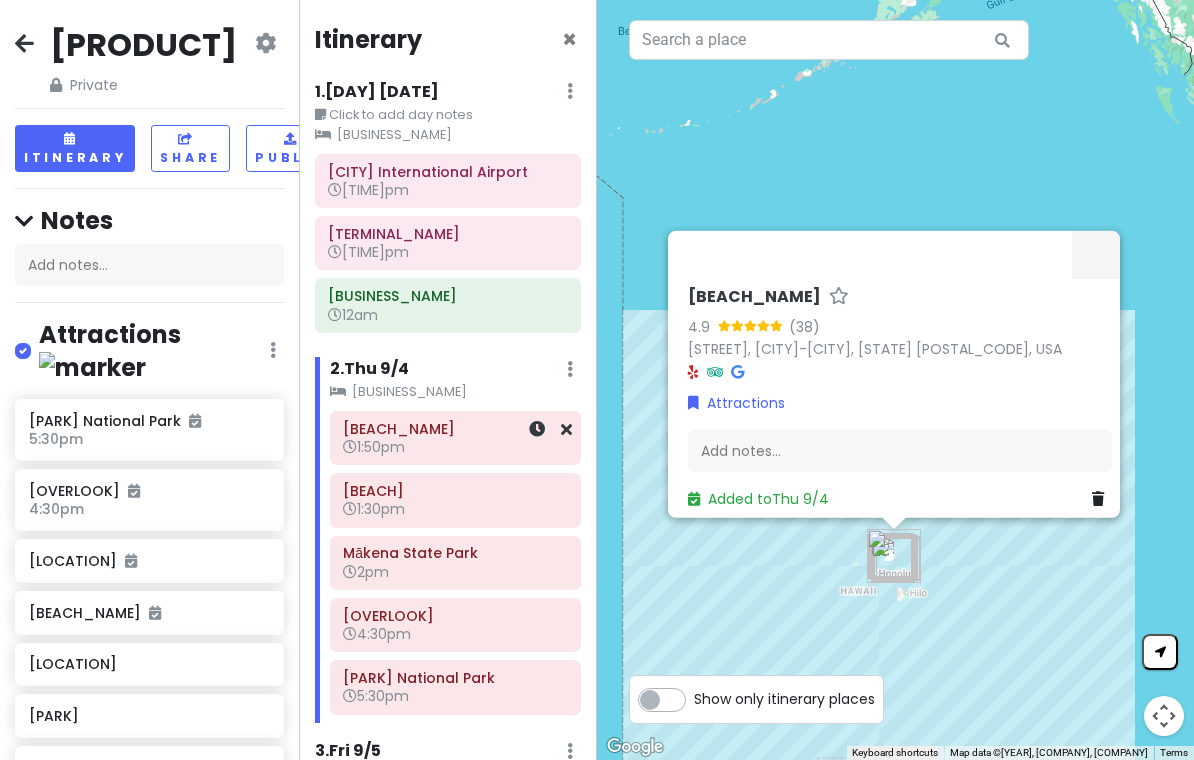 click at bounding box center (537, 429) 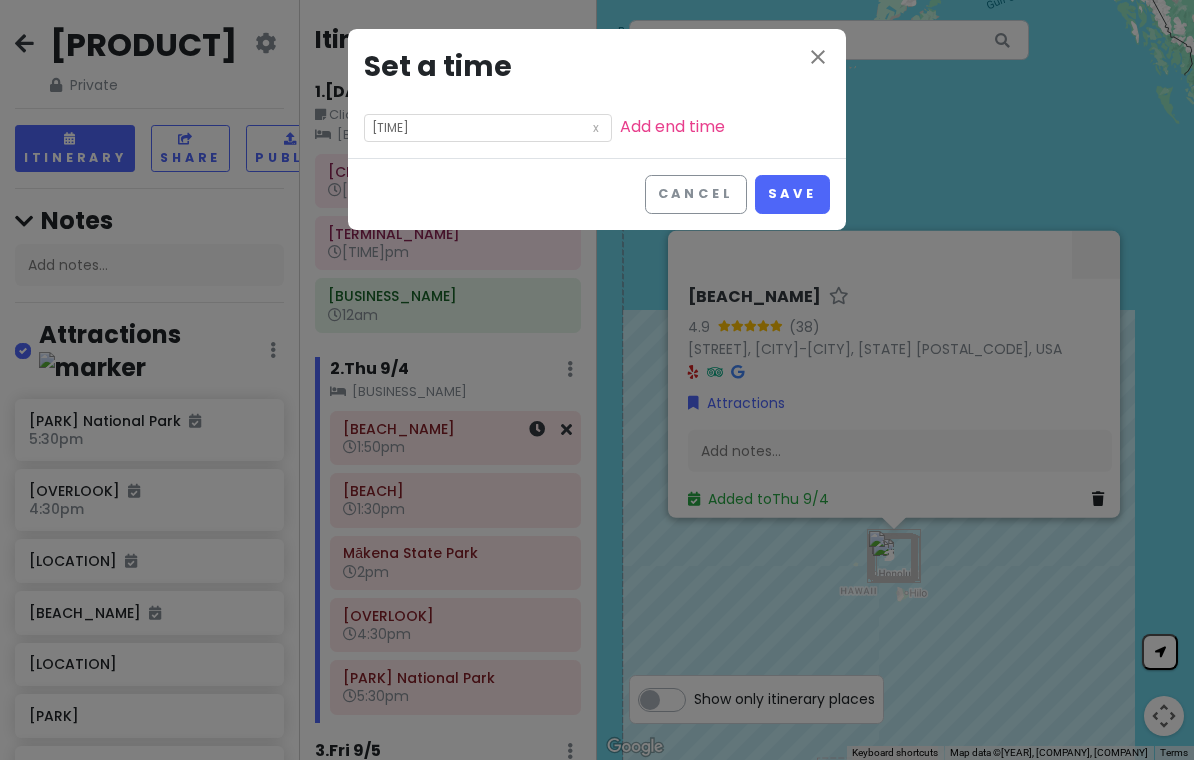 click on "[TIME]" at bounding box center (488, 128) 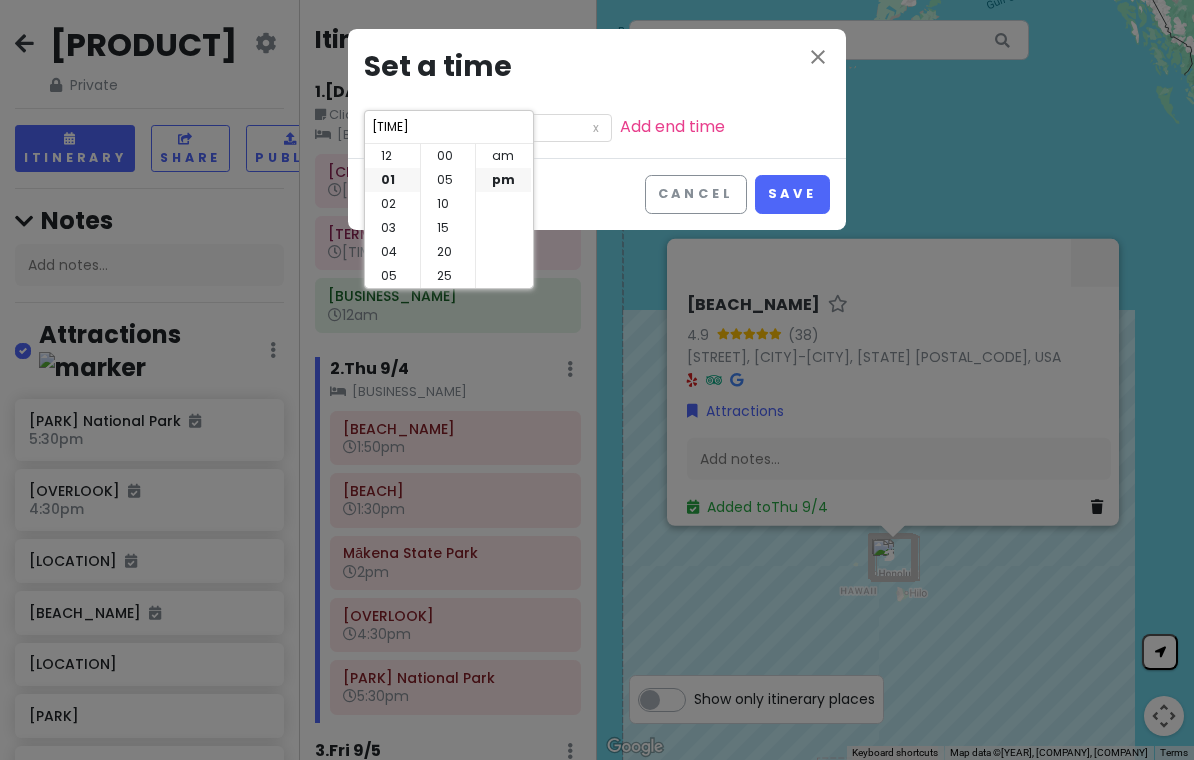 scroll, scrollTop: 24, scrollLeft: 0, axis: vertical 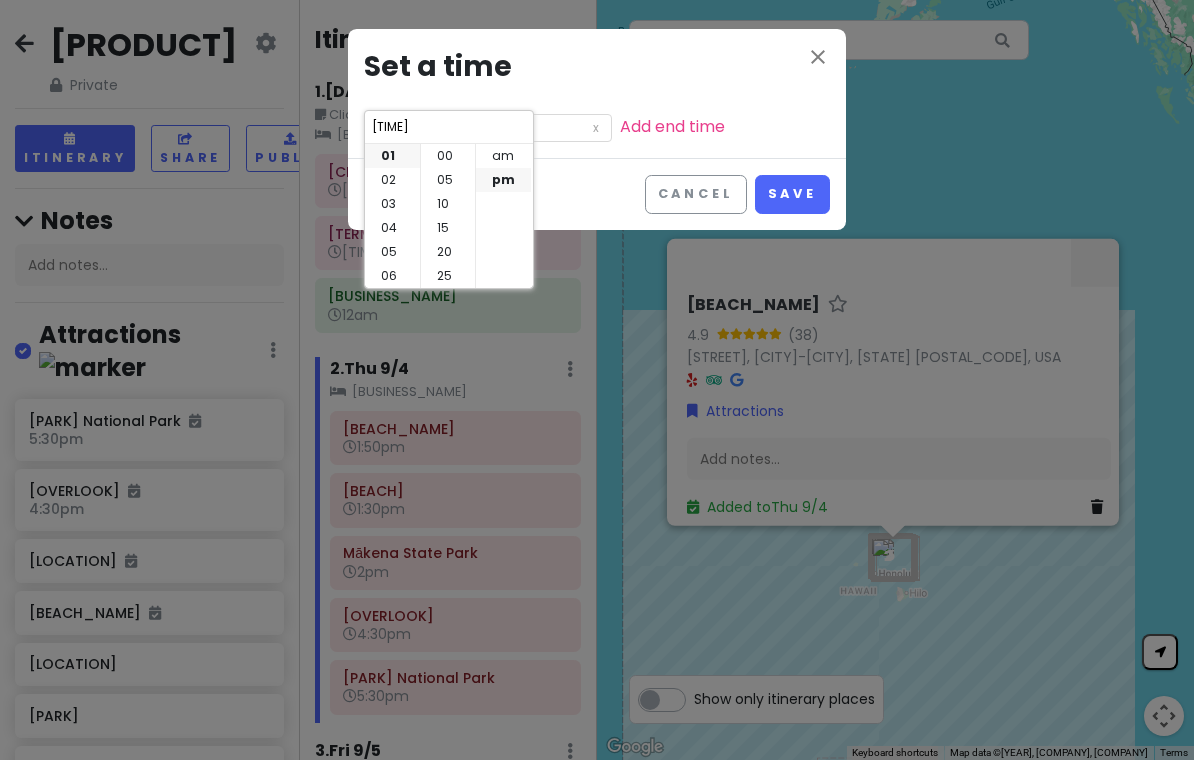 click on "00" at bounding box center (448, 156) 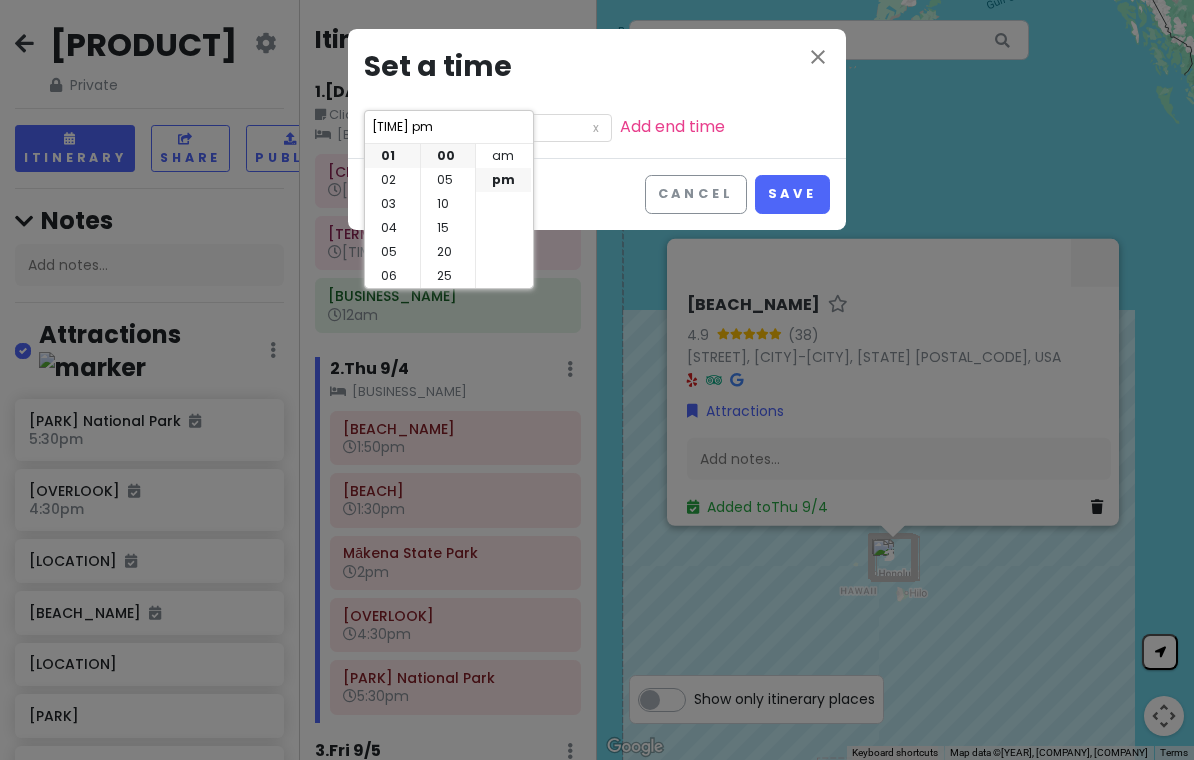 click on "Save" at bounding box center [792, 194] 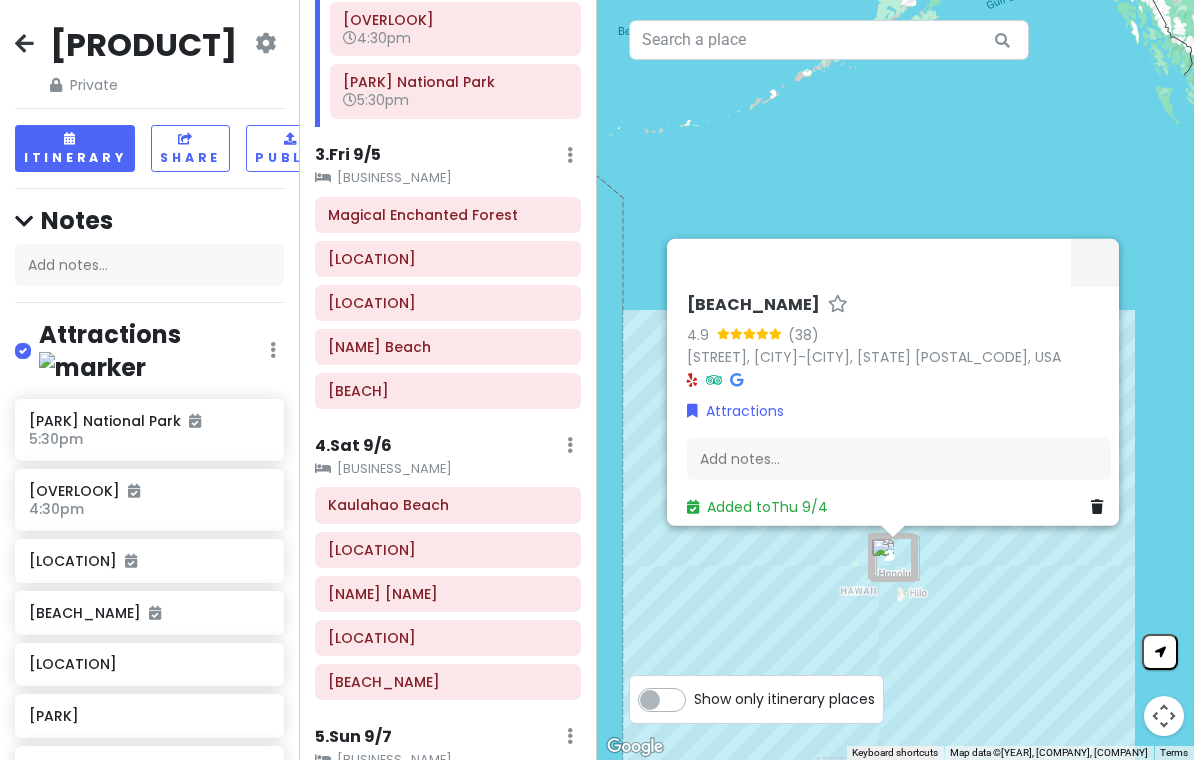 scroll, scrollTop: 598, scrollLeft: 0, axis: vertical 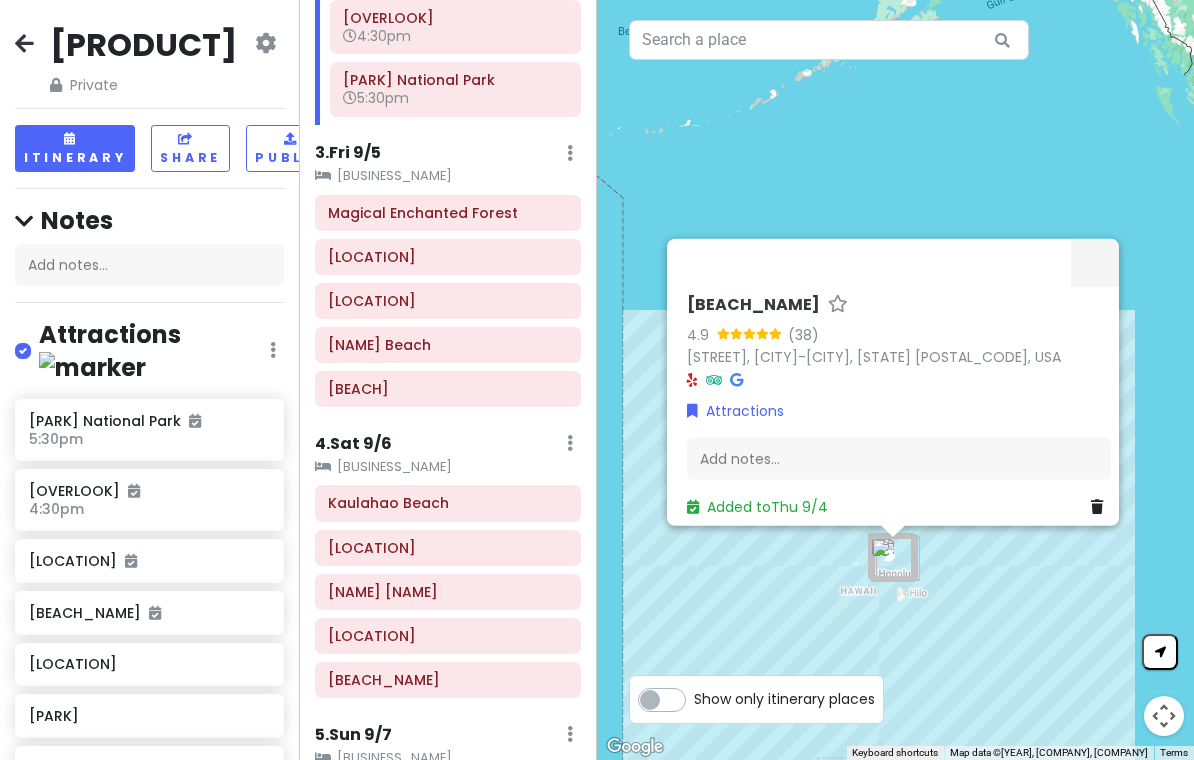 click on "[NUMBER] . [DAY] [DATE]" at bounding box center [348, 153] 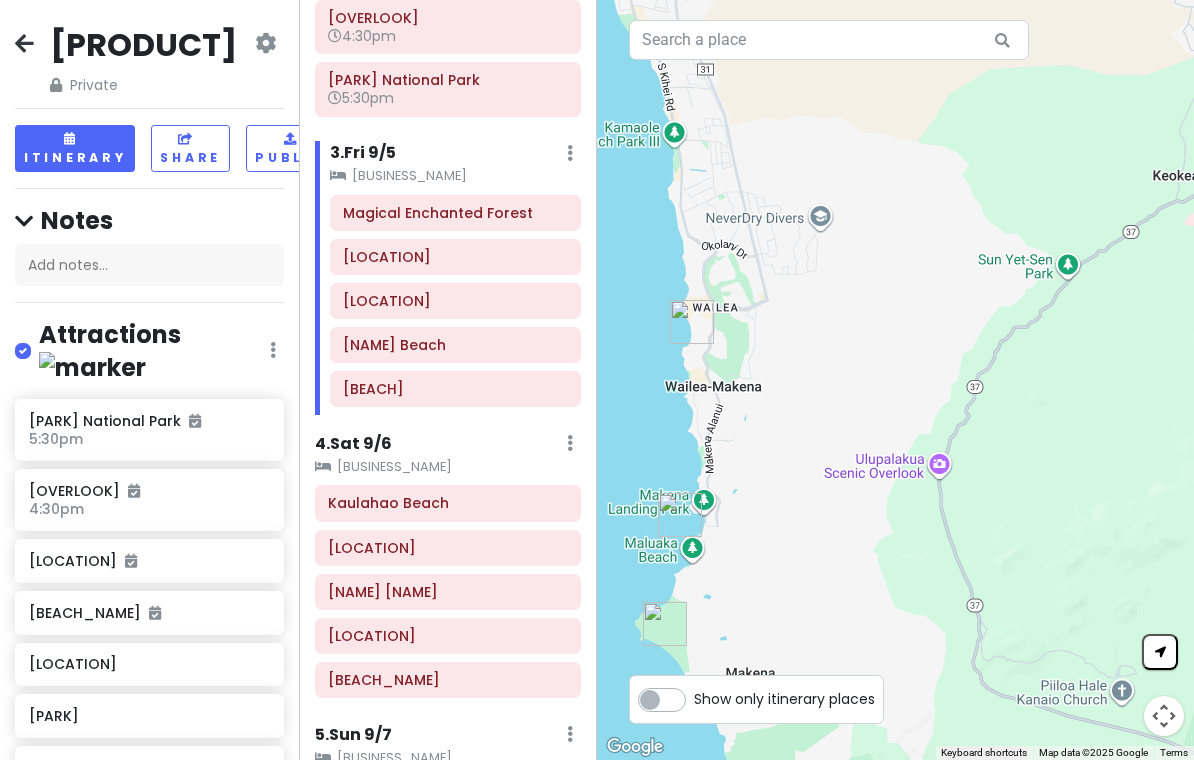 click on "[NUMBER] . [DAY] [DATE]" at bounding box center [363, 153] 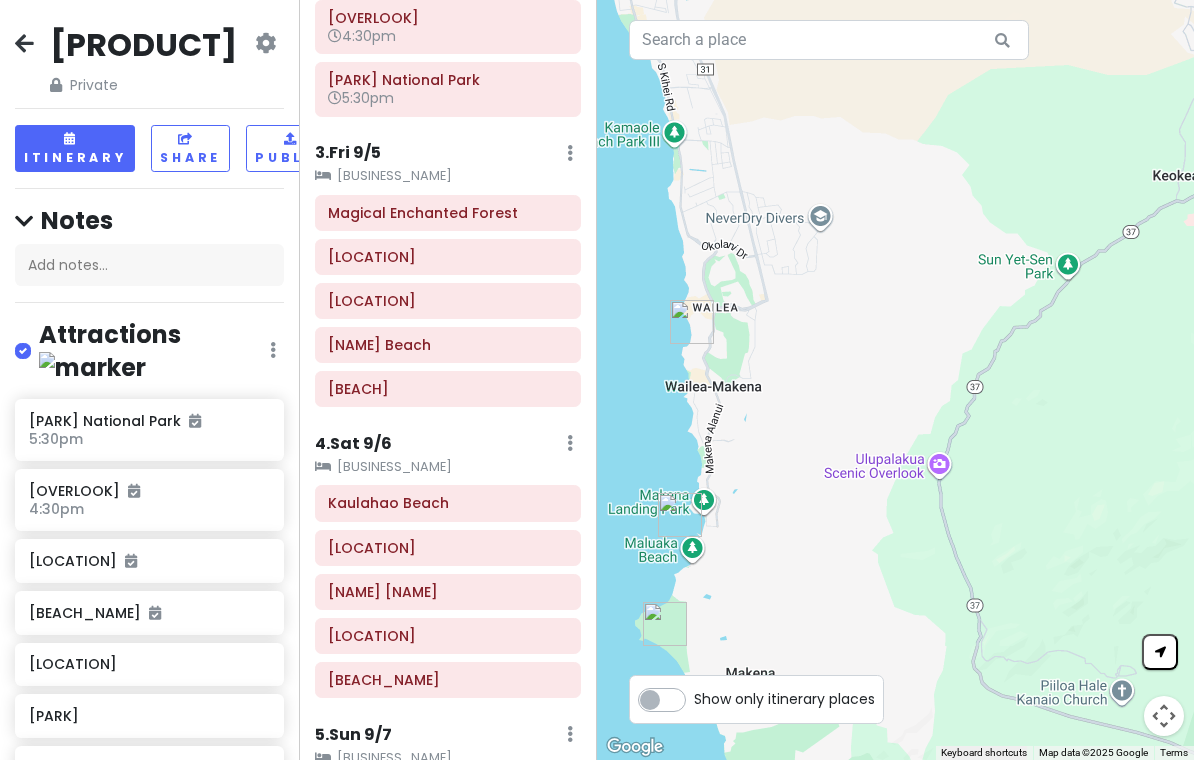 click on "[BUSINESS_NAME]" 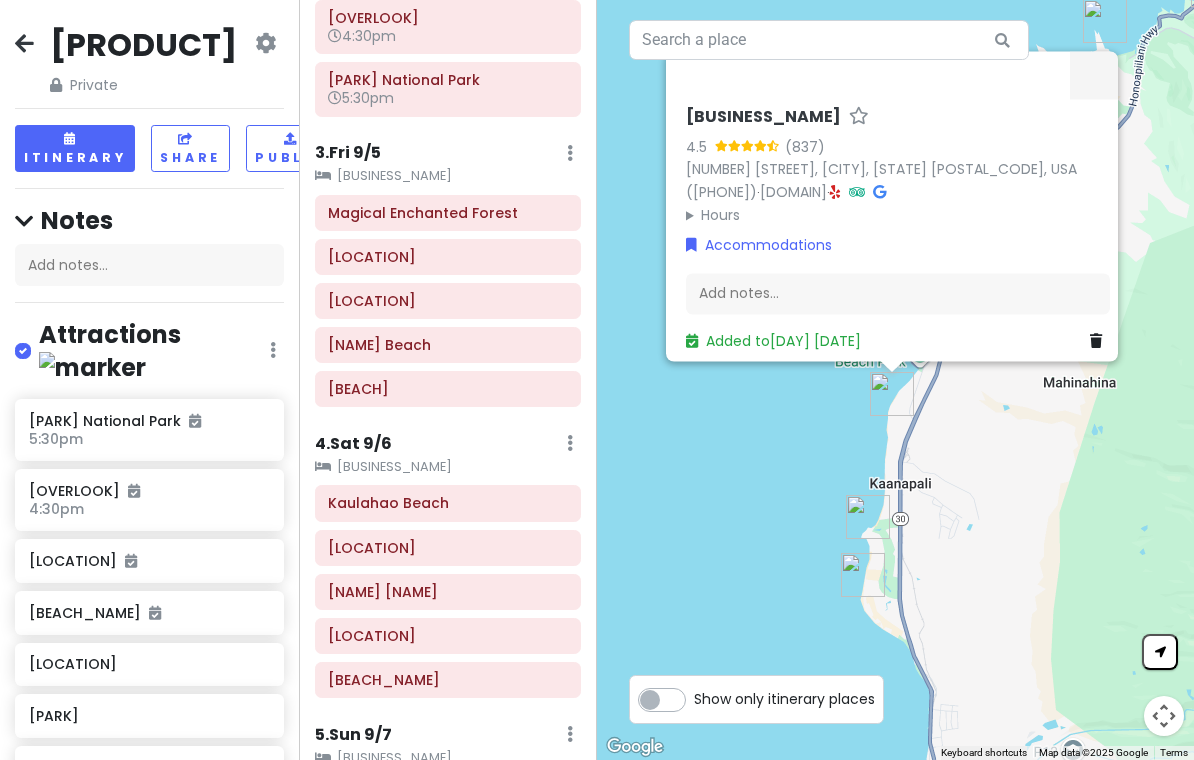 click on "[NUMBER] . [DAY] [DATE]" at bounding box center (348, 153) 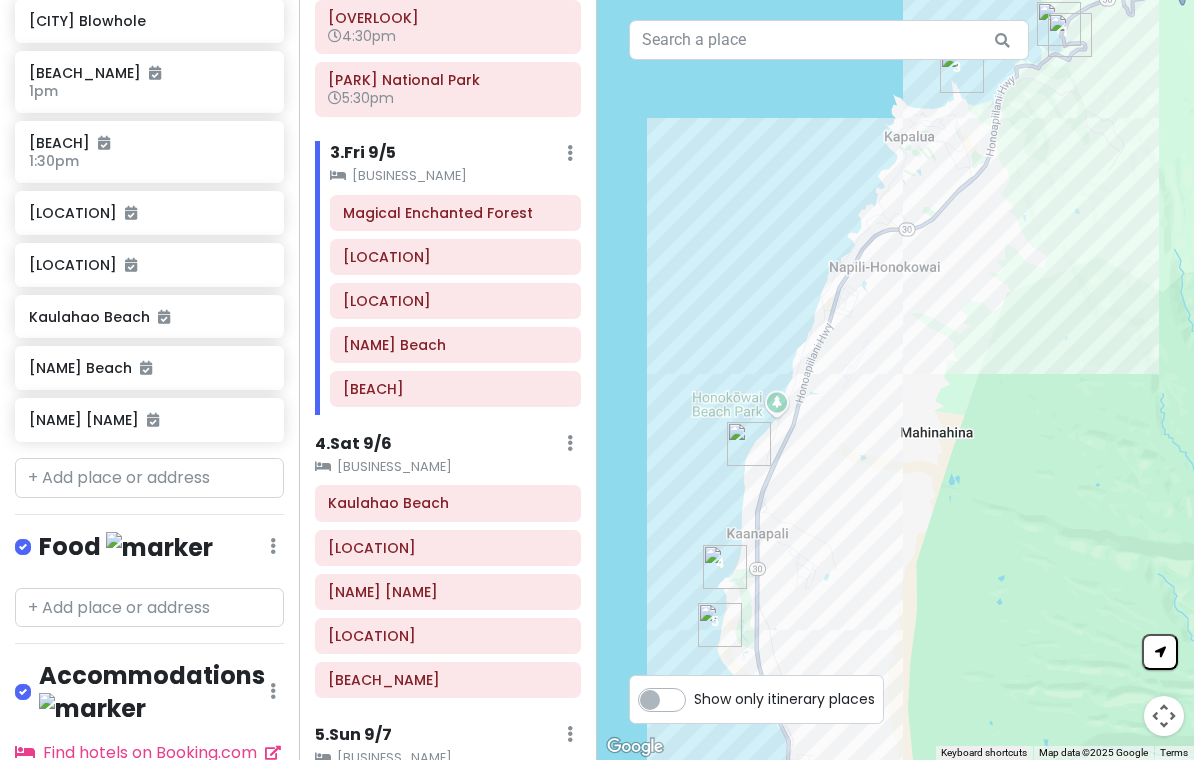 scroll, scrollTop: 983, scrollLeft: 0, axis: vertical 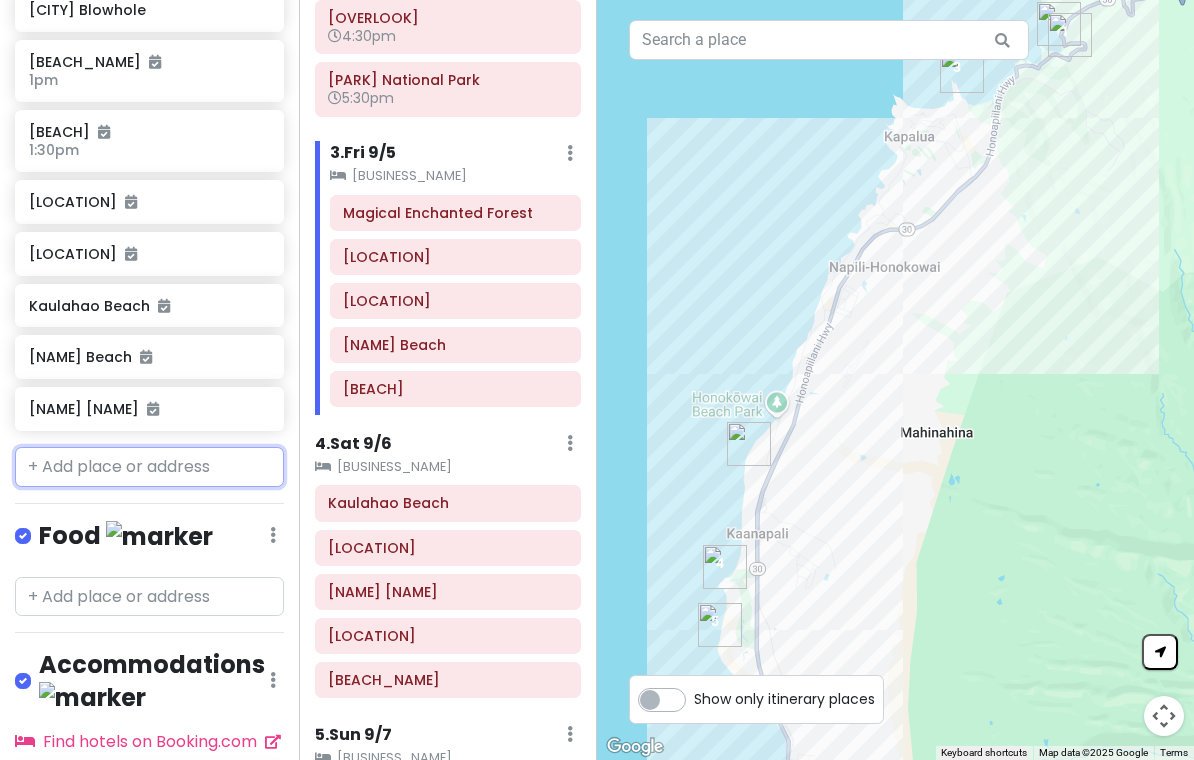 click at bounding box center (149, 467) 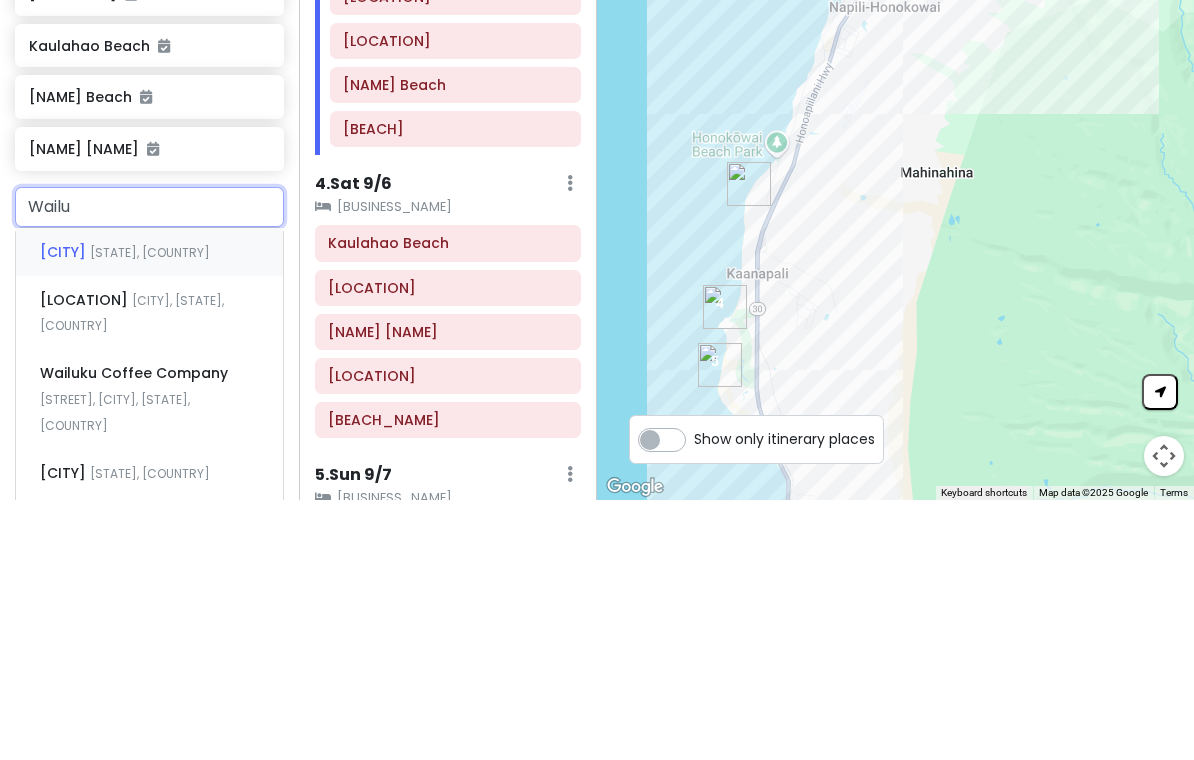 type on "[CITY]" 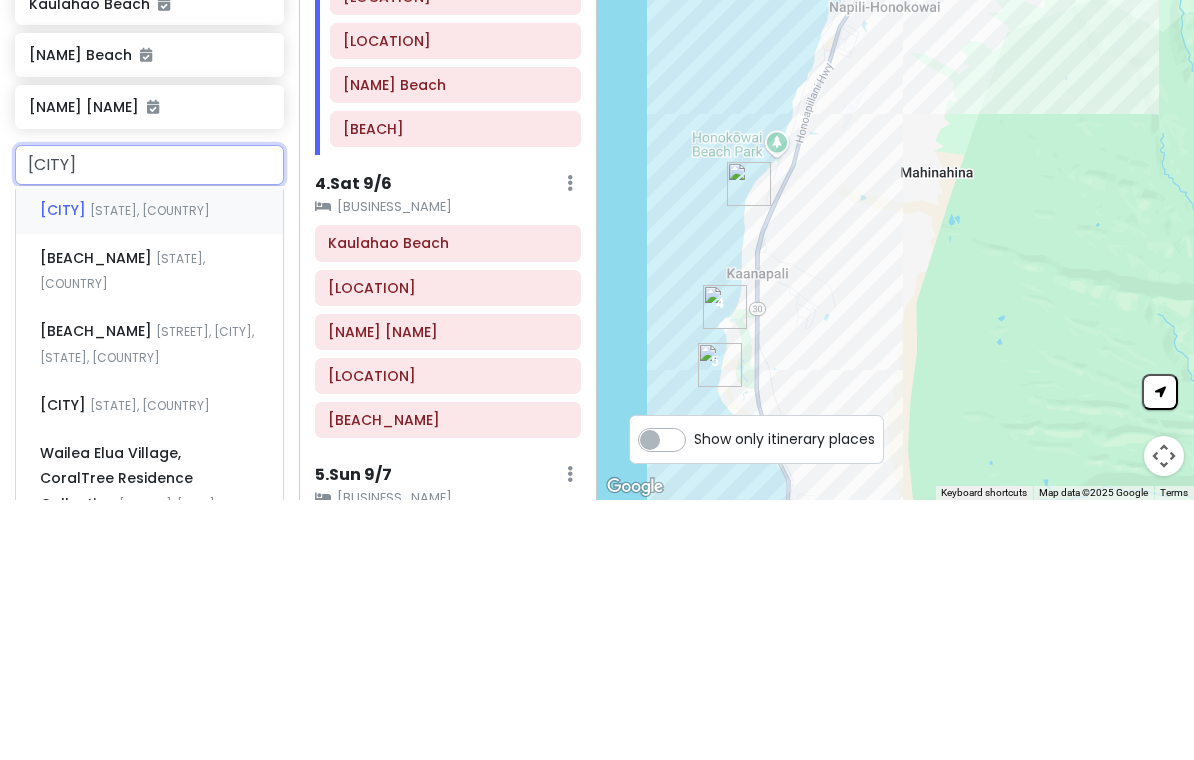 scroll, scrollTop: 1026, scrollLeft: 0, axis: vertical 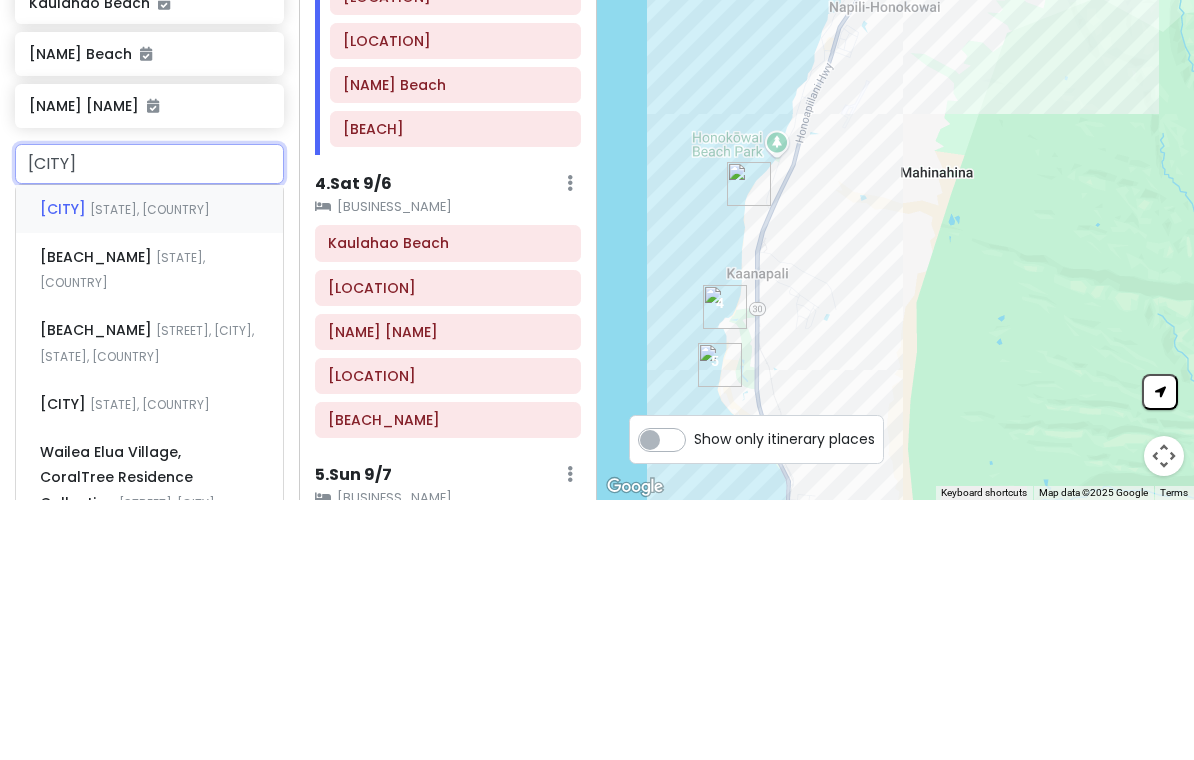 click on "[STREET], [CITY], [STATE], [COUNTRY]" at bounding box center [150, 469] 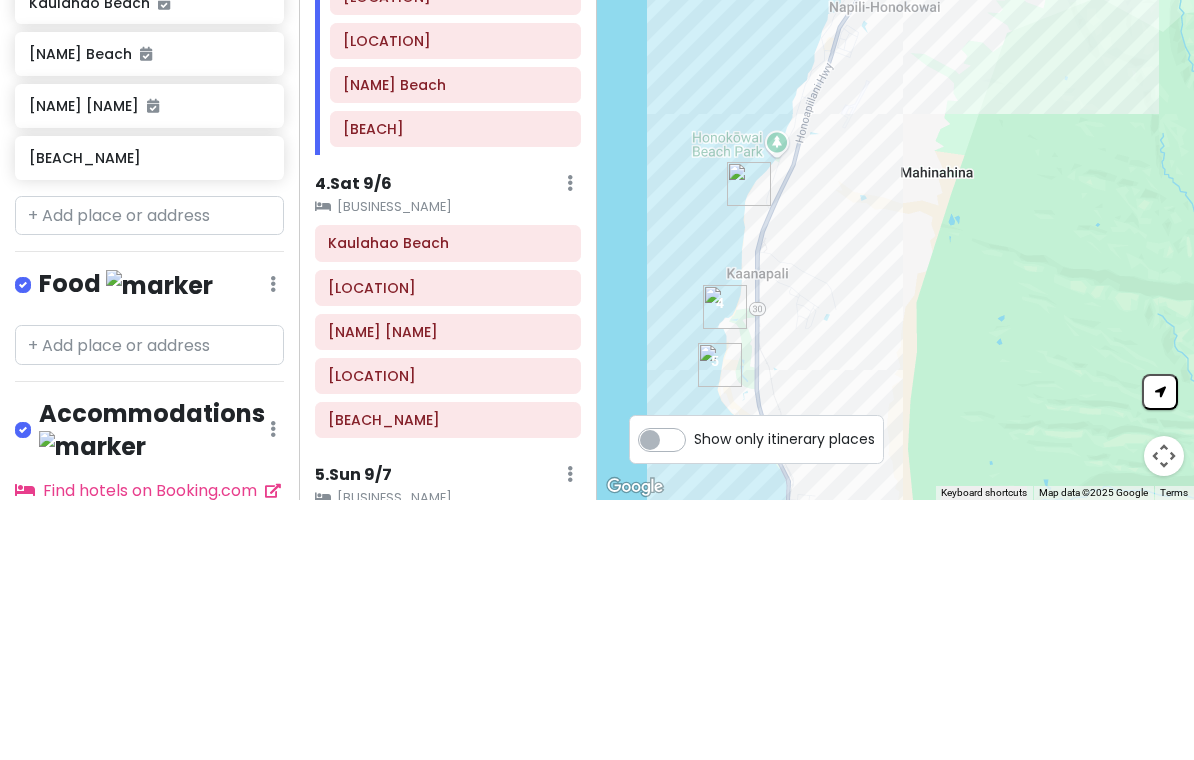 scroll, scrollTop: 31, scrollLeft: 0, axis: vertical 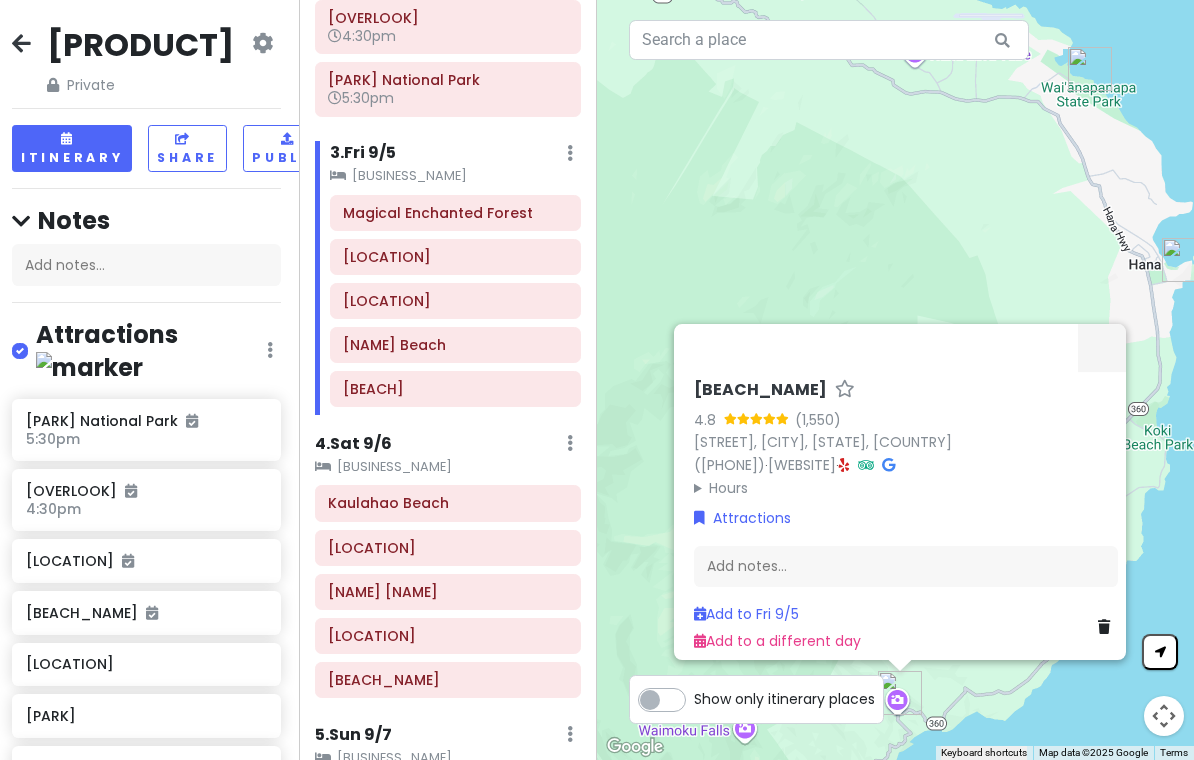 click at bounding box center [21, 43] 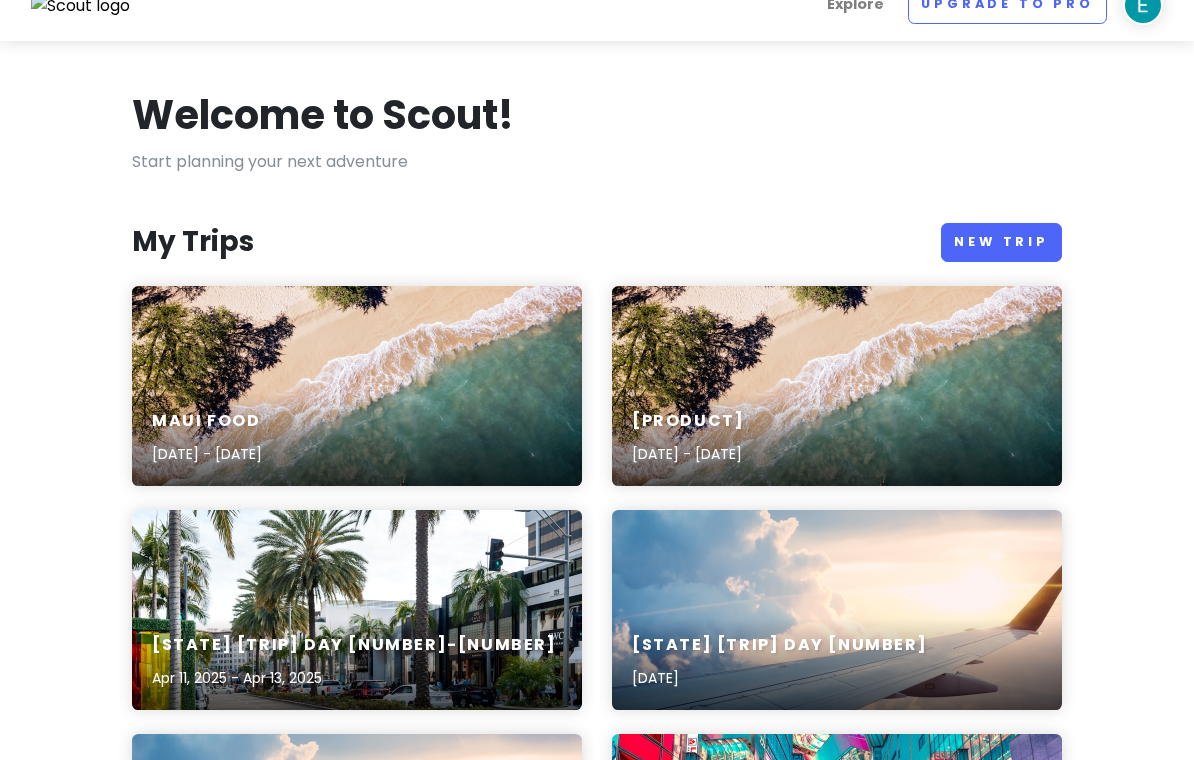 scroll, scrollTop: 0, scrollLeft: 0, axis: both 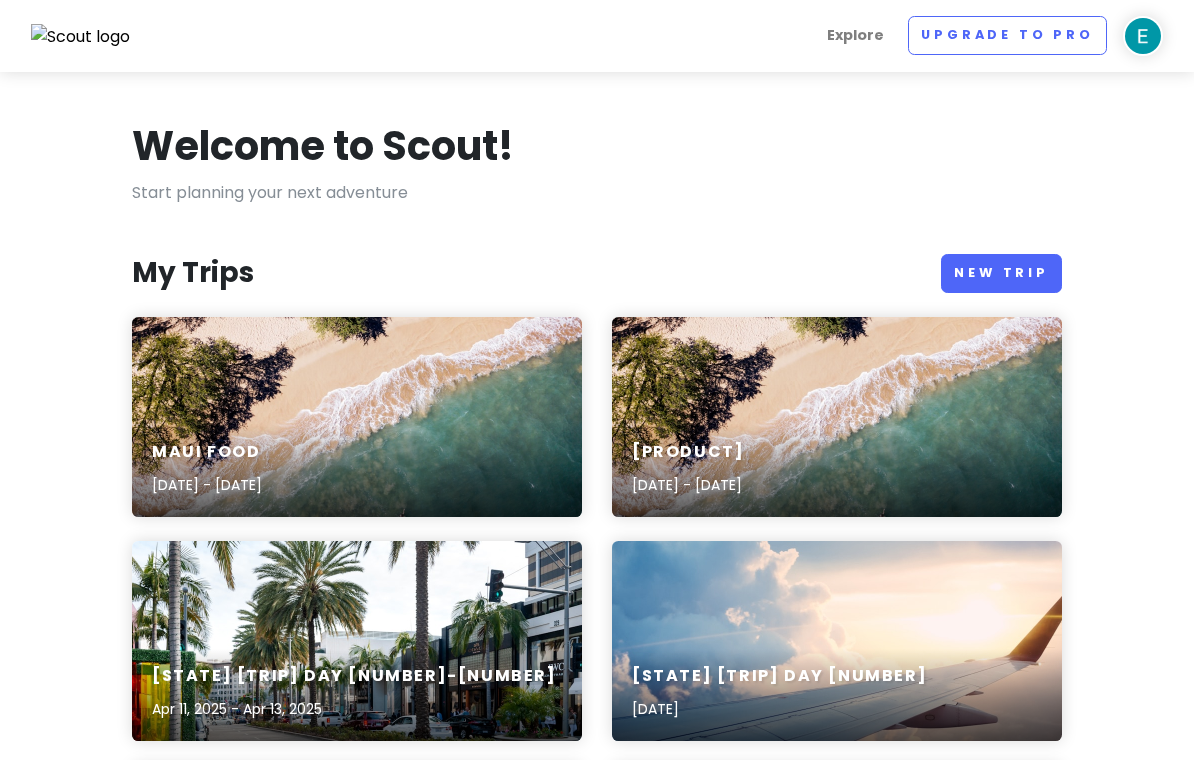 click on "[LOCATION] Food [MONTH] [DAY], [YEAR] - [MONTH] [DAY], [YEAR]" at bounding box center (357, 417) 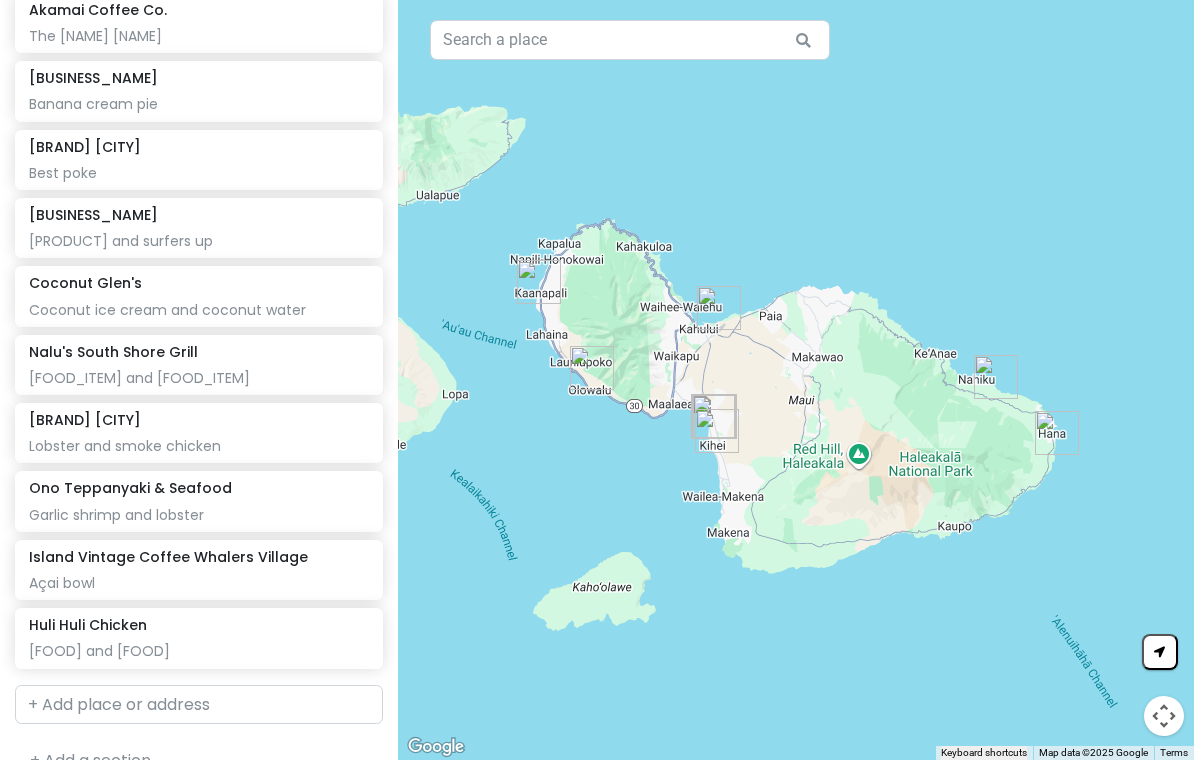 scroll, scrollTop: 373, scrollLeft: 0, axis: vertical 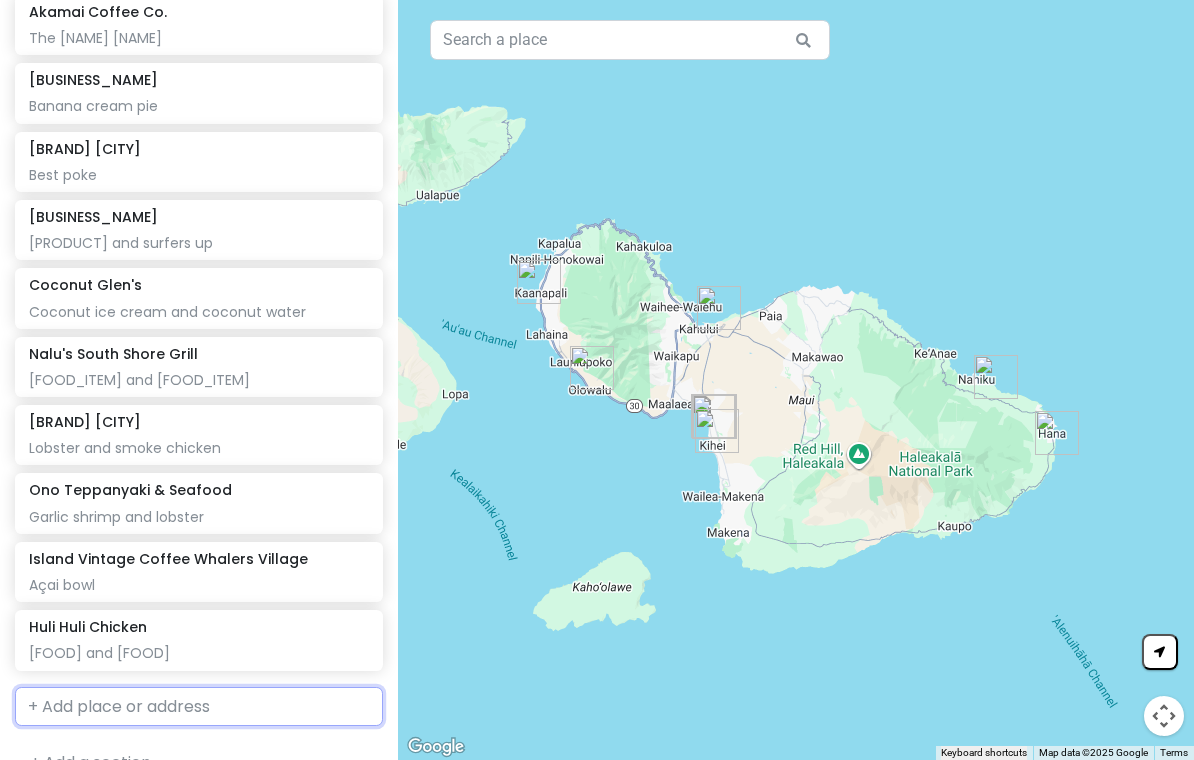 click at bounding box center [199, 707] 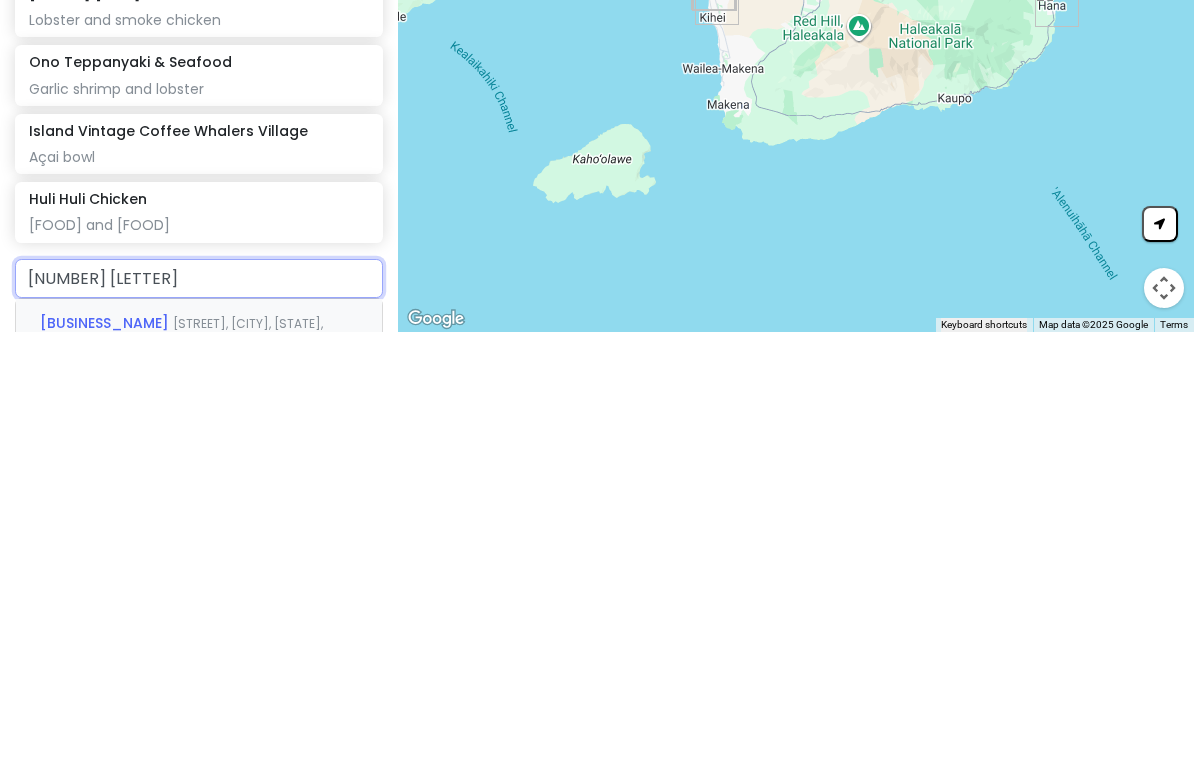 type on "[NUMBER] [LETTER]" 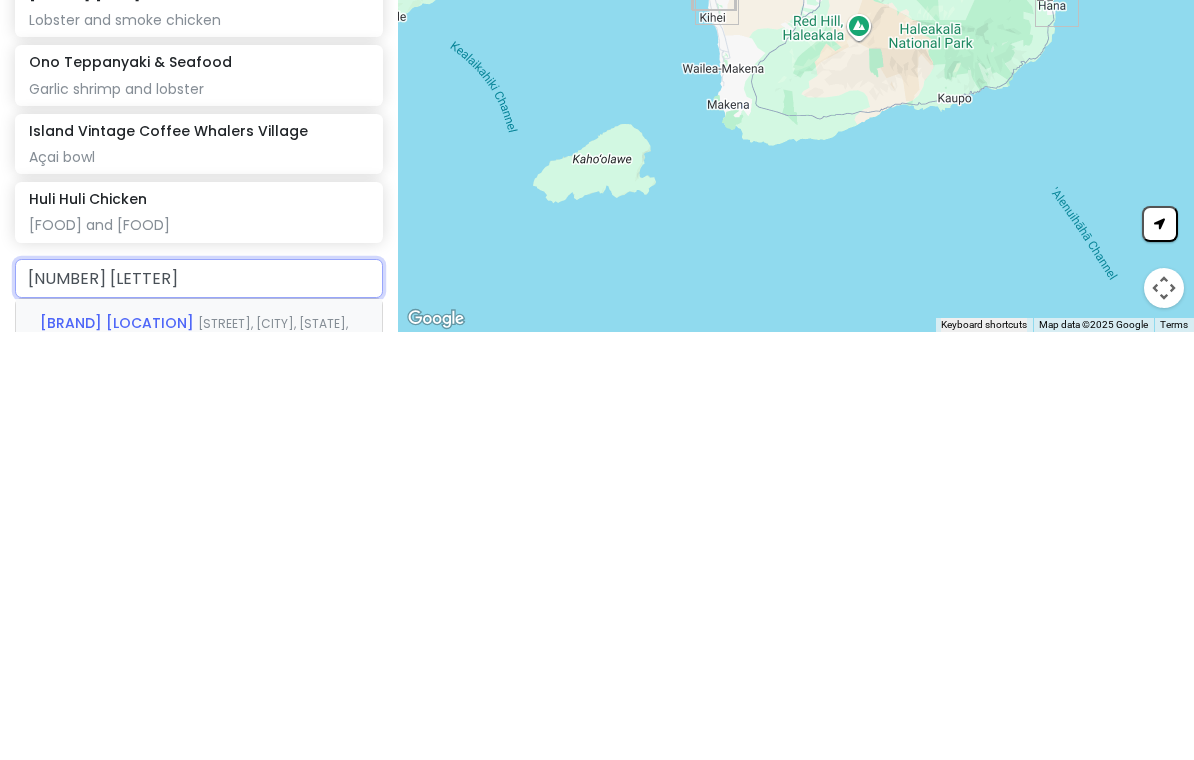 click on "[STREET], [CITY], [STATE], [COUNTRY]" at bounding box center (194, 764) 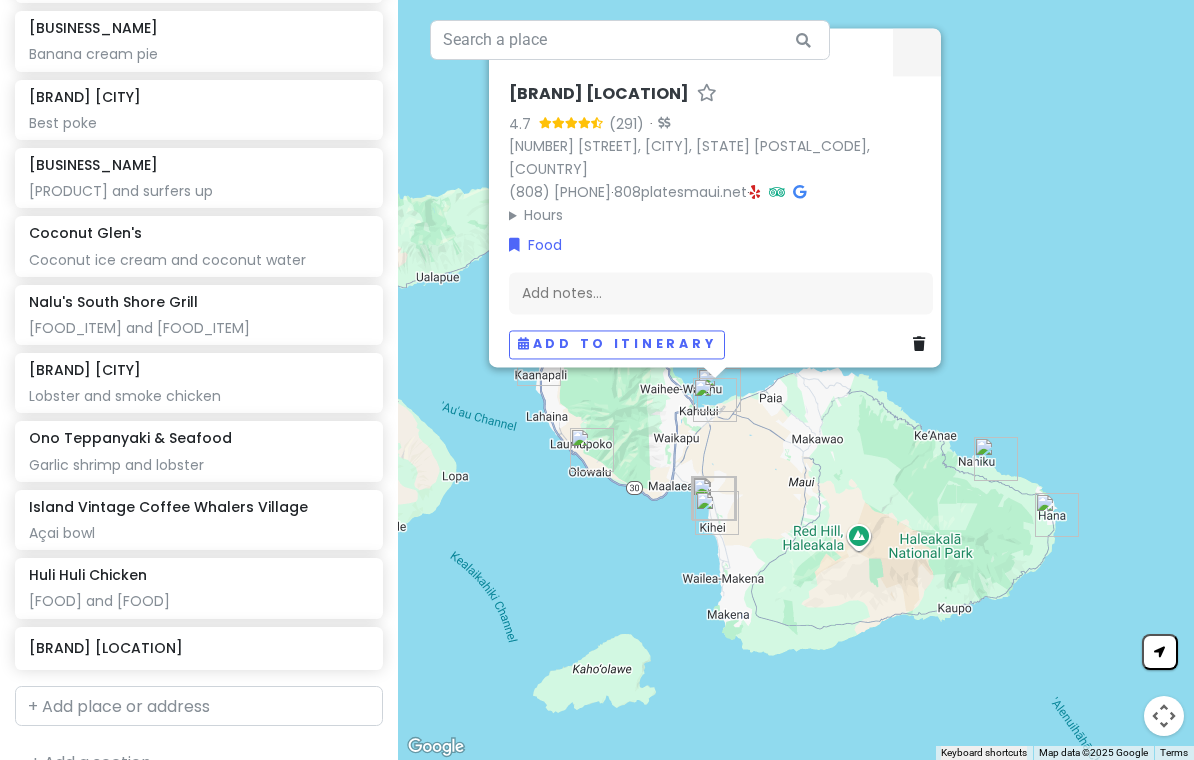 scroll, scrollTop: 424, scrollLeft: 0, axis: vertical 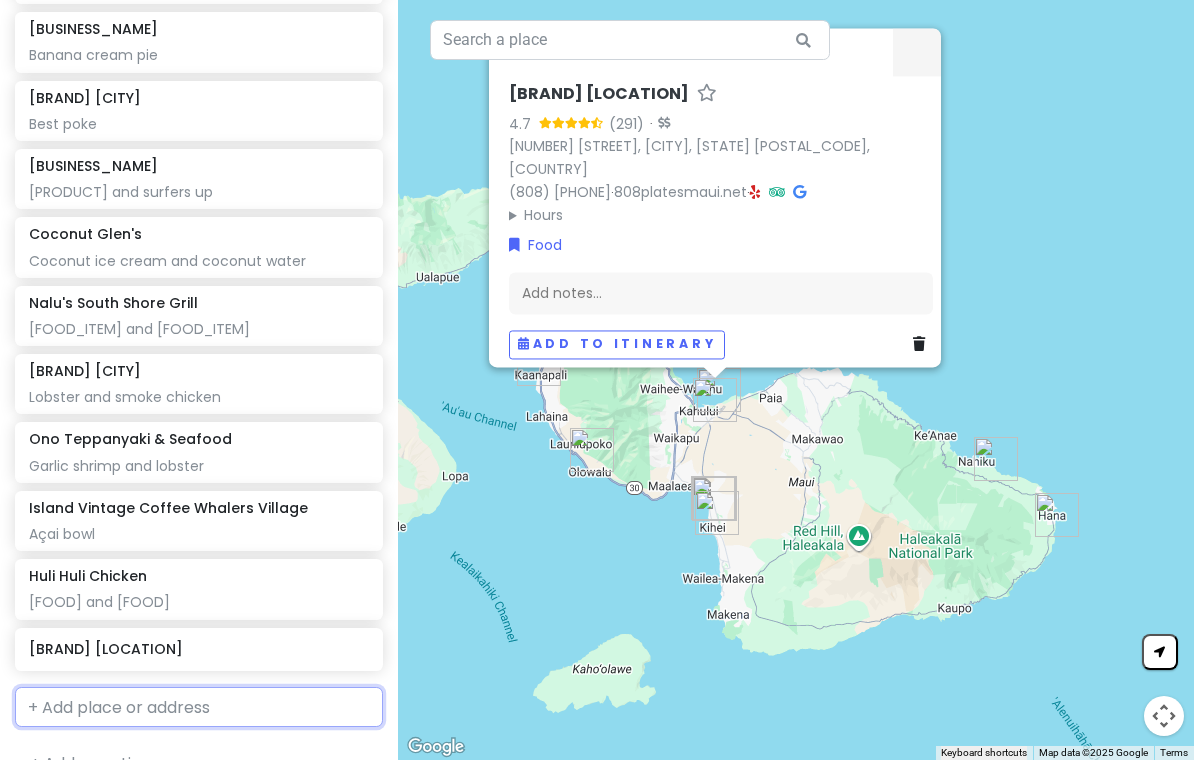 click at bounding box center (199, 707) 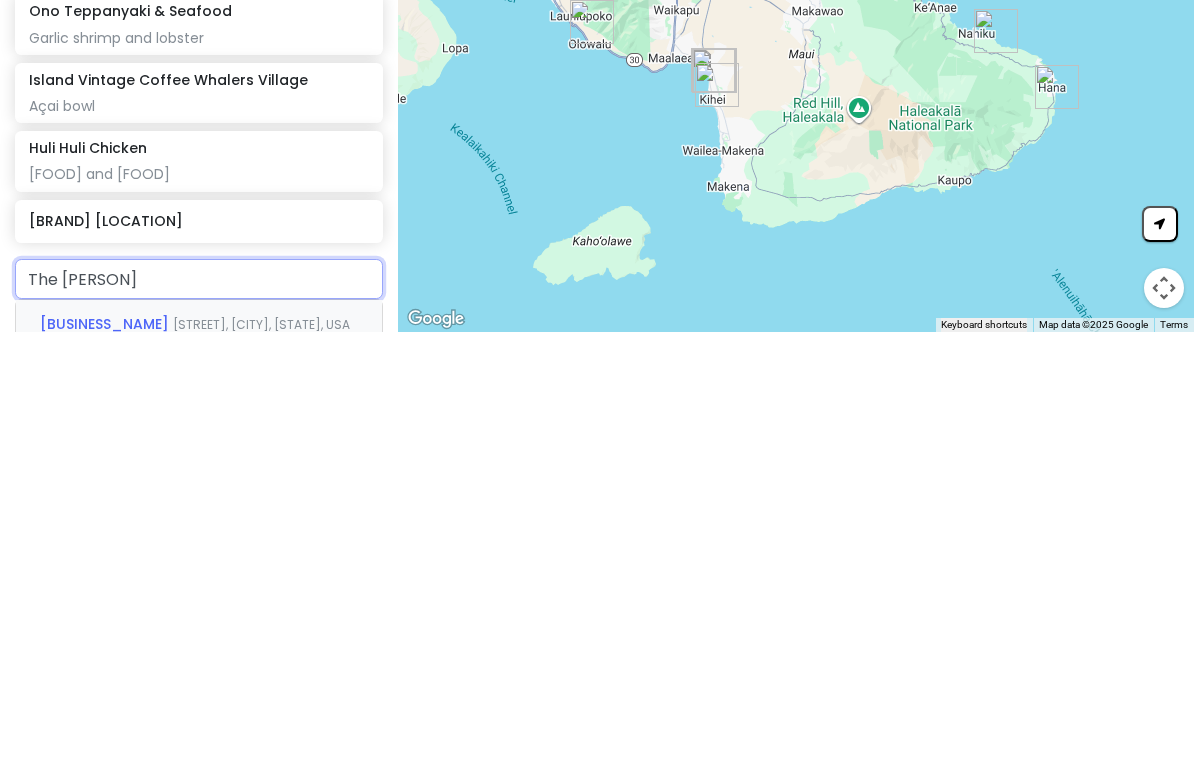 type on "The [PERSON]" 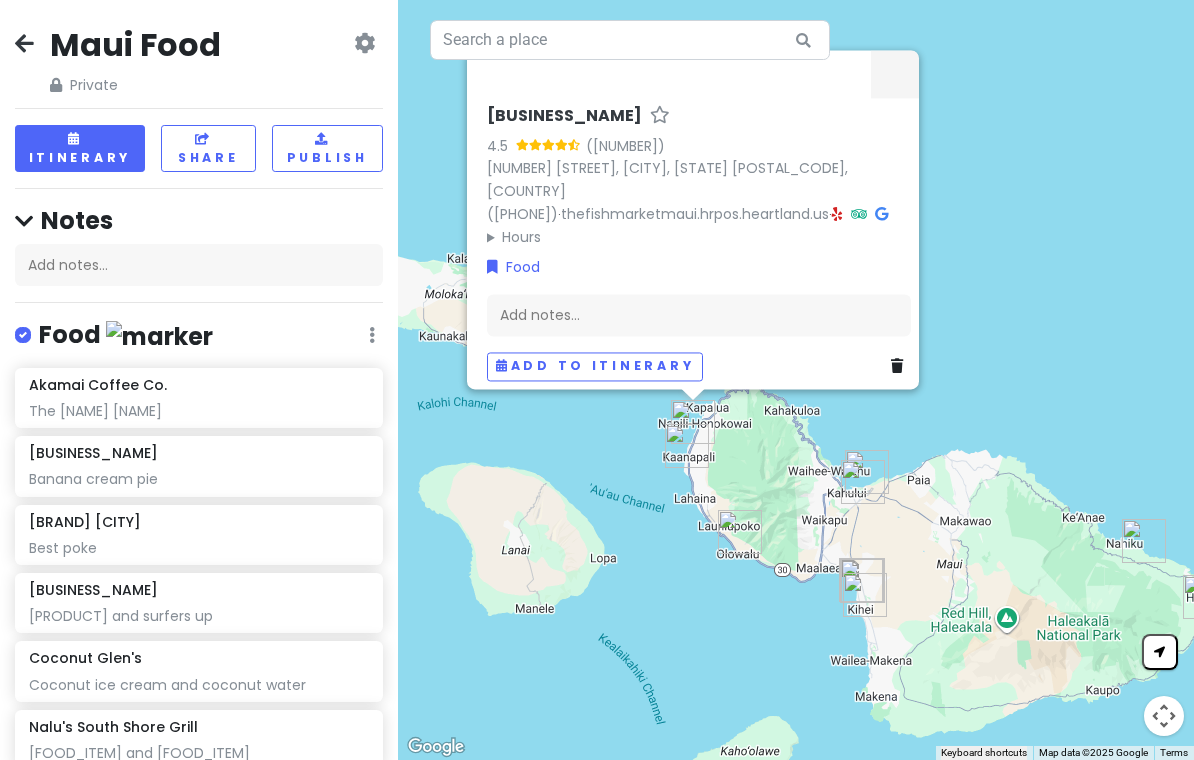 scroll, scrollTop: 0, scrollLeft: 0, axis: both 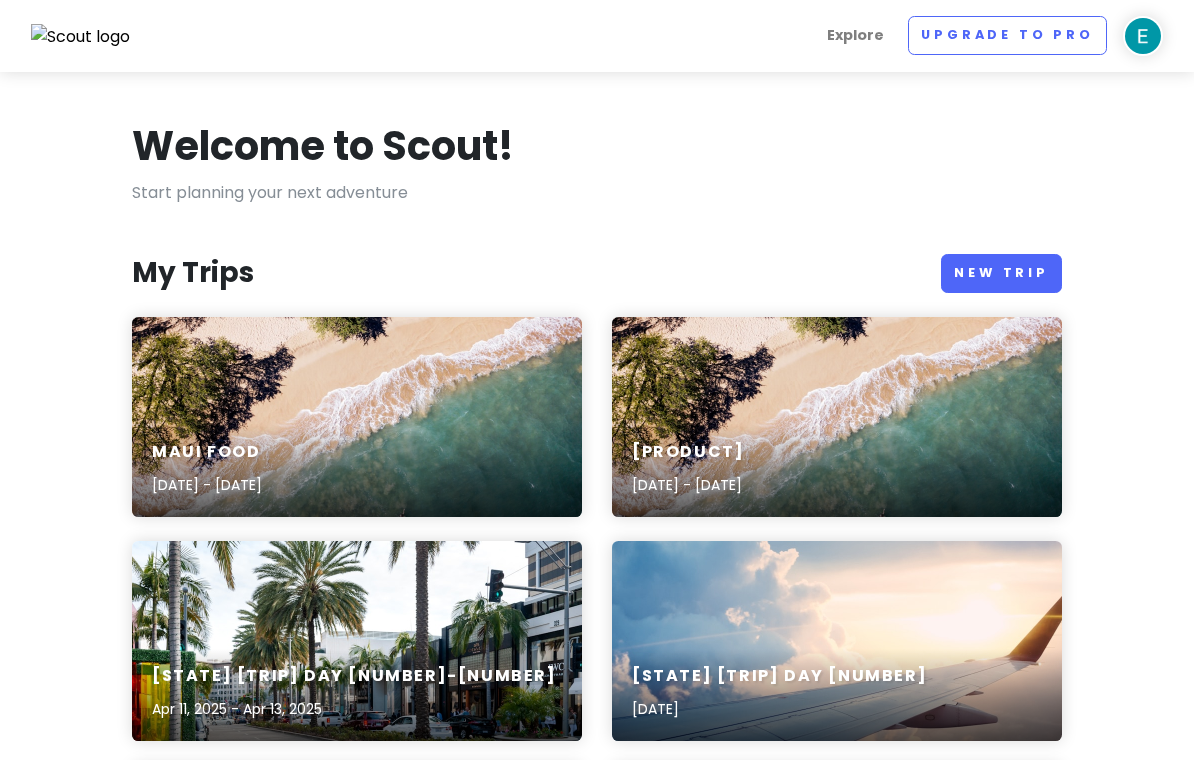 click on "Babymoon [DATE] - [DATE]" at bounding box center (837, 417) 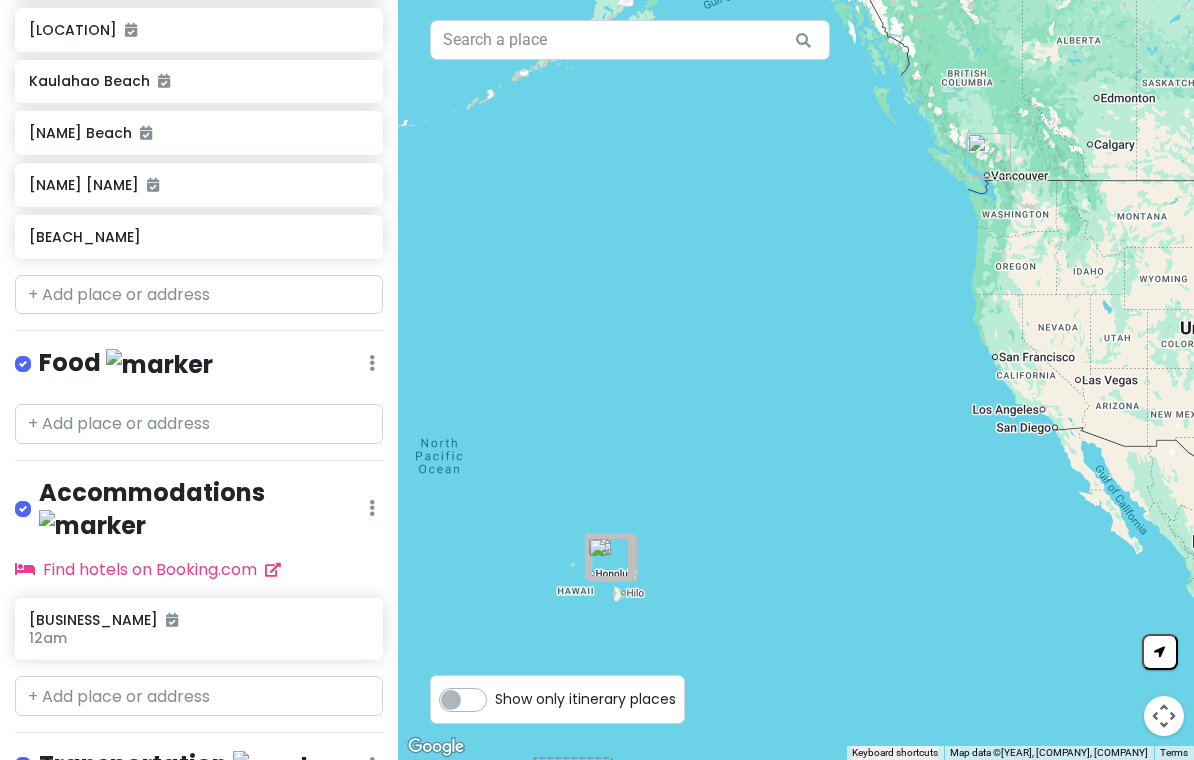 scroll, scrollTop: 1186, scrollLeft: 0, axis: vertical 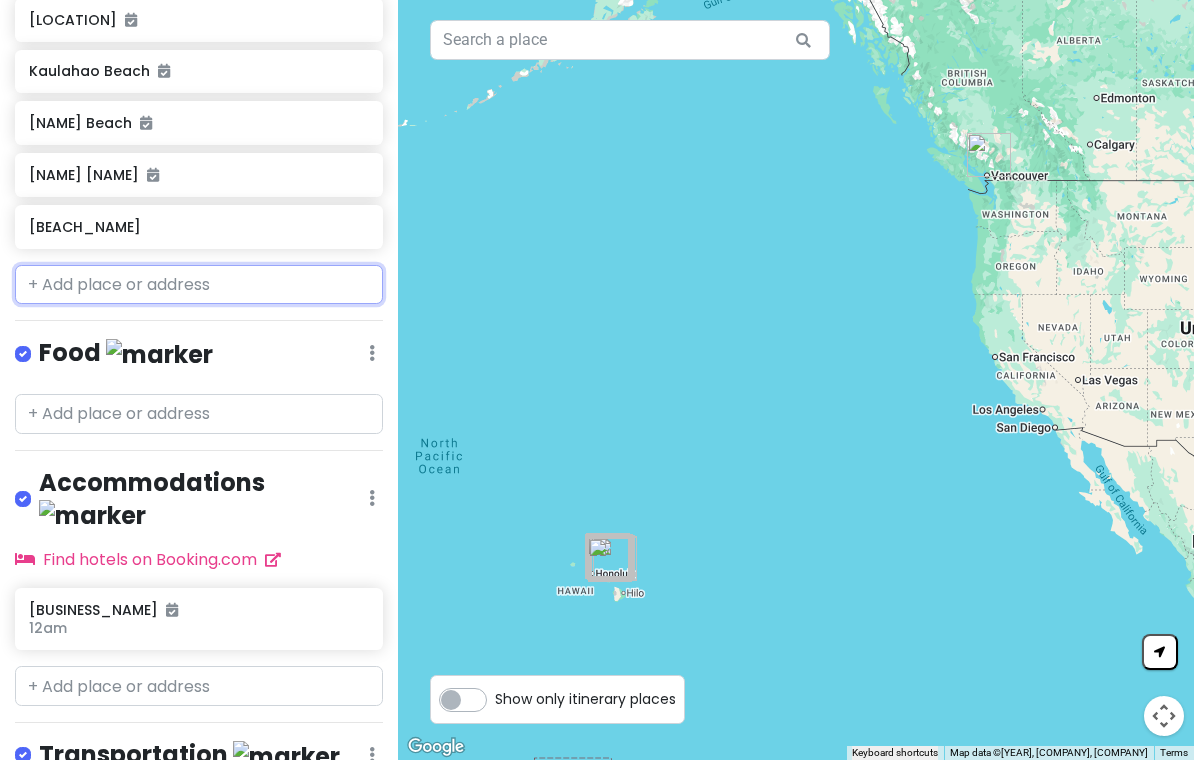 click at bounding box center (199, 285) 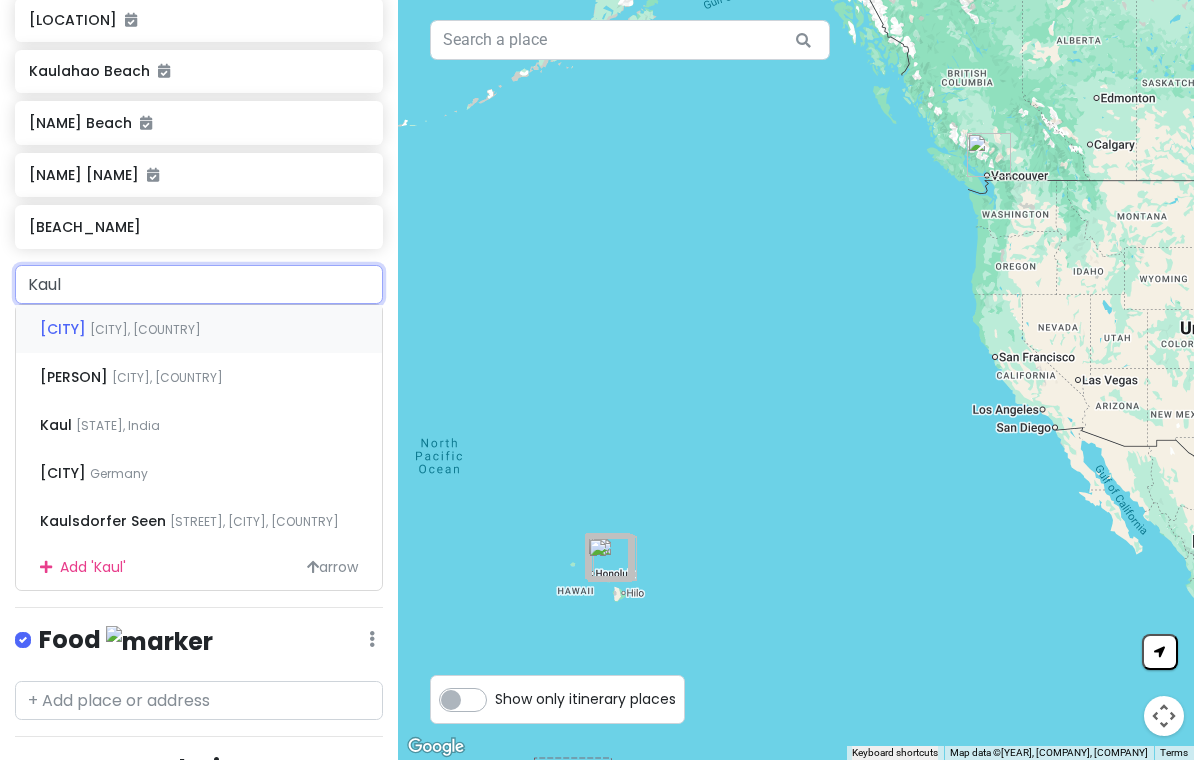 type on "[CITY]" 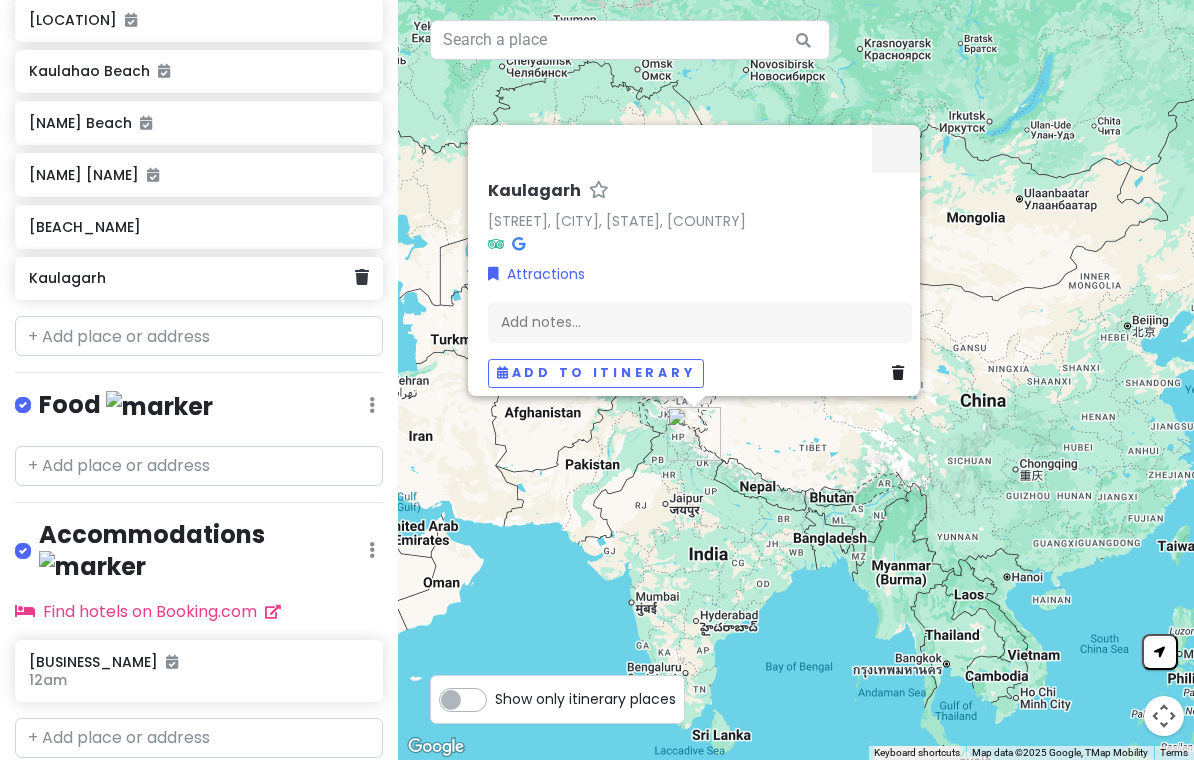 click at bounding box center (362, 277) 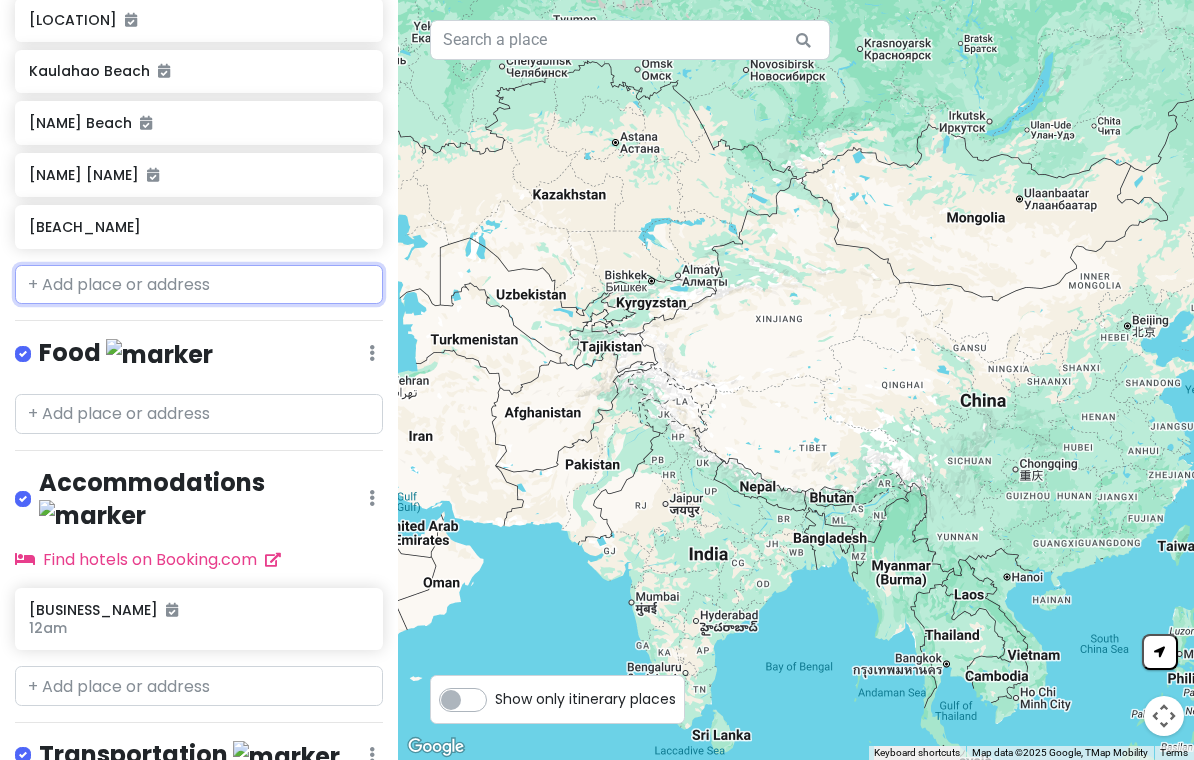 click at bounding box center [199, 285] 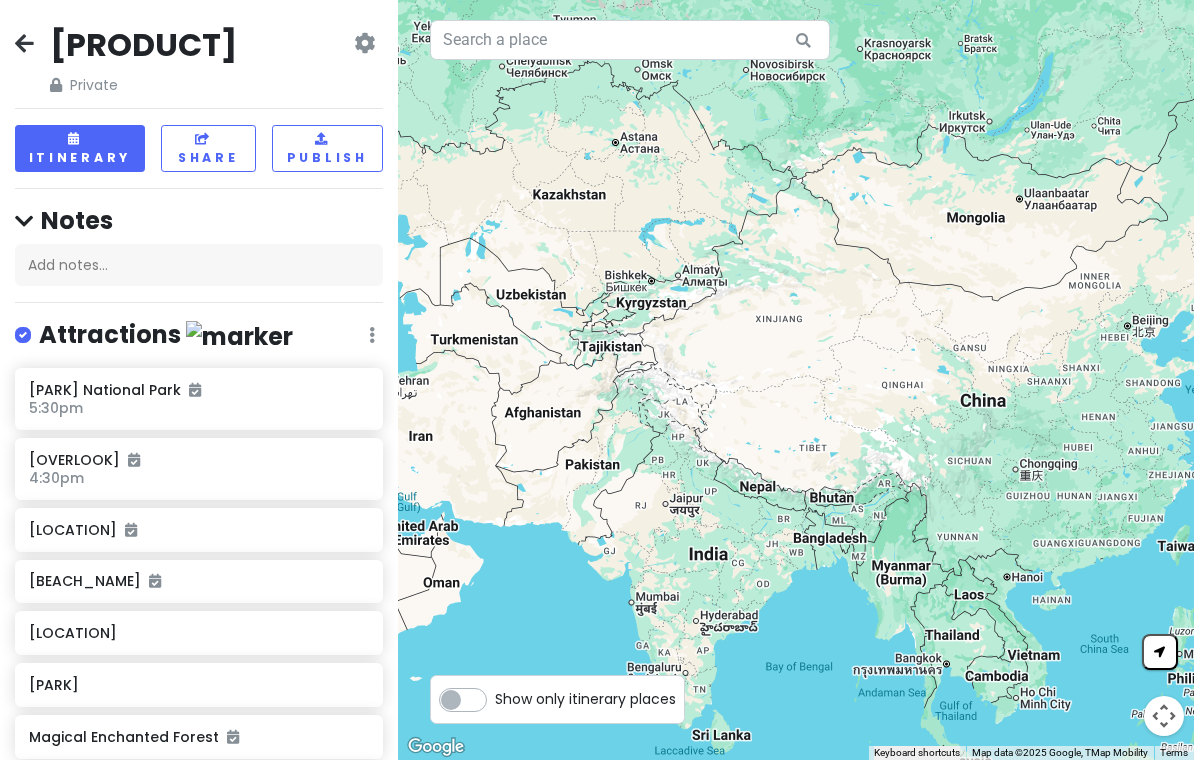 scroll, scrollTop: 0, scrollLeft: 0, axis: both 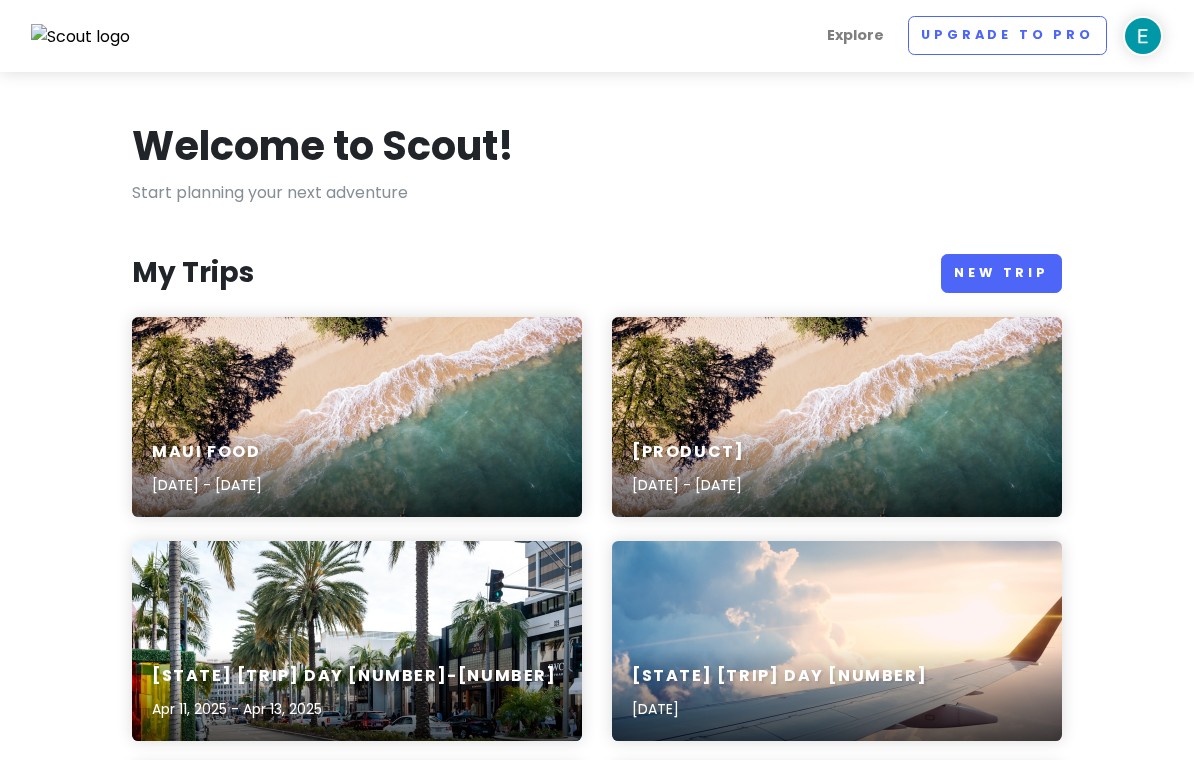 click on "[LOCATION] Food [MONTH] [DAY], [YEAR] - [MONTH] [DAY], [YEAR]" at bounding box center (357, 417) 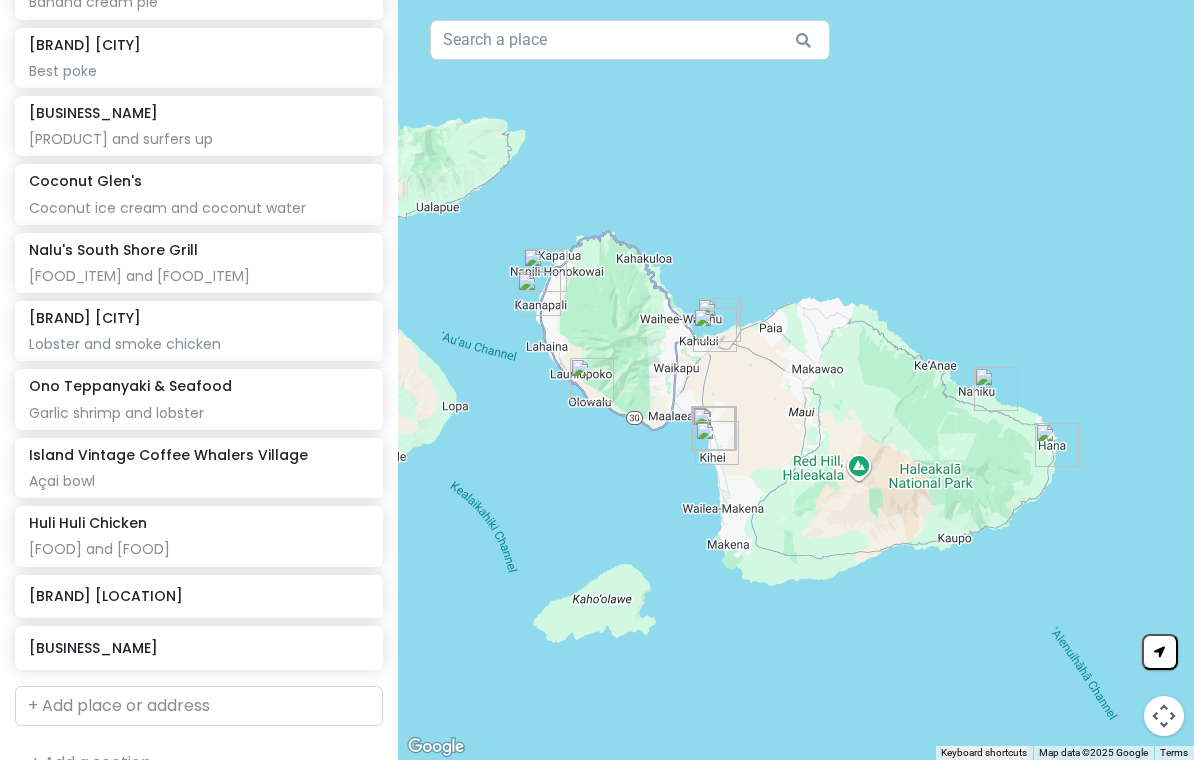 scroll, scrollTop: 476, scrollLeft: 0, axis: vertical 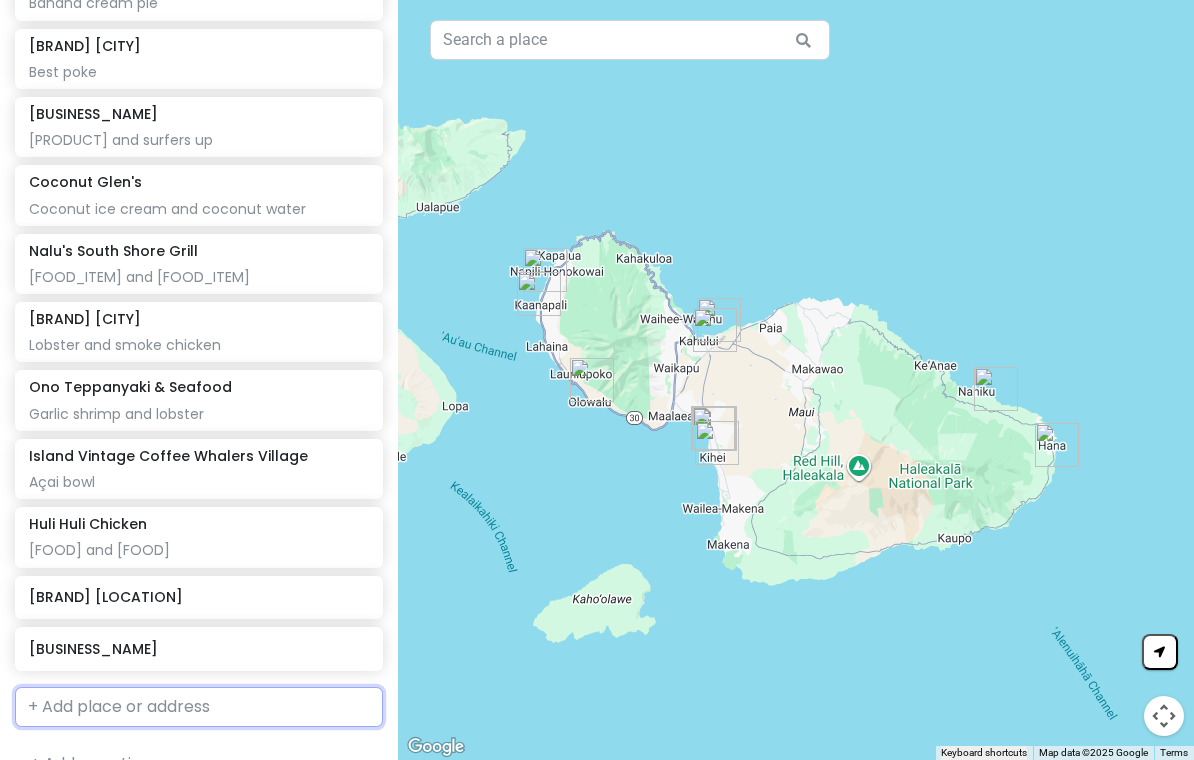 click at bounding box center [199, 707] 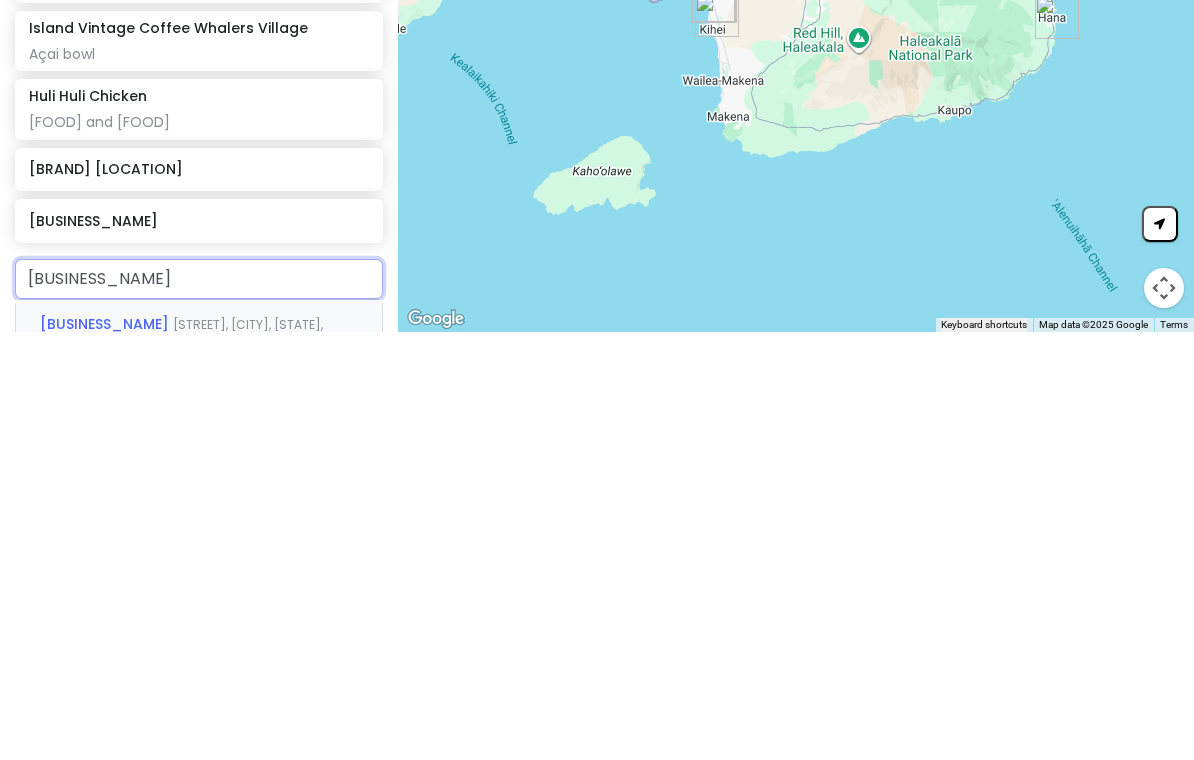 type on "Laulima f" 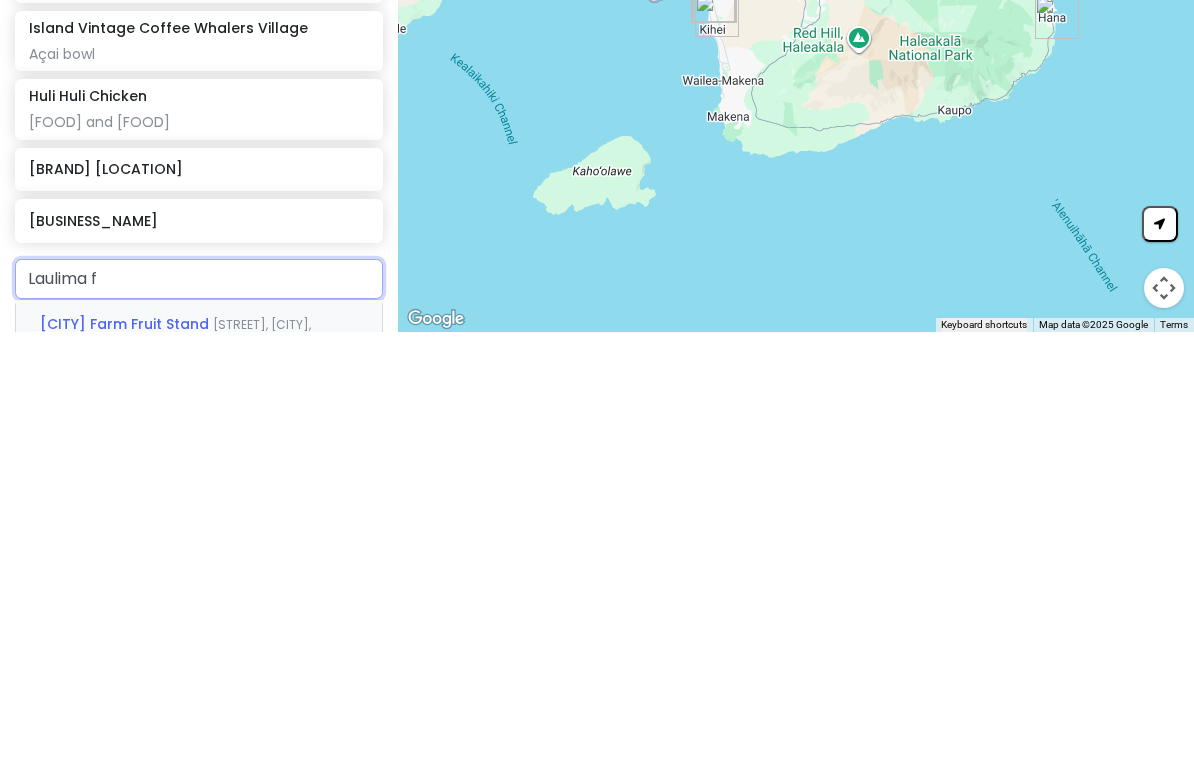 click on "[STREET], [CITY], [STATE], [COUNTRY]" at bounding box center (175, 765) 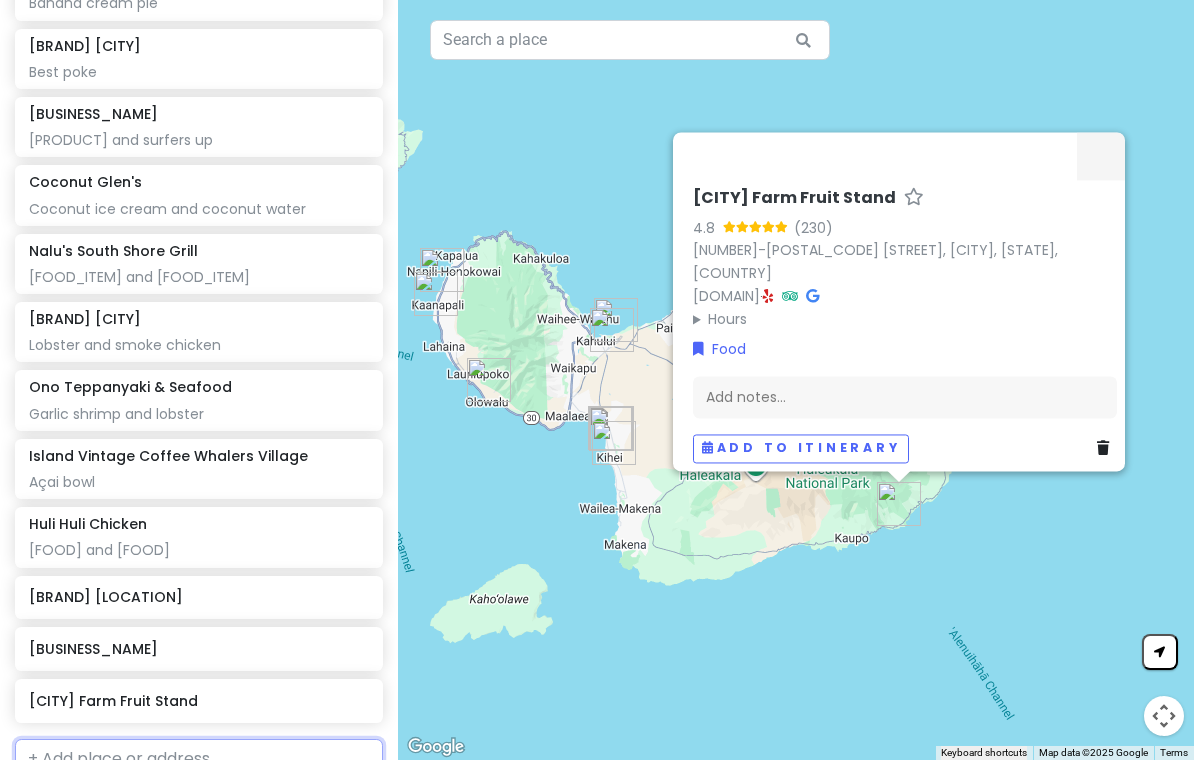 click at bounding box center [199, 759] 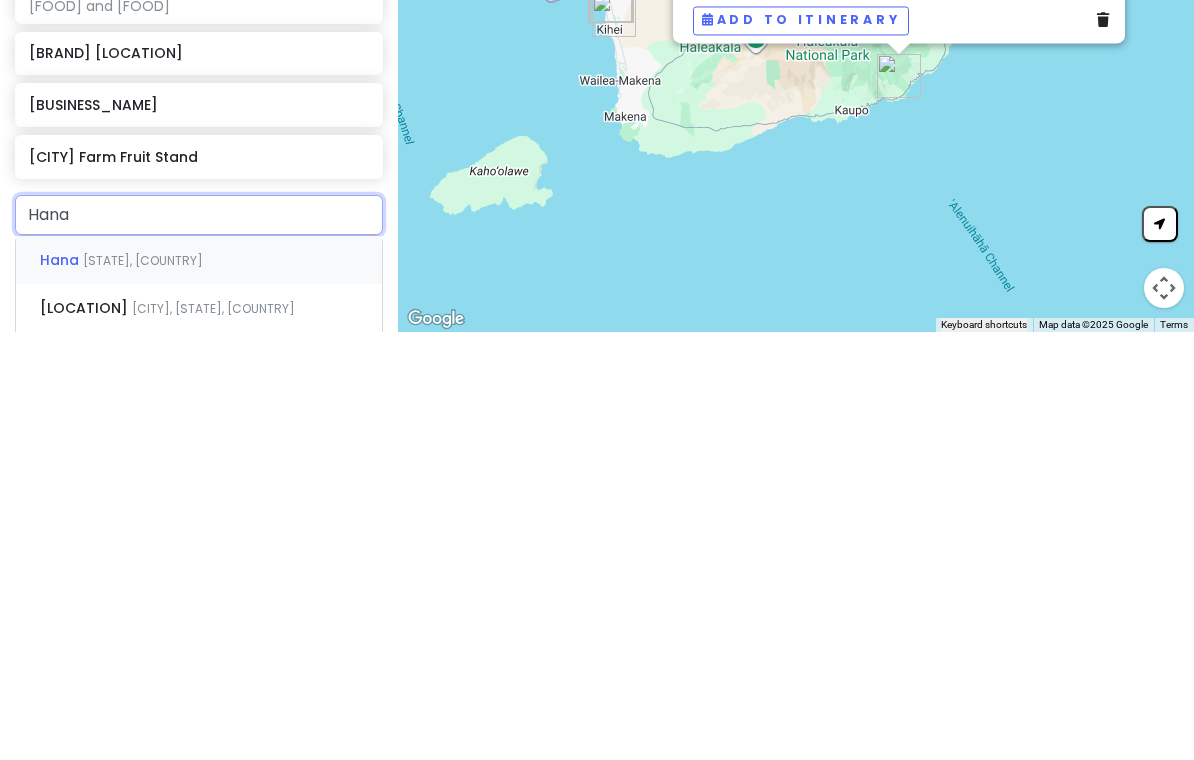 scroll, scrollTop: 604, scrollLeft: 0, axis: vertical 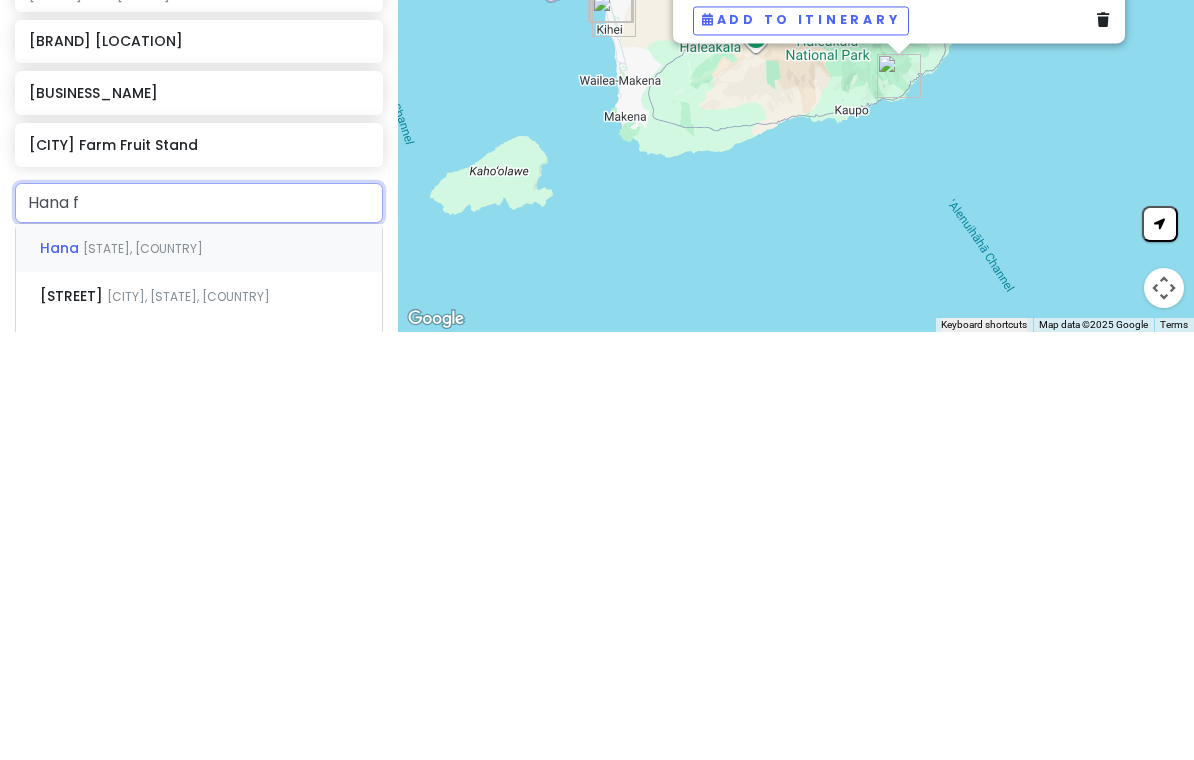 type on "[CITY] [PRODUCT]" 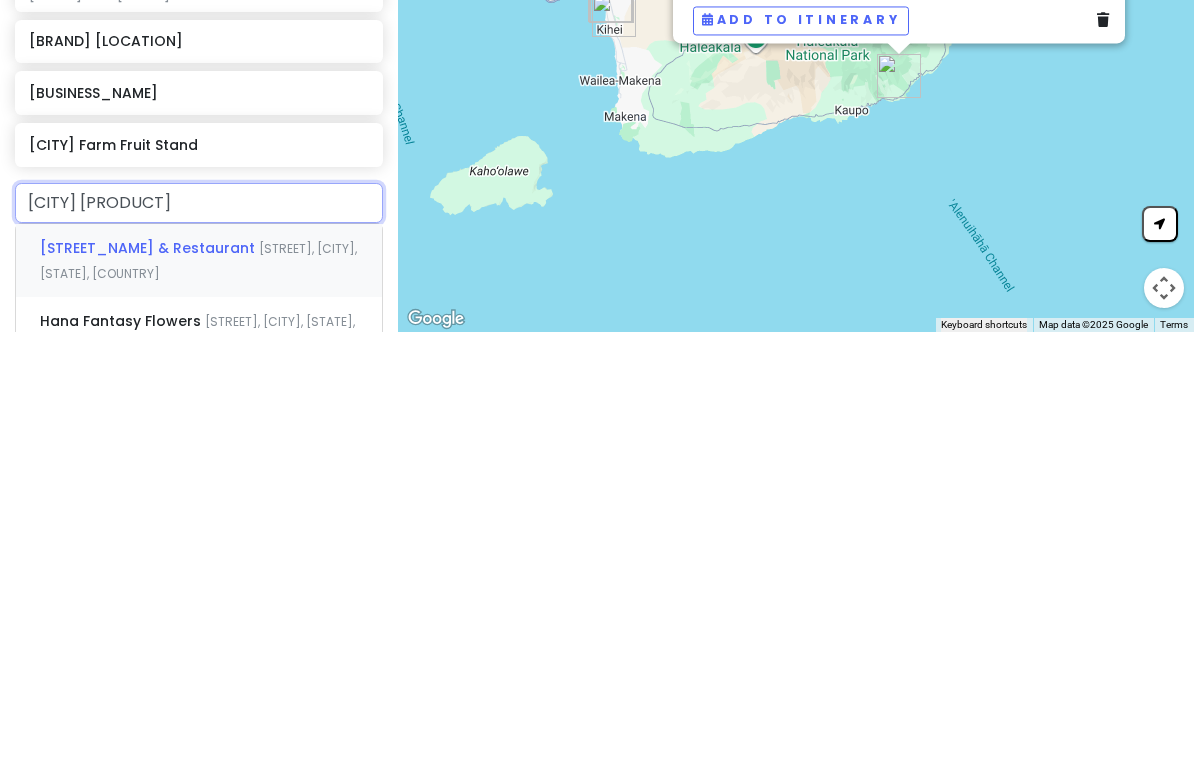 click on "[STREET_NAME] & Restaurant" at bounding box center [149, 676] 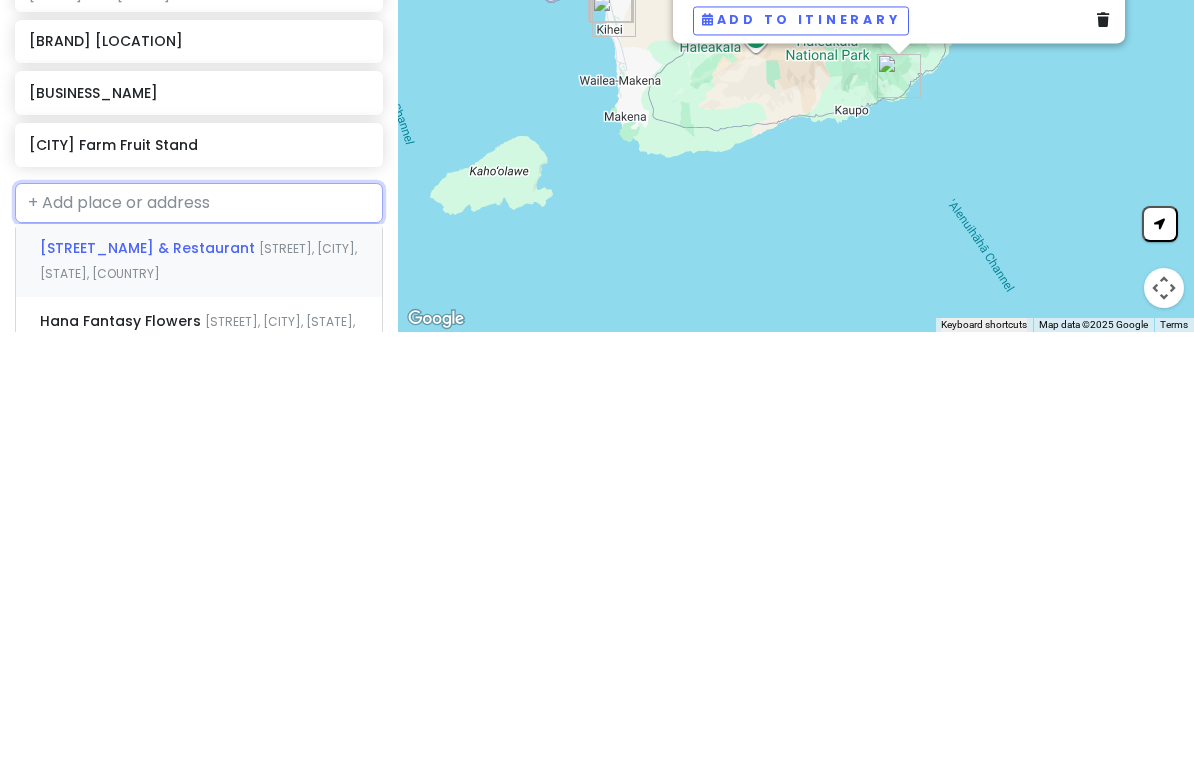 scroll, scrollTop: 528, scrollLeft: 0, axis: vertical 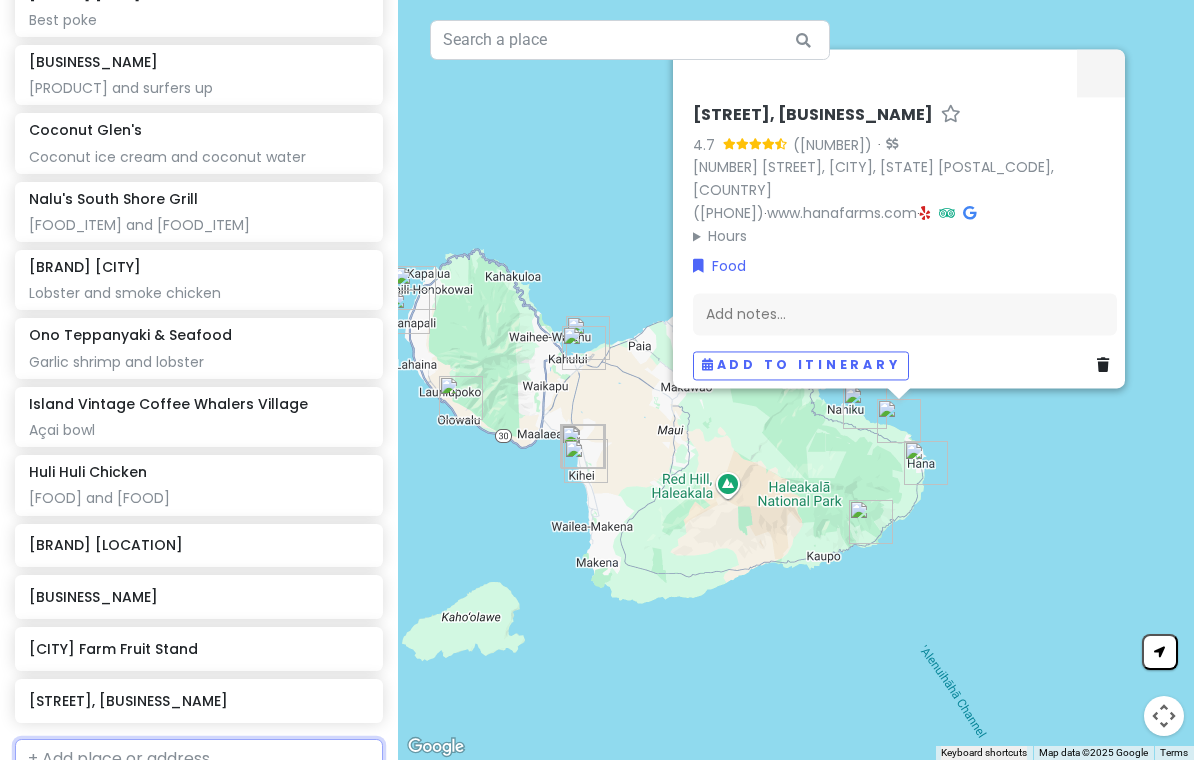 click at bounding box center [199, 759] 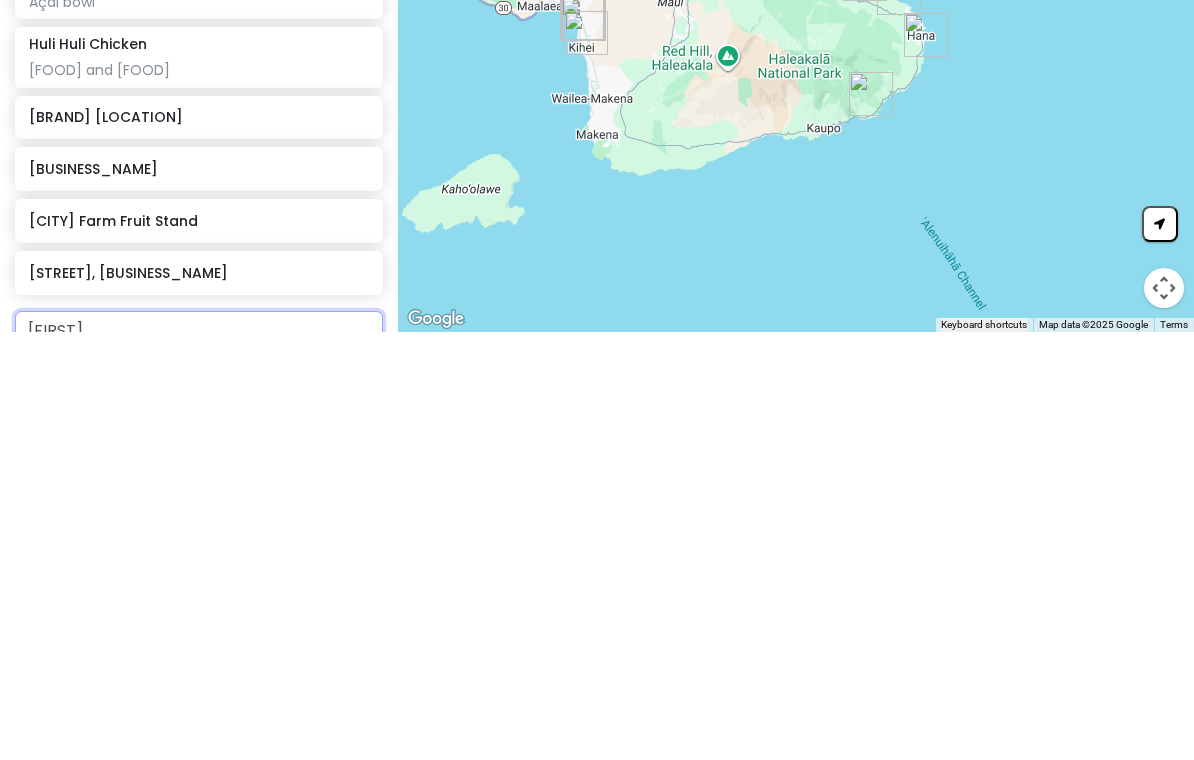 type on "[FIRST]" 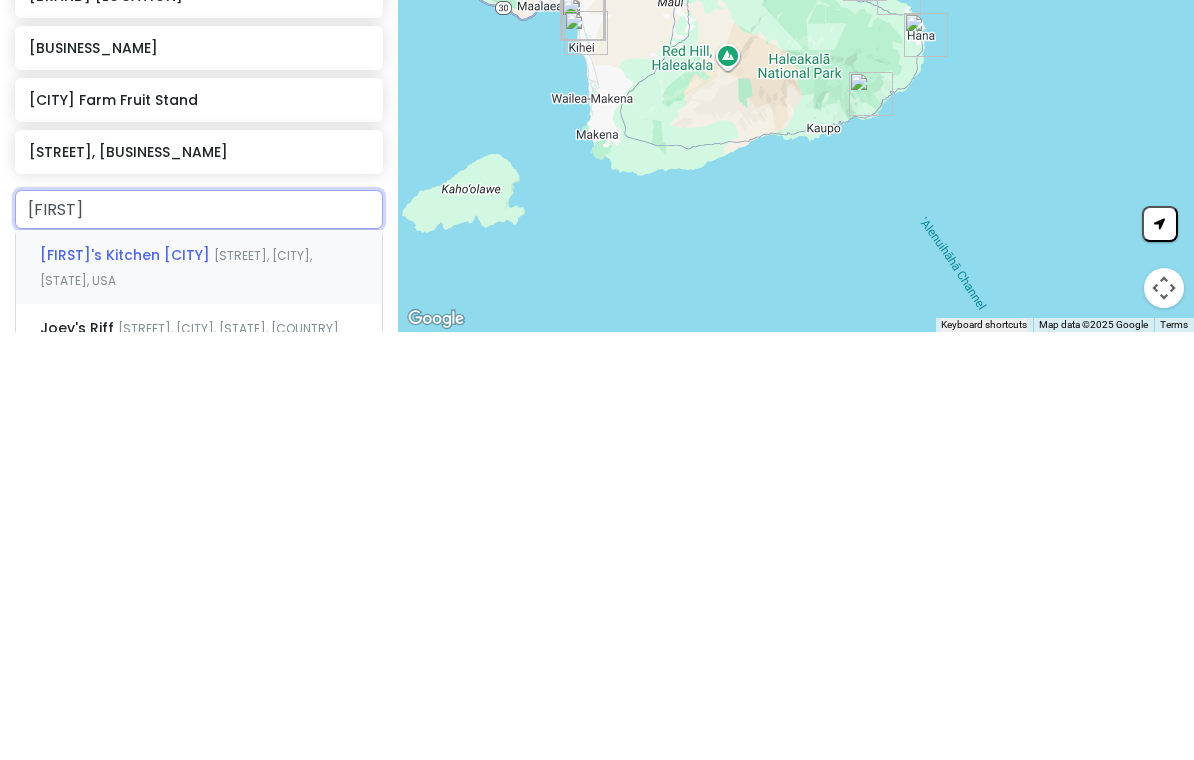 click on "[PERSON]'s Kitchen Napili   [STREET], [CITY], [STATE], [COUNTRY]" at bounding box center [199, 695] 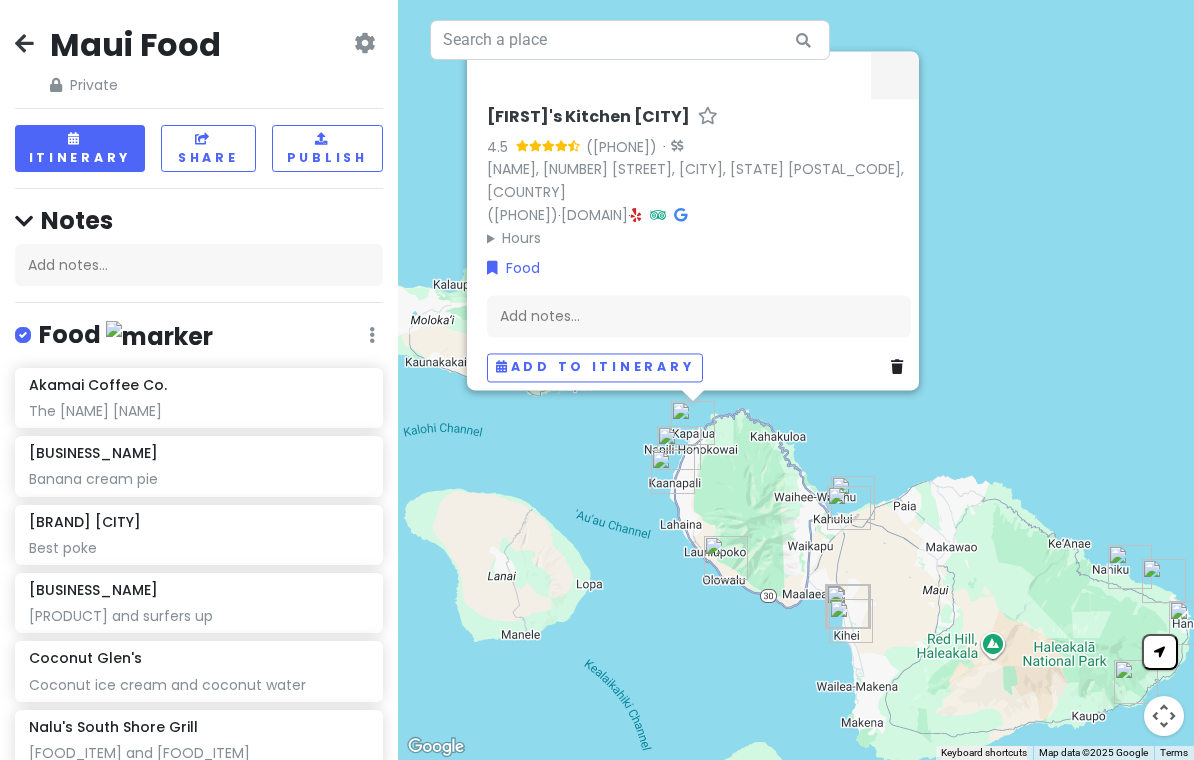 scroll, scrollTop: 0, scrollLeft: 0, axis: both 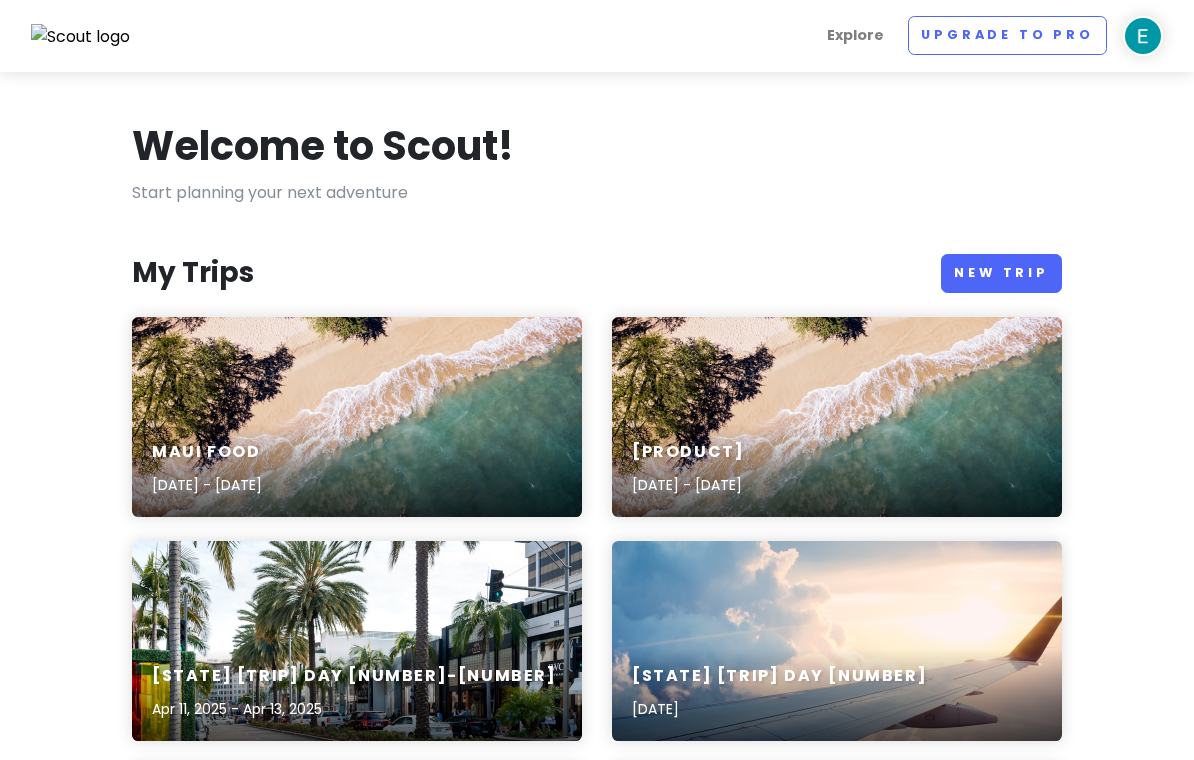 click on "Babymoon [DATE] - [DATE]" at bounding box center (837, 417) 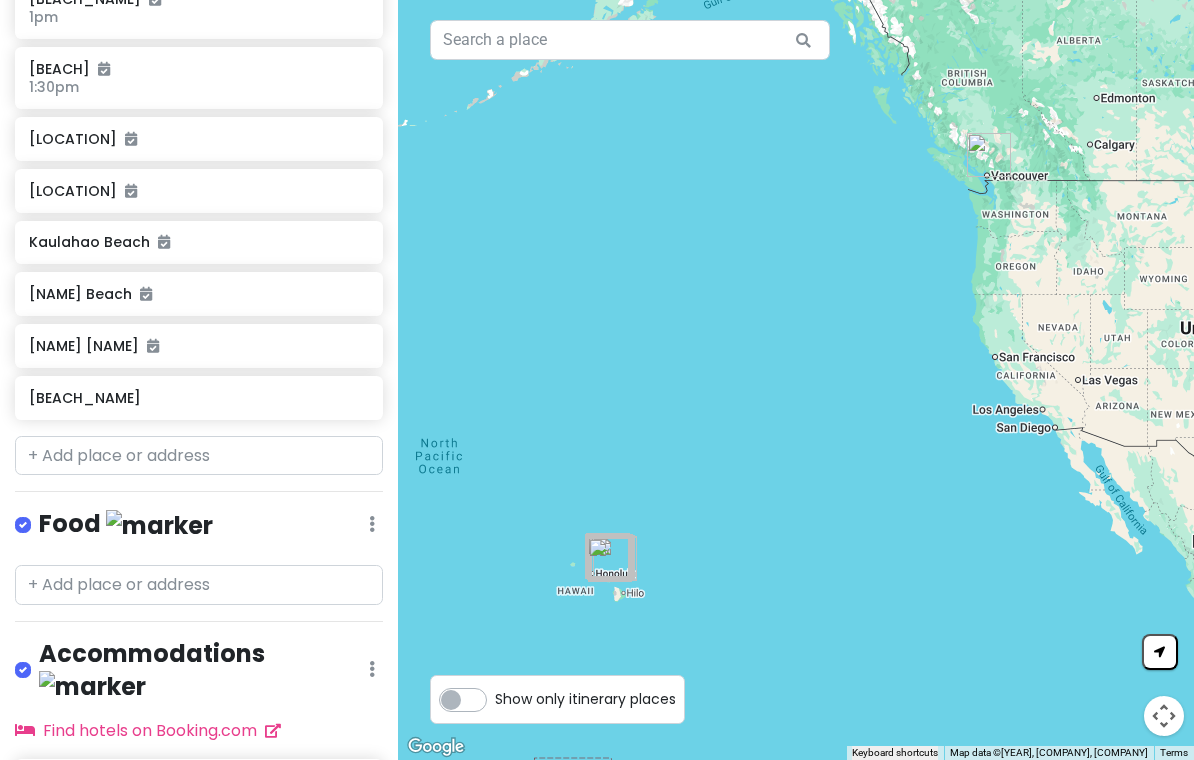 scroll, scrollTop: 1036, scrollLeft: 0, axis: vertical 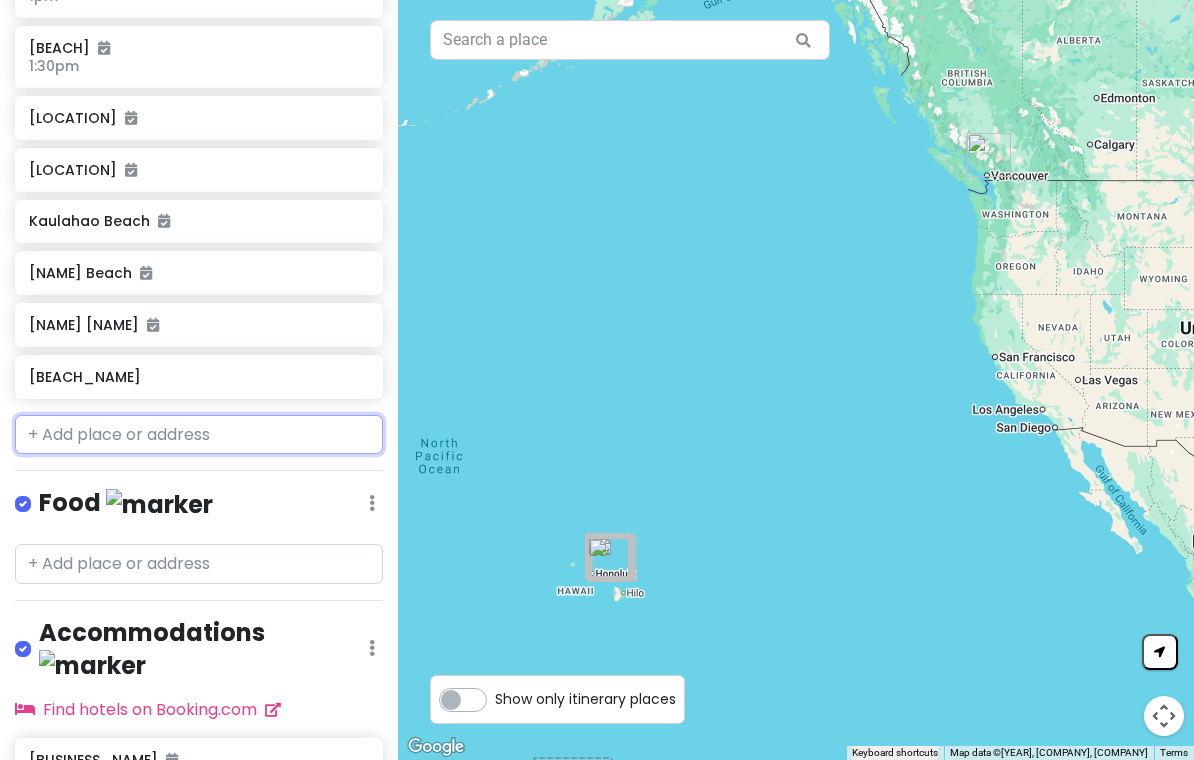 click at bounding box center (199, 435) 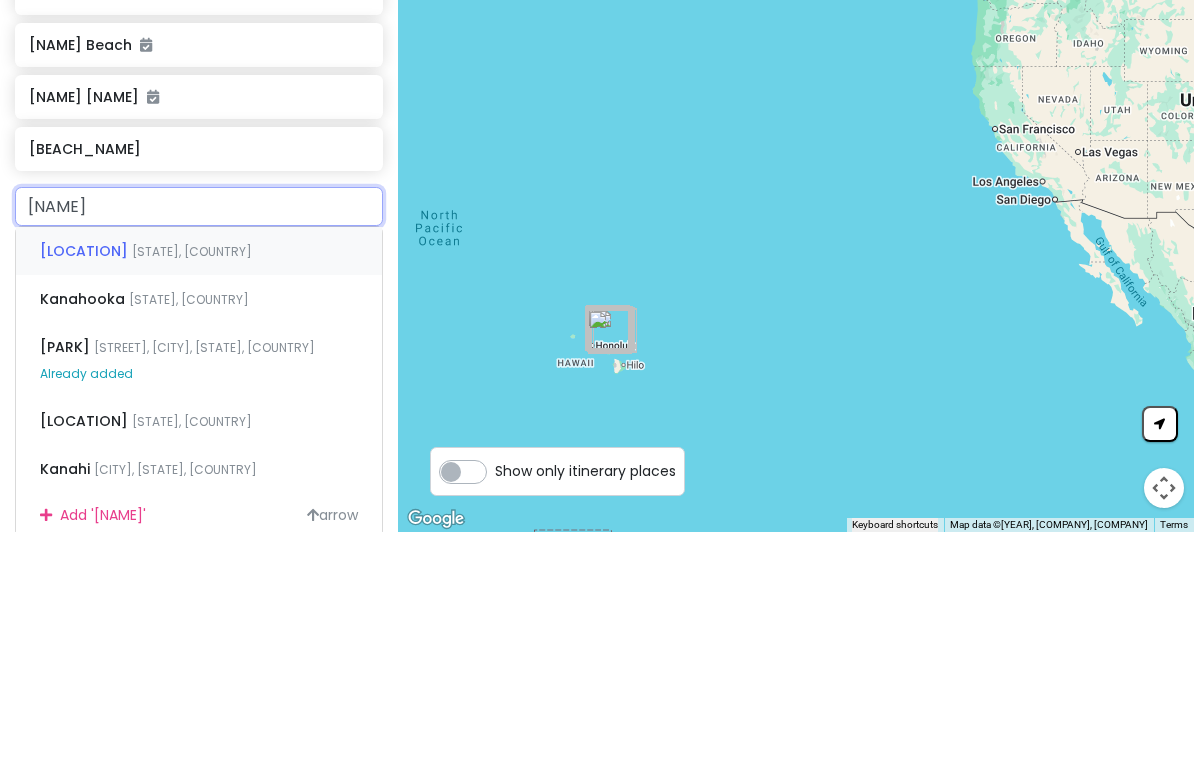 type on "Kanaha" 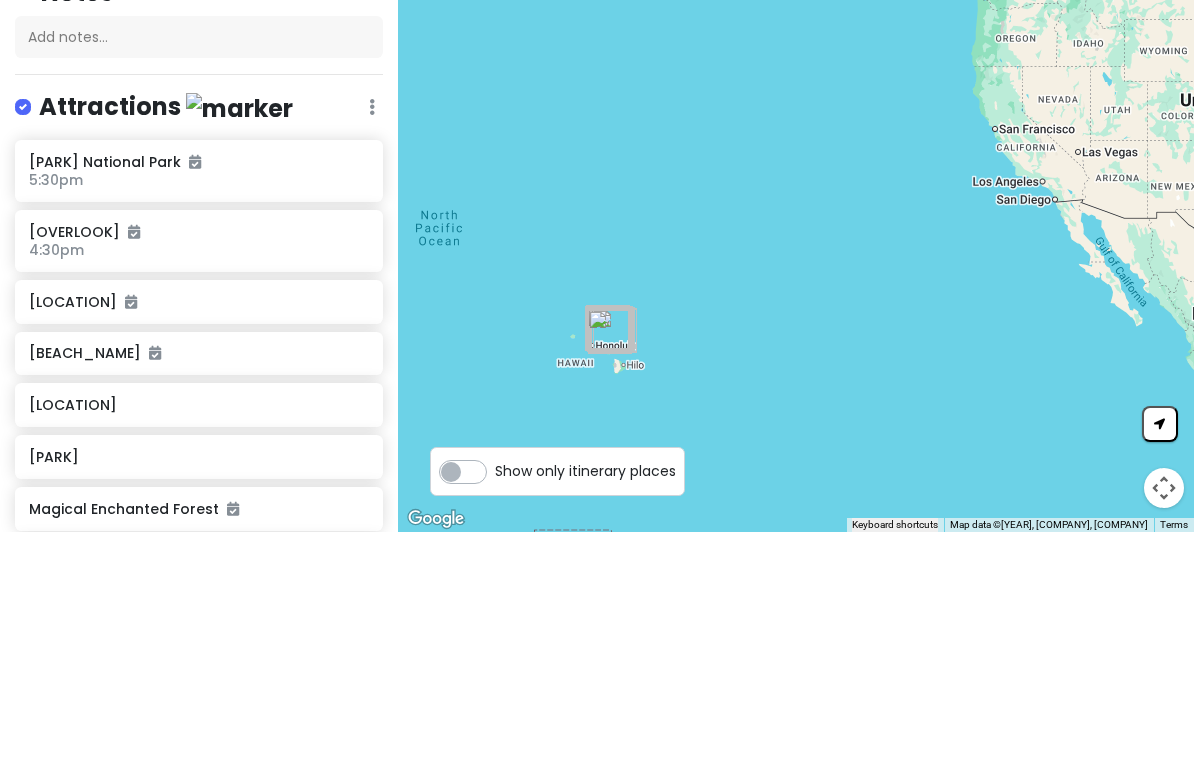 scroll, scrollTop: 0, scrollLeft: 0, axis: both 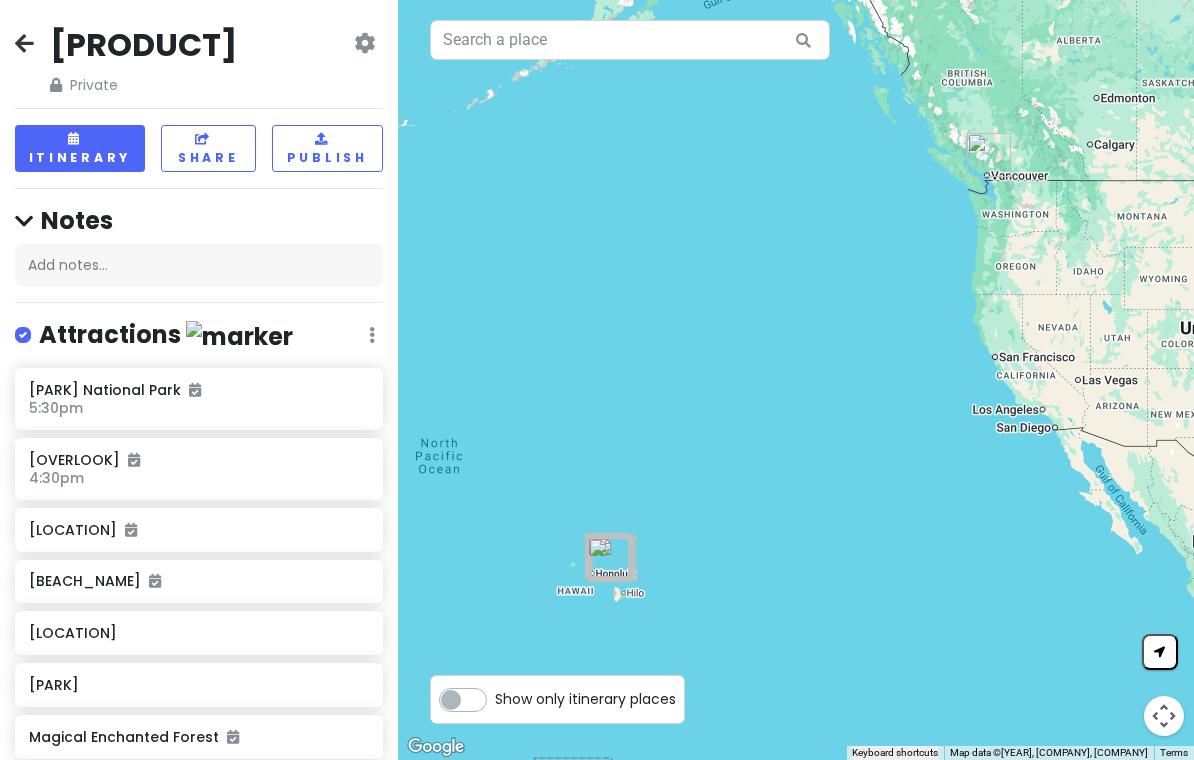 click at bounding box center [24, 43] 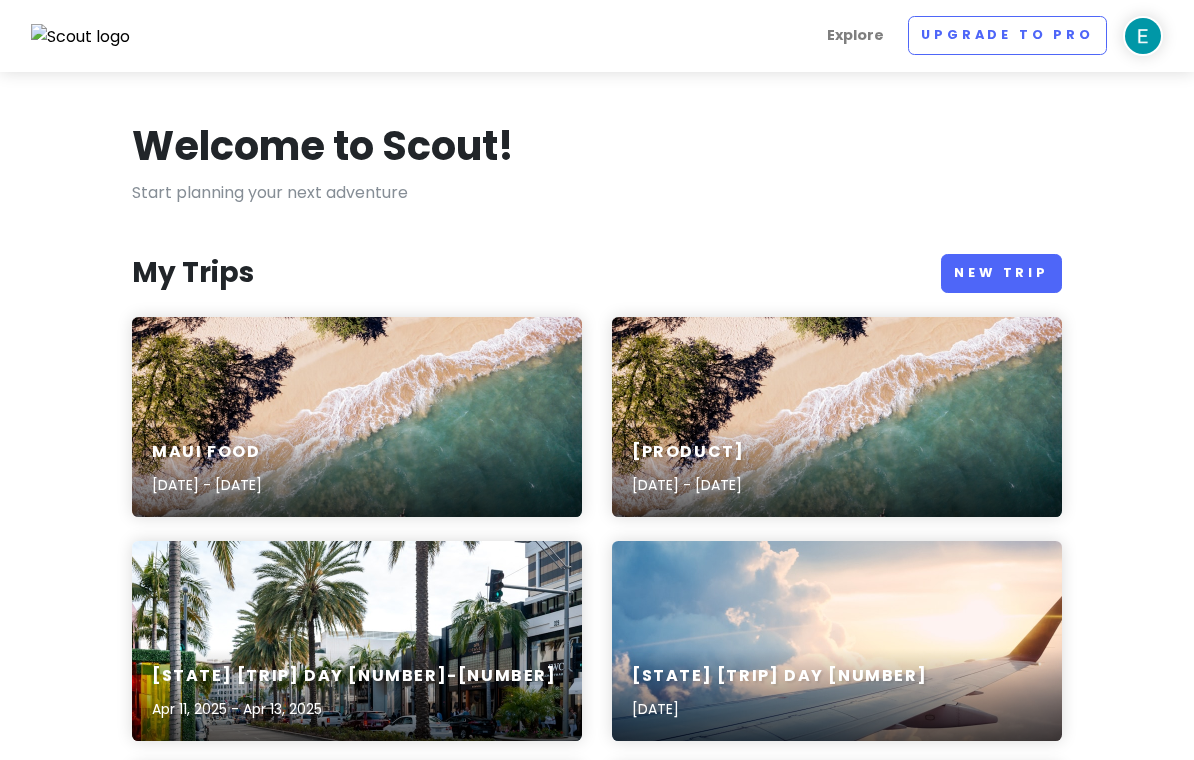 click on "[LOCATION] Food [MONTH] [DAY], [YEAR] - [MONTH] [DAY], [YEAR]" at bounding box center (357, 417) 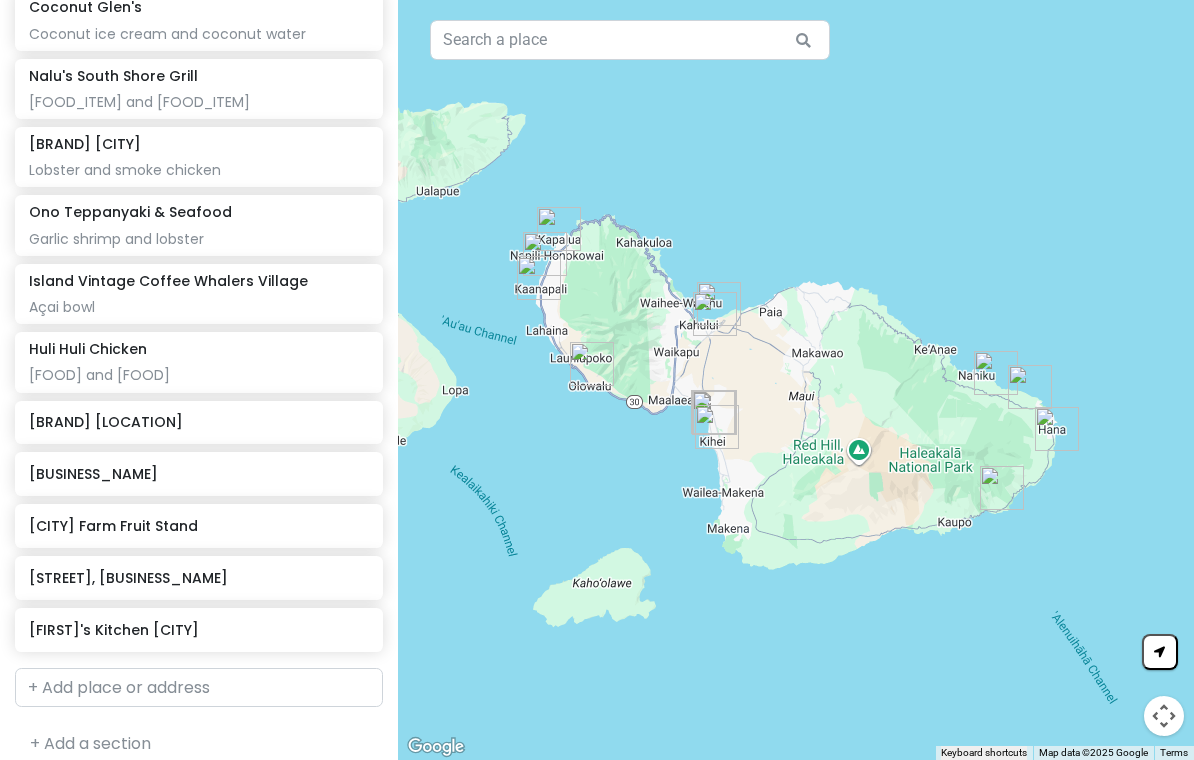 scroll, scrollTop: 649, scrollLeft: 0, axis: vertical 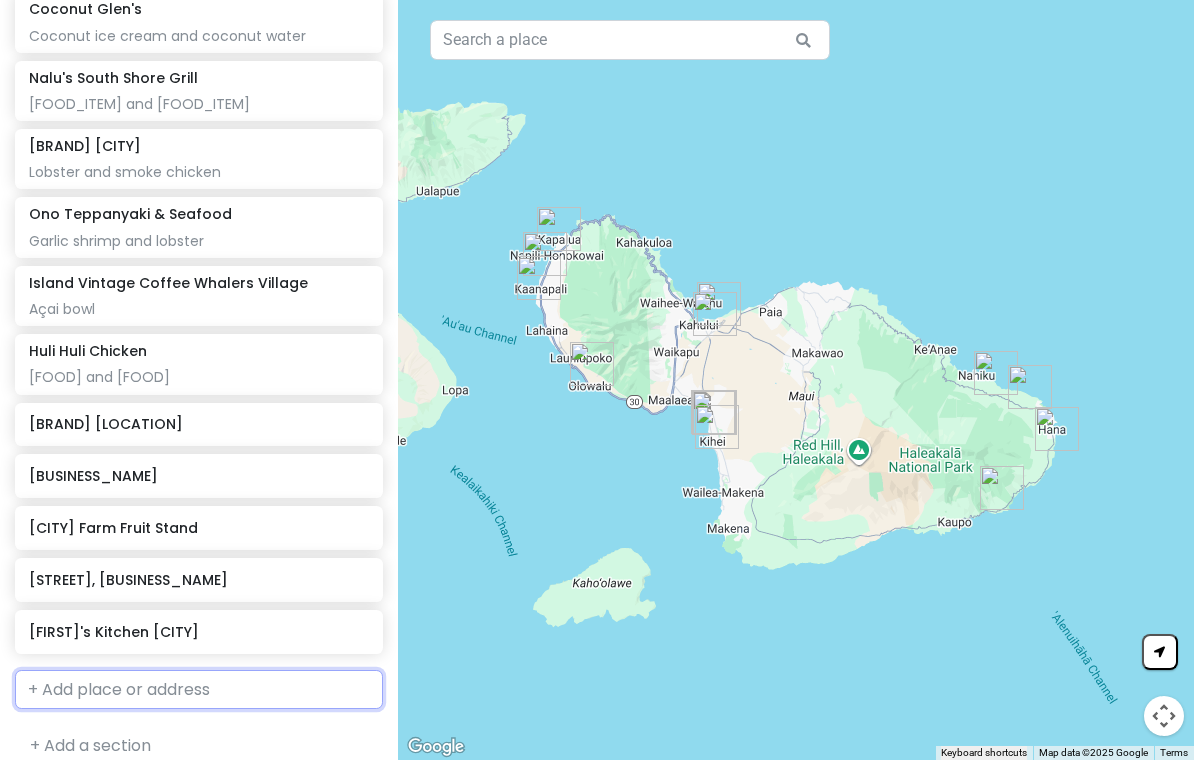 click at bounding box center (199, 690) 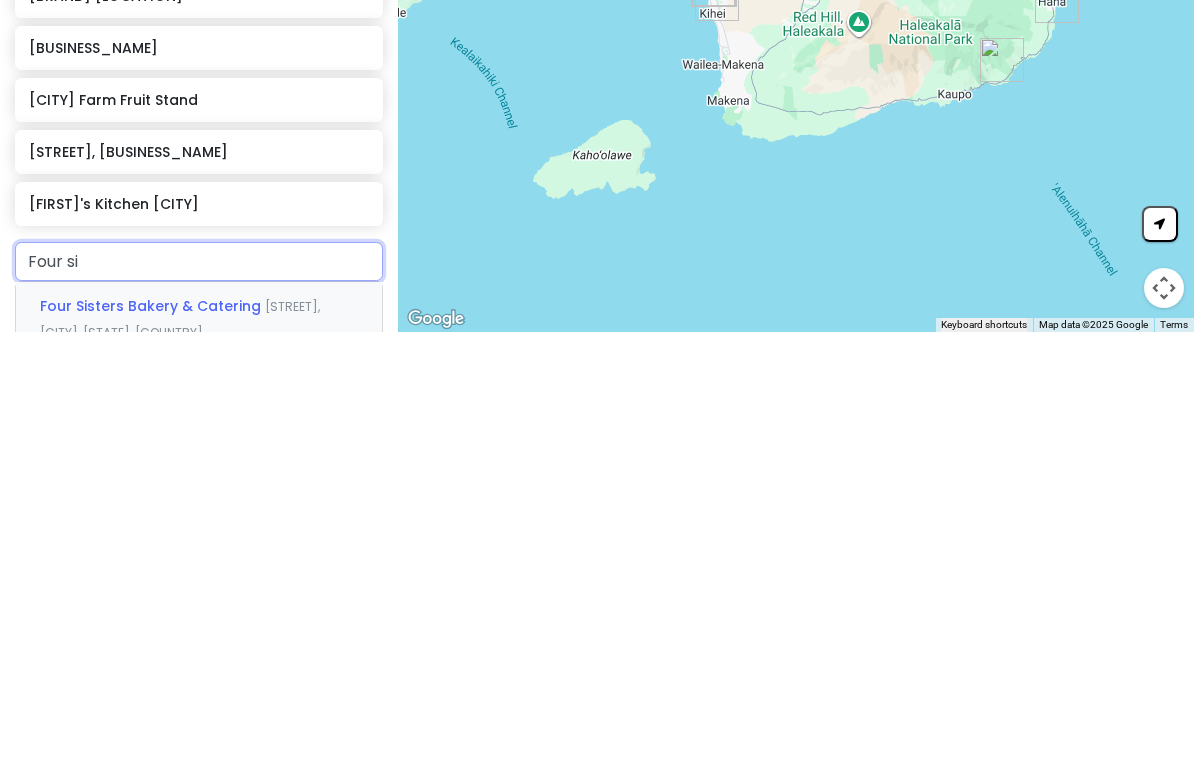 type on "Four sis" 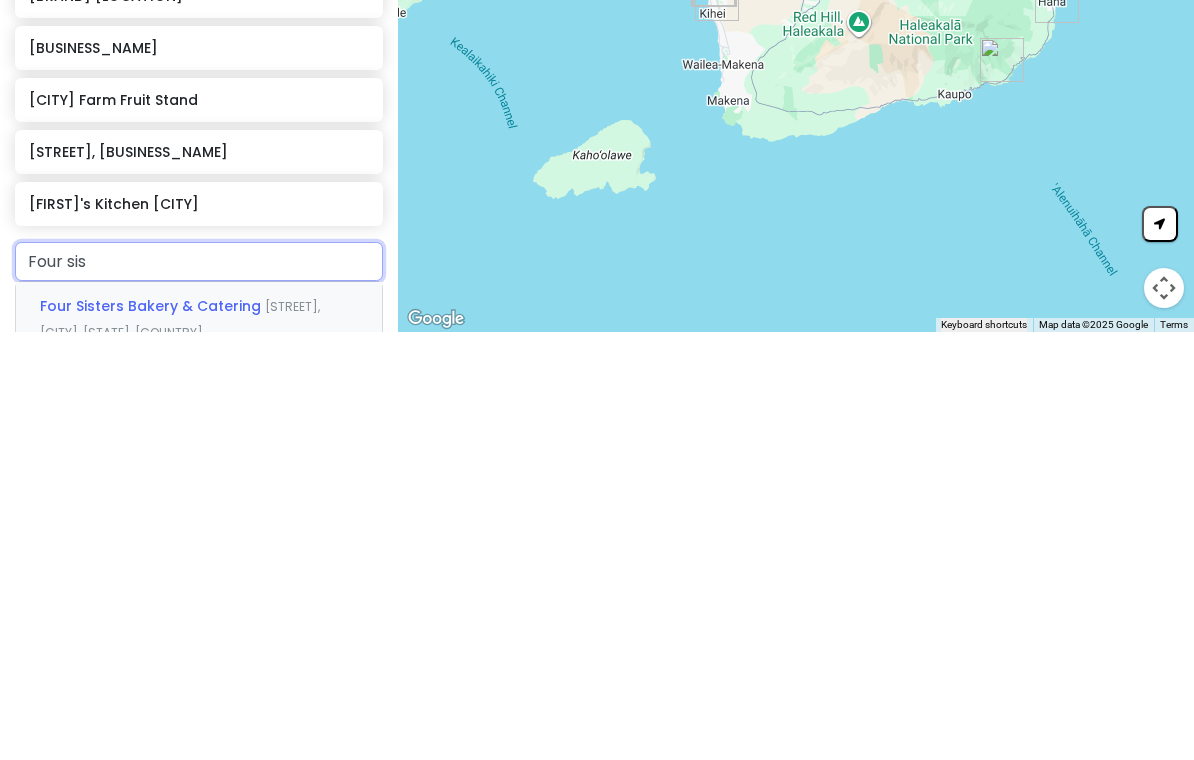 click on "[BUSINESS_NAME] [STREET], [CITY], [STATE], [COUNTRY]" at bounding box center (199, 747) 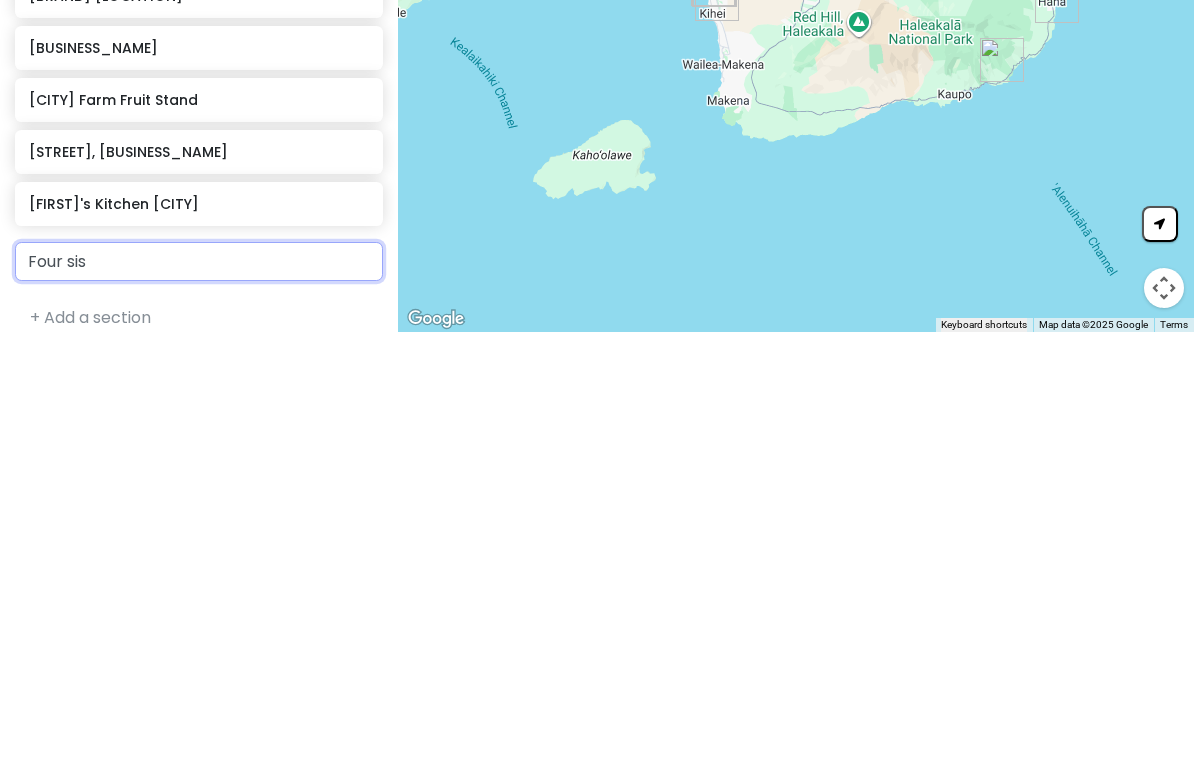 type 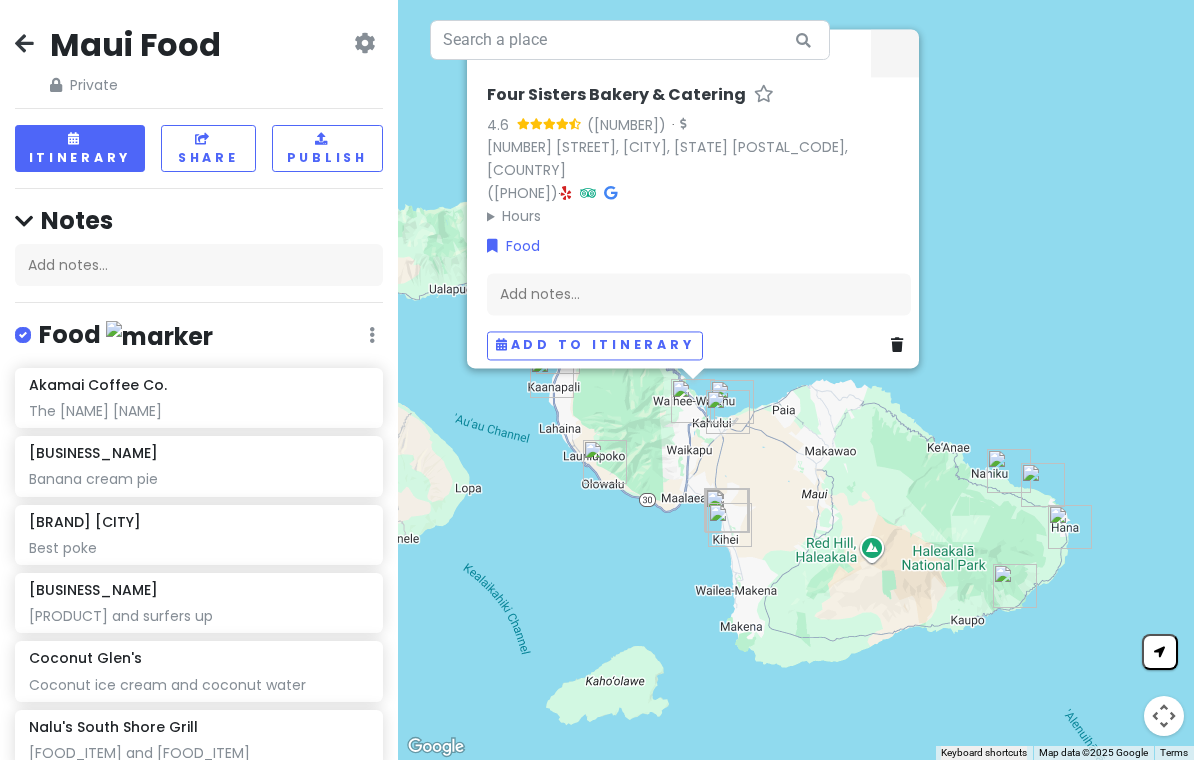 scroll, scrollTop: 0, scrollLeft: 0, axis: both 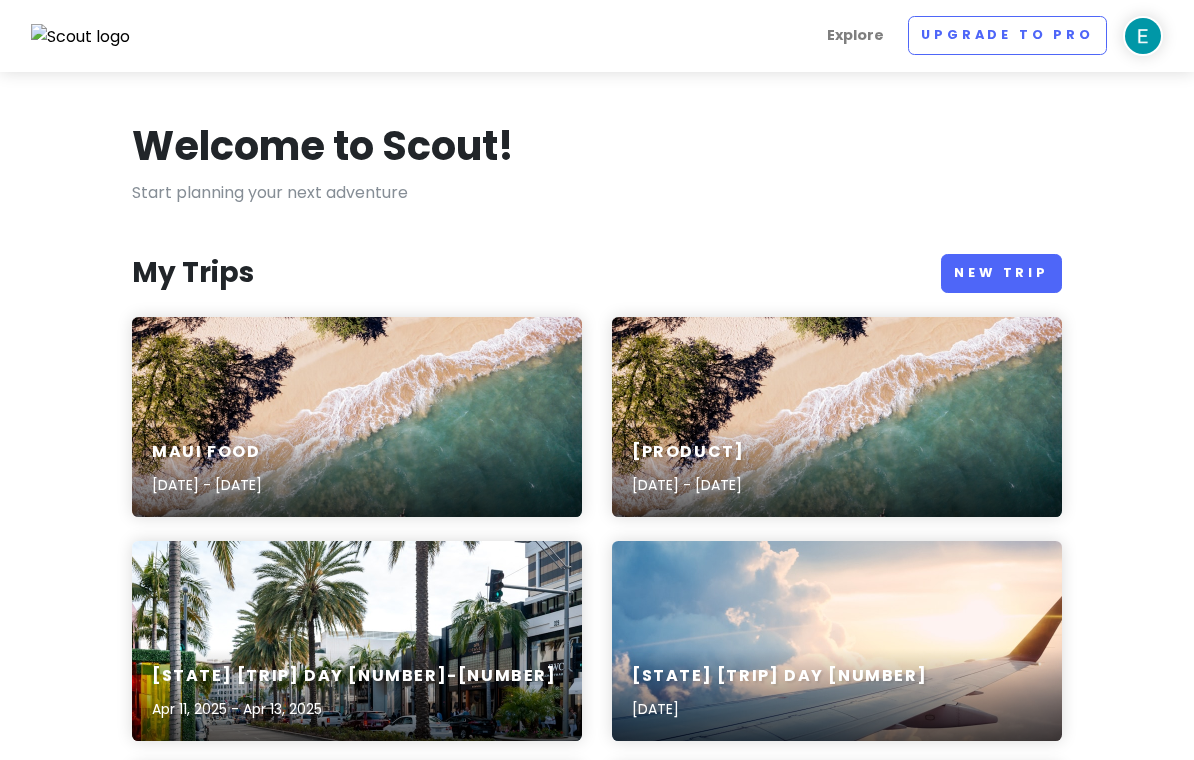 click on "Babymoon [DATE] - [DATE]" at bounding box center [837, 417] 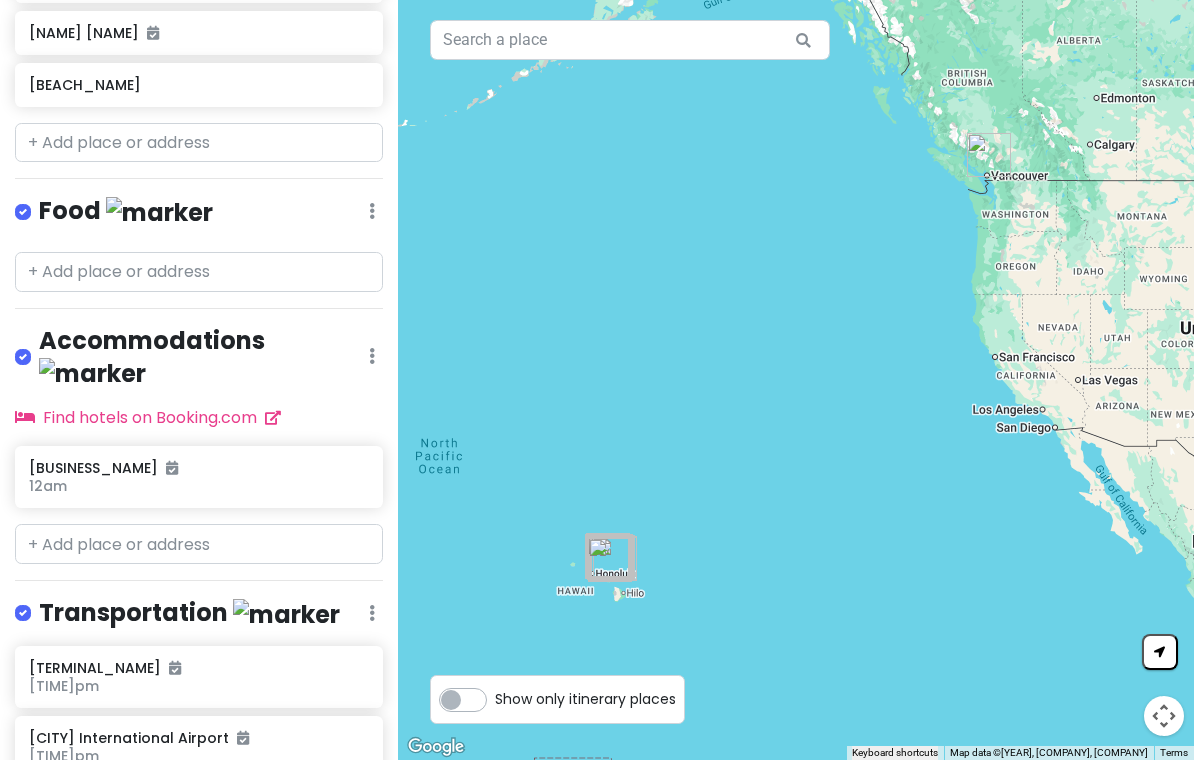 scroll, scrollTop: 1251, scrollLeft: 0, axis: vertical 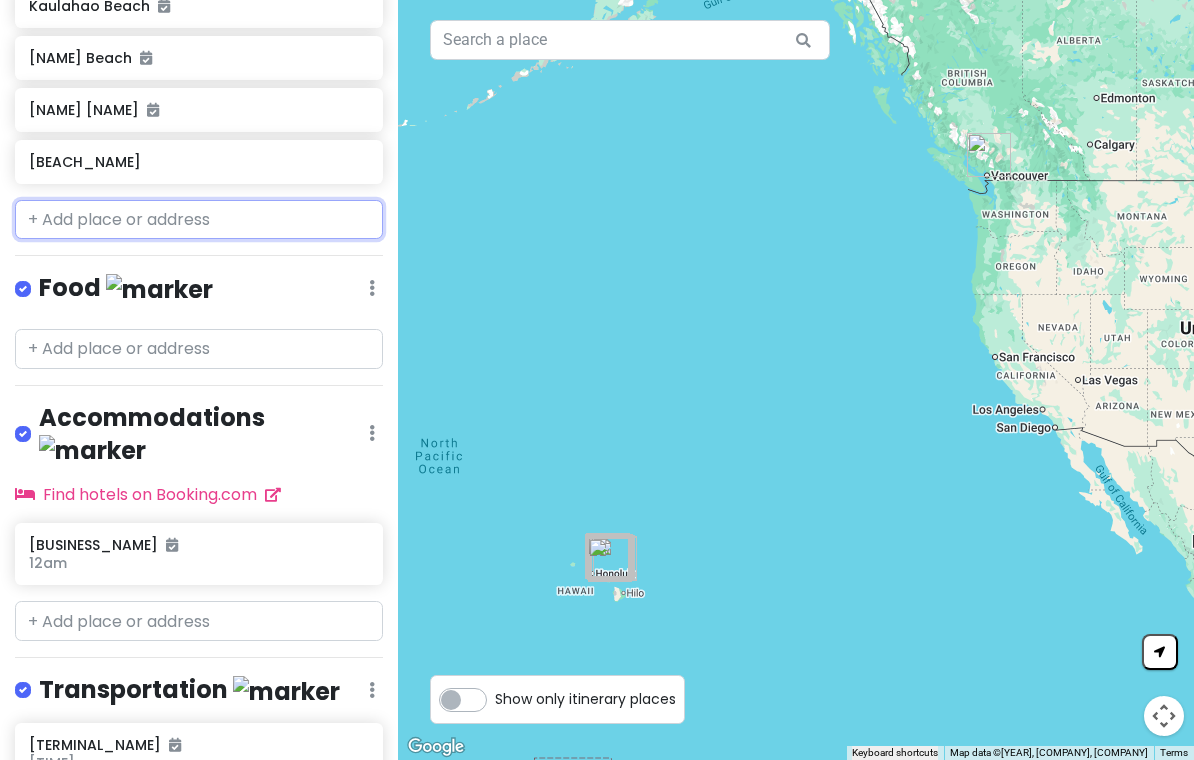 click at bounding box center [199, 220] 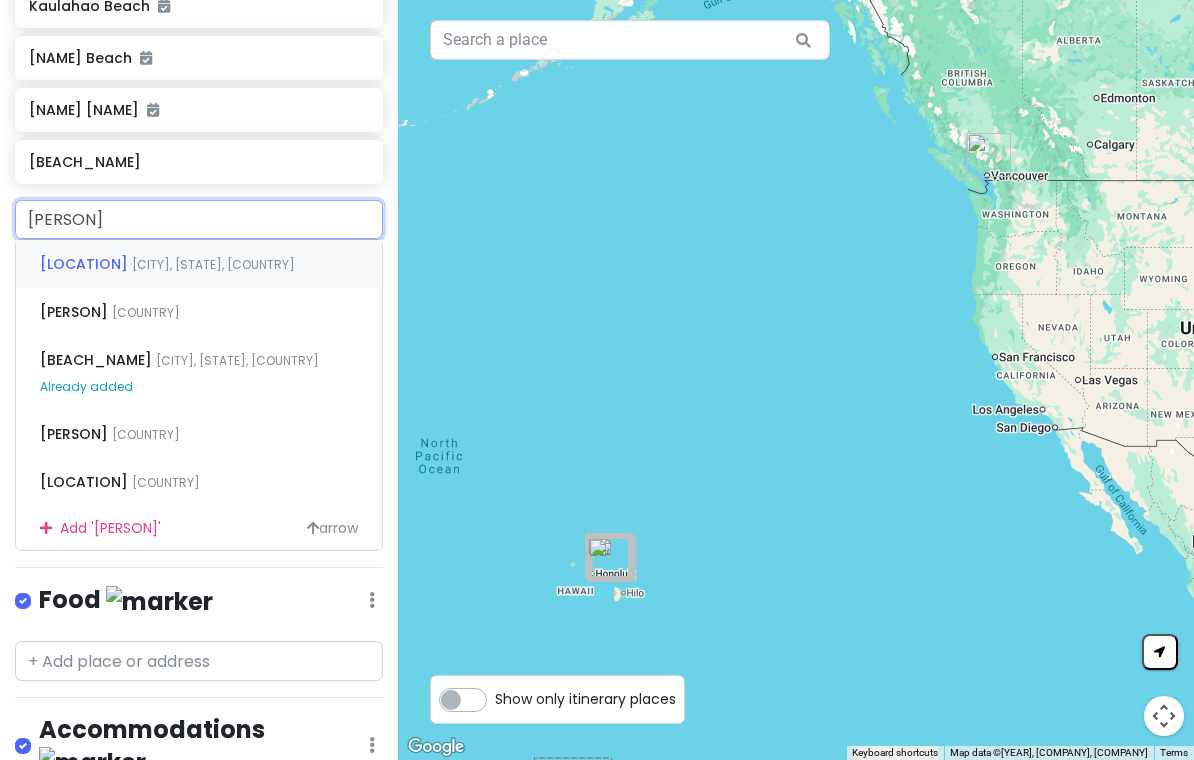 type on "Kaiha" 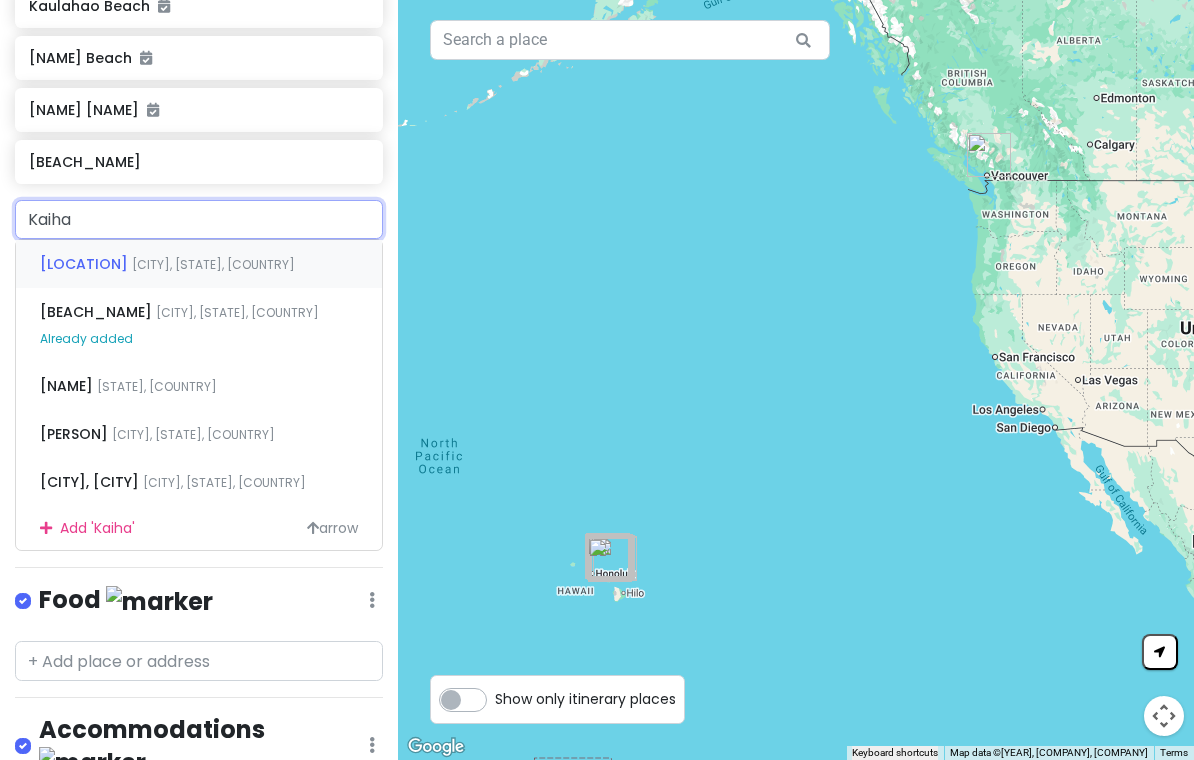 click on "[BEACH_NAME] [CITY], [STATE], [COUNTRY]" at bounding box center (199, 264) 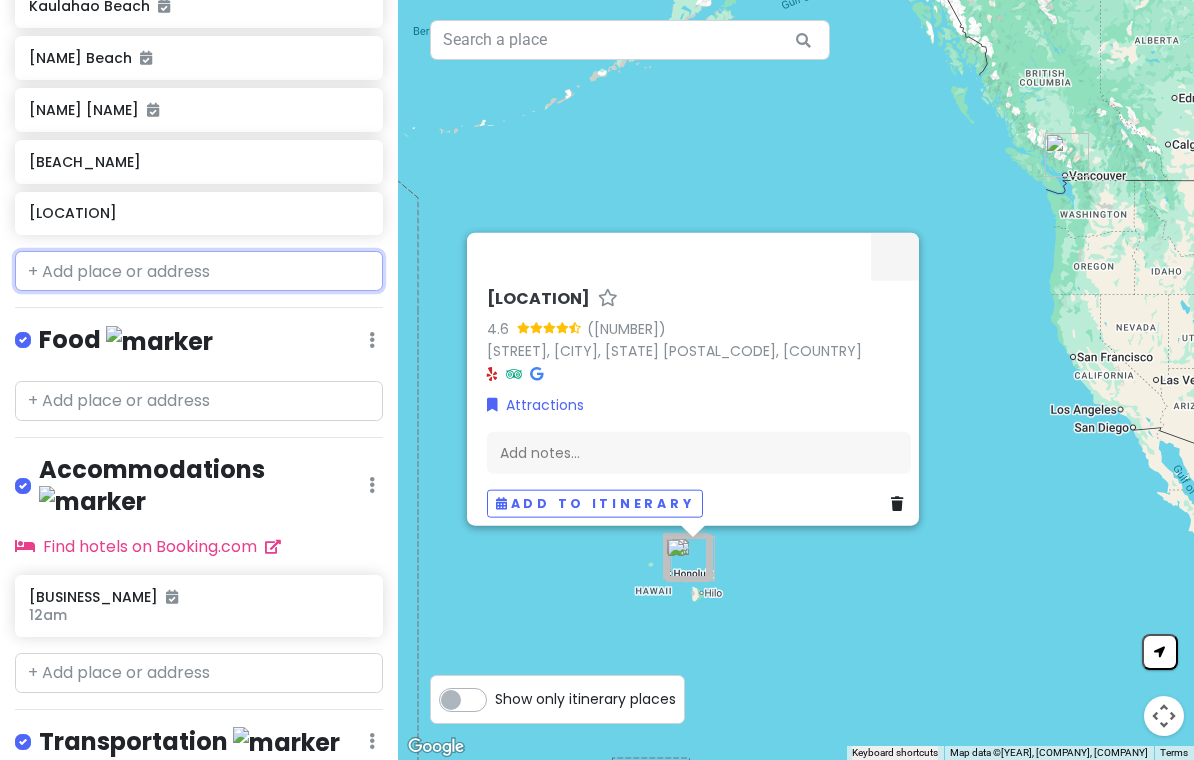 click at bounding box center (199, 271) 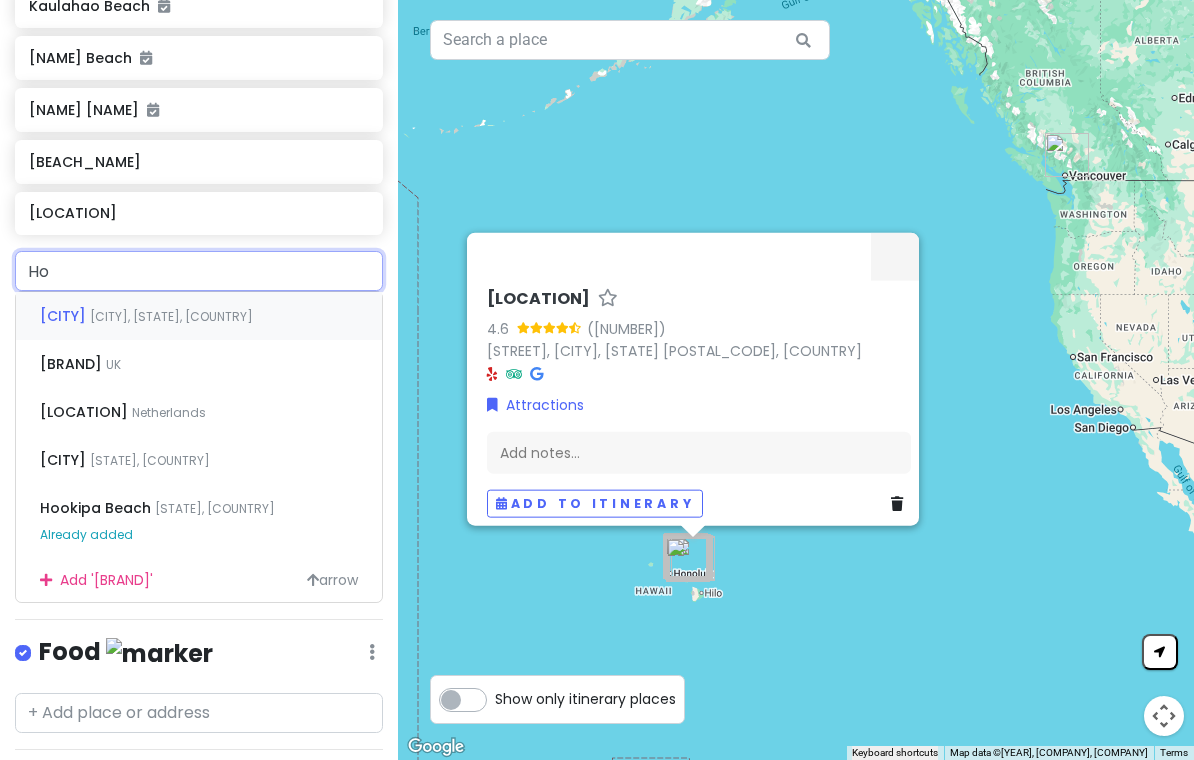 type on "H" 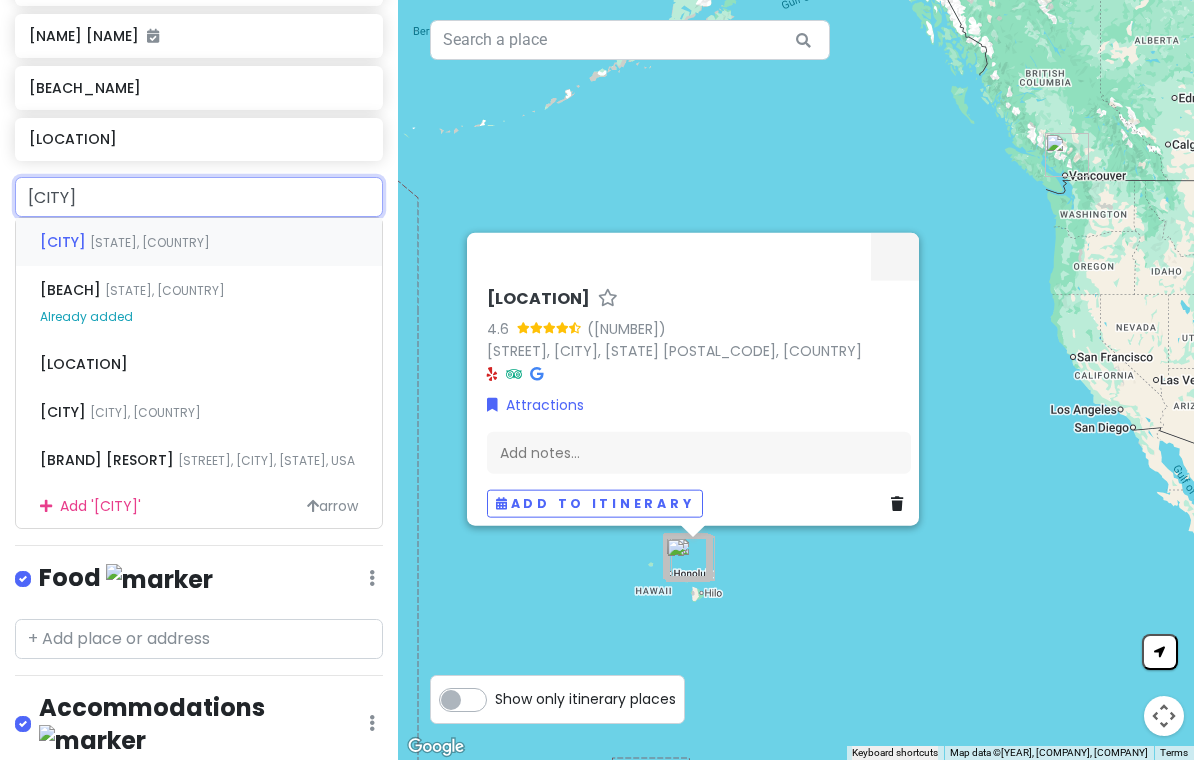 scroll, scrollTop: 1329, scrollLeft: 0, axis: vertical 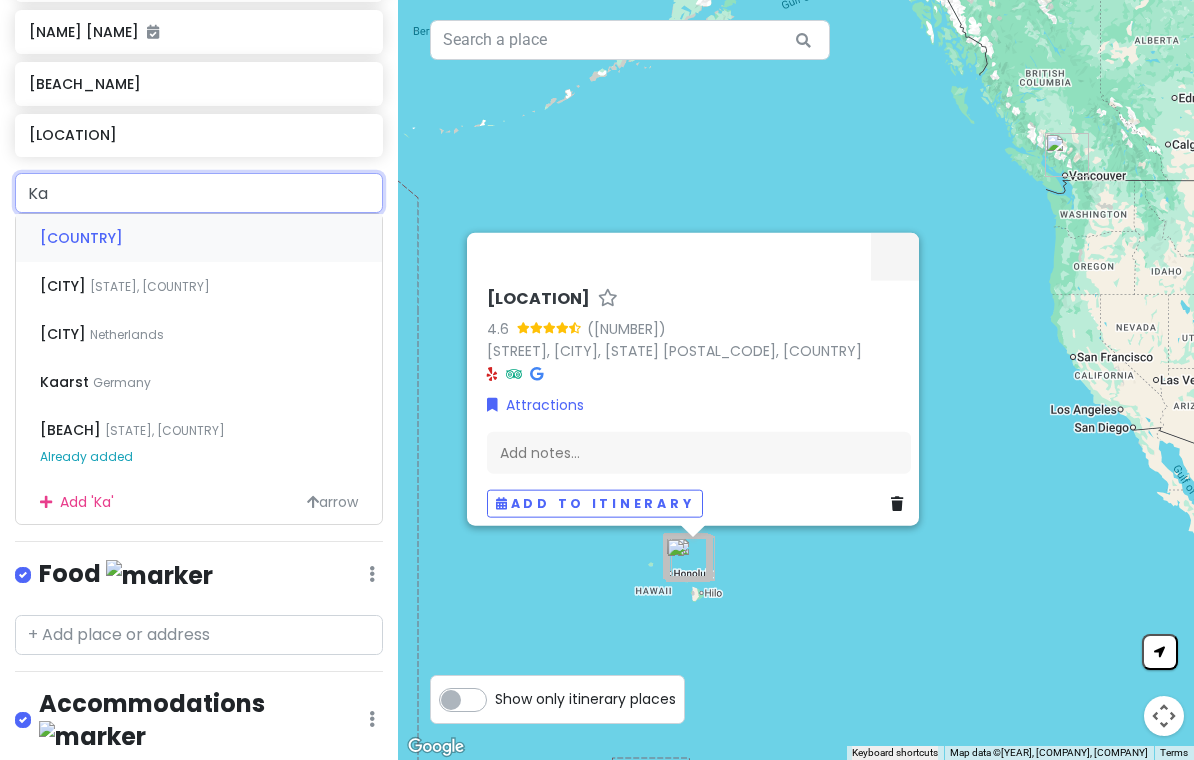 type on "K" 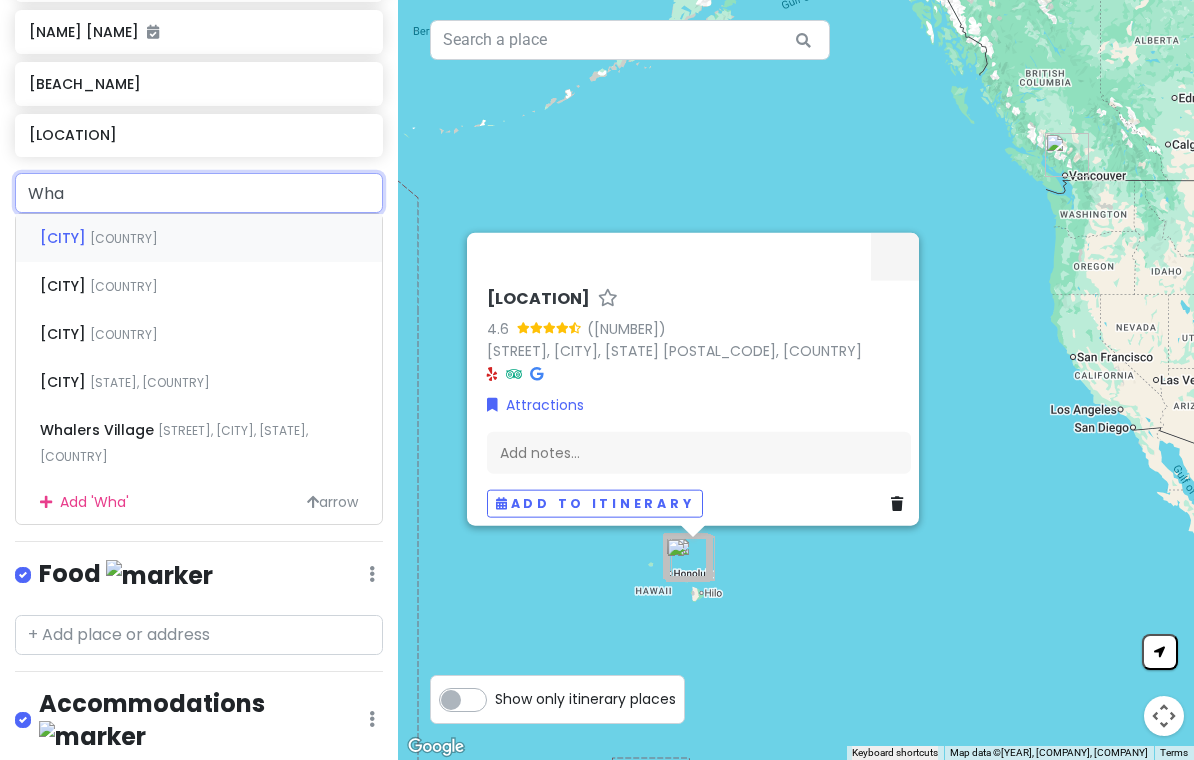 type on "[CITY]" 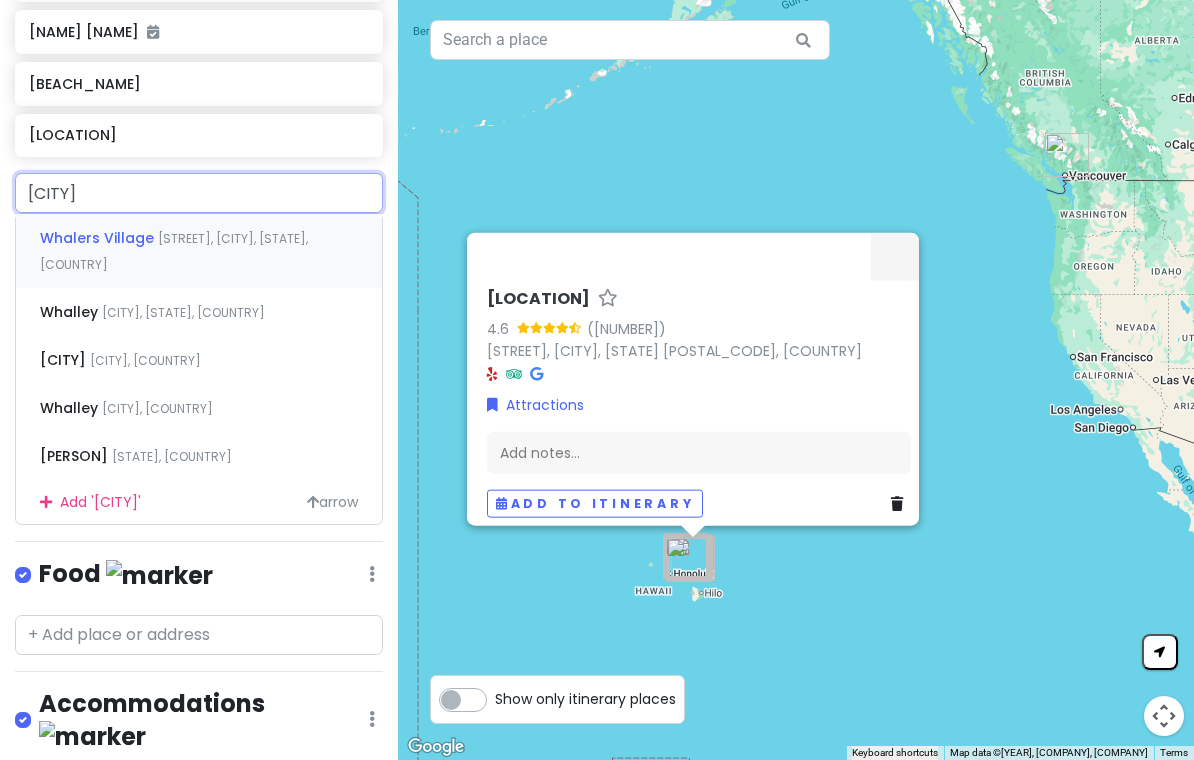 click on "[STREET], [CITY], [STATE], [COUNTRY]" at bounding box center [174, 251] 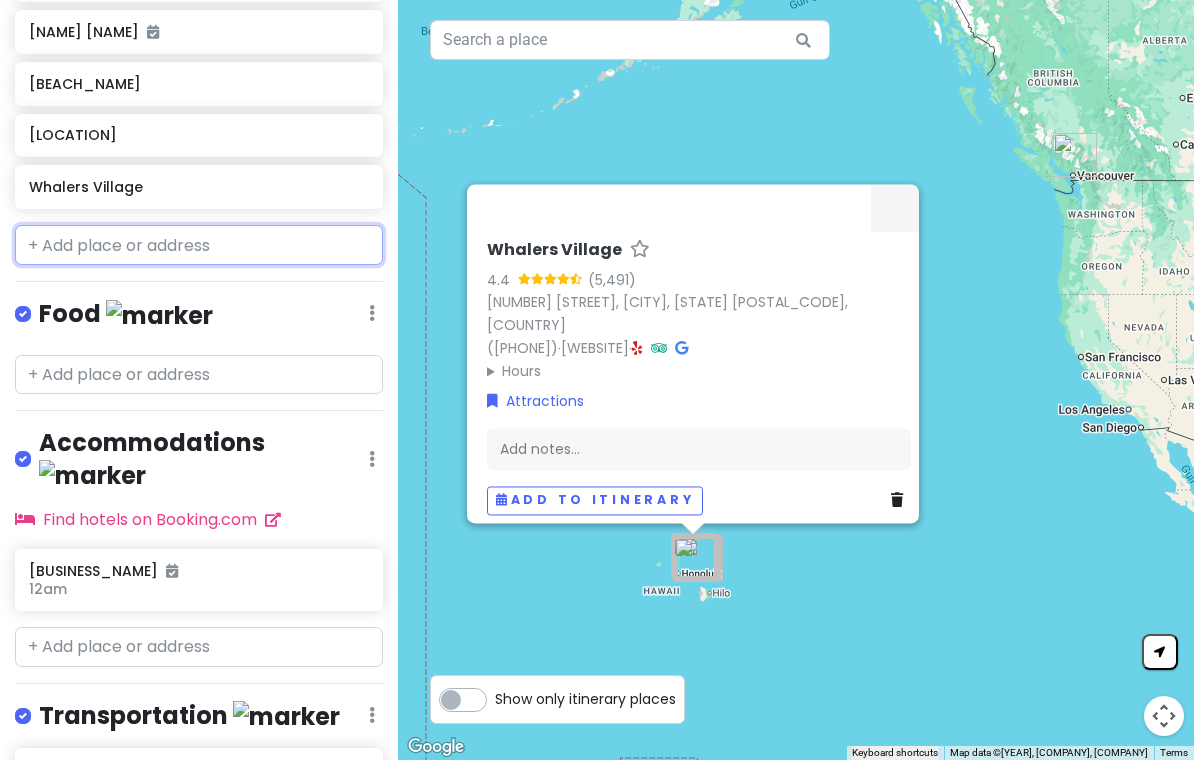 click at bounding box center (199, 245) 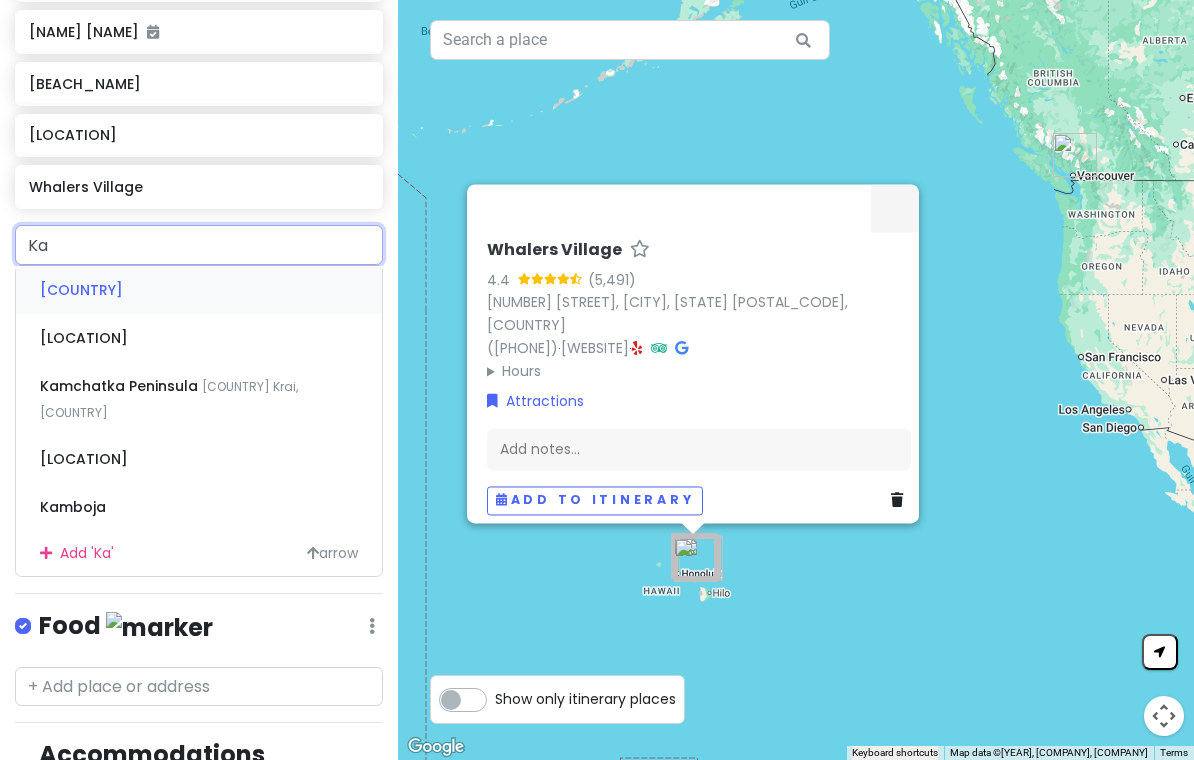 type on "K" 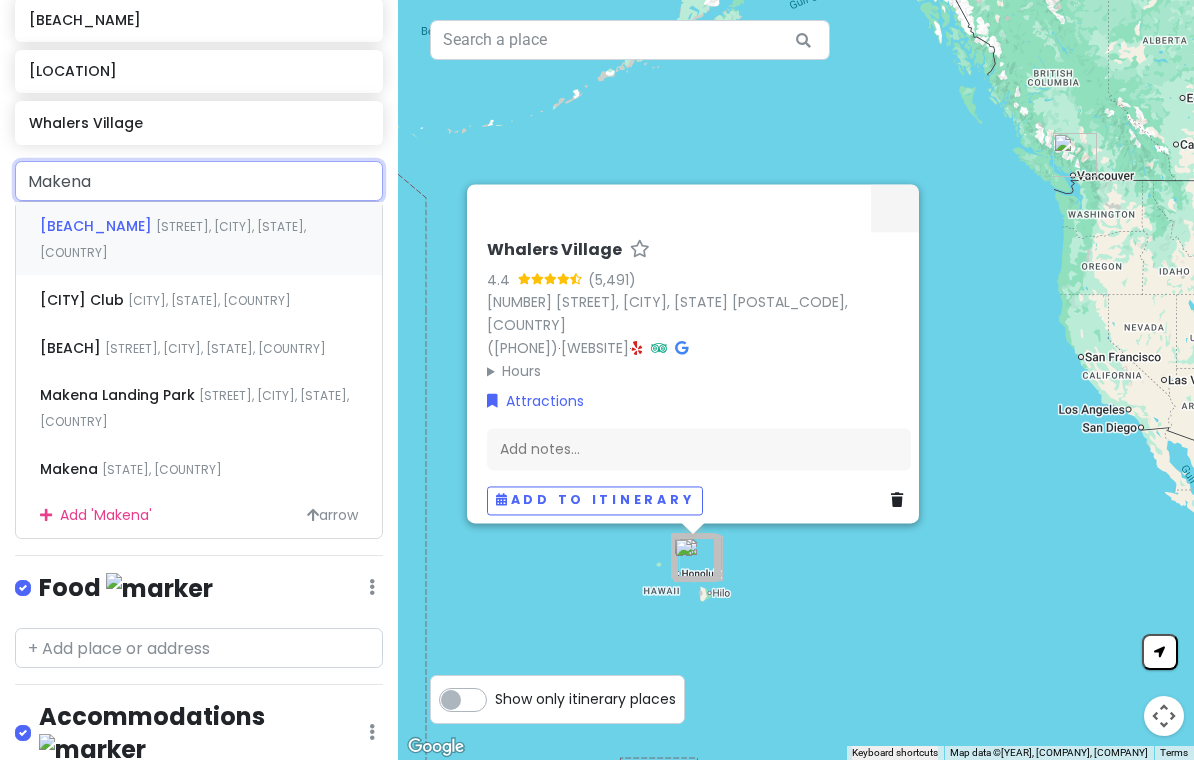 scroll, scrollTop: 1392, scrollLeft: 0, axis: vertical 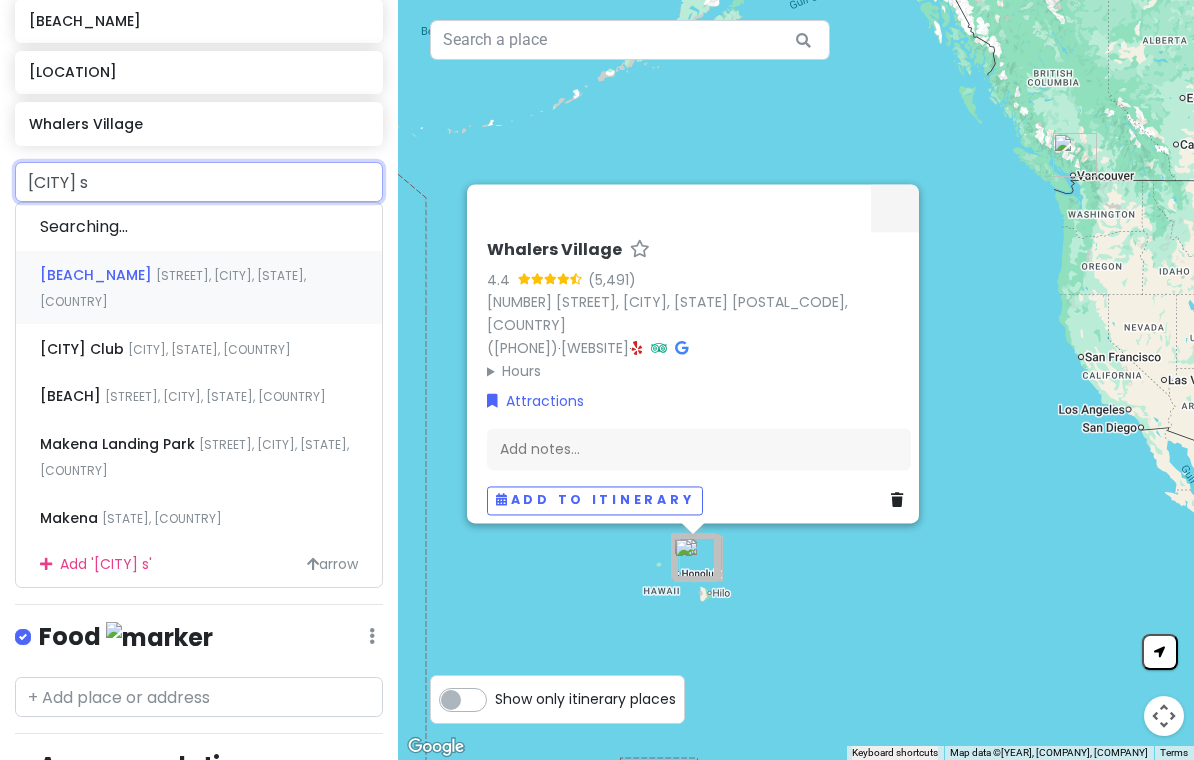 type on "[STREET], [CITY], [STATE], [COUNTRY]" 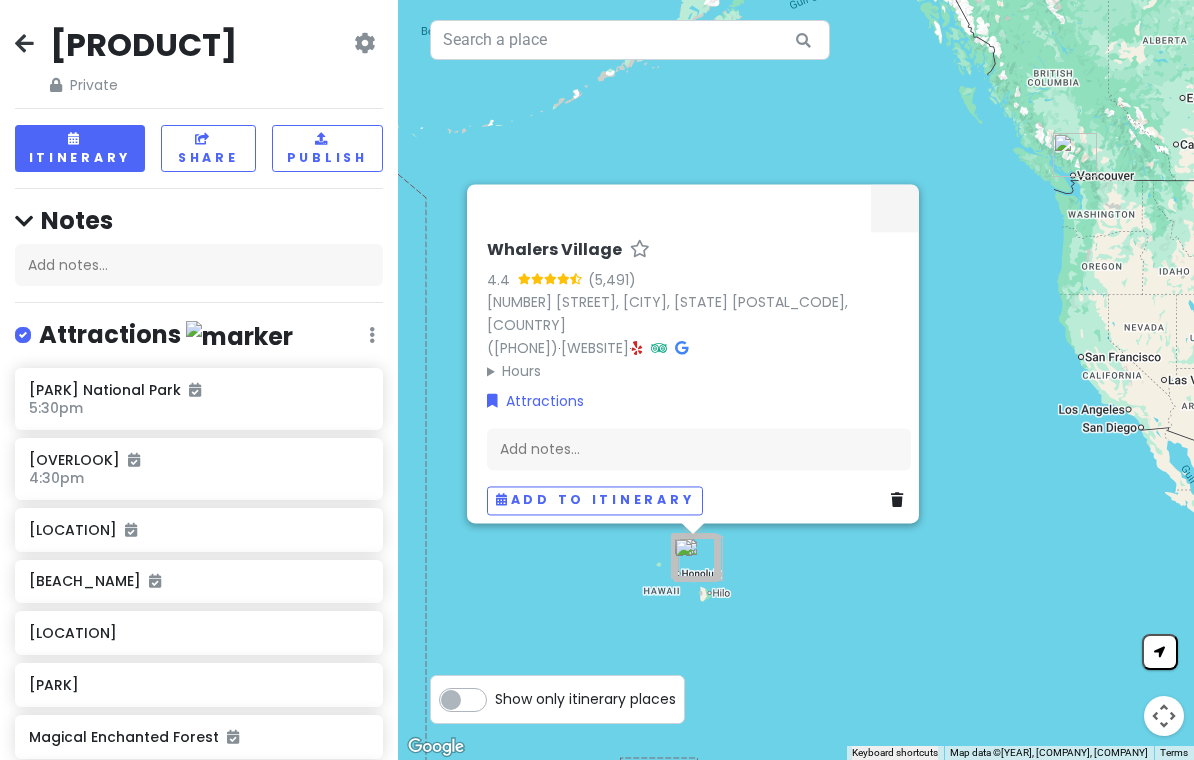 scroll, scrollTop: 0, scrollLeft: 0, axis: both 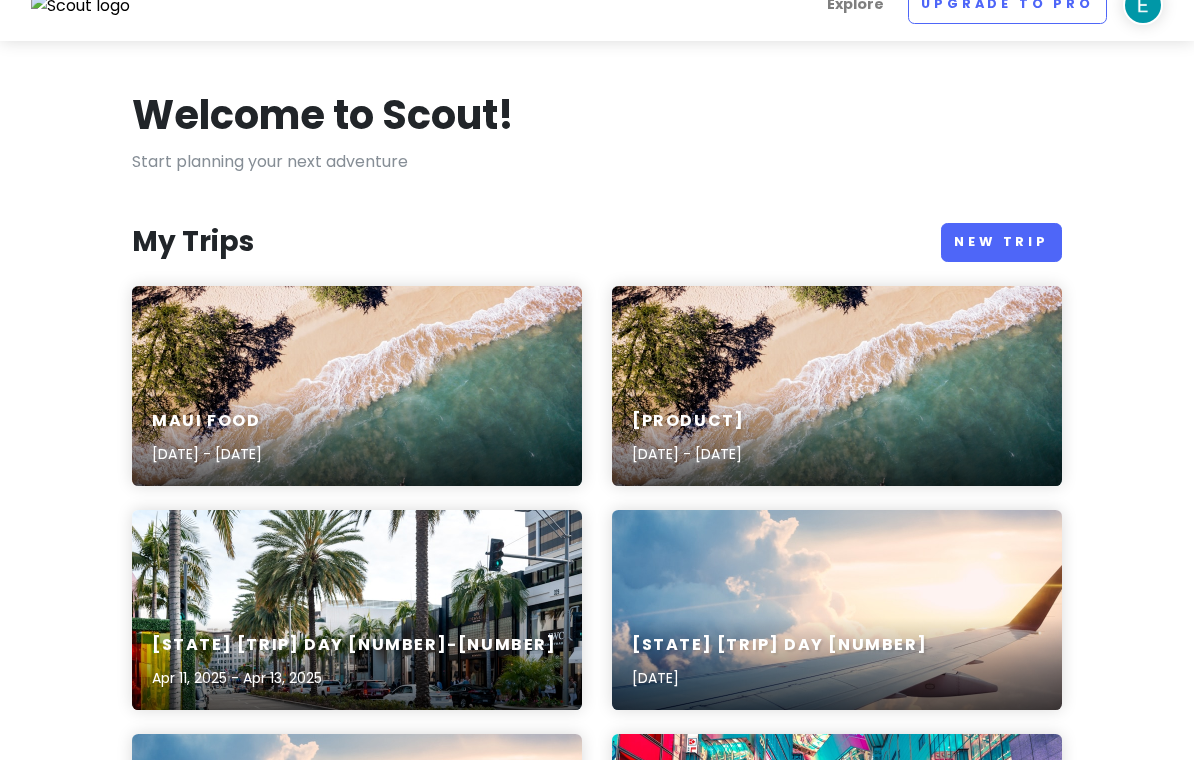 click on "[LOCATION] Food [MONTH] [DAY], [YEAR] - [MONTH] [DAY], [YEAR]" at bounding box center (357, 386) 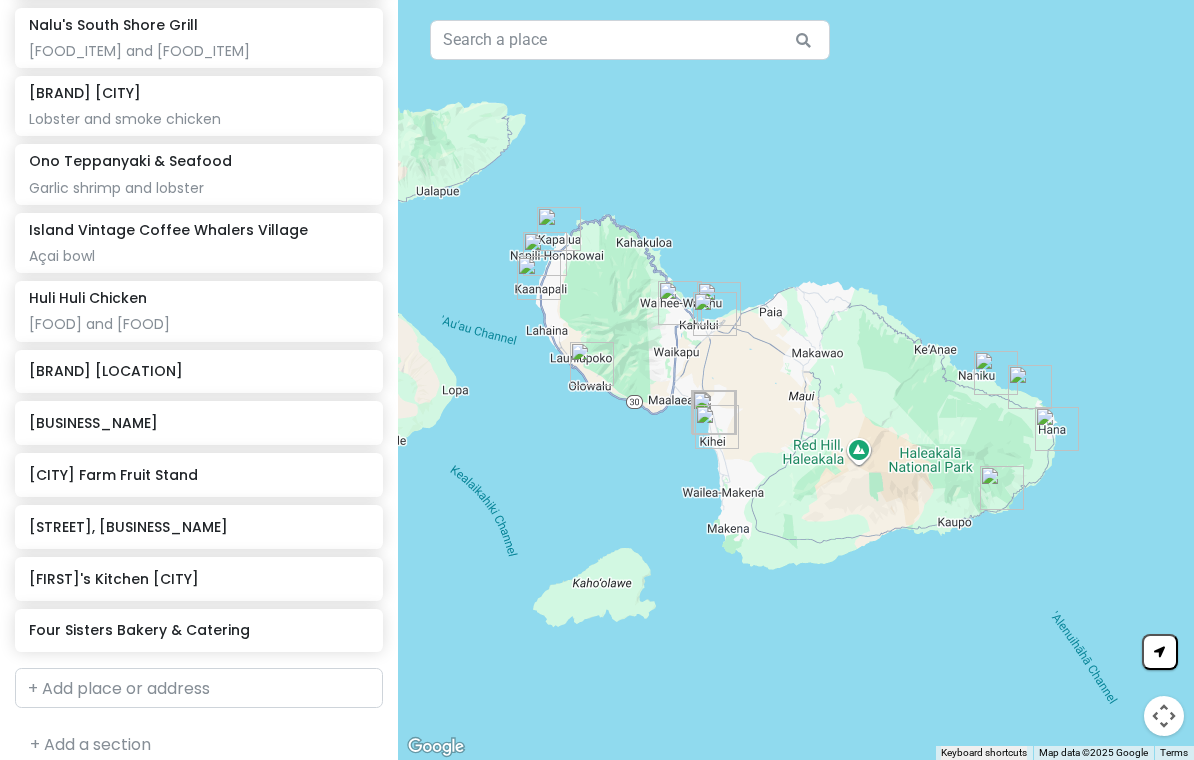 scroll, scrollTop: 700, scrollLeft: 0, axis: vertical 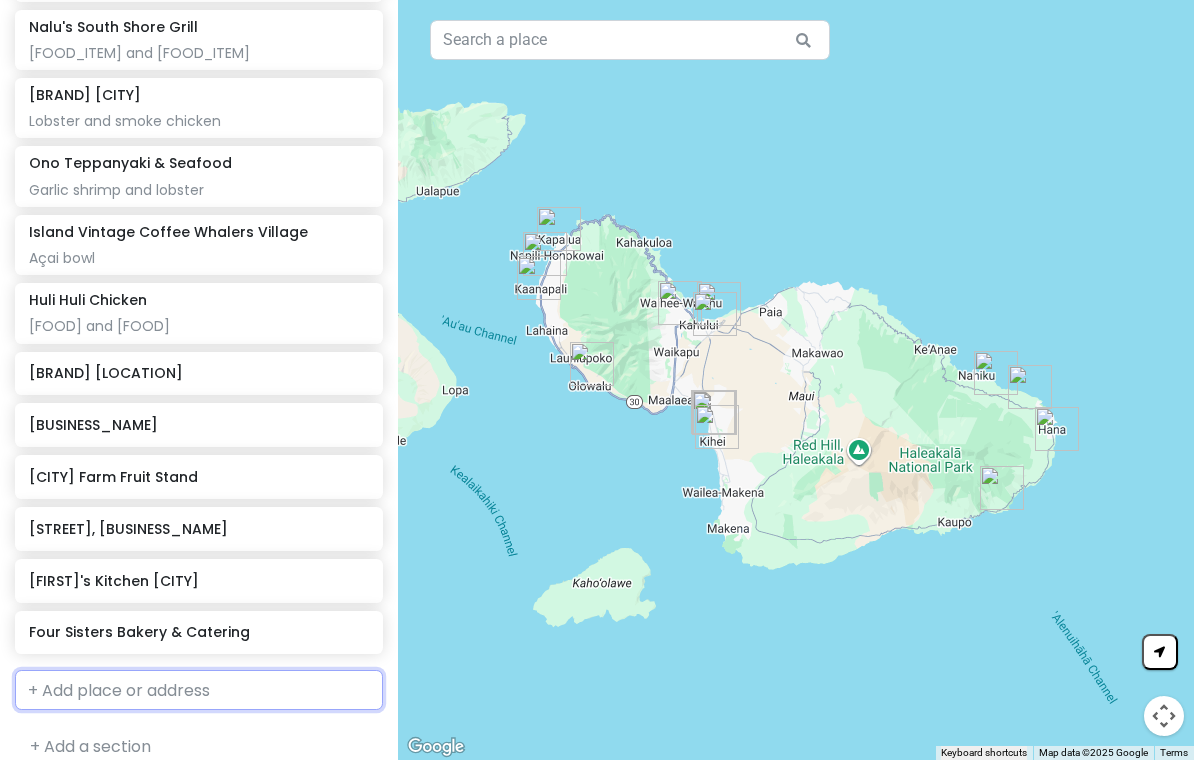 click at bounding box center [199, 690] 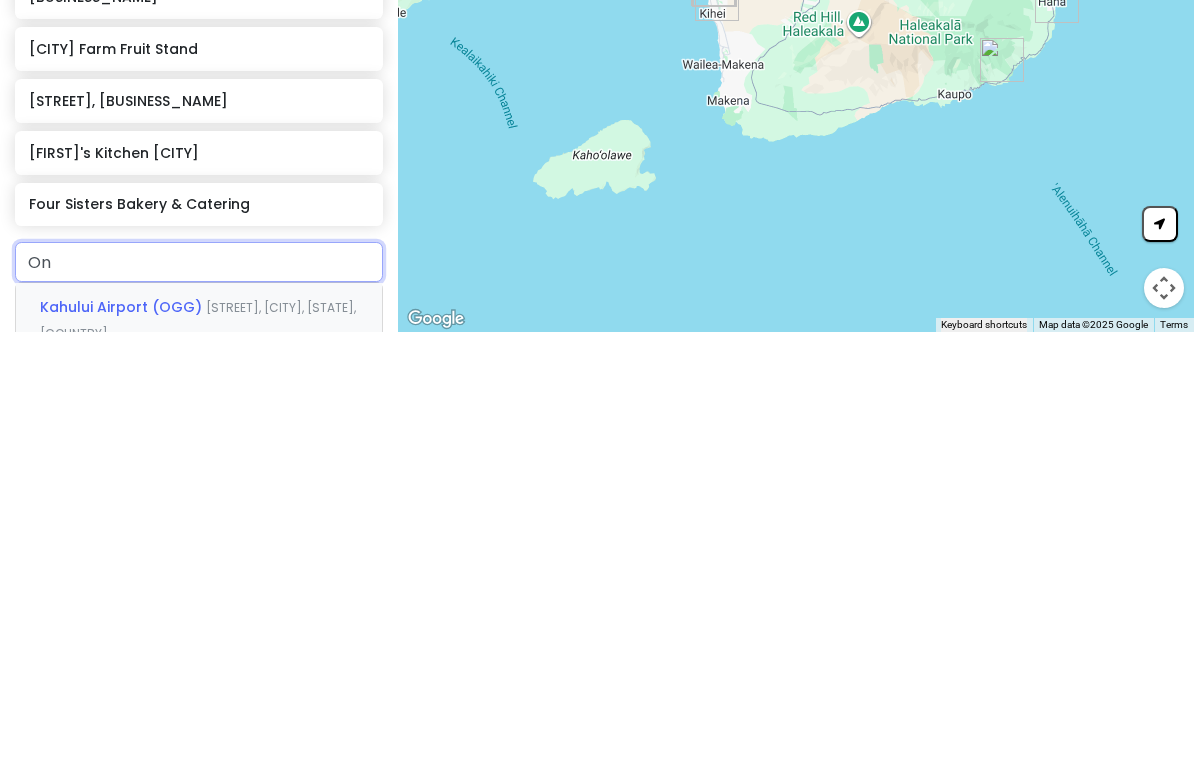 type on "[CITY]" 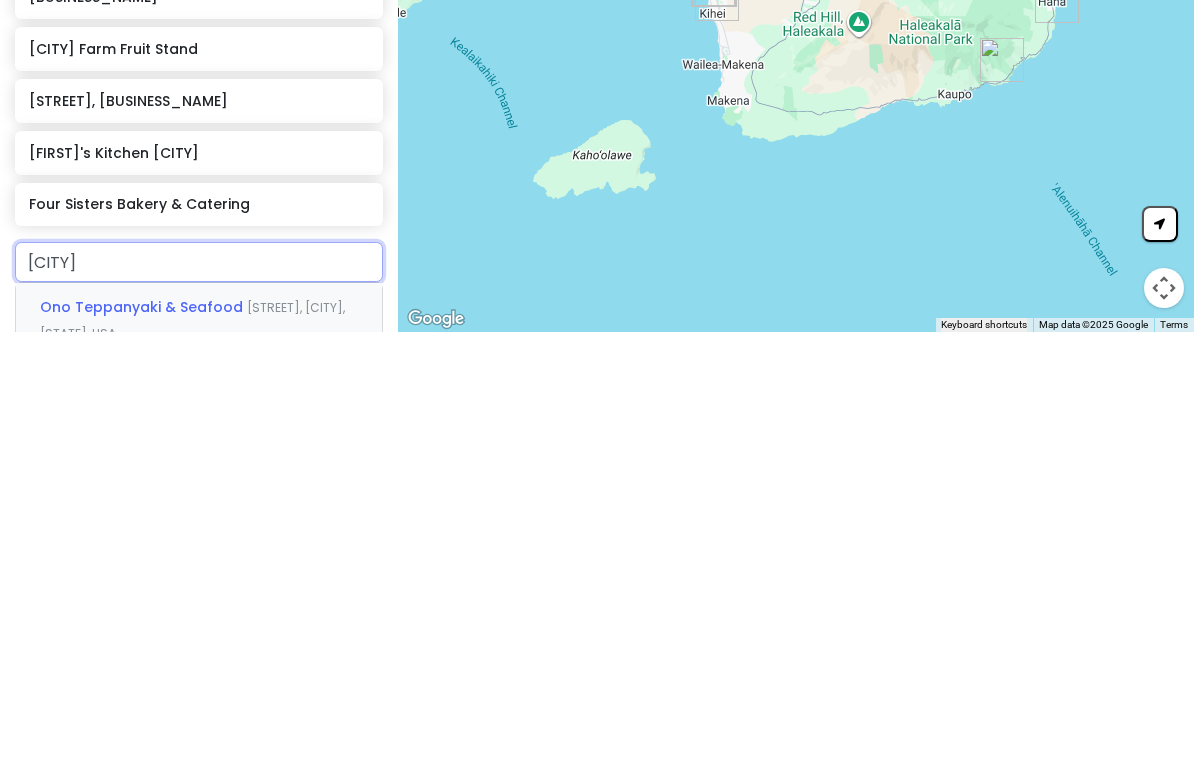 click on "[STREET], [CITY], [STATE], USA" at bounding box center (192, 748) 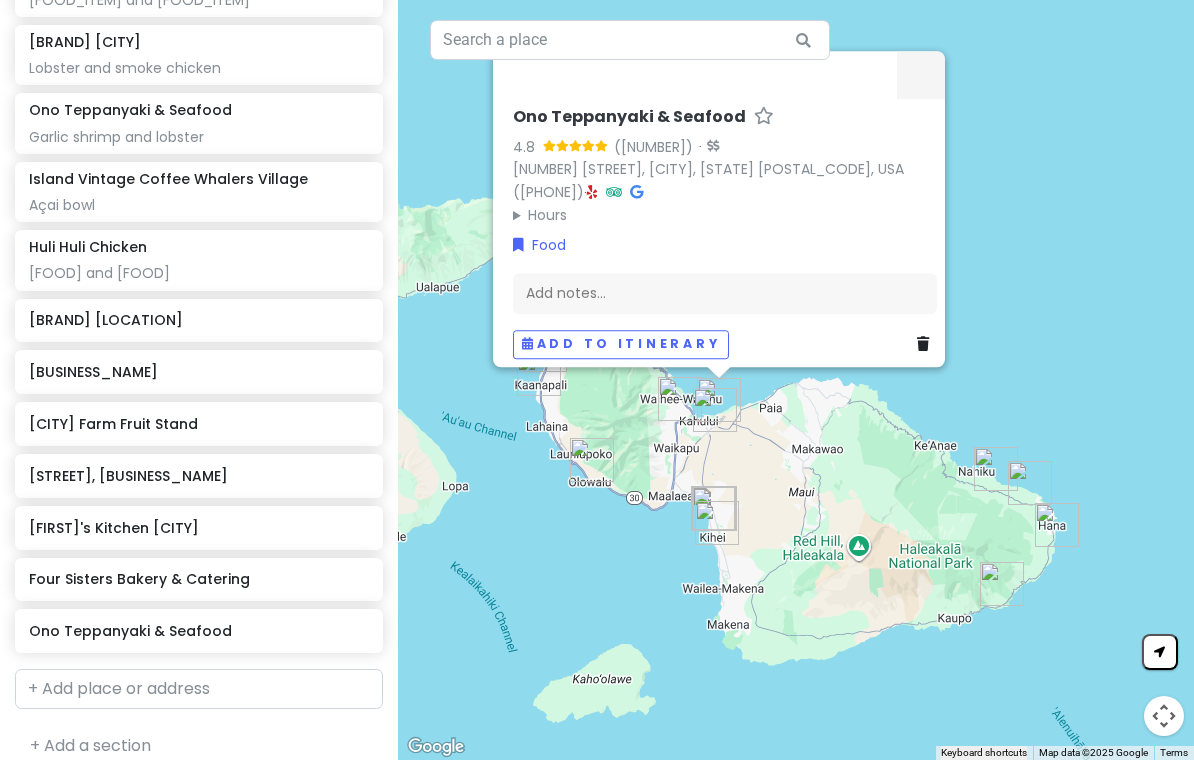 scroll, scrollTop: 752, scrollLeft: 0, axis: vertical 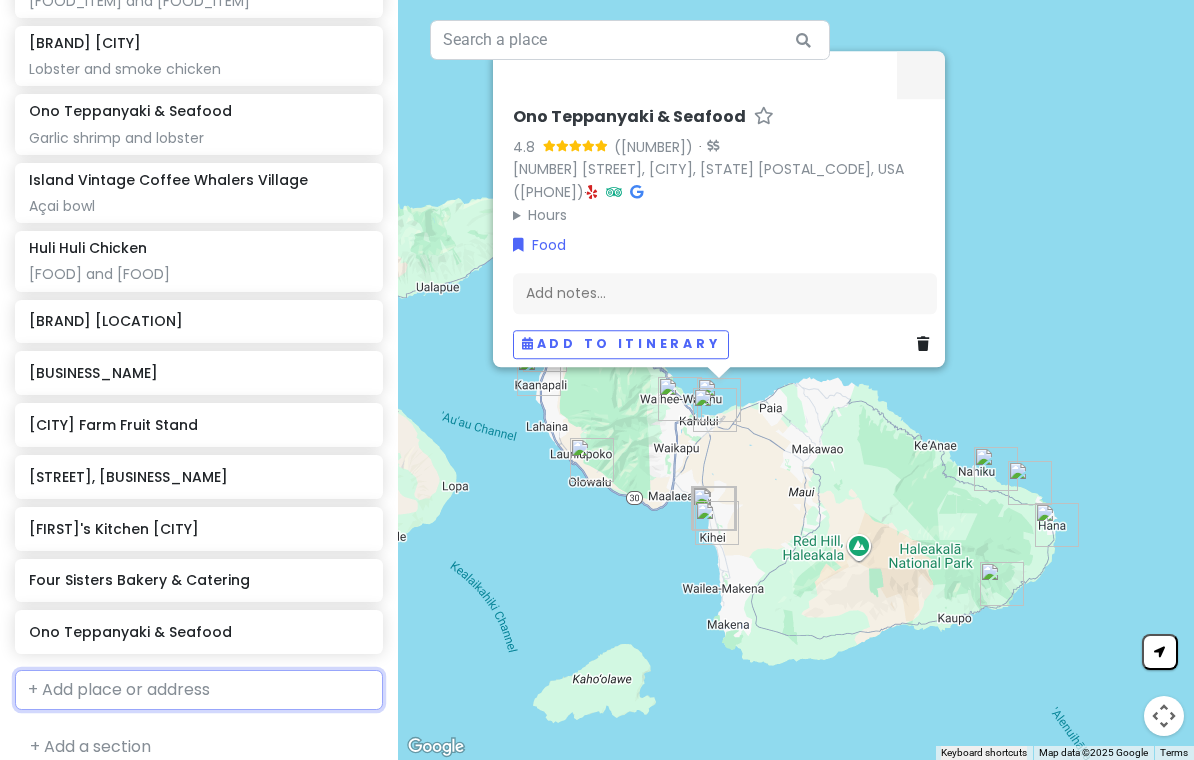 click at bounding box center [199, 690] 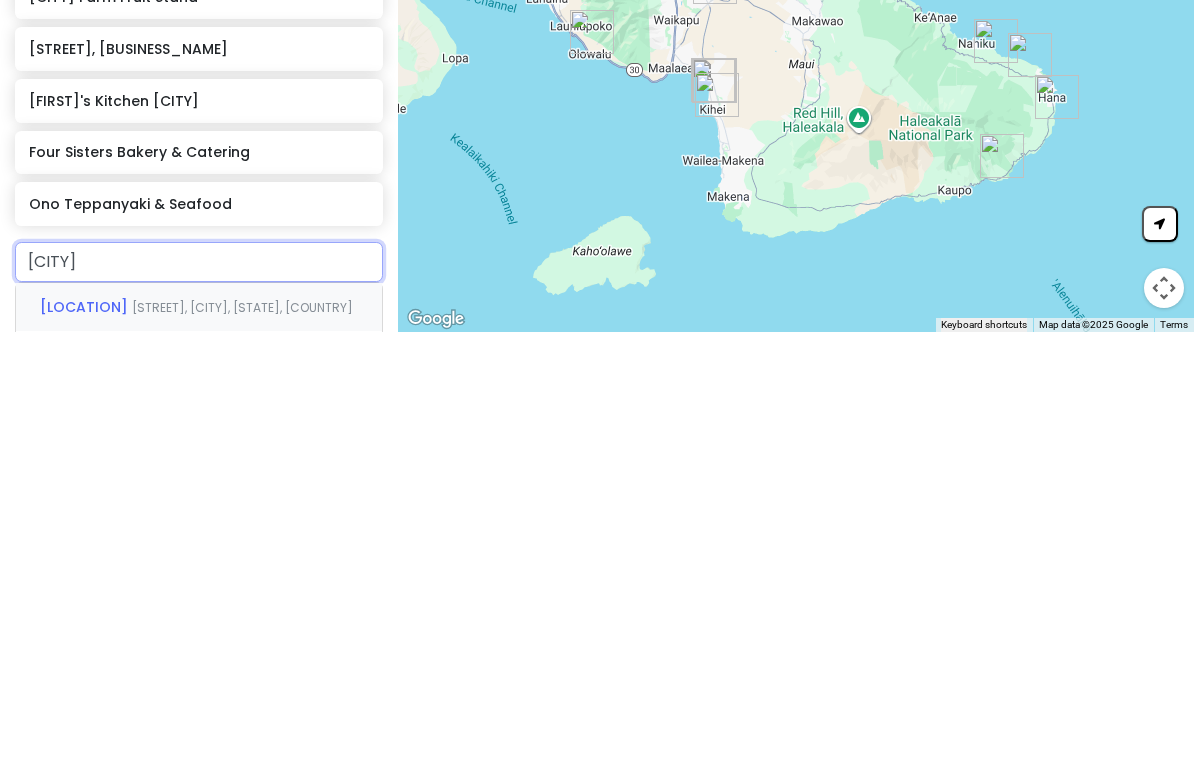 type on "Upc" 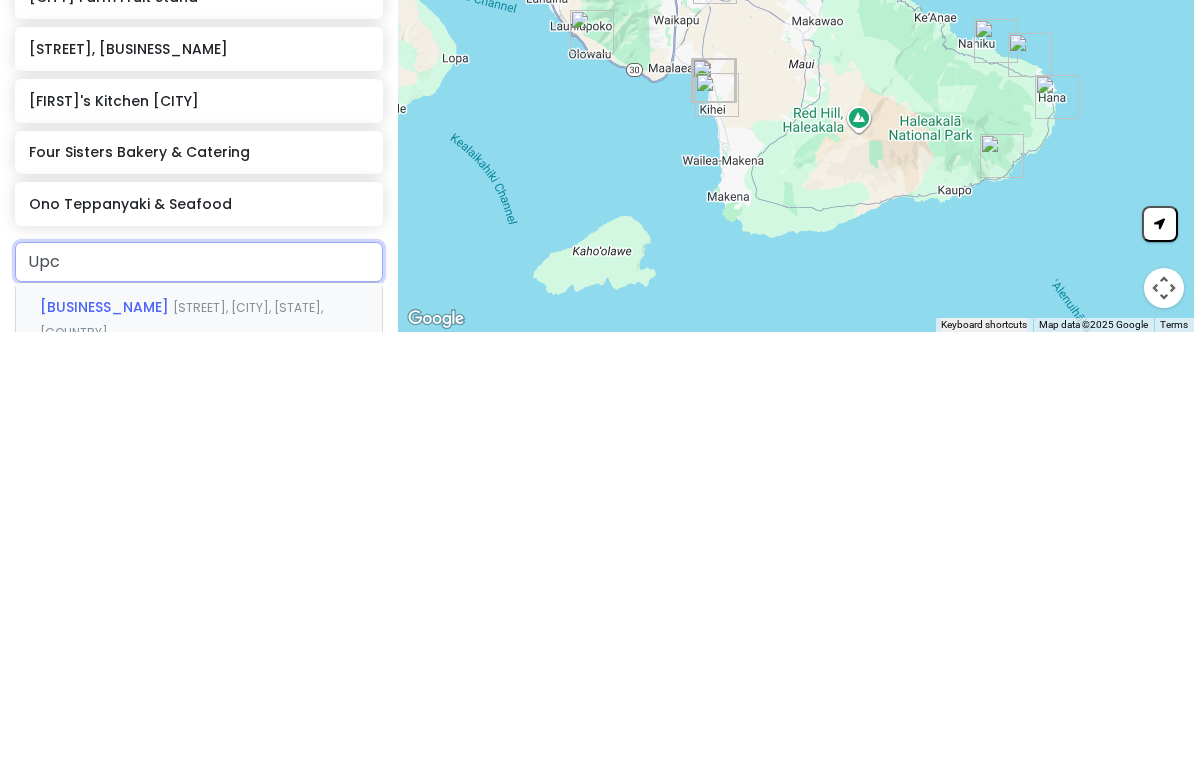 click on "[BRAND] [STREET], [CITY], [STATE], [COUNTRY]" at bounding box center (199, 748) 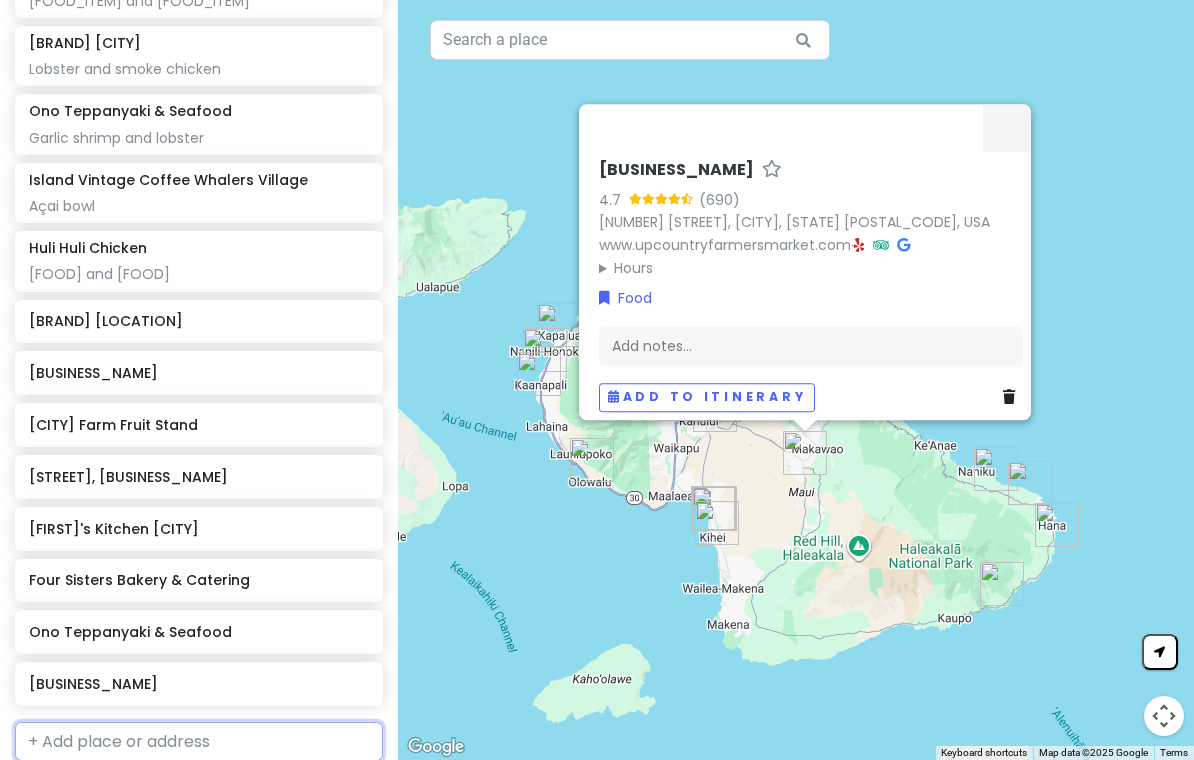 click at bounding box center [199, 742] 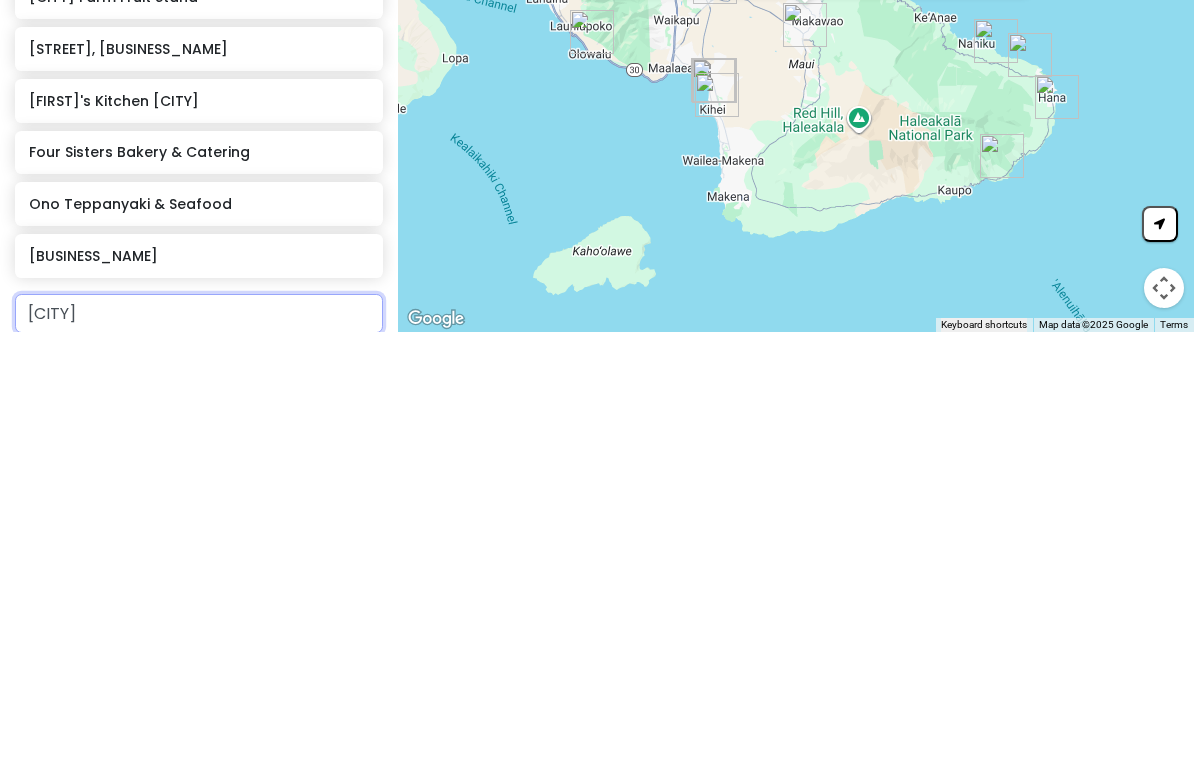 type on "Baya" 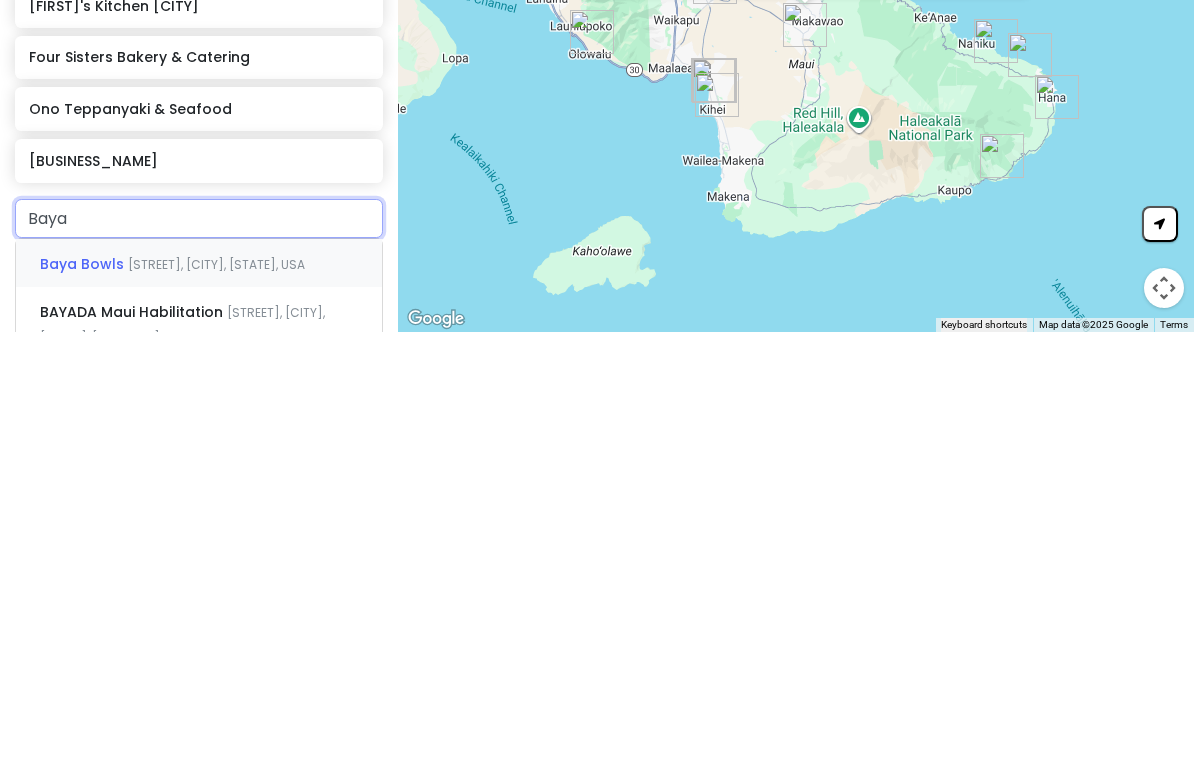 click on "[STREET], [CITY], [STATE], USA" at bounding box center (216, 692) 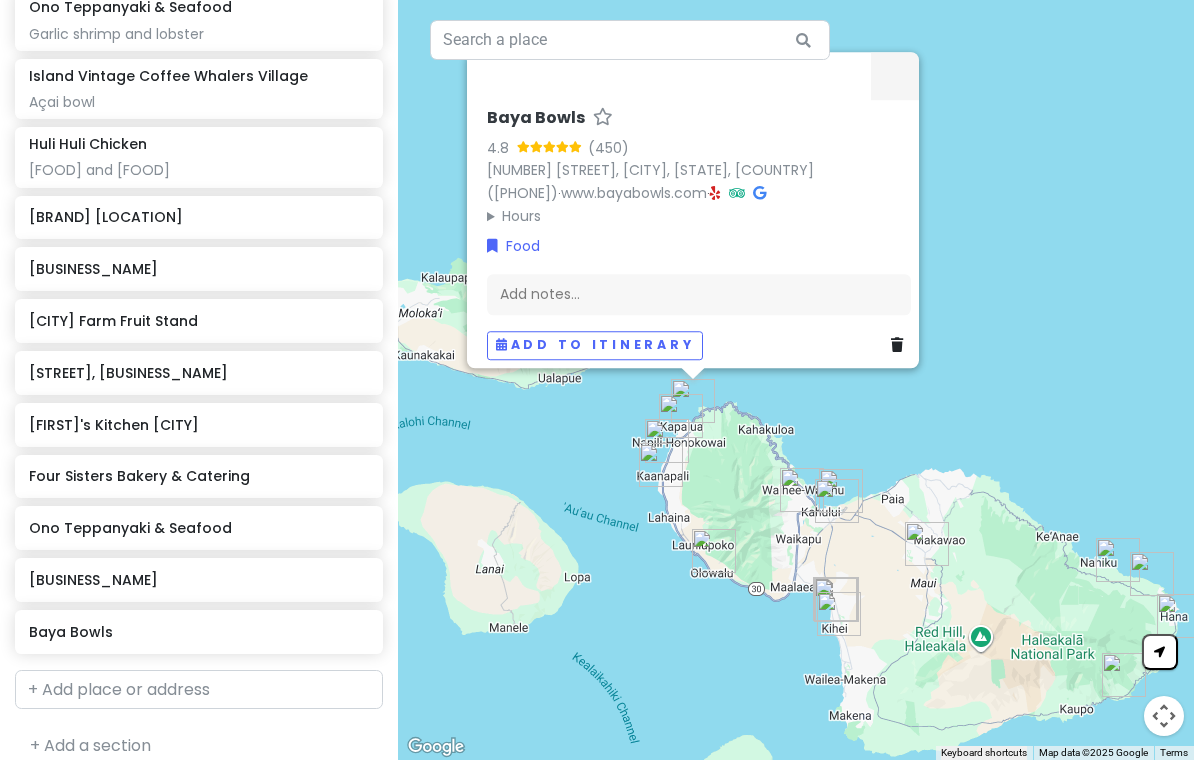 scroll, scrollTop: 855, scrollLeft: 0, axis: vertical 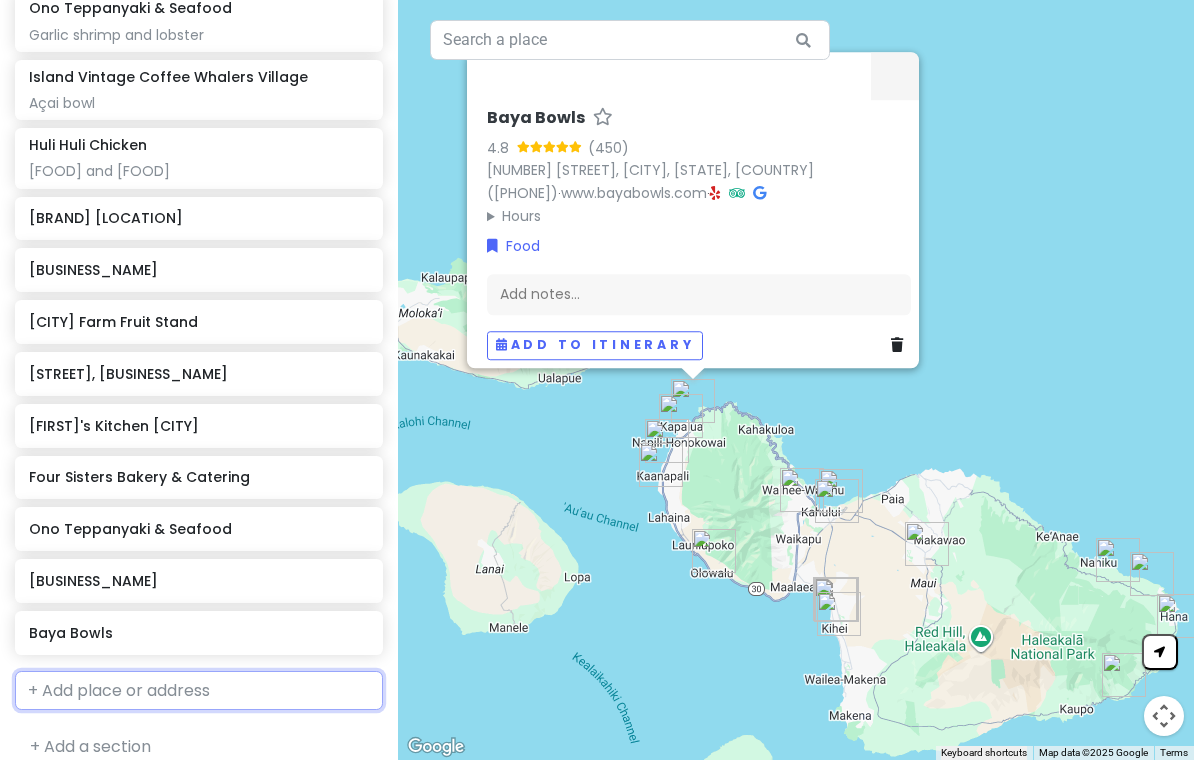 click at bounding box center (199, 691) 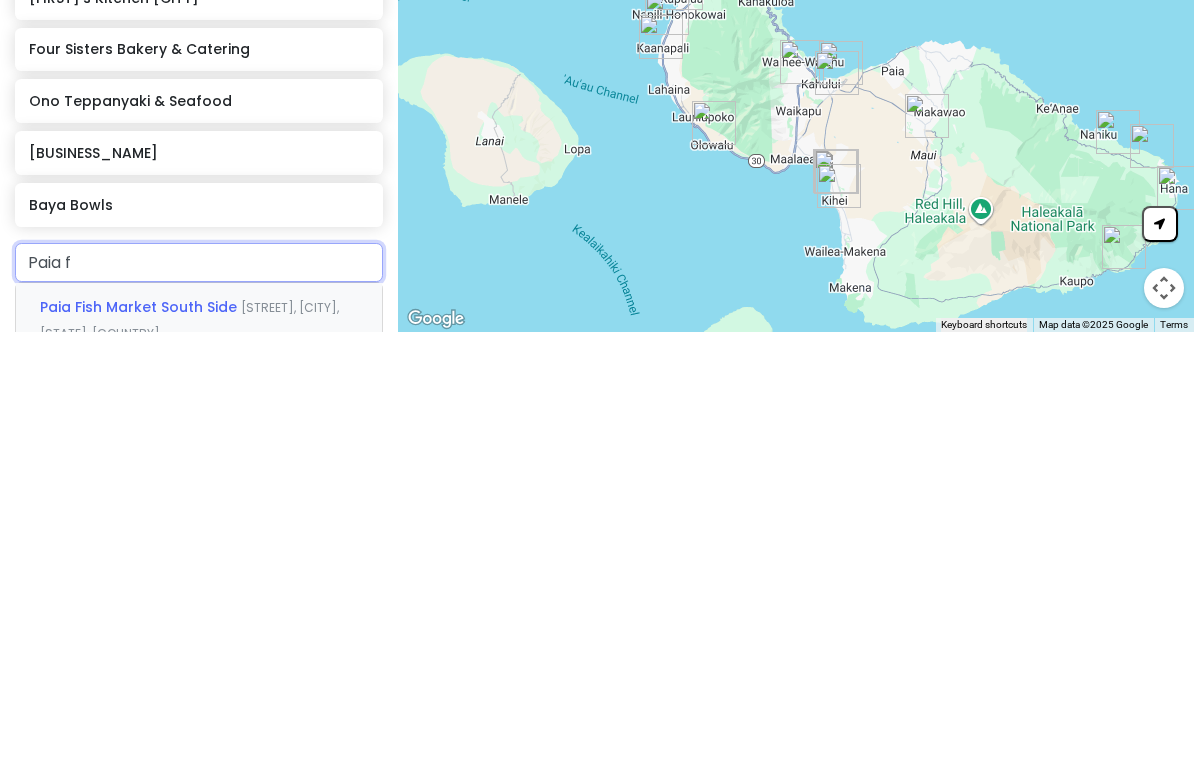 type on "Paia fi" 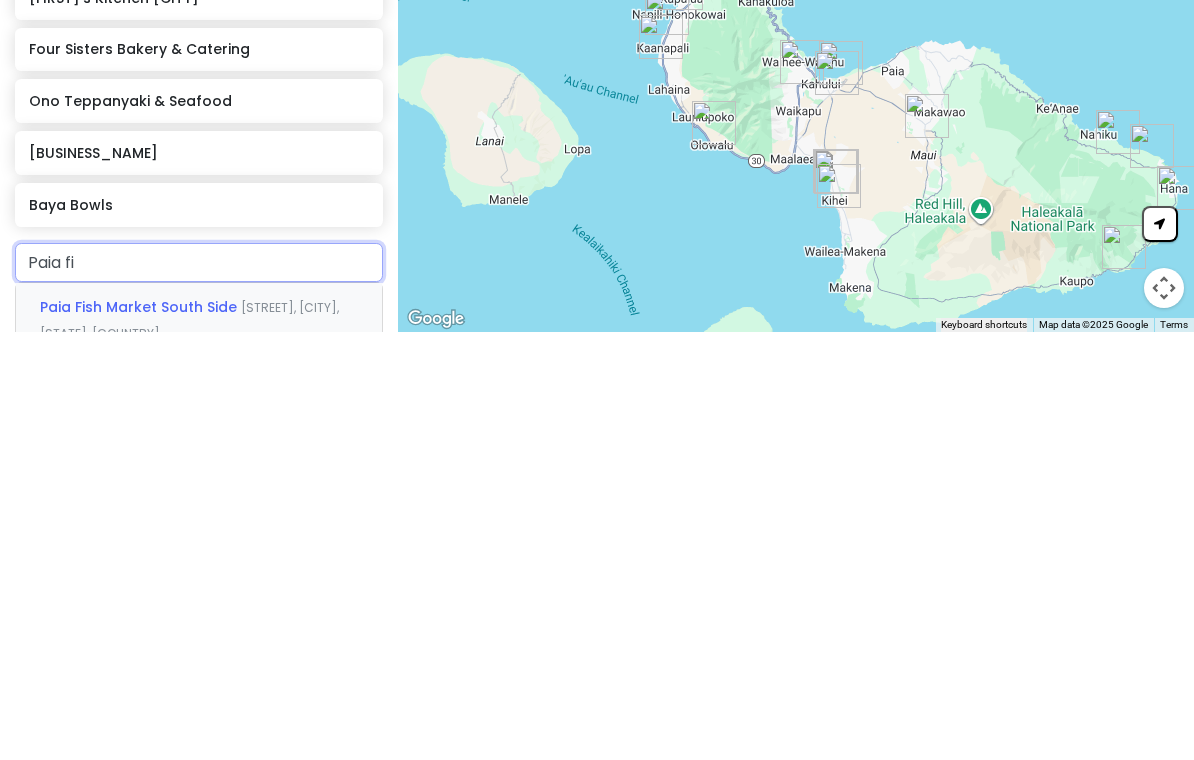 click on "[STREET], [CITY], [STATE], [COUNTRY]" at bounding box center [189, 748] 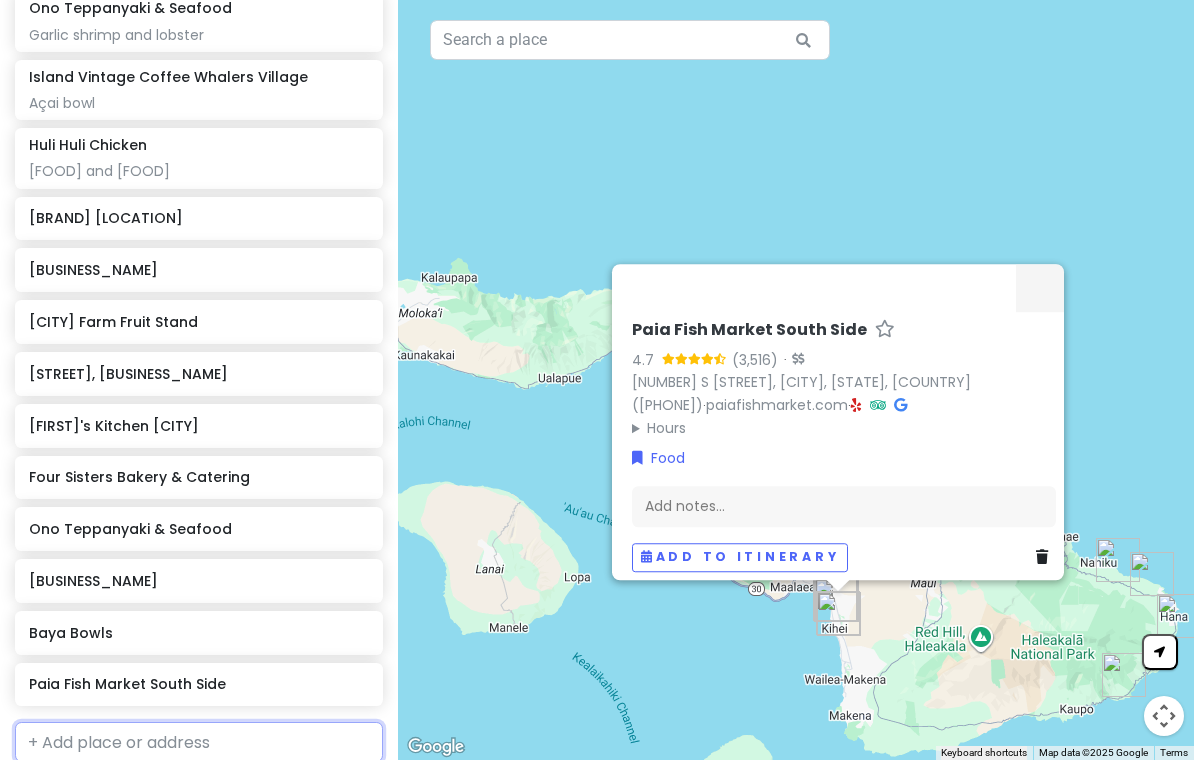 click at bounding box center [199, 742] 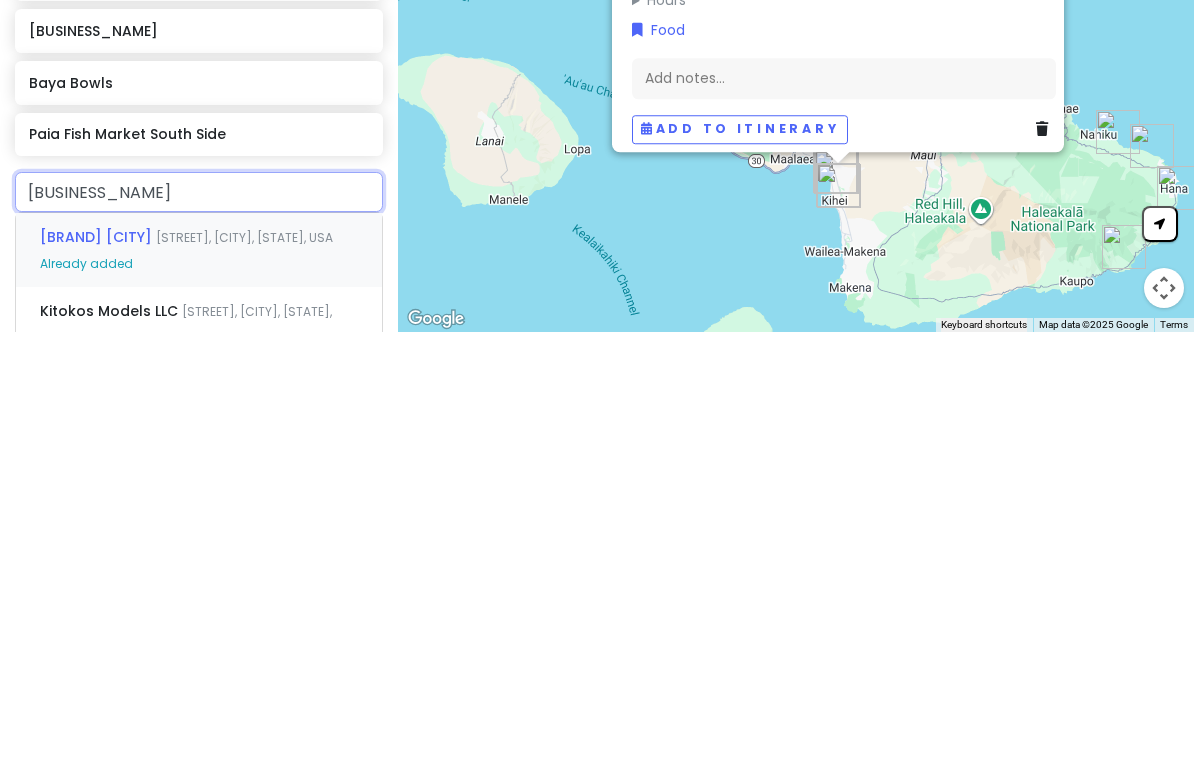 scroll, scrollTop: 978, scrollLeft: 0, axis: vertical 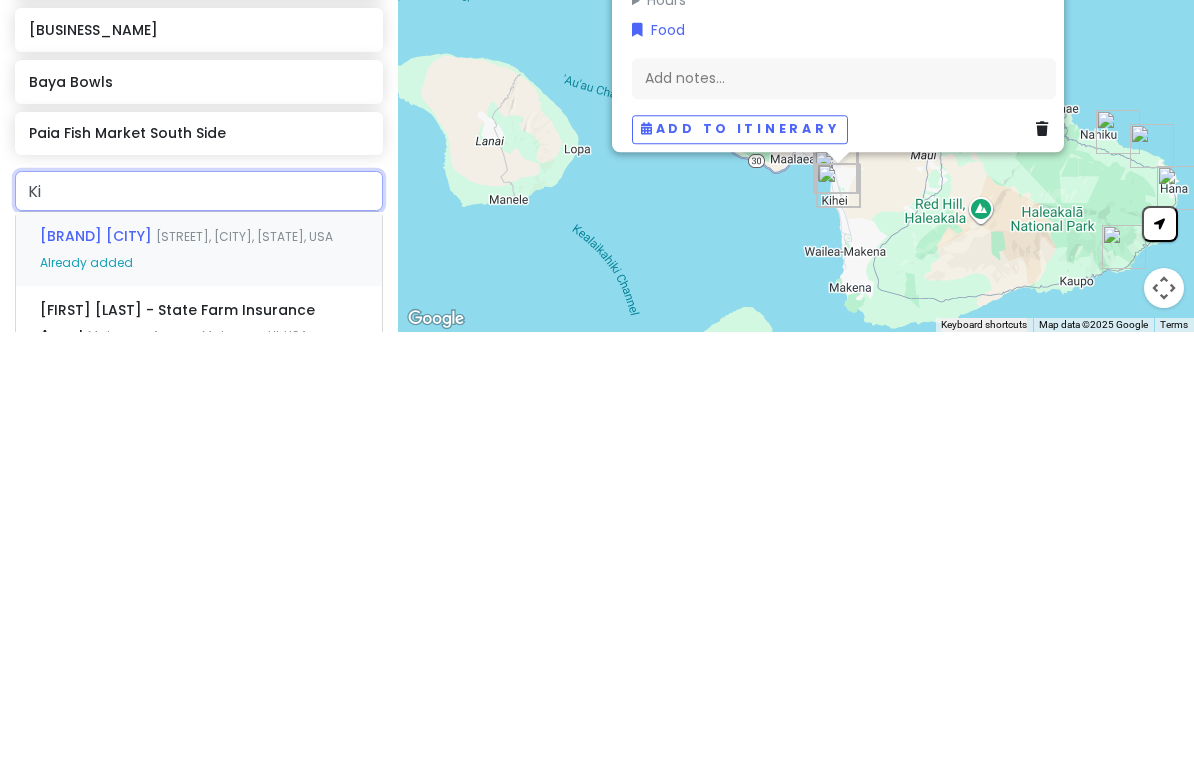 type on "K" 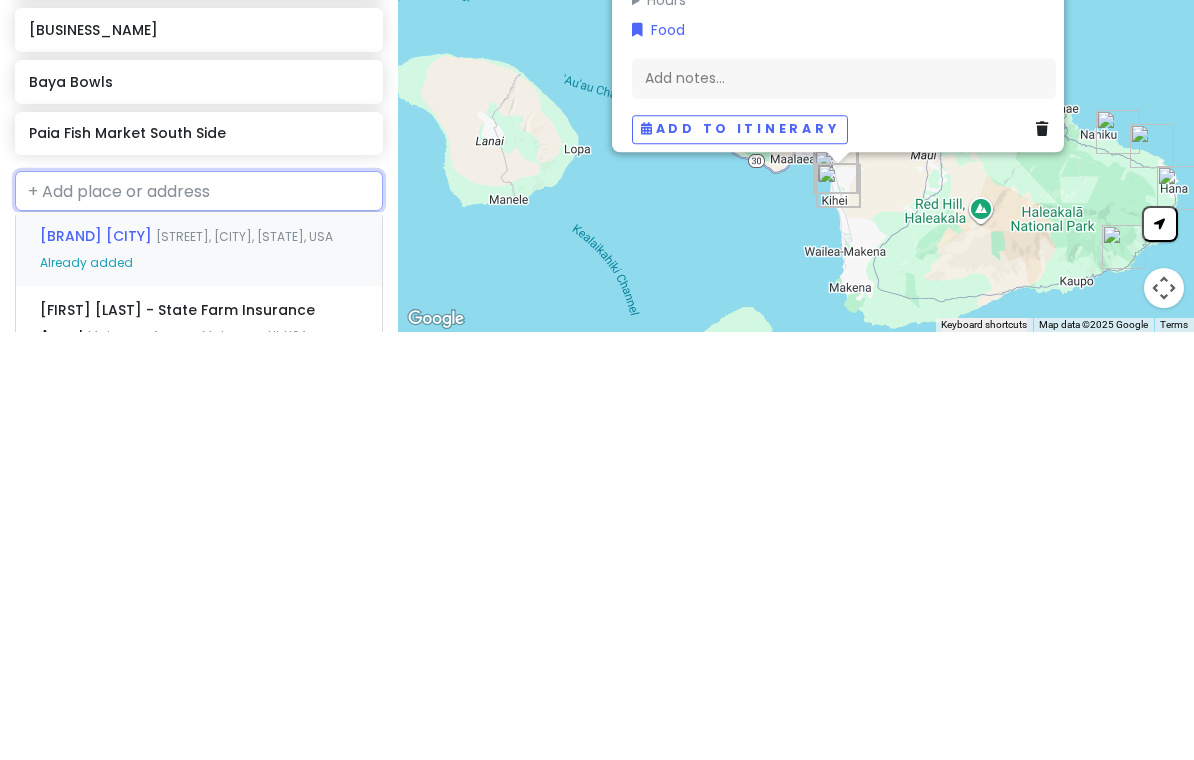scroll, scrollTop: 907, scrollLeft: 0, axis: vertical 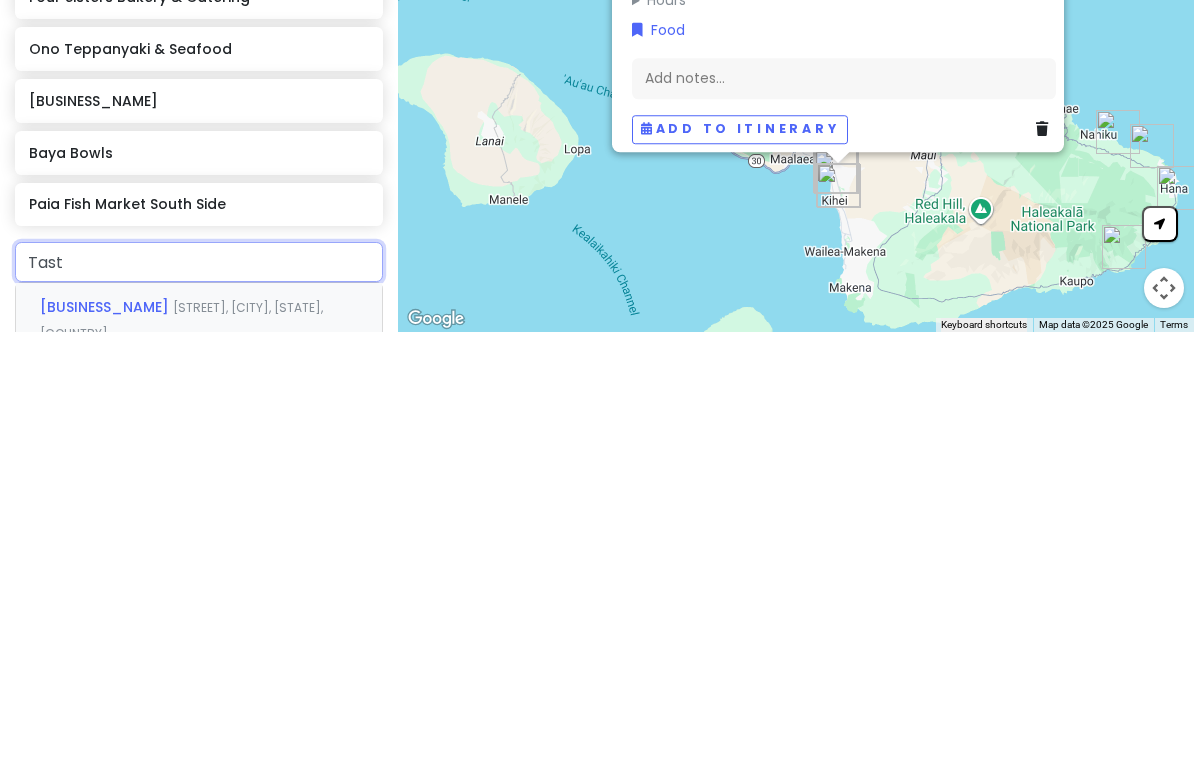 type on "Tasty" 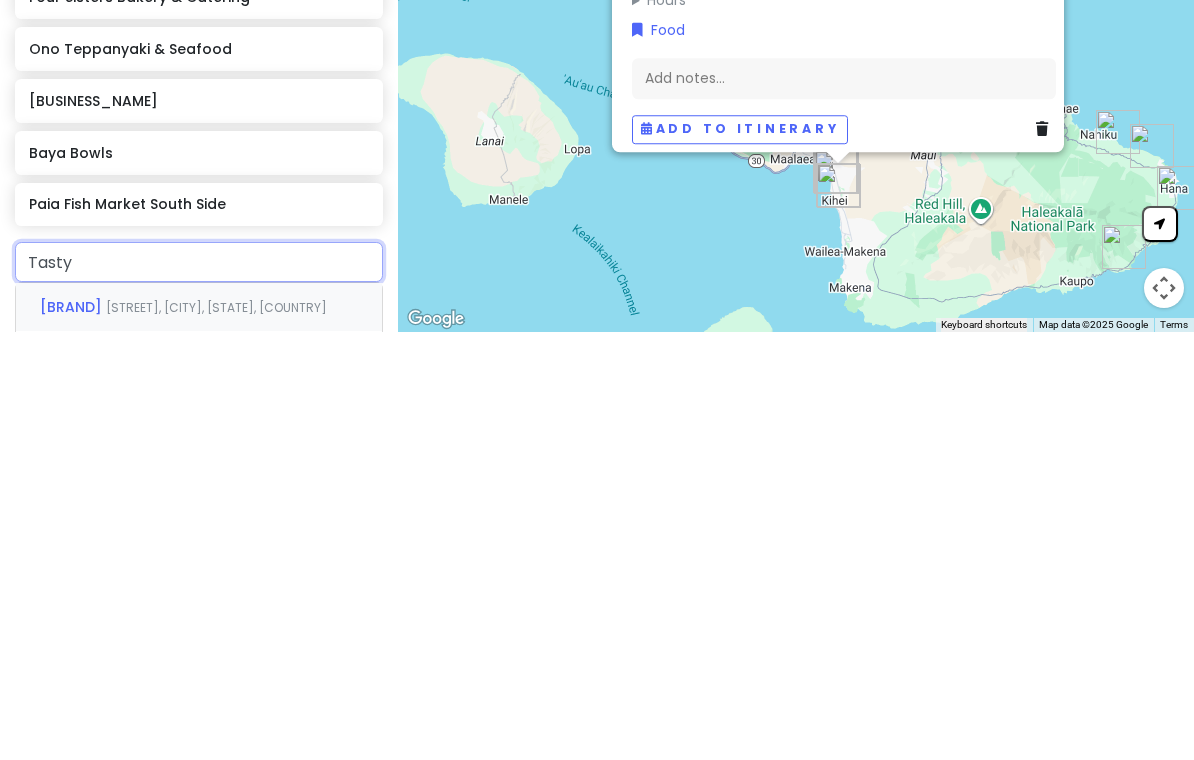 click on "[CITY], [STATE], USA" at bounding box center [199, 735] 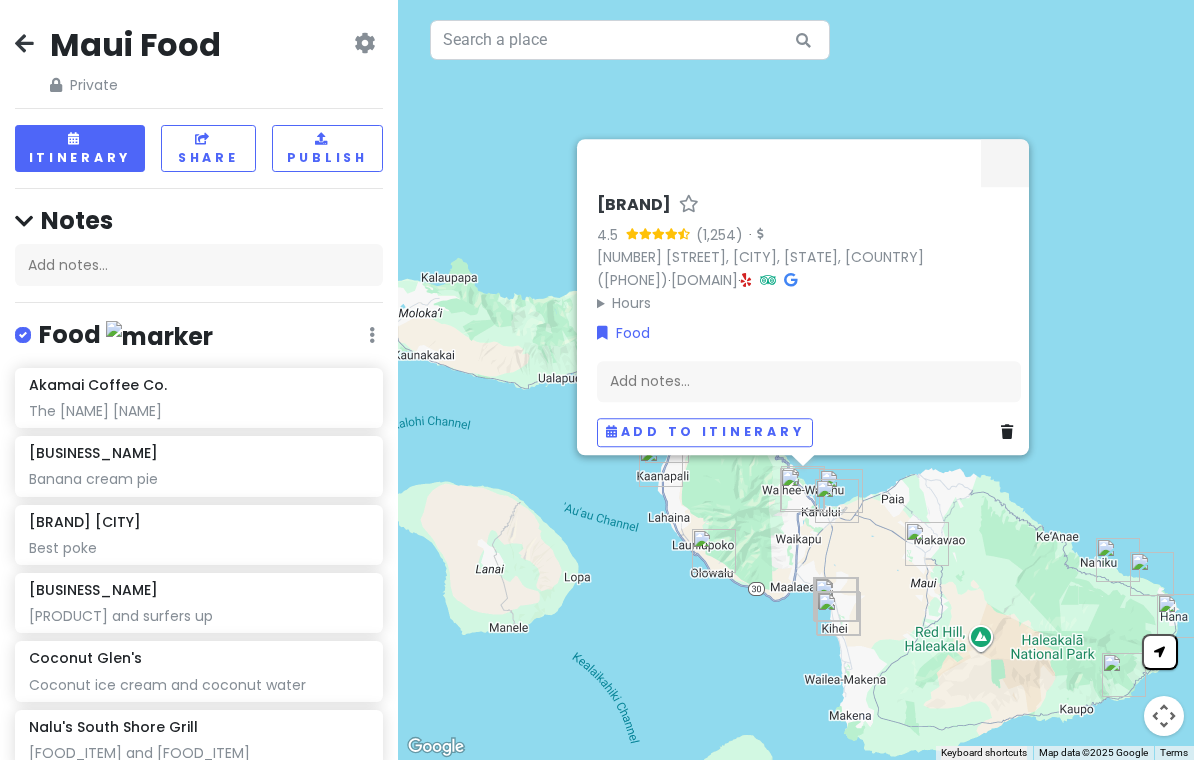 scroll, scrollTop: 0, scrollLeft: 0, axis: both 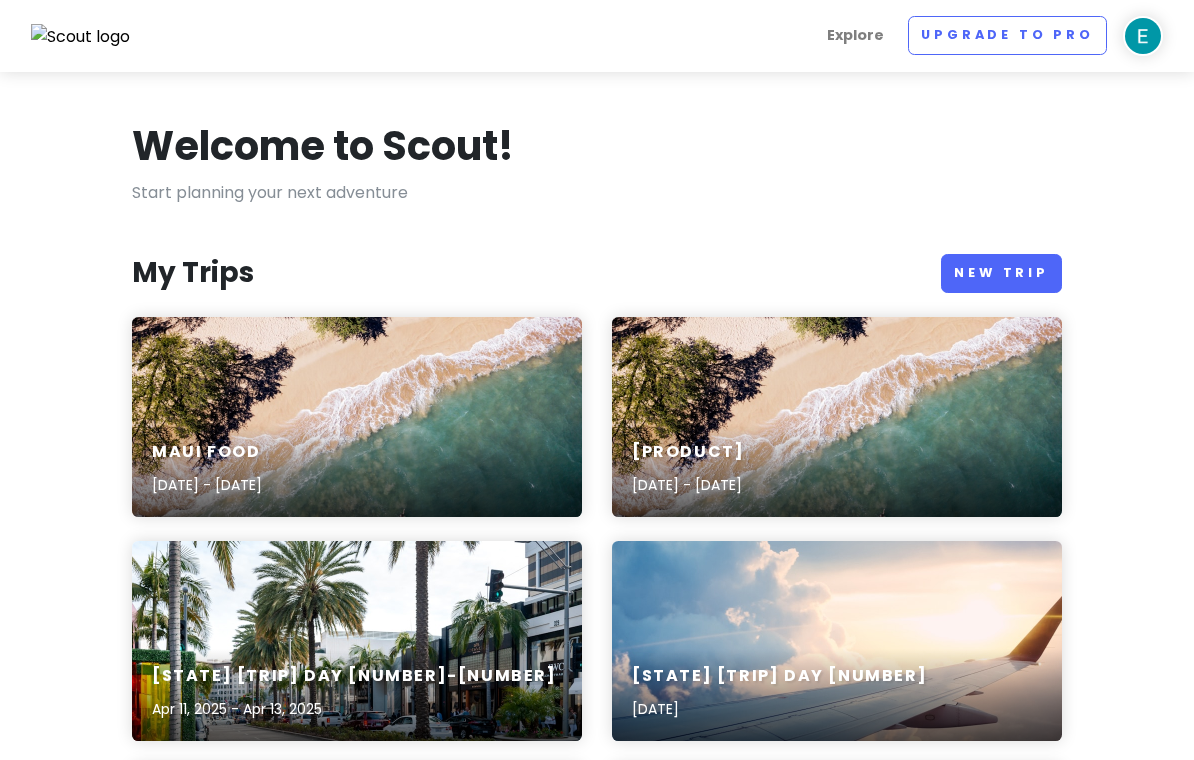 click on "Babymoon [DATE] - [DATE]" at bounding box center (837, 417) 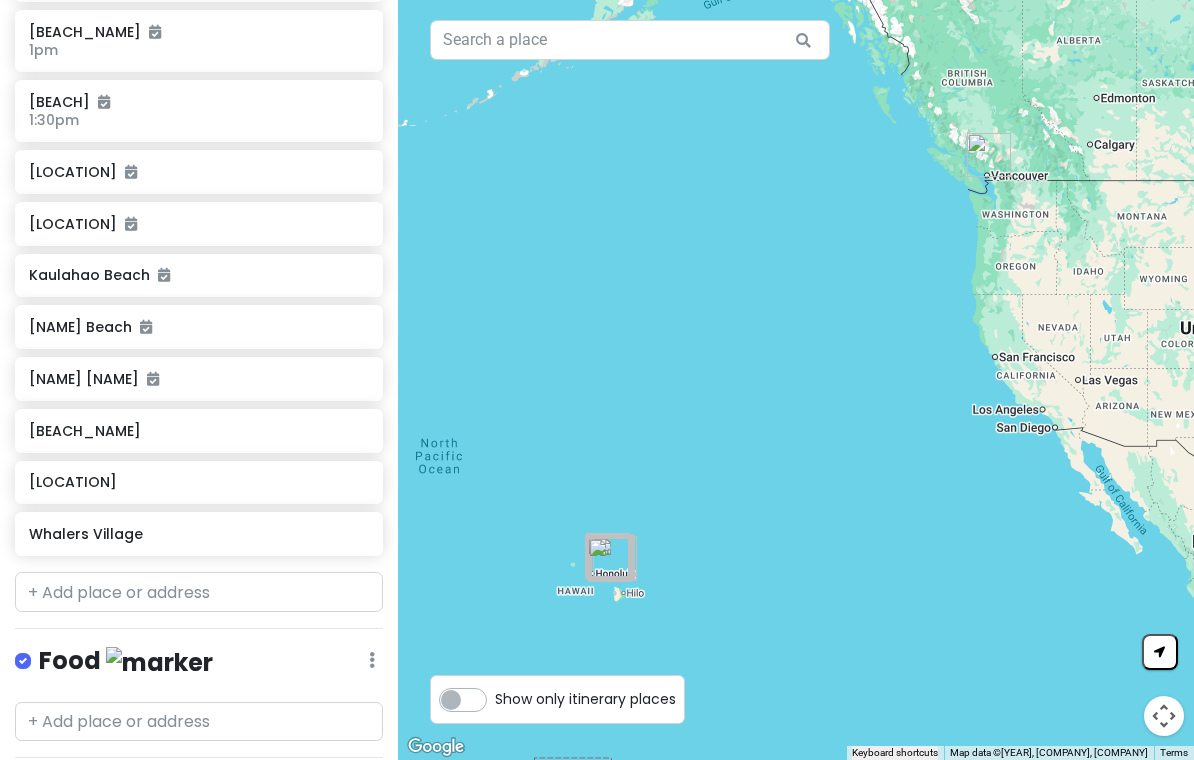 scroll, scrollTop: 985, scrollLeft: 0, axis: vertical 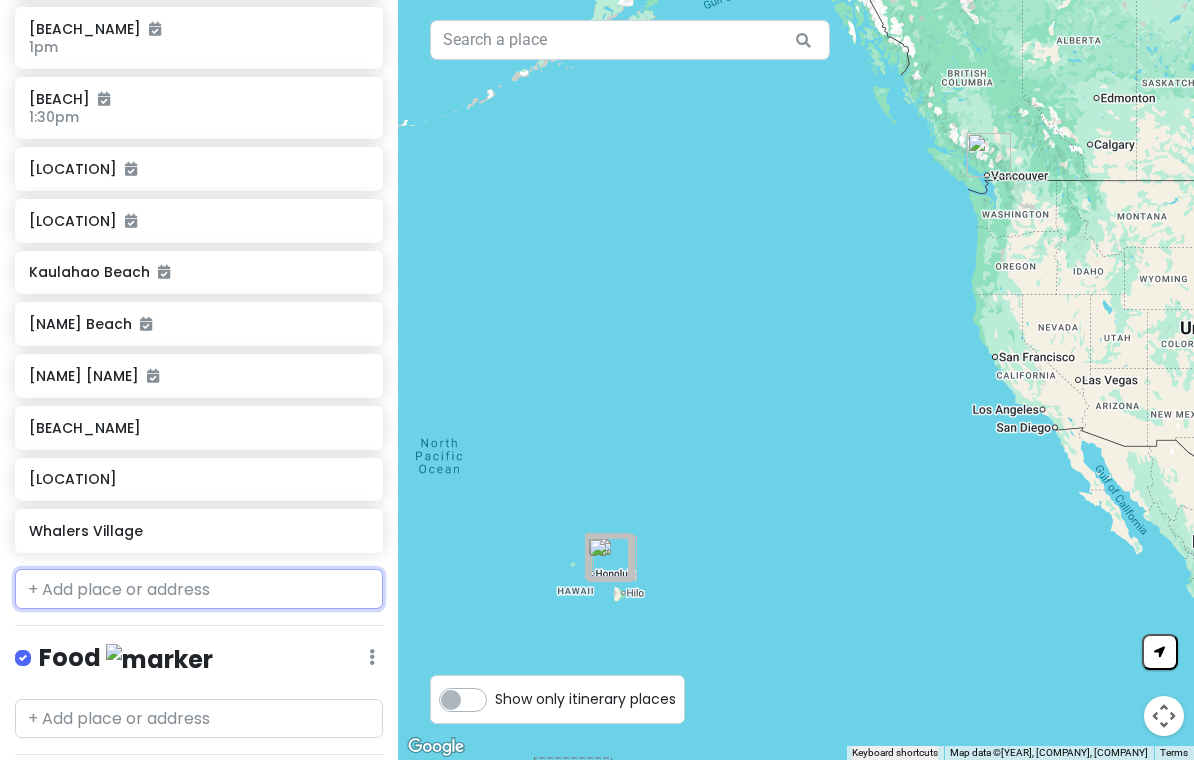 click at bounding box center [199, 589] 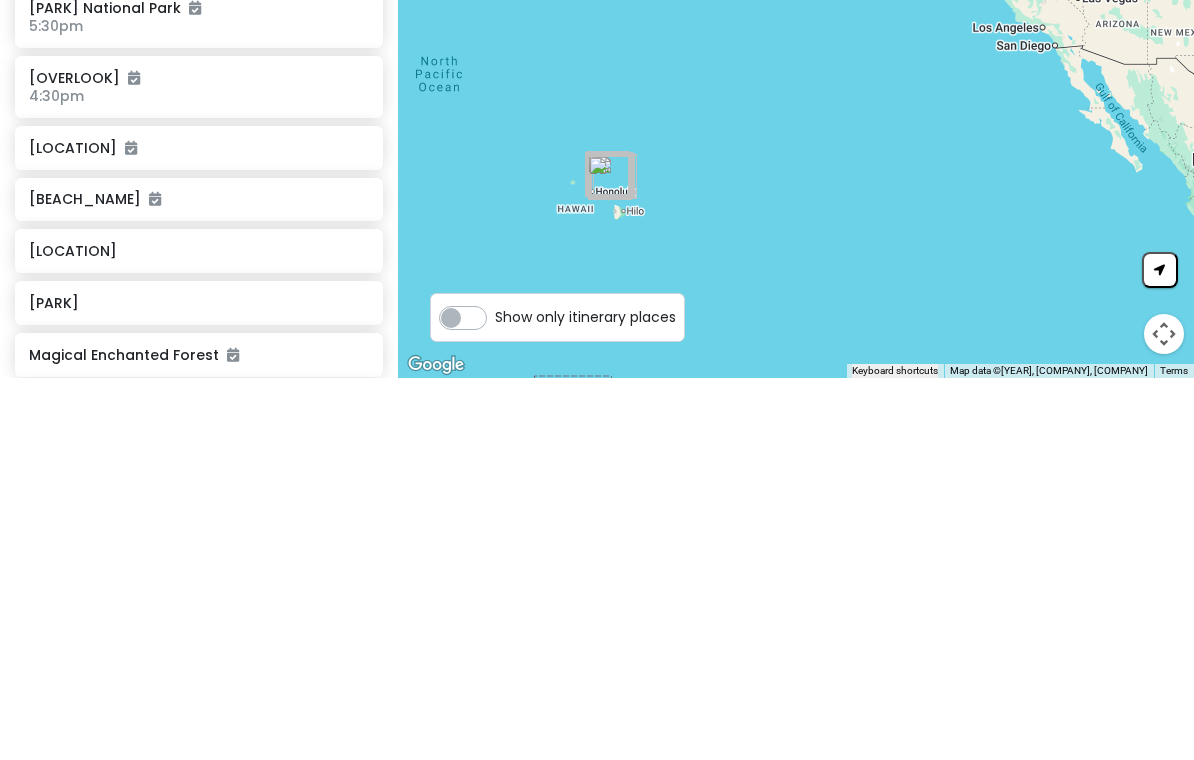 scroll, scrollTop: 0, scrollLeft: 0, axis: both 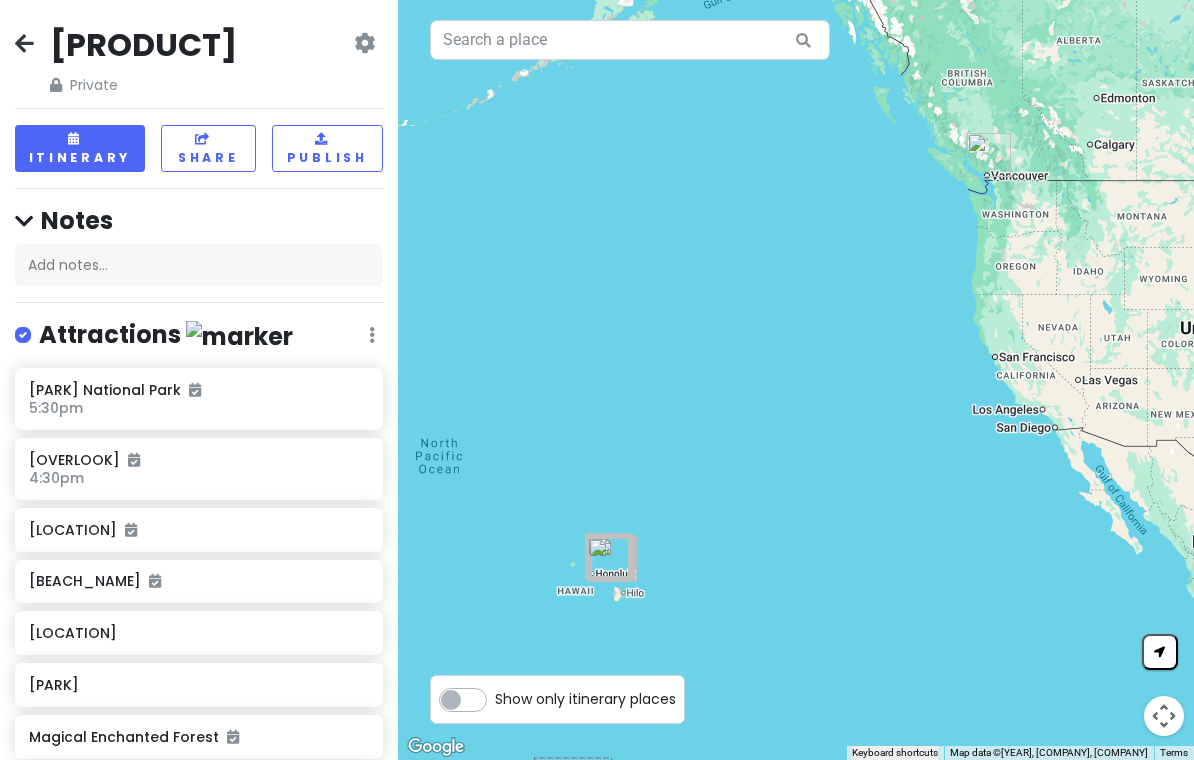 click at bounding box center (24, 43) 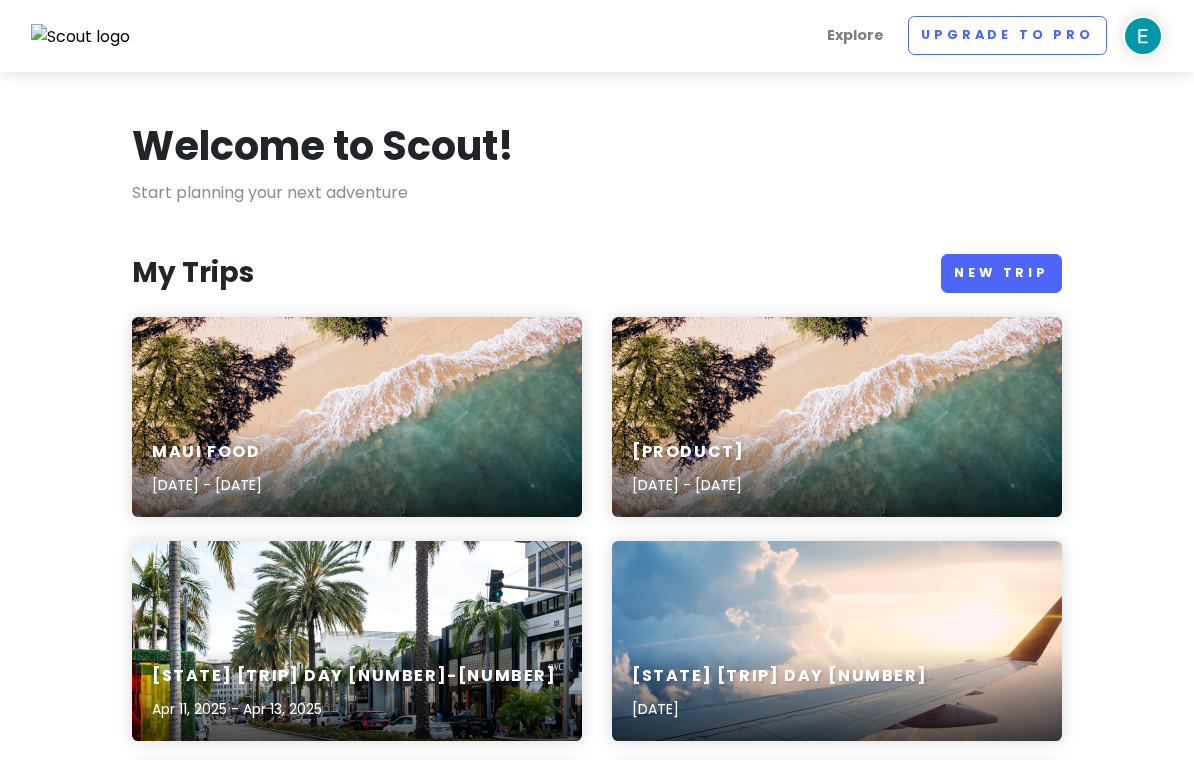 click on "[LOCATION] Food [MONTH] [DAY], [YEAR] - [MONTH] [DAY], [YEAR]" at bounding box center [357, 417] 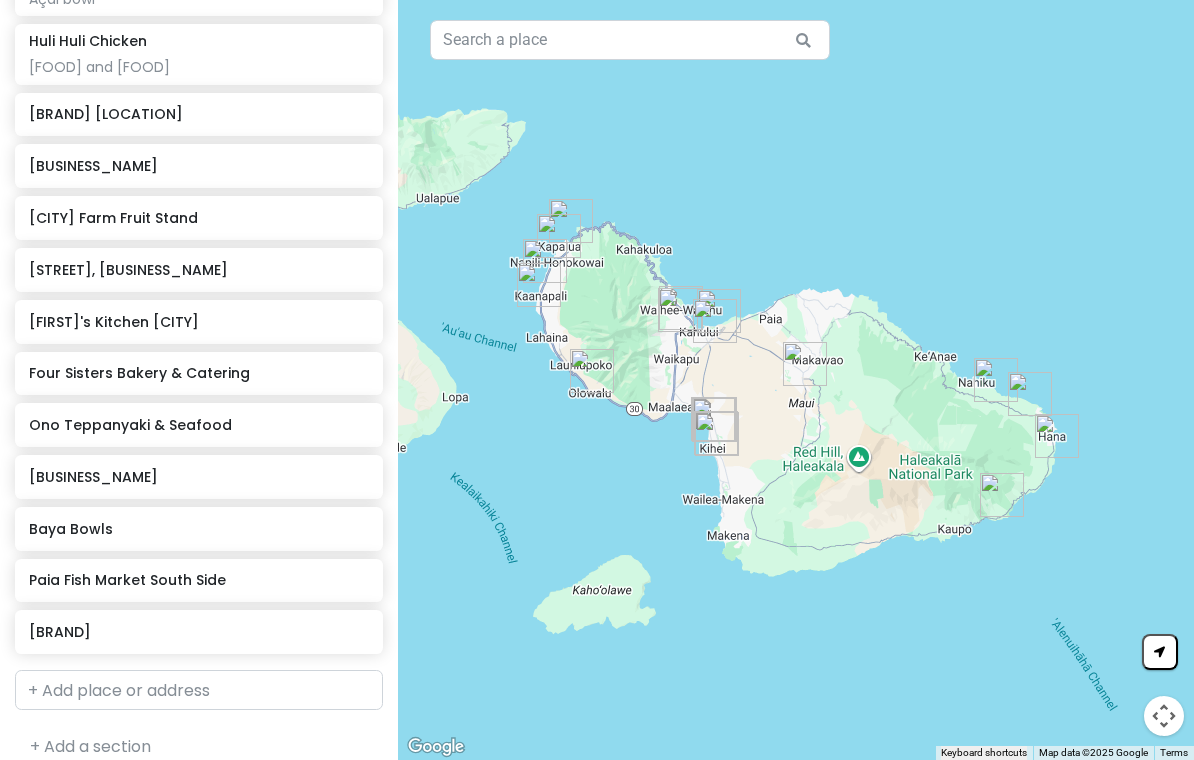 scroll, scrollTop: 958, scrollLeft: 0, axis: vertical 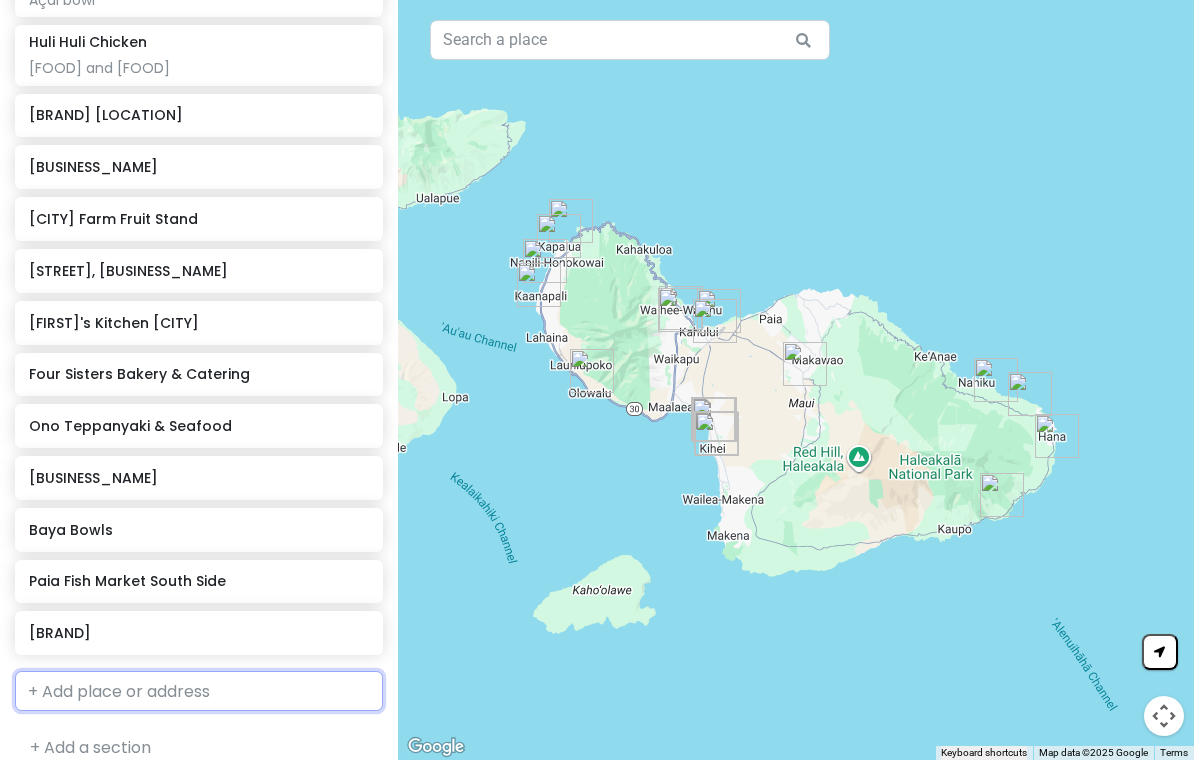 click at bounding box center [199, 691] 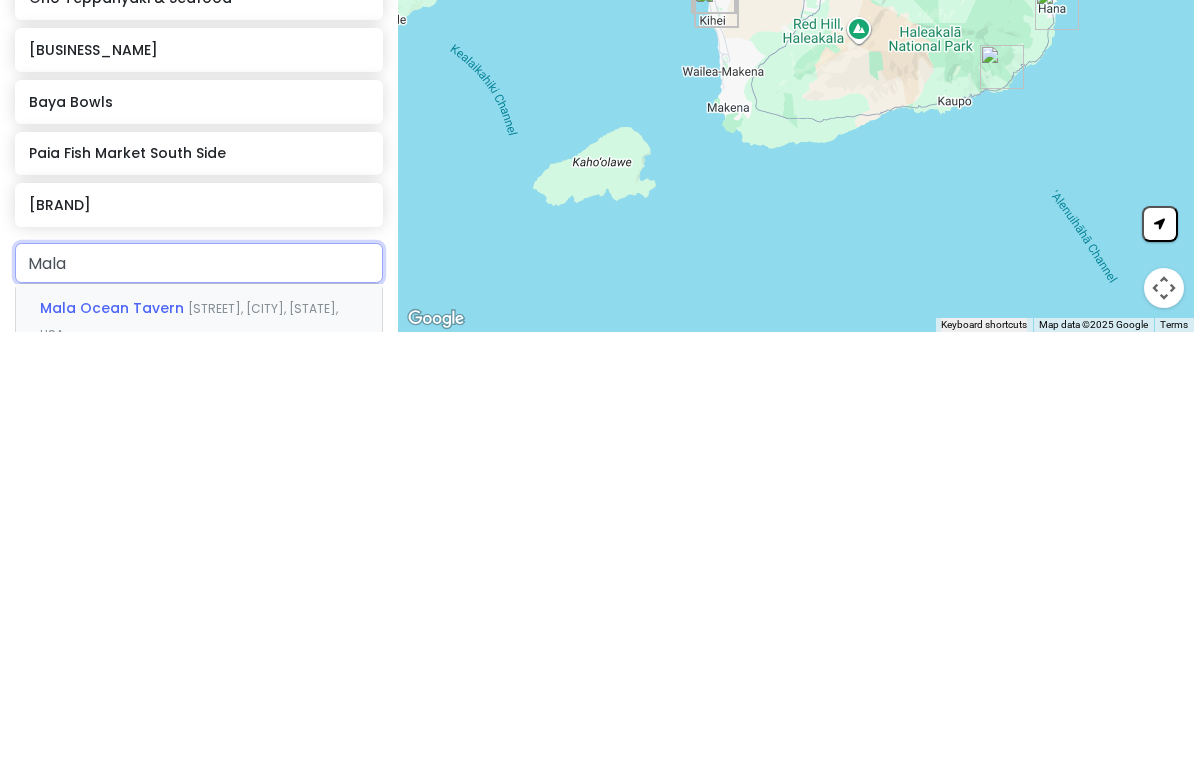 type on "Mala o" 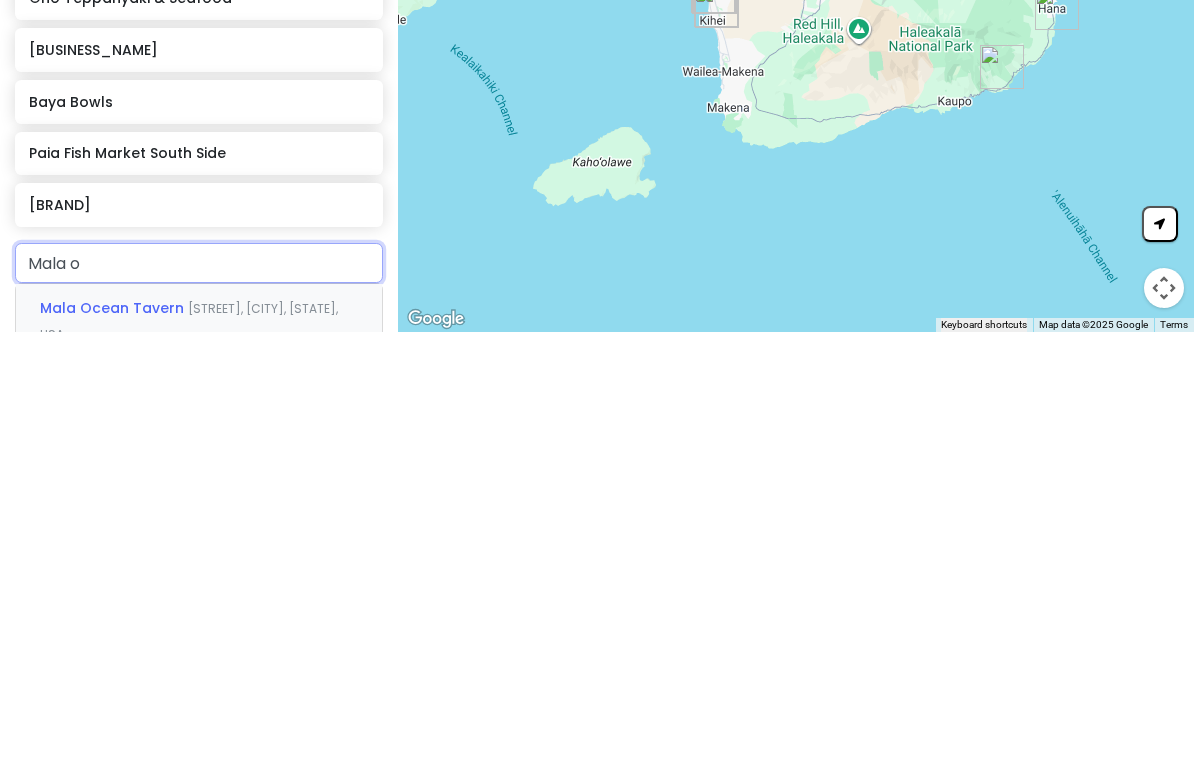 click on "[STREET], [CITY], [STATE], USA" at bounding box center [189, 749] 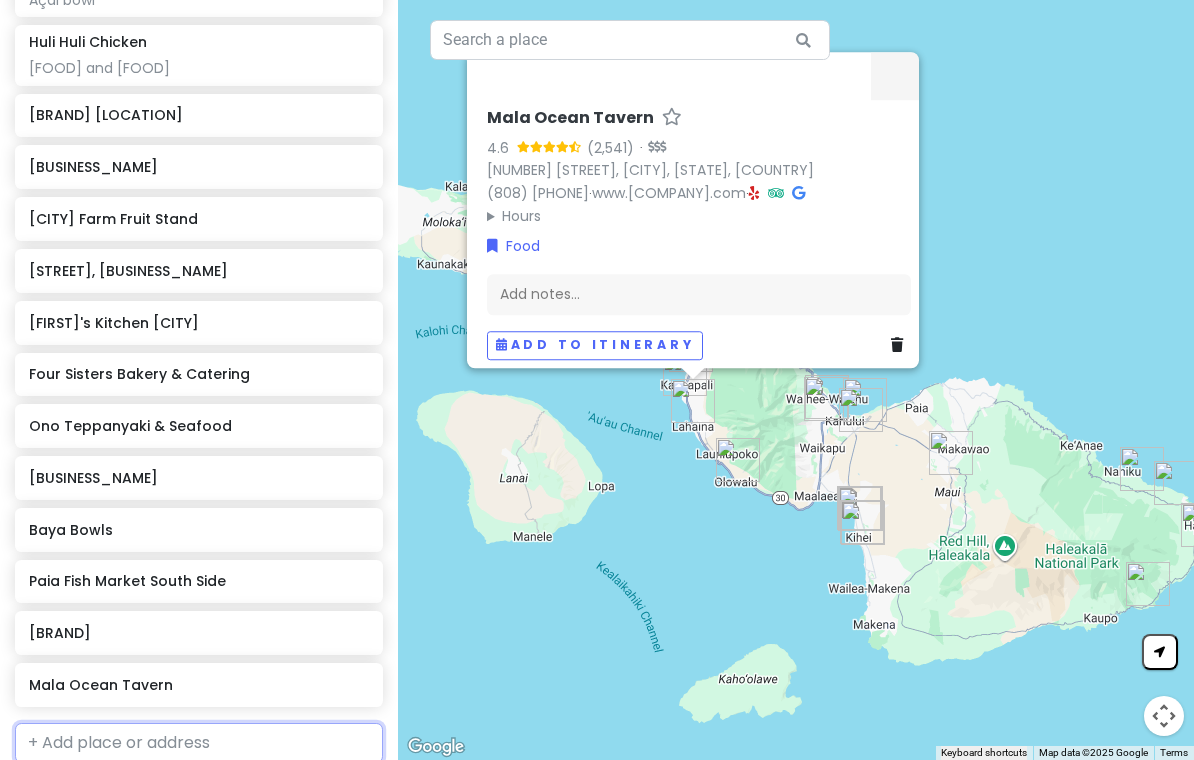 click at bounding box center (199, 743) 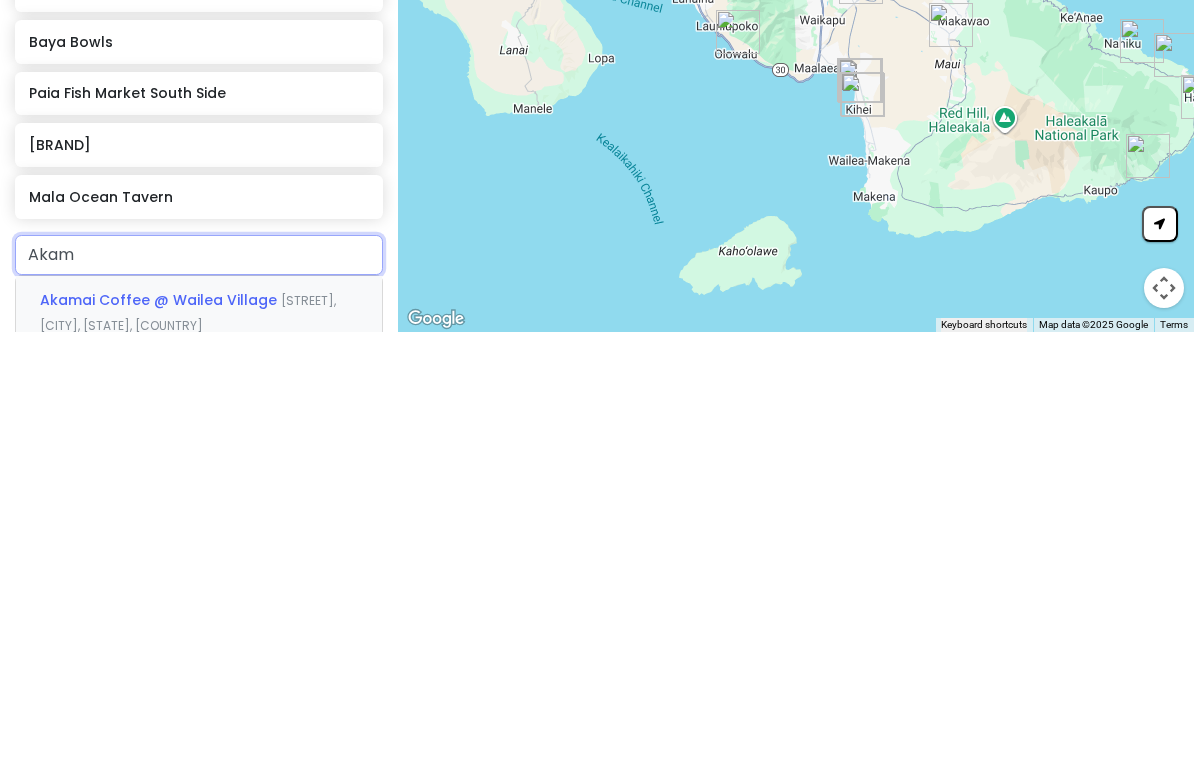 scroll, scrollTop: 1105, scrollLeft: 0, axis: vertical 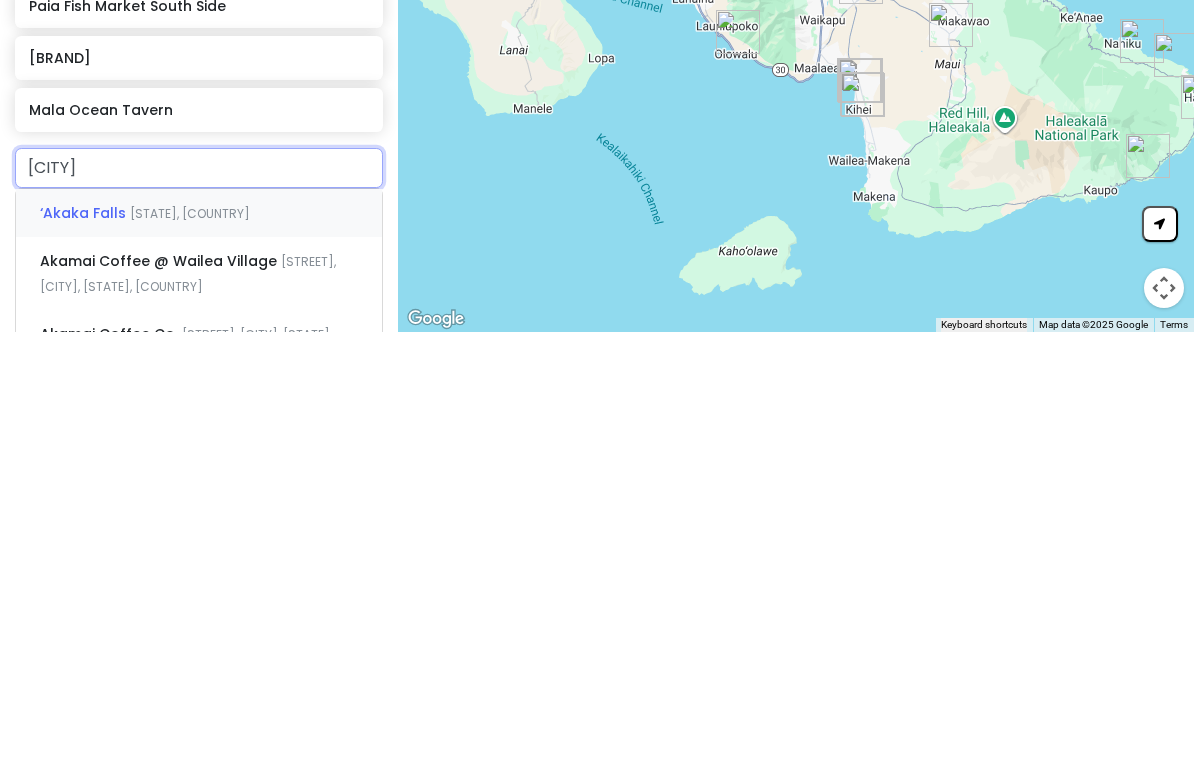 type on "A" 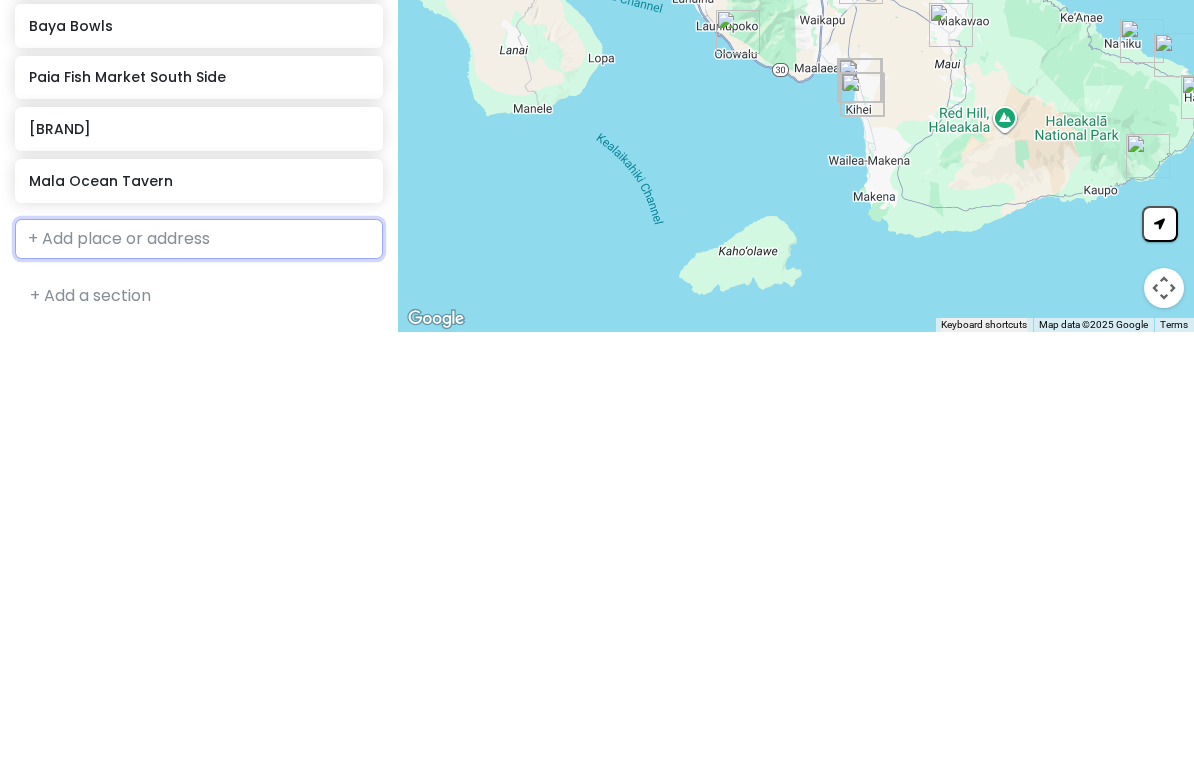 scroll, scrollTop: 1010, scrollLeft: 0, axis: vertical 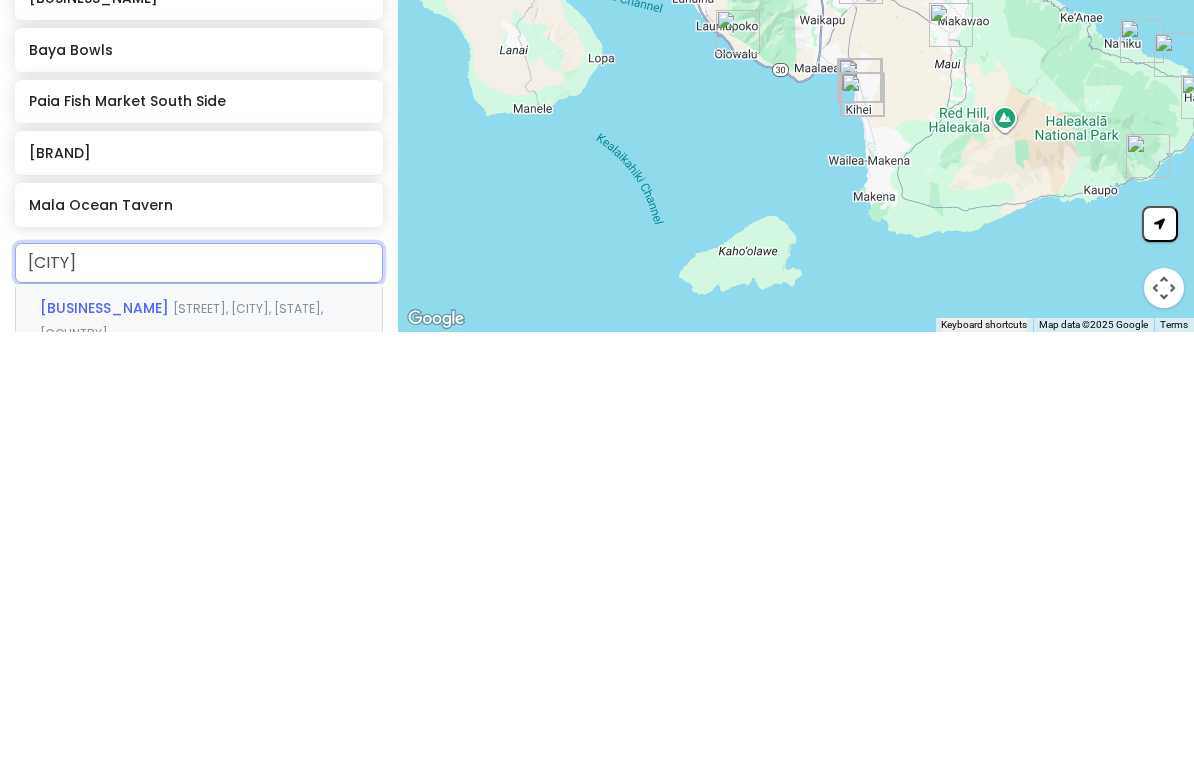 type on "K" 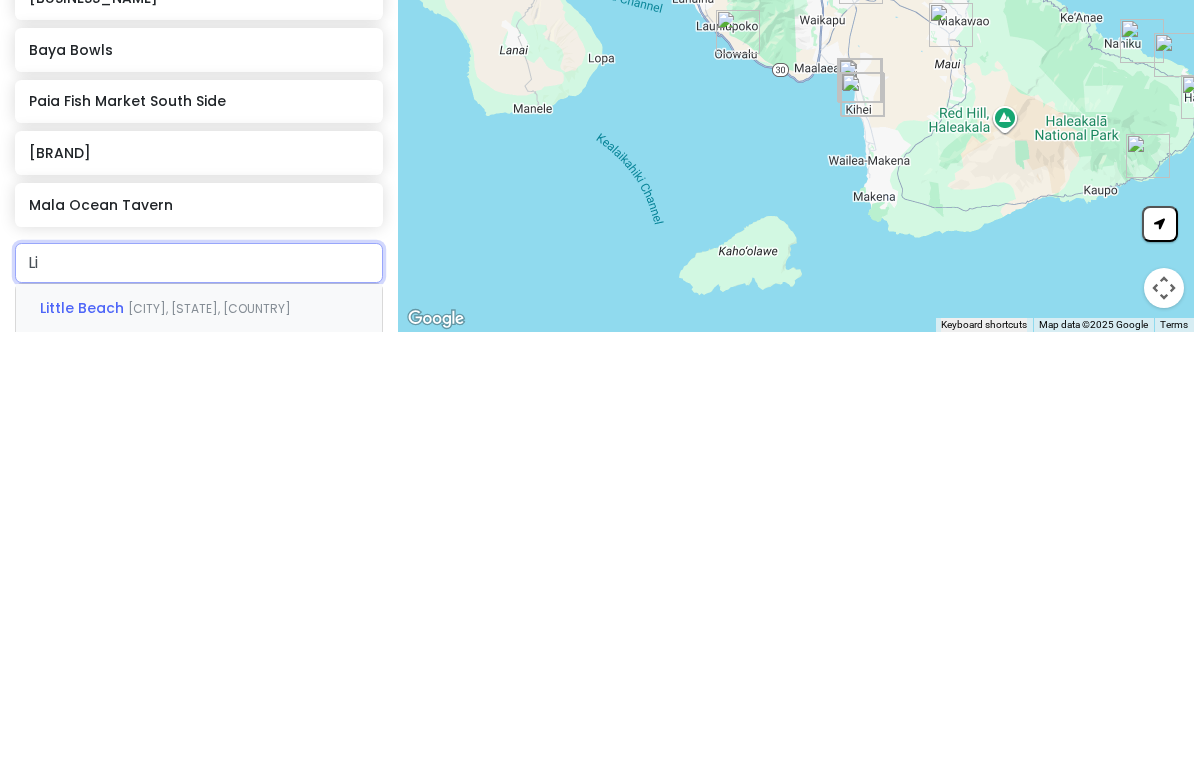 type on "Lin" 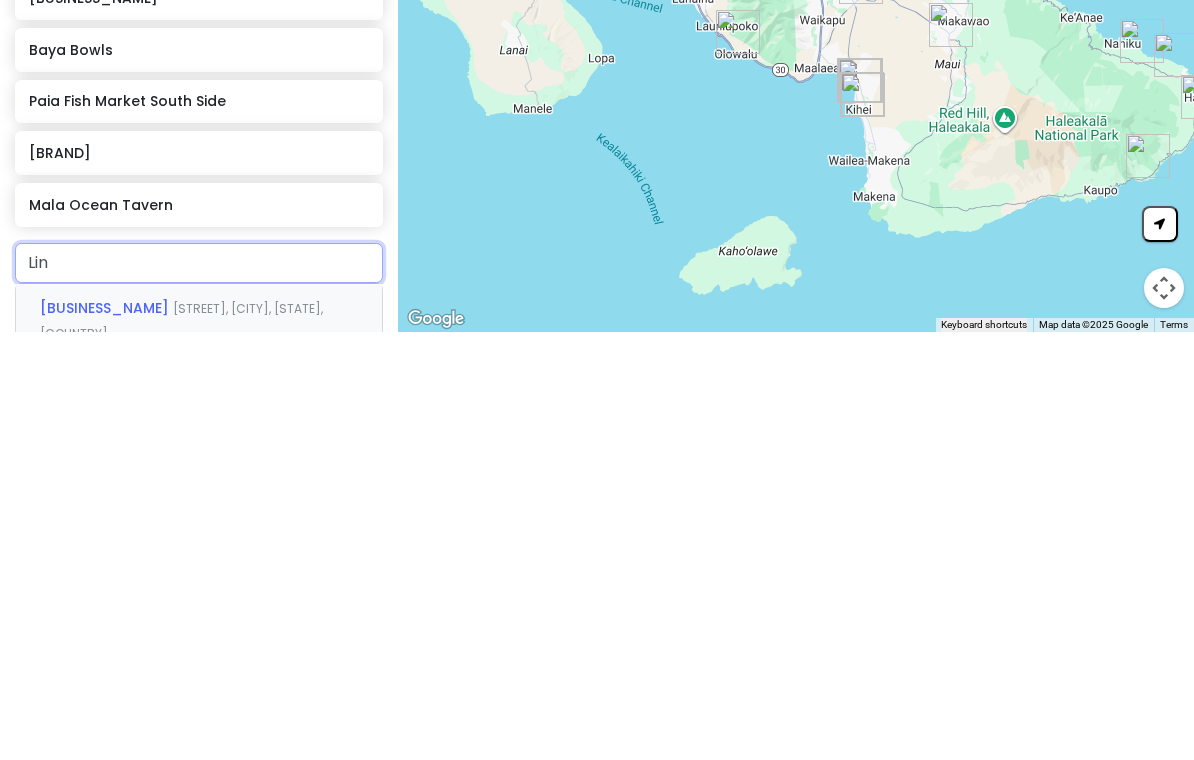 click on "[STREET], [CITY], [STATE], [COUNTRY]" at bounding box center (181, 749) 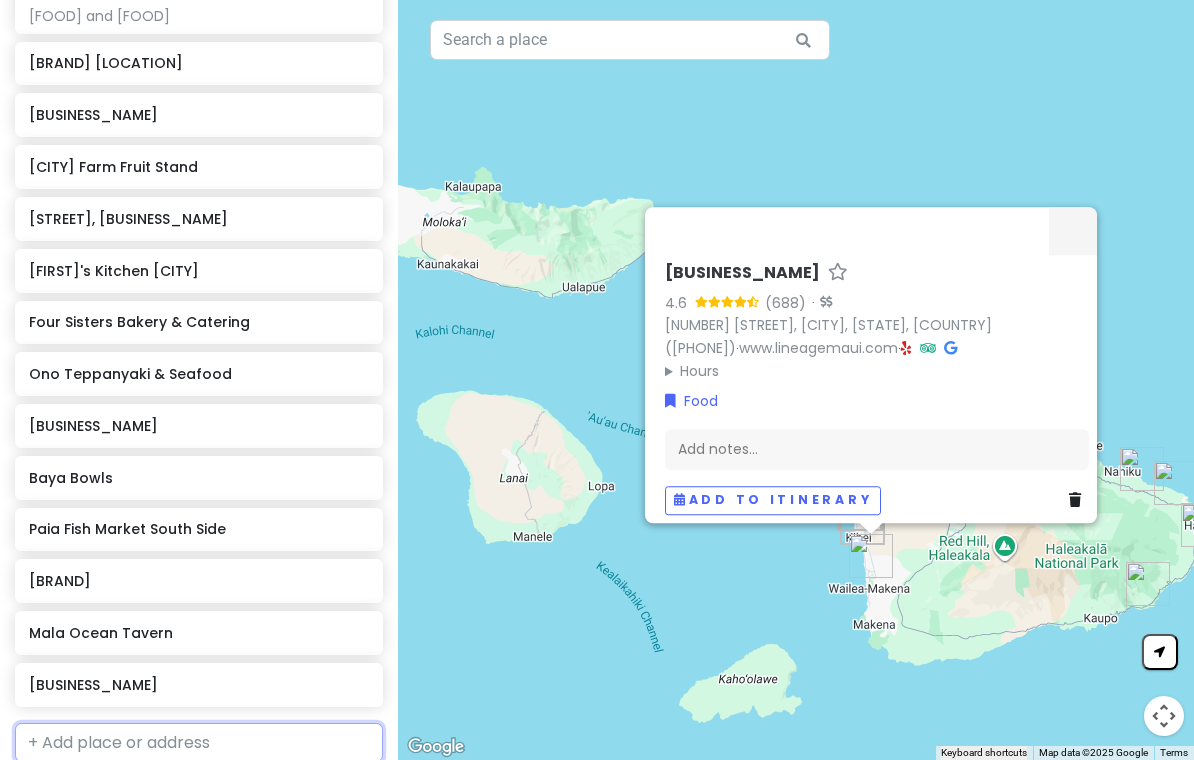 click at bounding box center [199, 743] 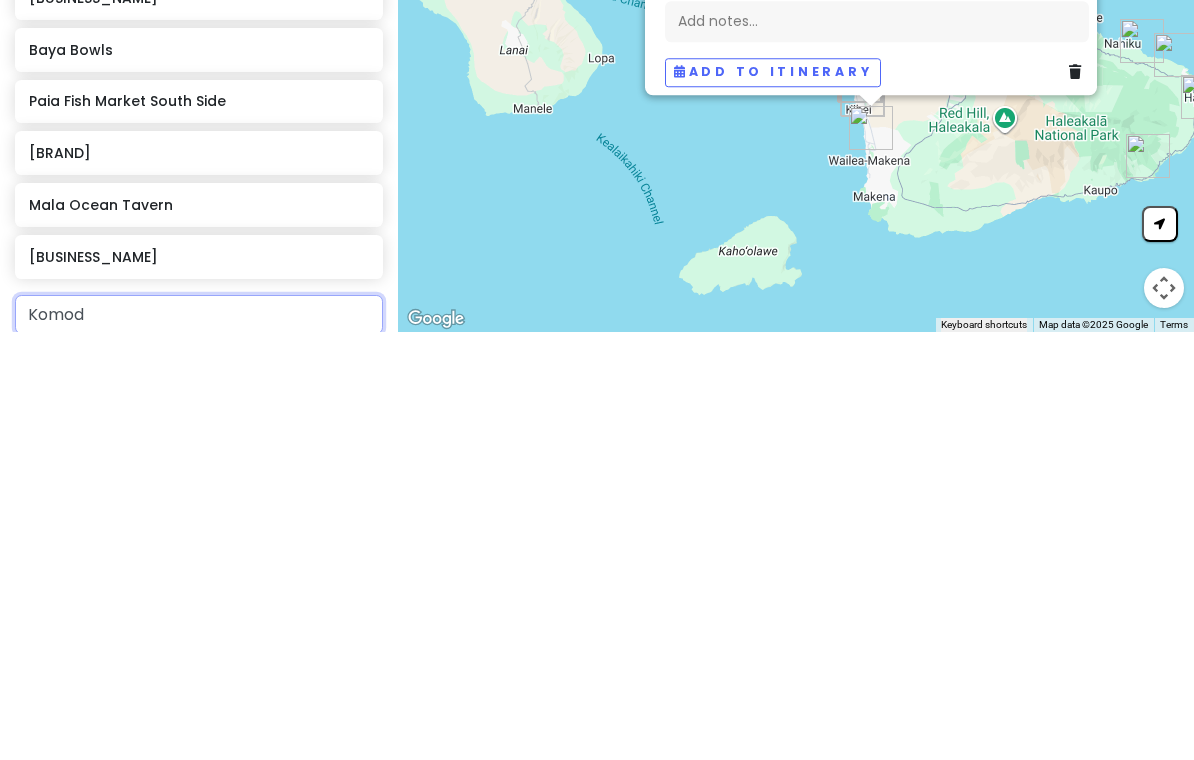 type on "Komoda" 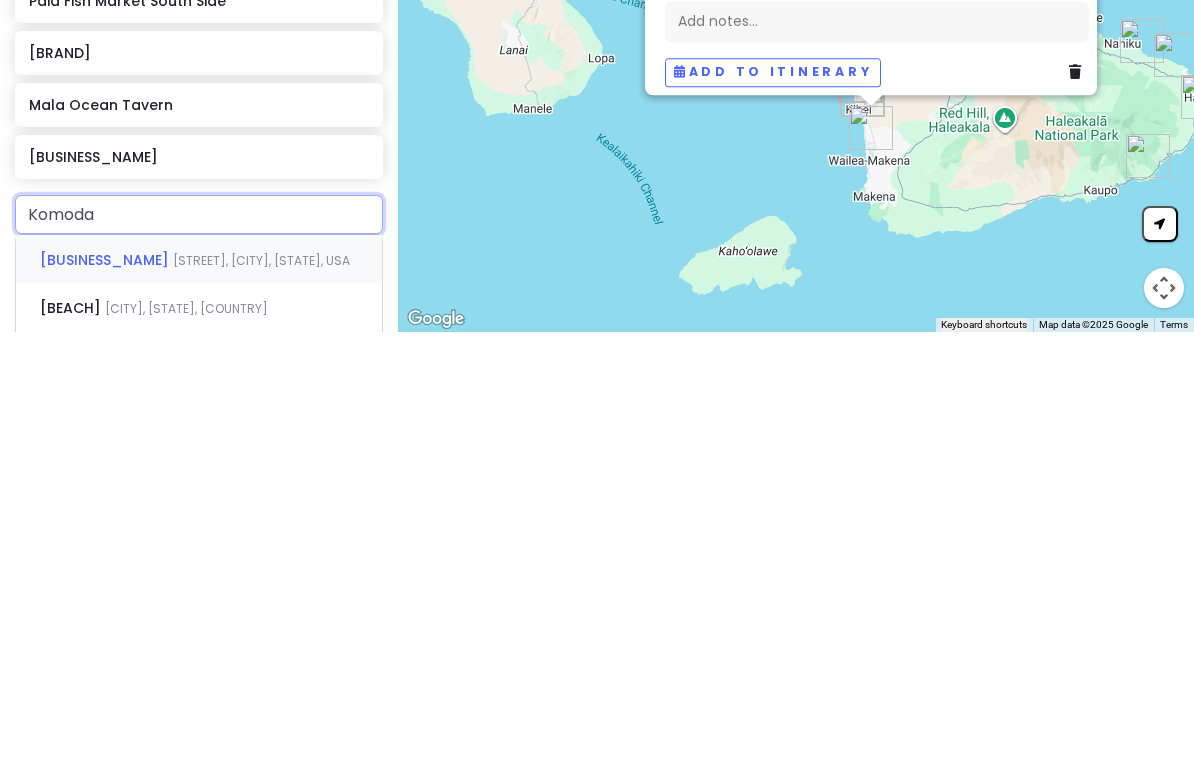scroll, scrollTop: 1117, scrollLeft: 0, axis: vertical 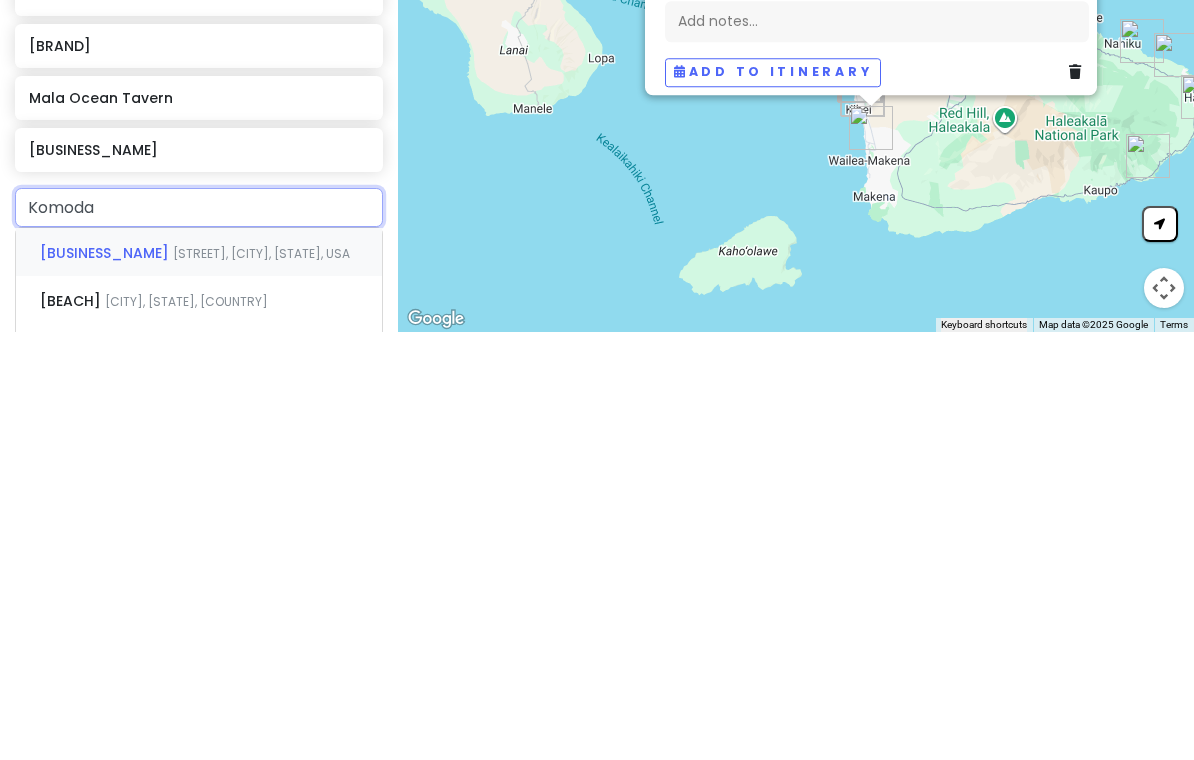 click on "[COMPANY]   [STREET], [CITY], [STATE], USA" at bounding box center [199, 680] 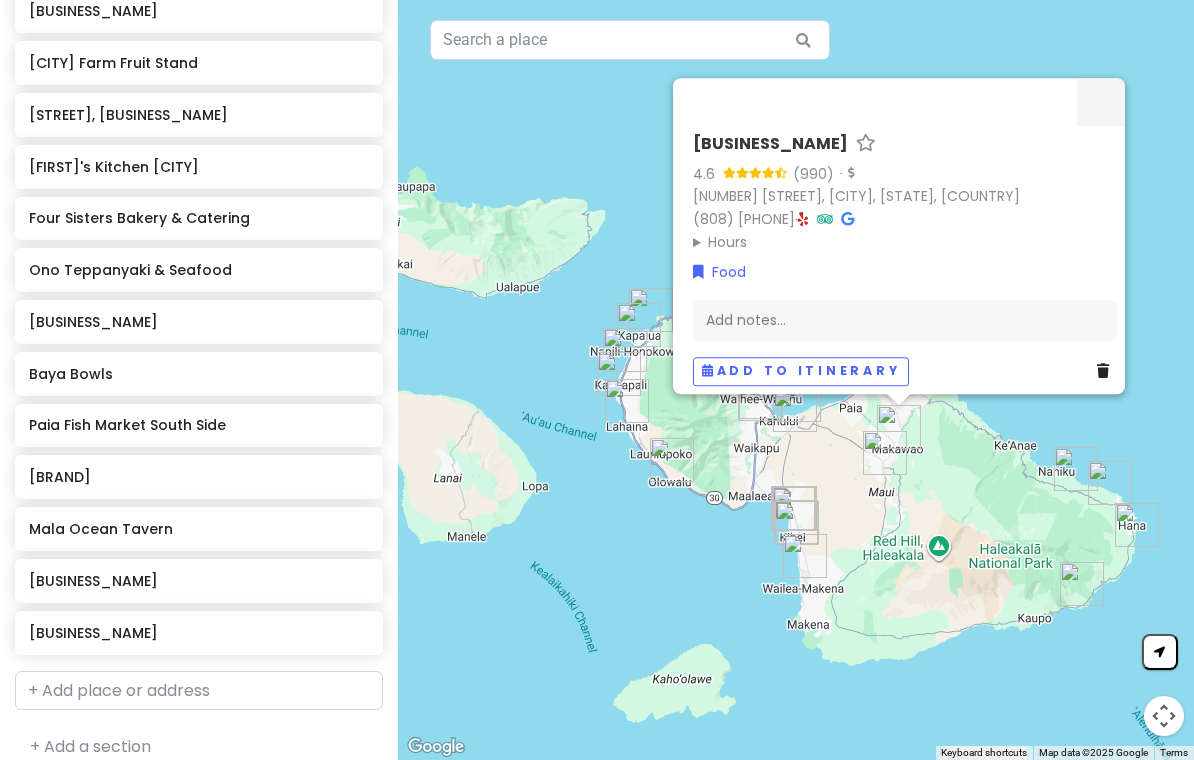scroll, scrollTop: 1113, scrollLeft: 0, axis: vertical 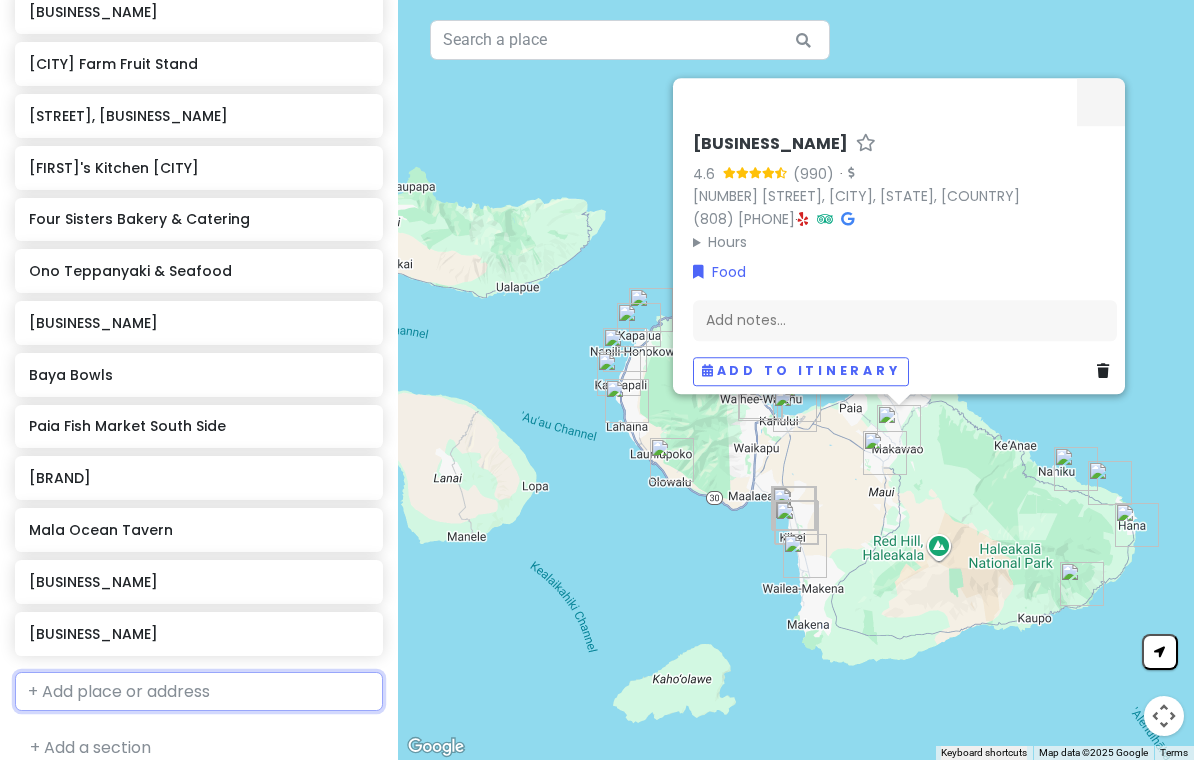 click at bounding box center (199, 692) 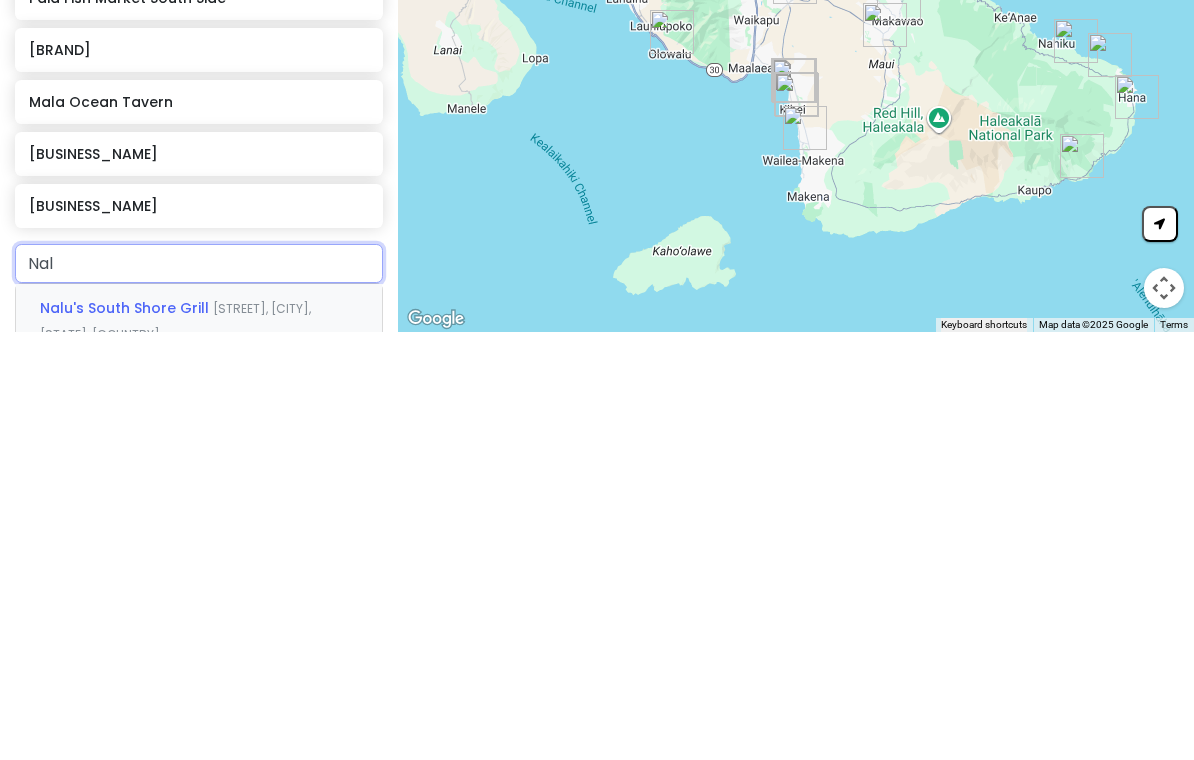 type on "[CITY]" 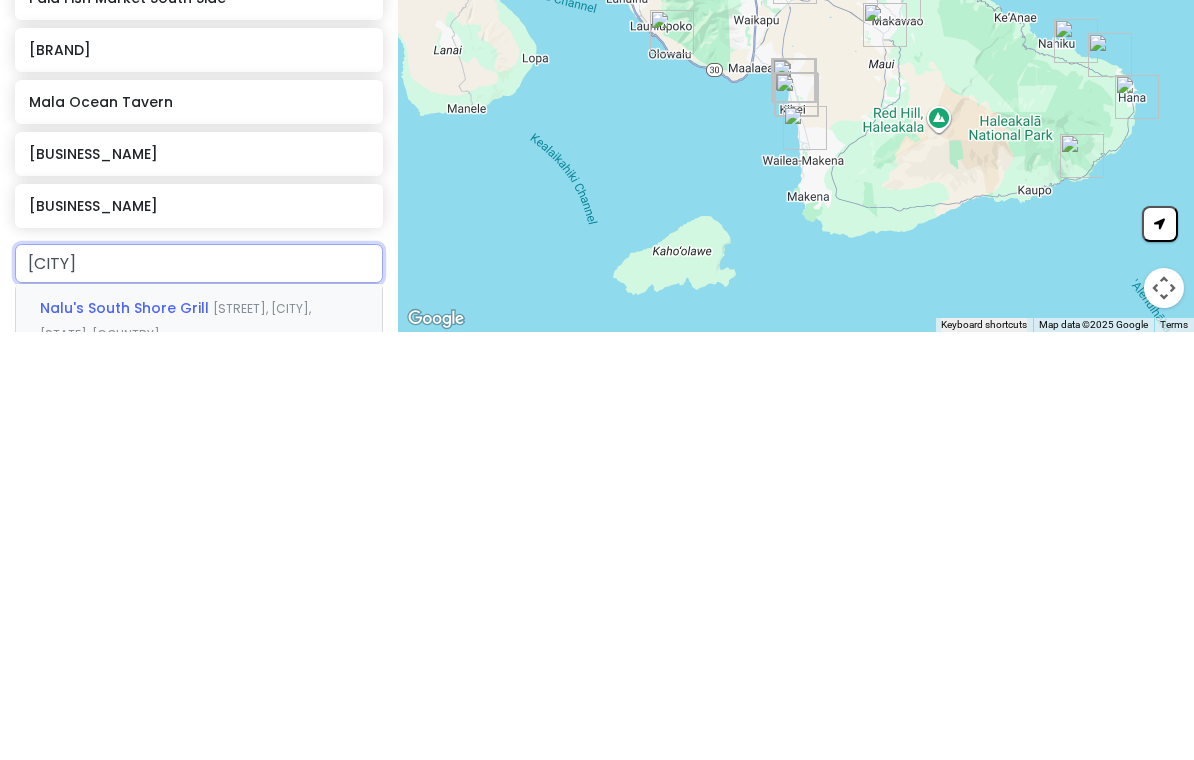 click on "[BRAND] [STREET], [CITY], [STATE], [COUNTRY] Already added" at bounding box center [199, 761] 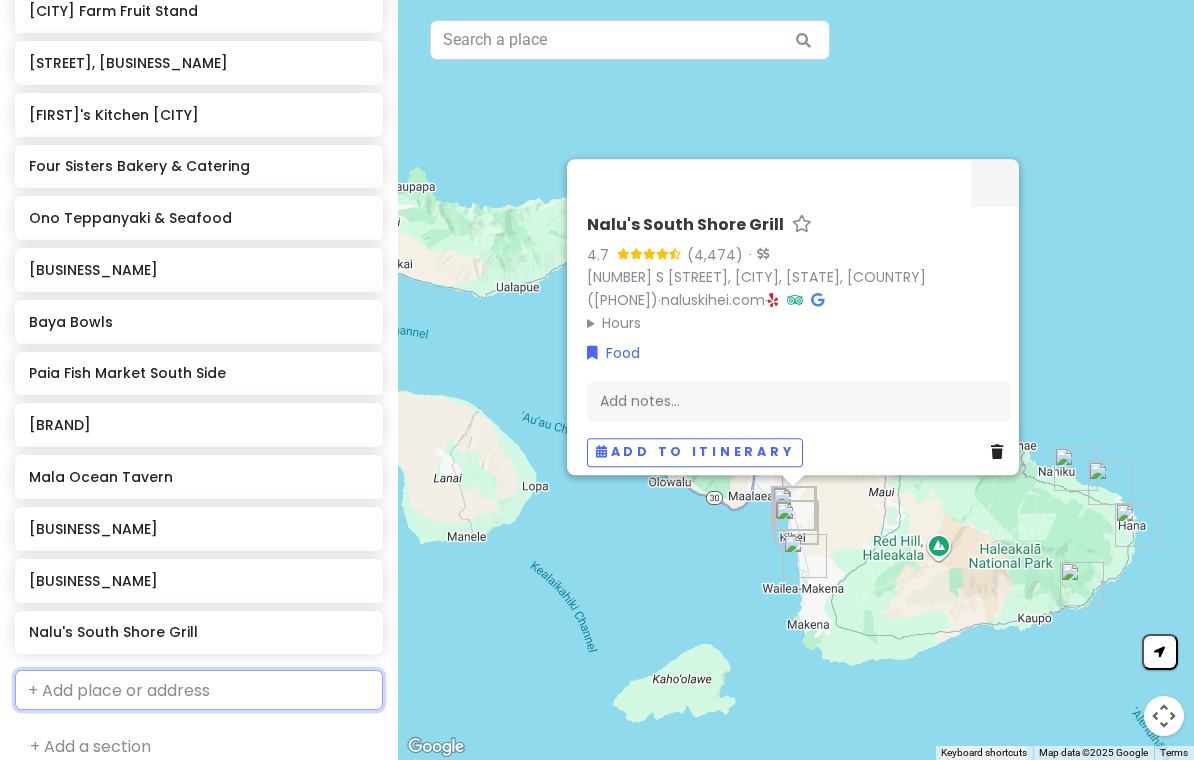 click at bounding box center [199, 690] 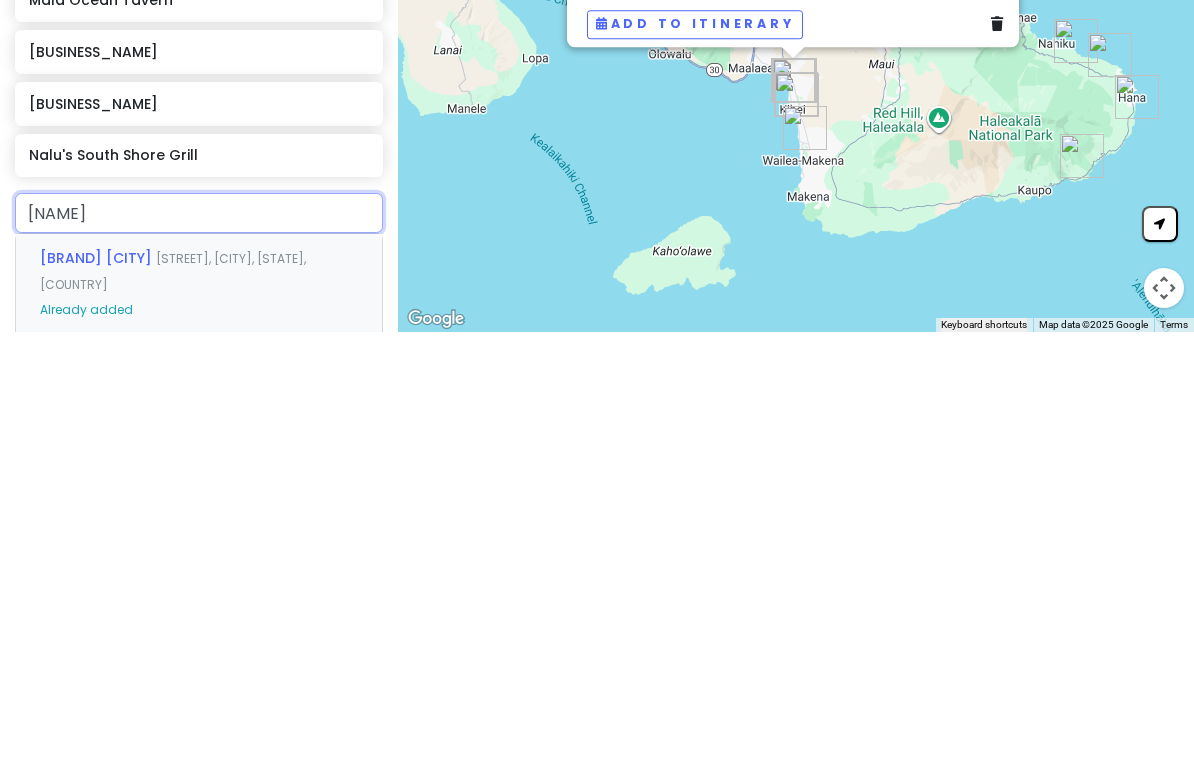 scroll, scrollTop: 1254, scrollLeft: 0, axis: vertical 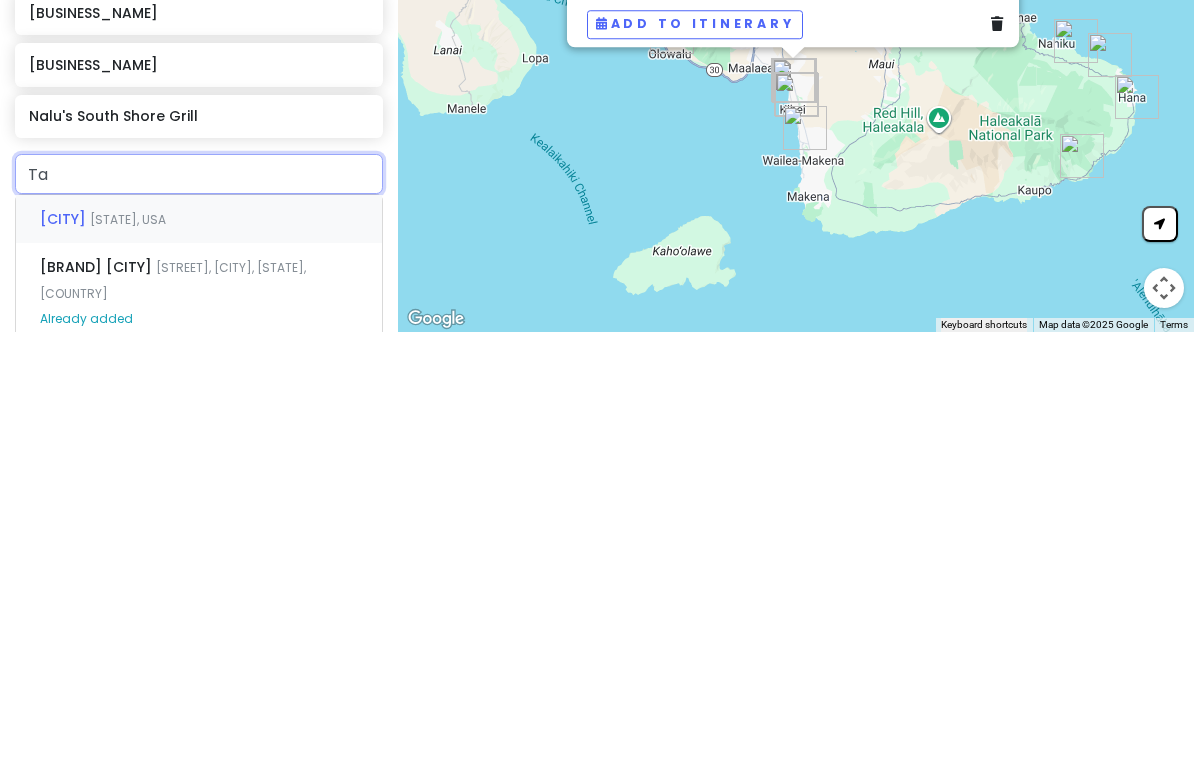 type on "T" 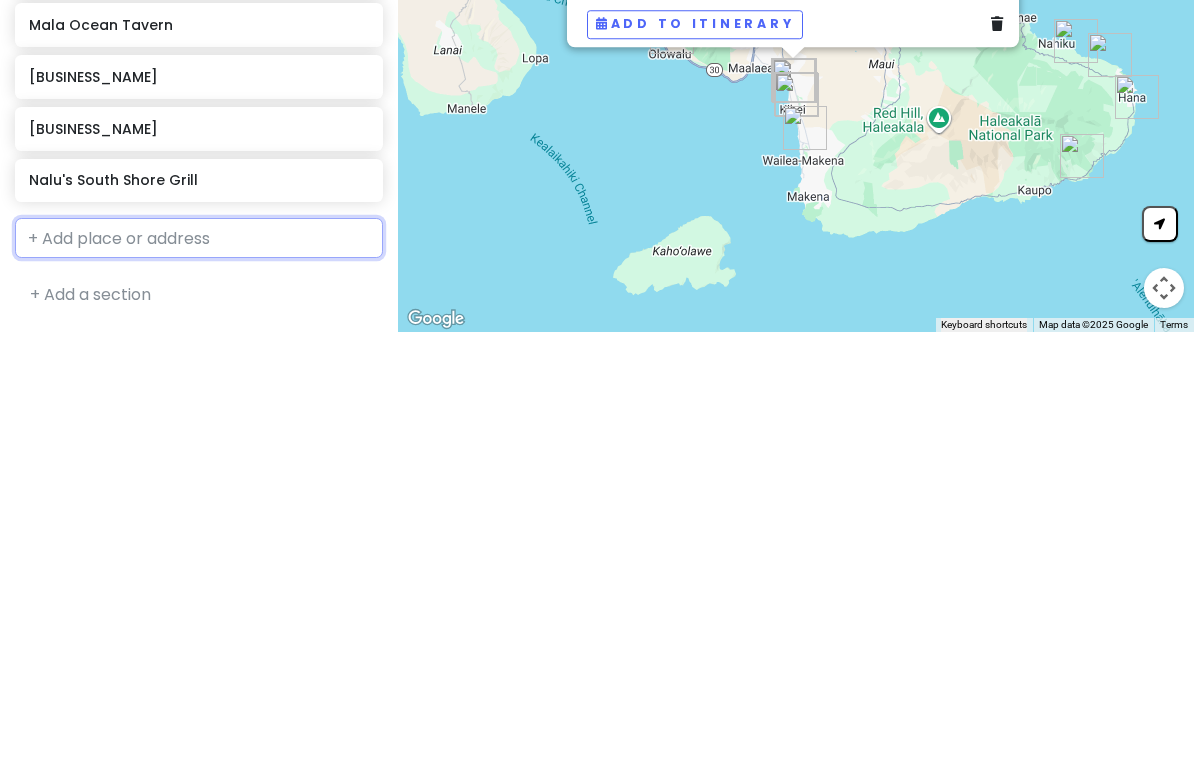 scroll, scrollTop: 1165, scrollLeft: 0, axis: vertical 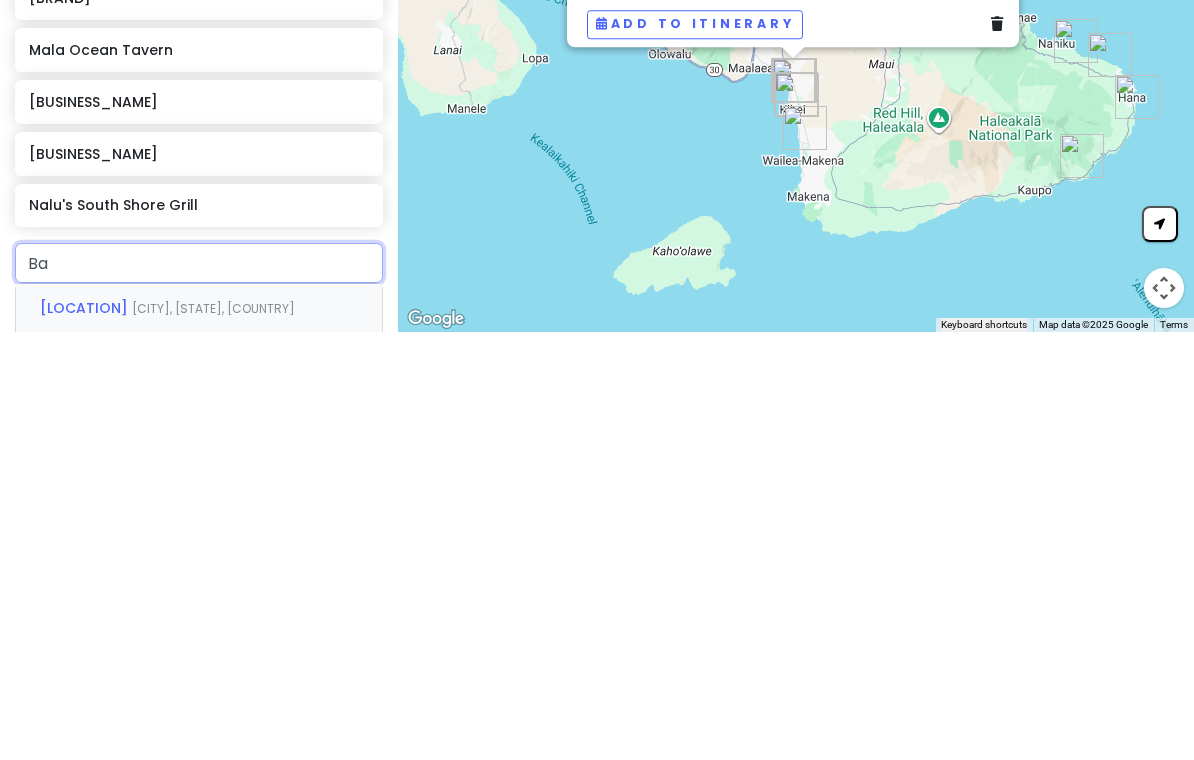 type on "[PERSON]" 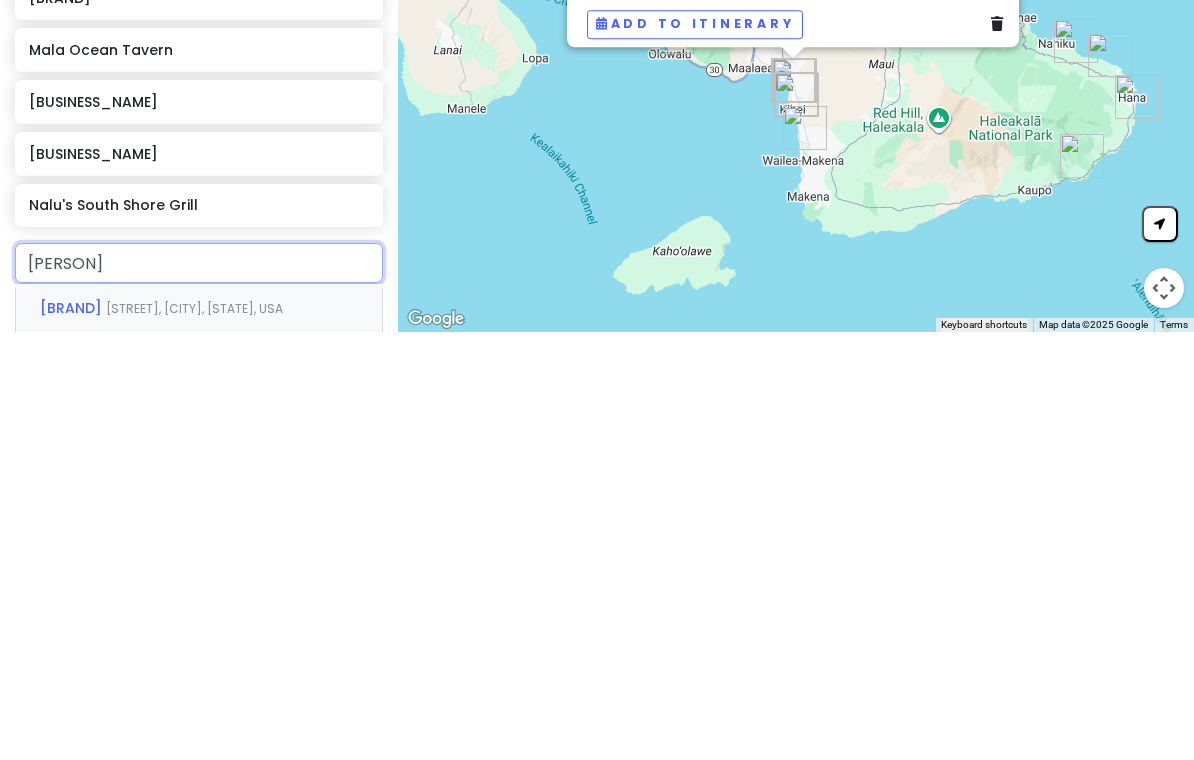 click on "[BRAND] [LOCATION], [CITY], [STATE], [COUNTRY]" at bounding box center (199, 736) 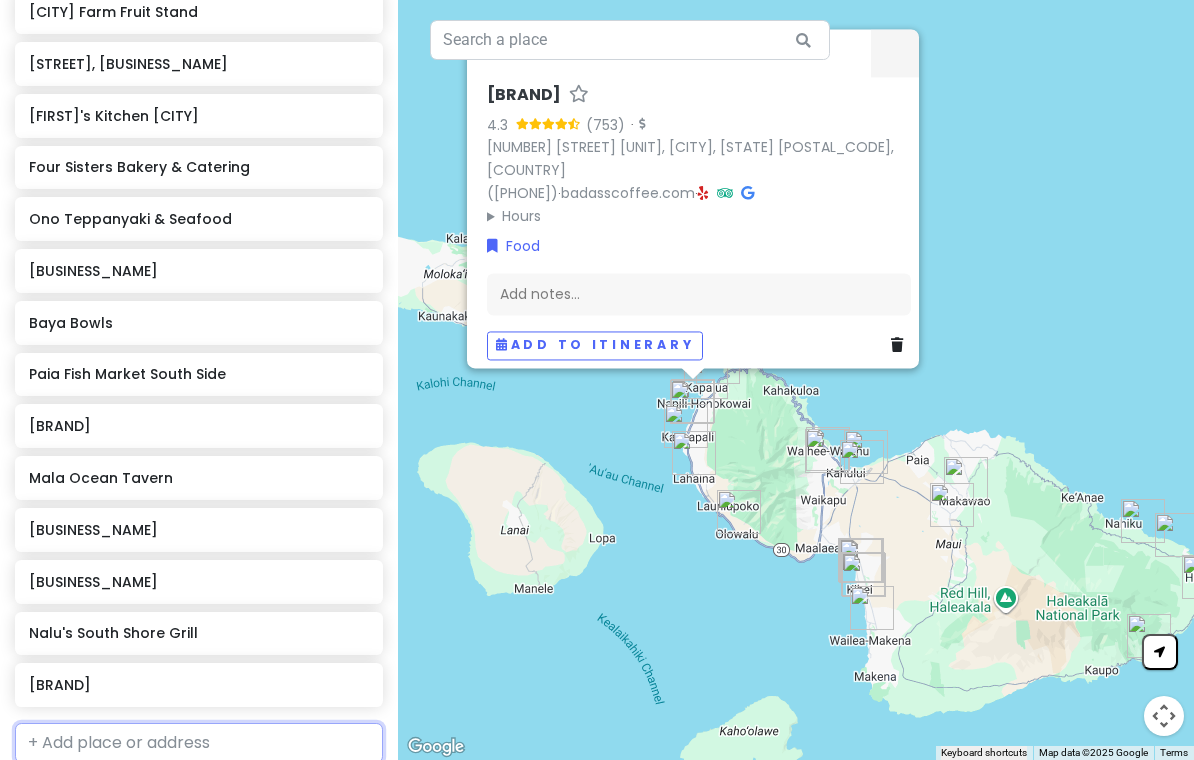 click at bounding box center [199, 743] 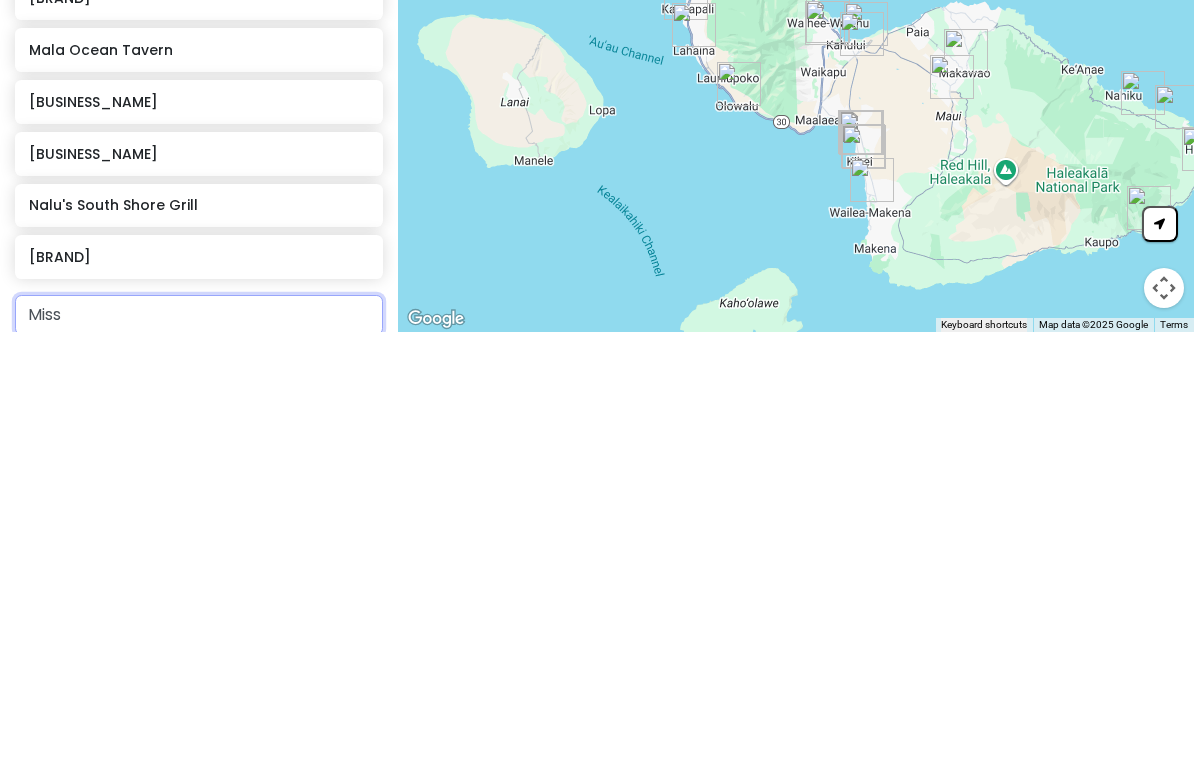 type on "Miss" 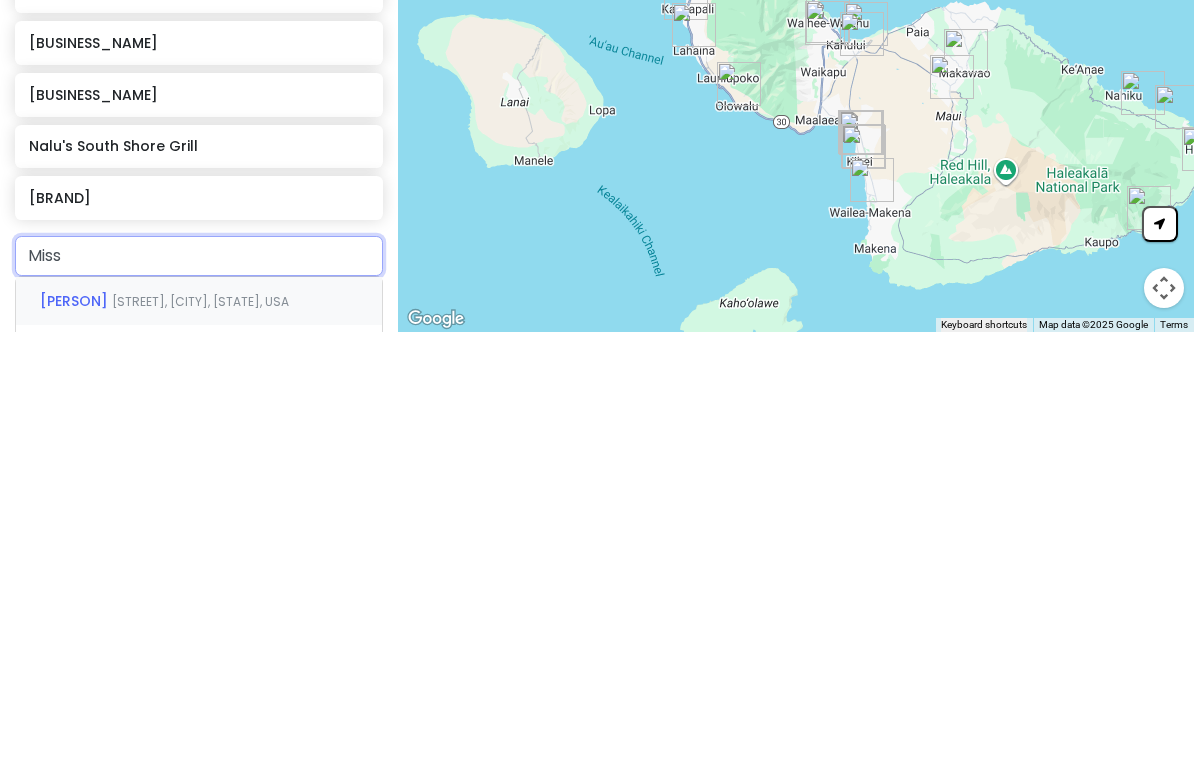 scroll, scrollTop: 1294, scrollLeft: 0, axis: vertical 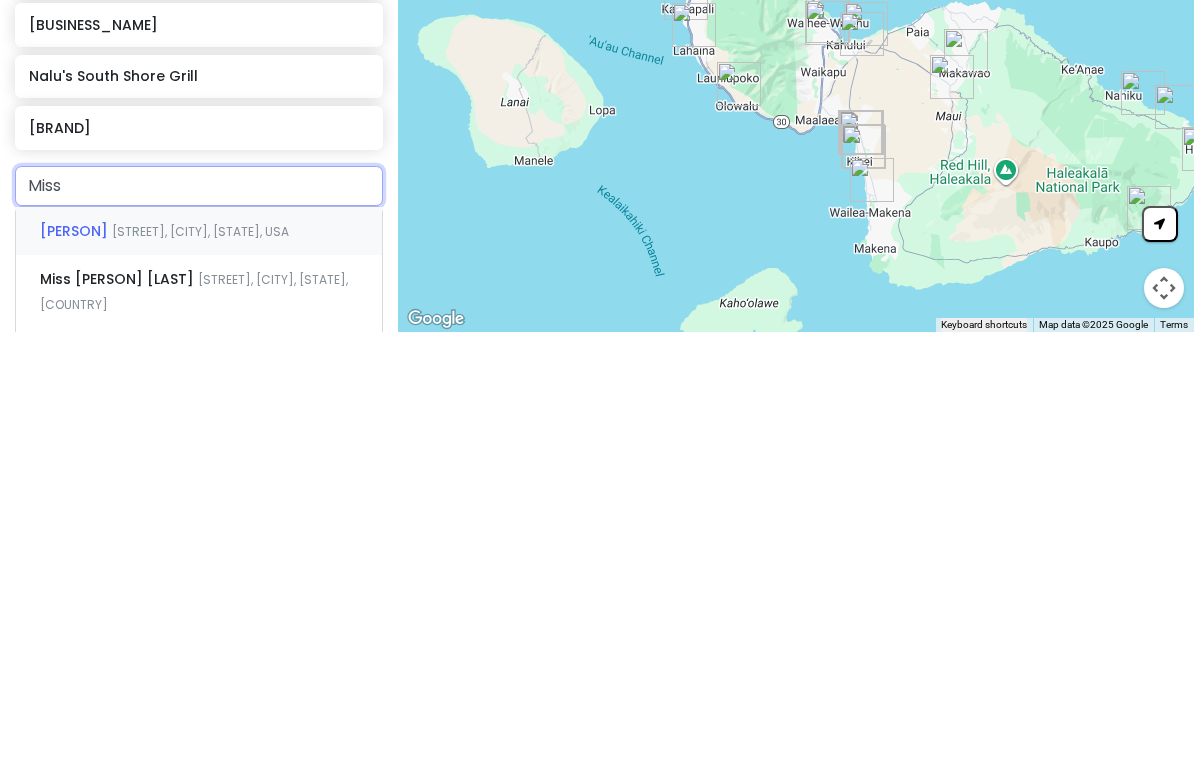 click on "[STREET], [CITY], [STATE], USA" at bounding box center [200, 659] 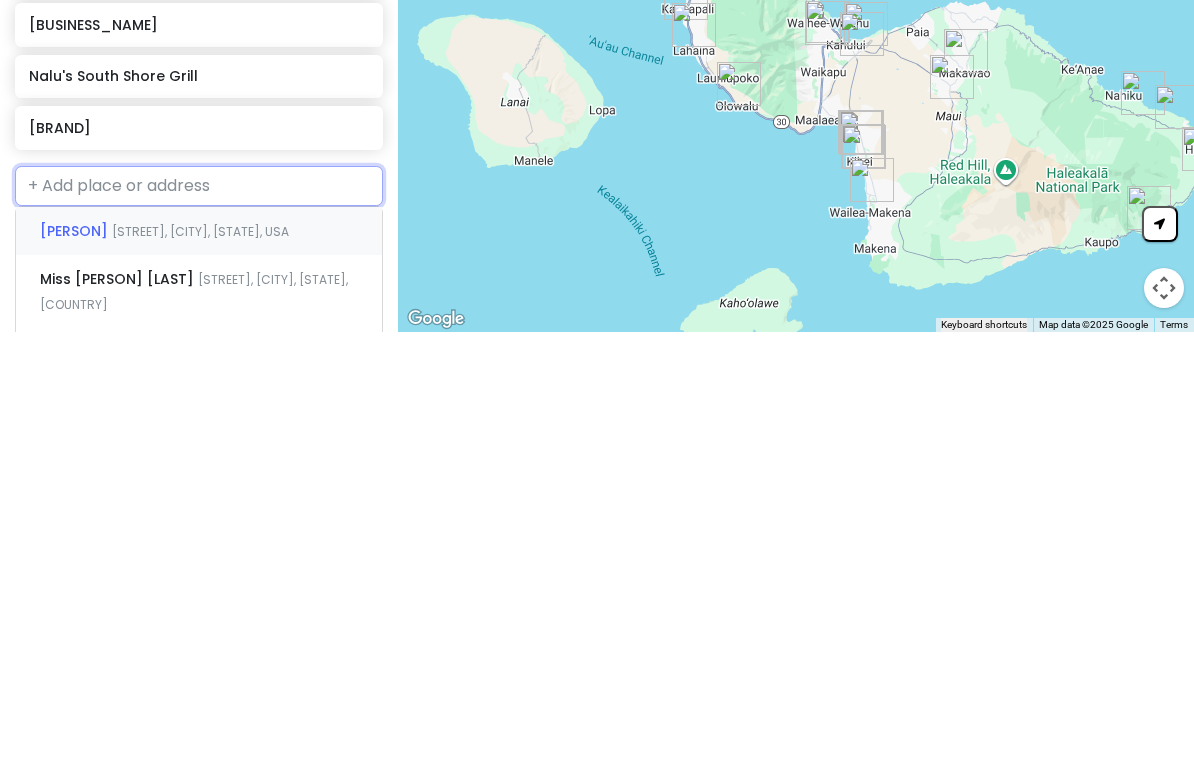 scroll, scrollTop: 1216, scrollLeft: 0, axis: vertical 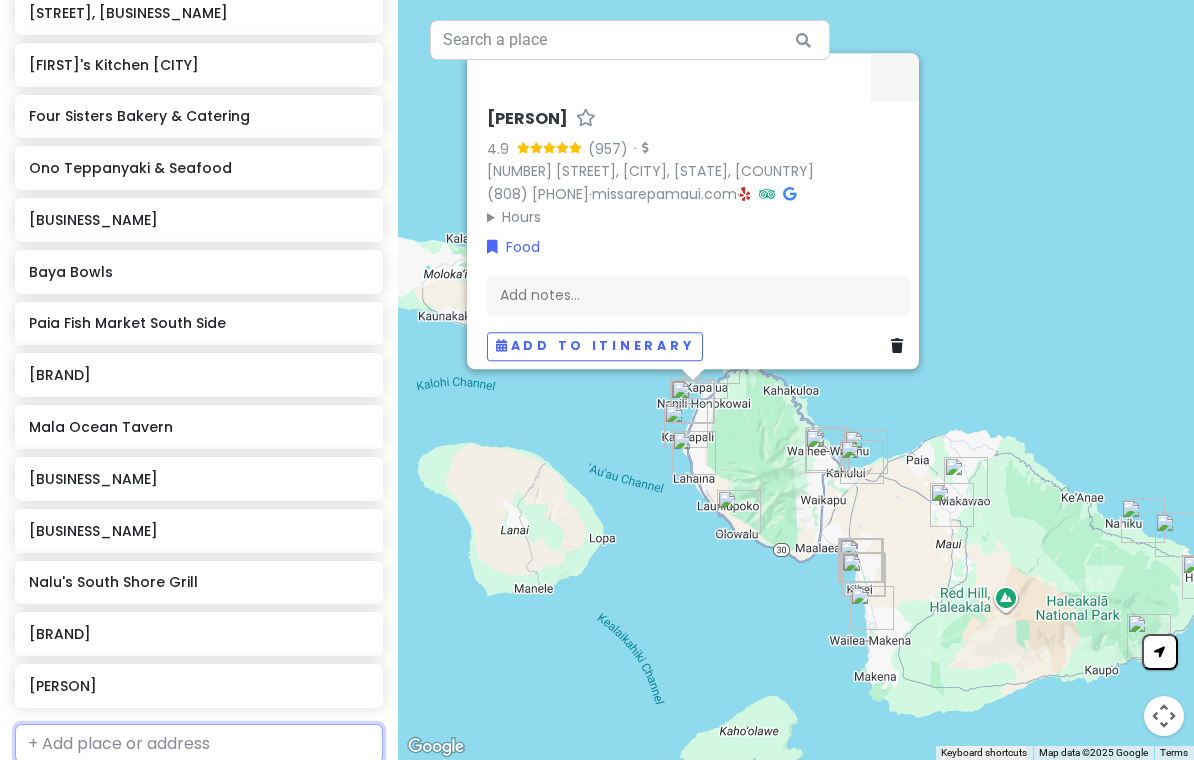 click at bounding box center (199, 744) 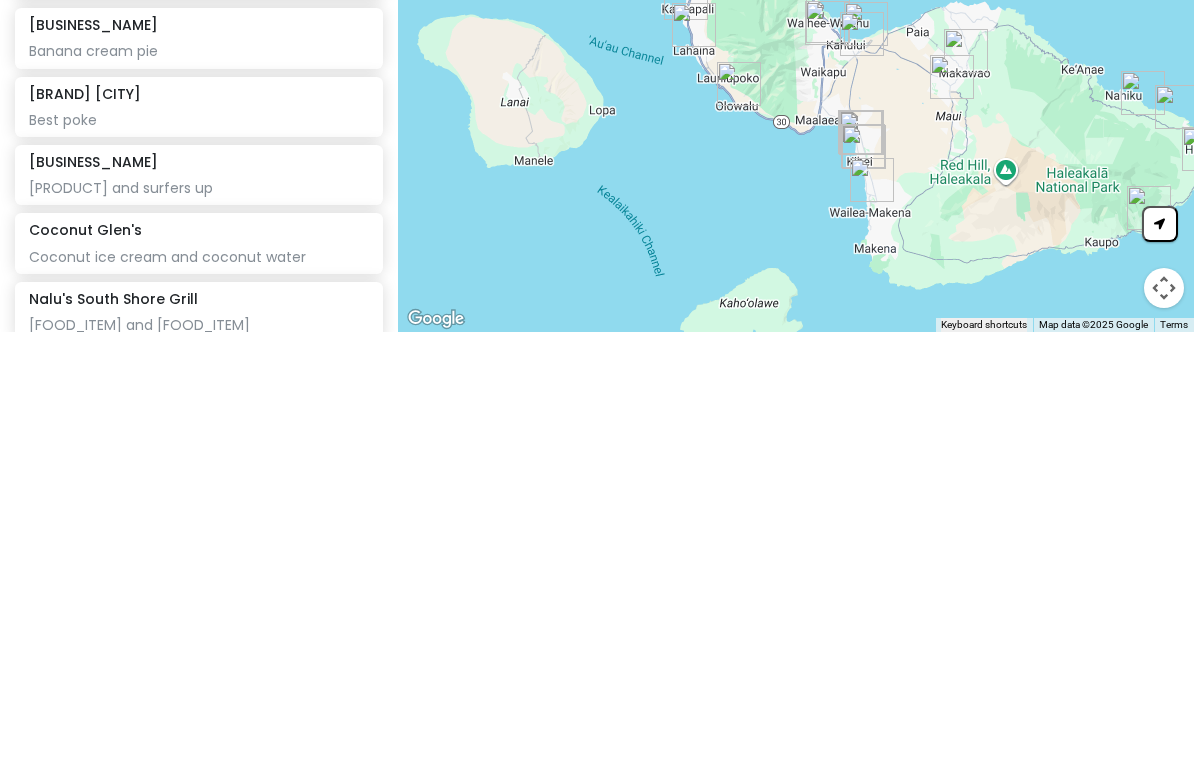 scroll, scrollTop: 0, scrollLeft: 0, axis: both 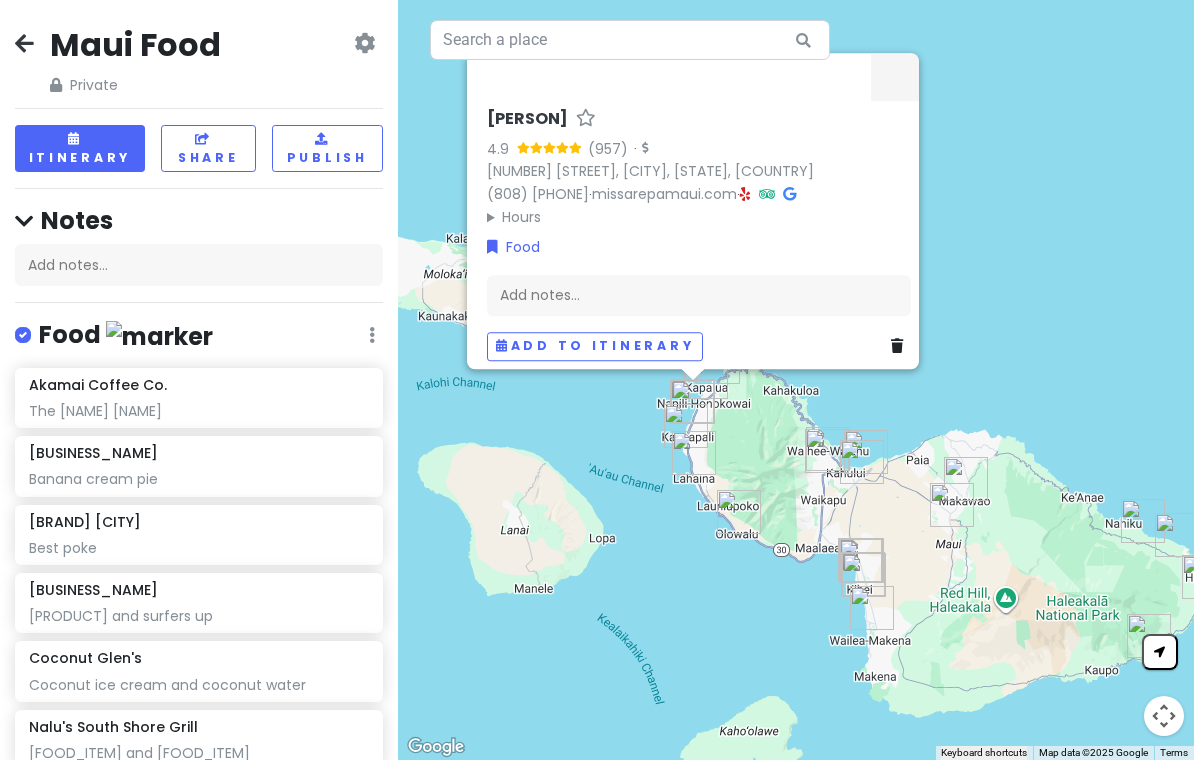 click at bounding box center [24, 43] 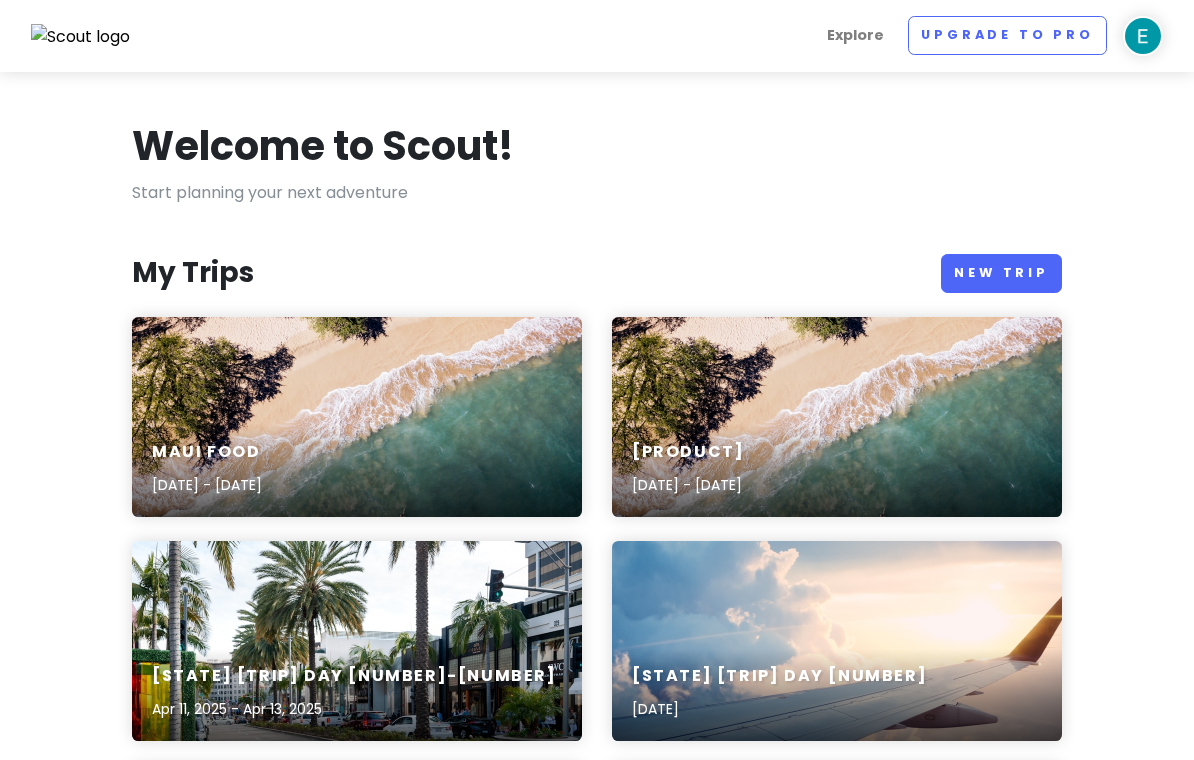 click on "Babymoon [DATE] - [DATE]" at bounding box center (837, 417) 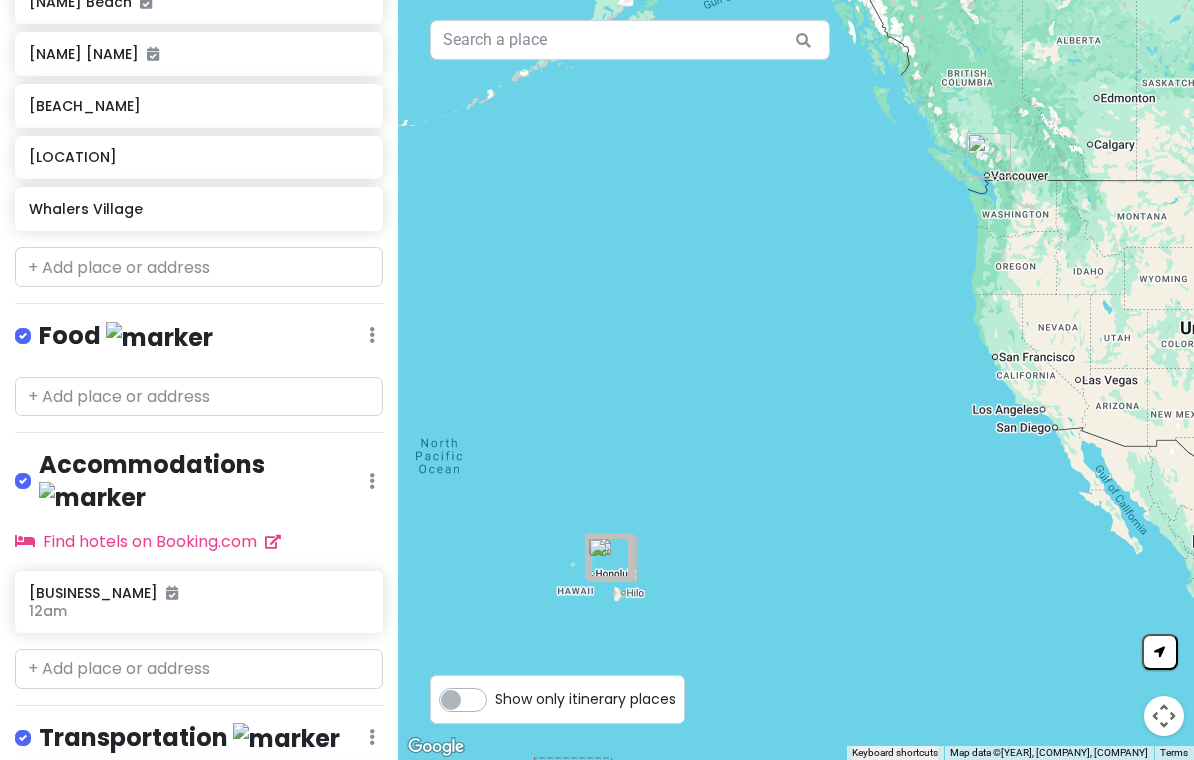 scroll, scrollTop: 1301, scrollLeft: 0, axis: vertical 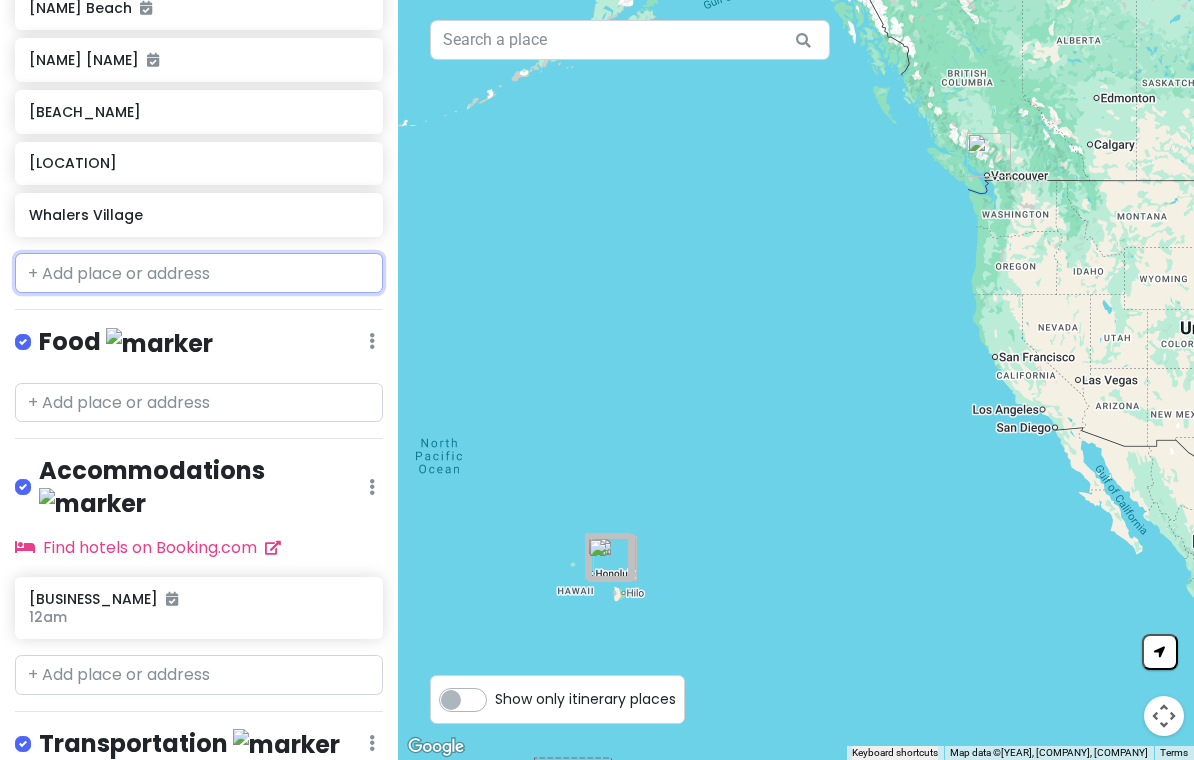 click at bounding box center (199, 273) 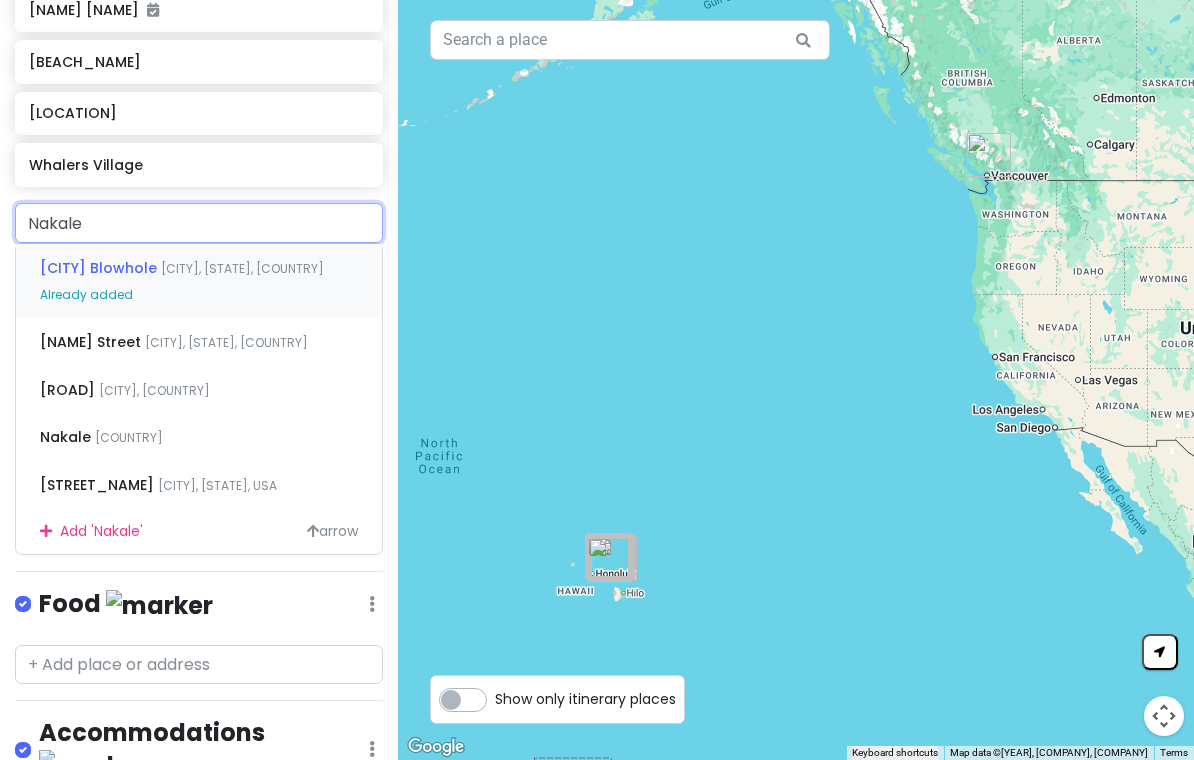 scroll, scrollTop: 1365, scrollLeft: 0, axis: vertical 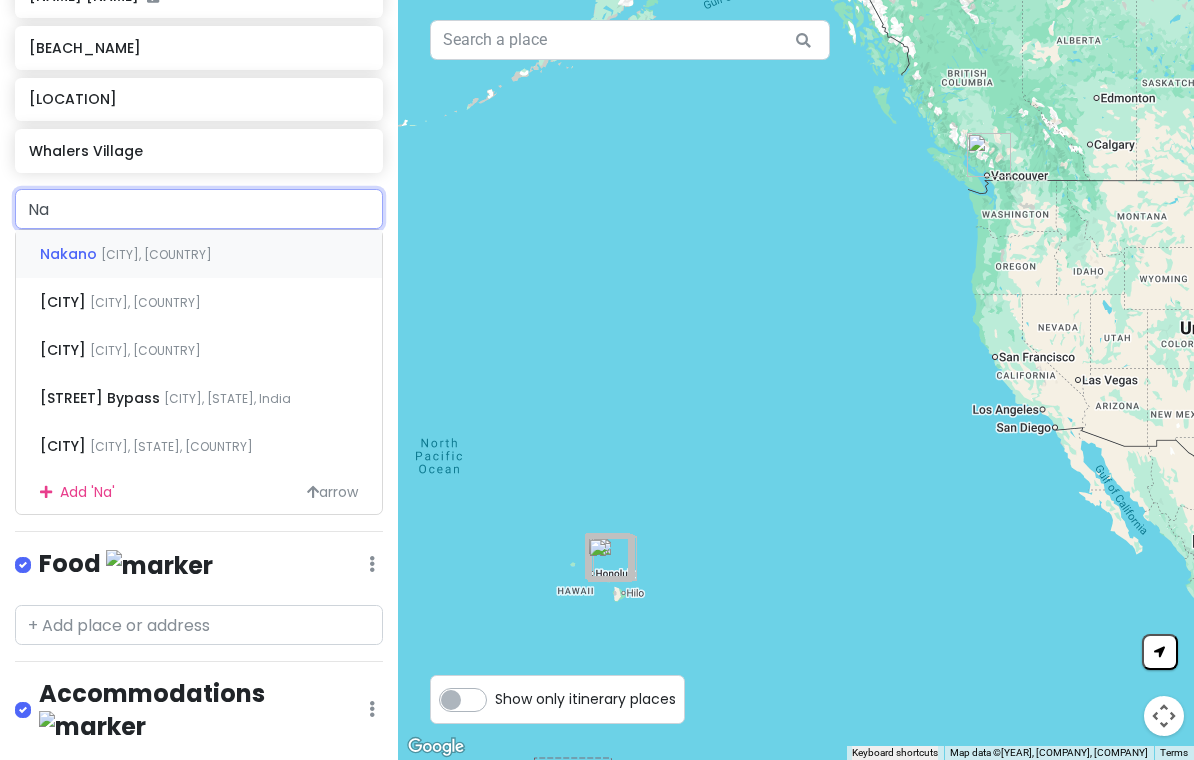 type on "N" 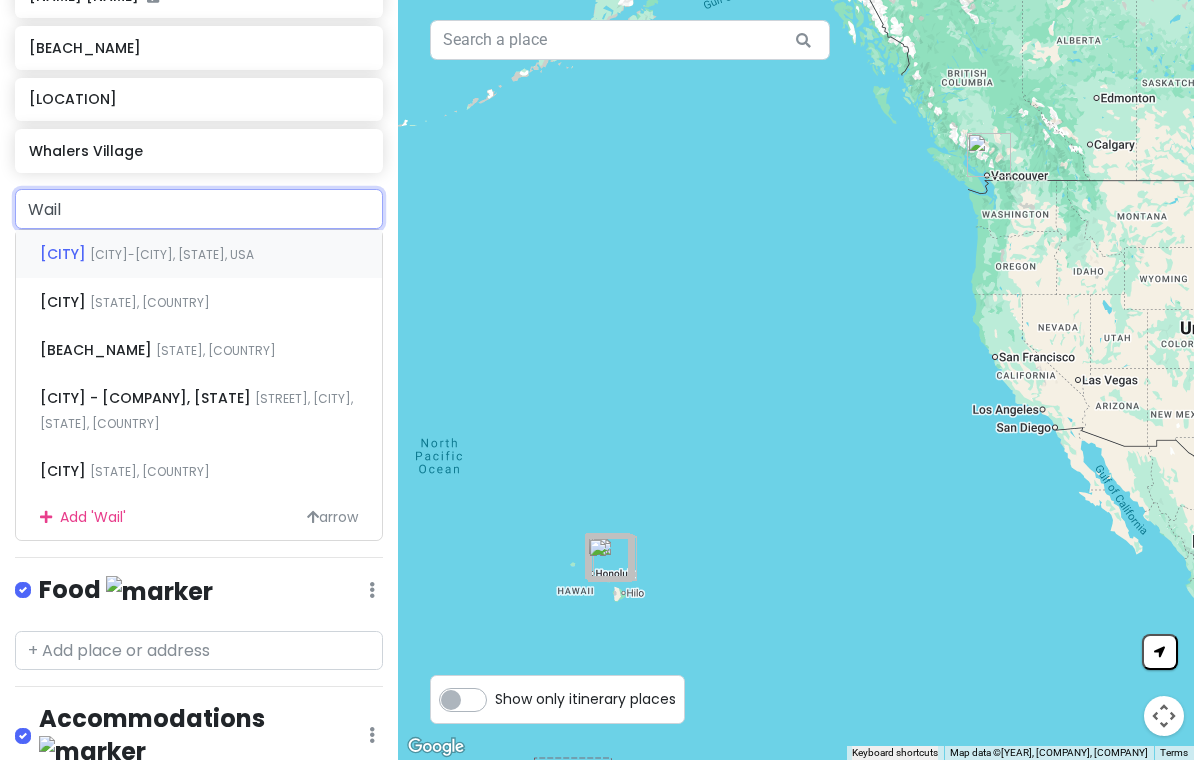 type on "Waile" 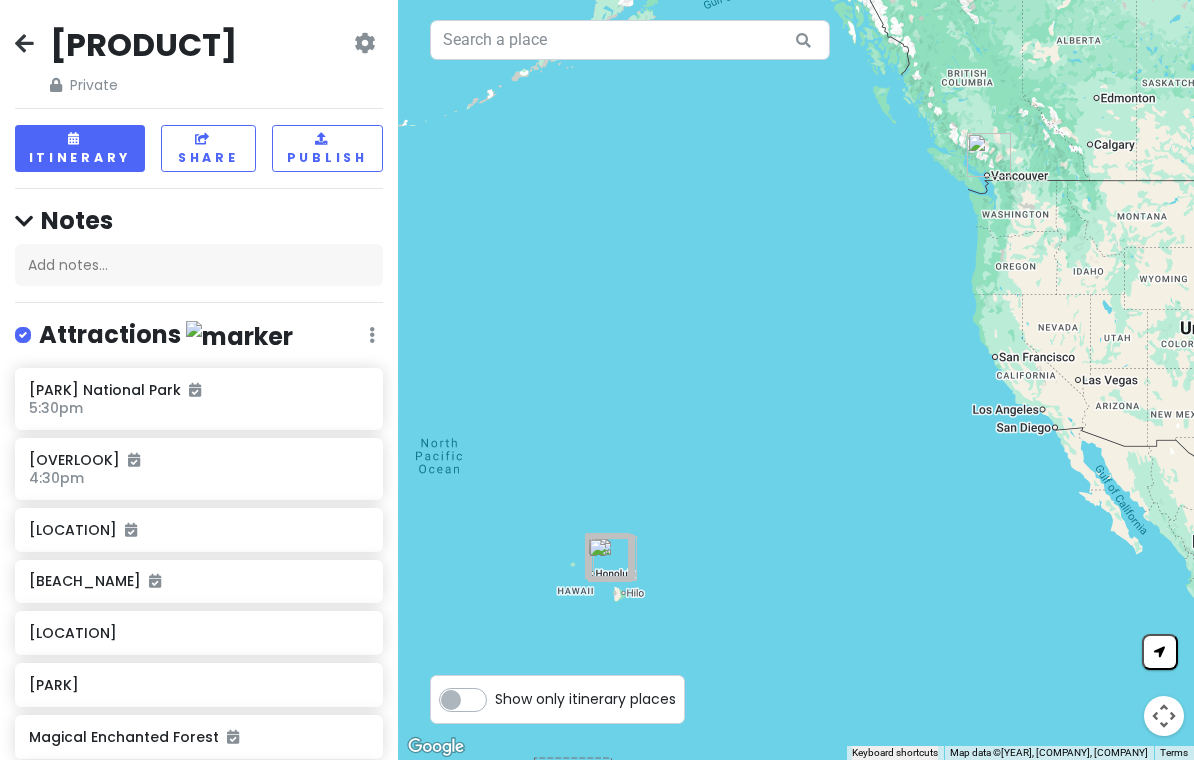 scroll, scrollTop: 0, scrollLeft: 0, axis: both 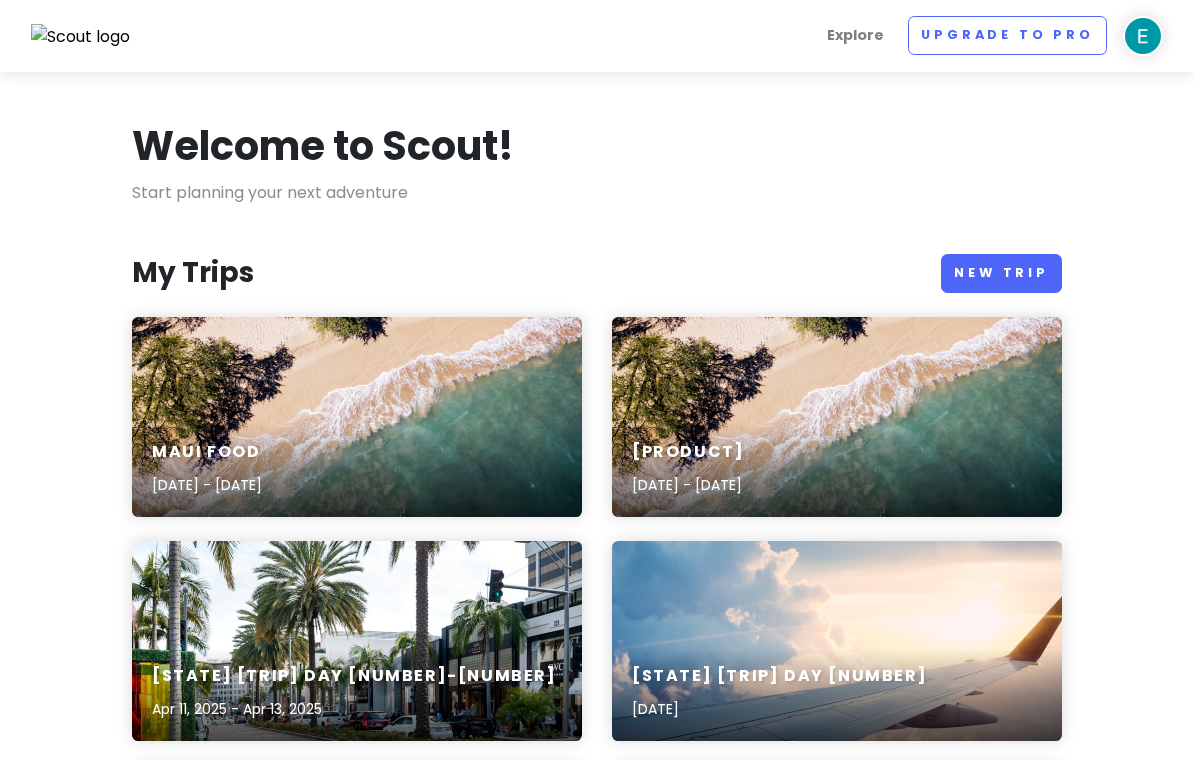 click on "[LOCATION] Food [MONTH] [DAY], [YEAR] - [MONTH] [DAY], [YEAR]" at bounding box center [357, 417] 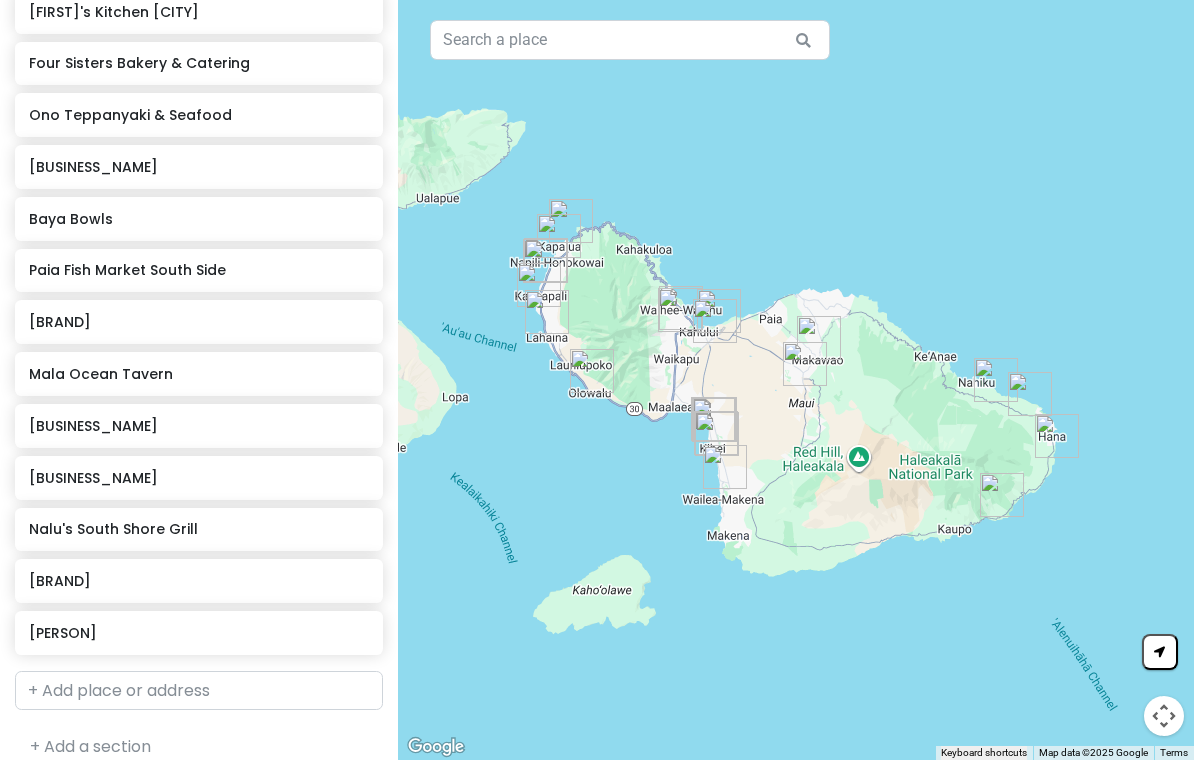 scroll, scrollTop: 1268, scrollLeft: 0, axis: vertical 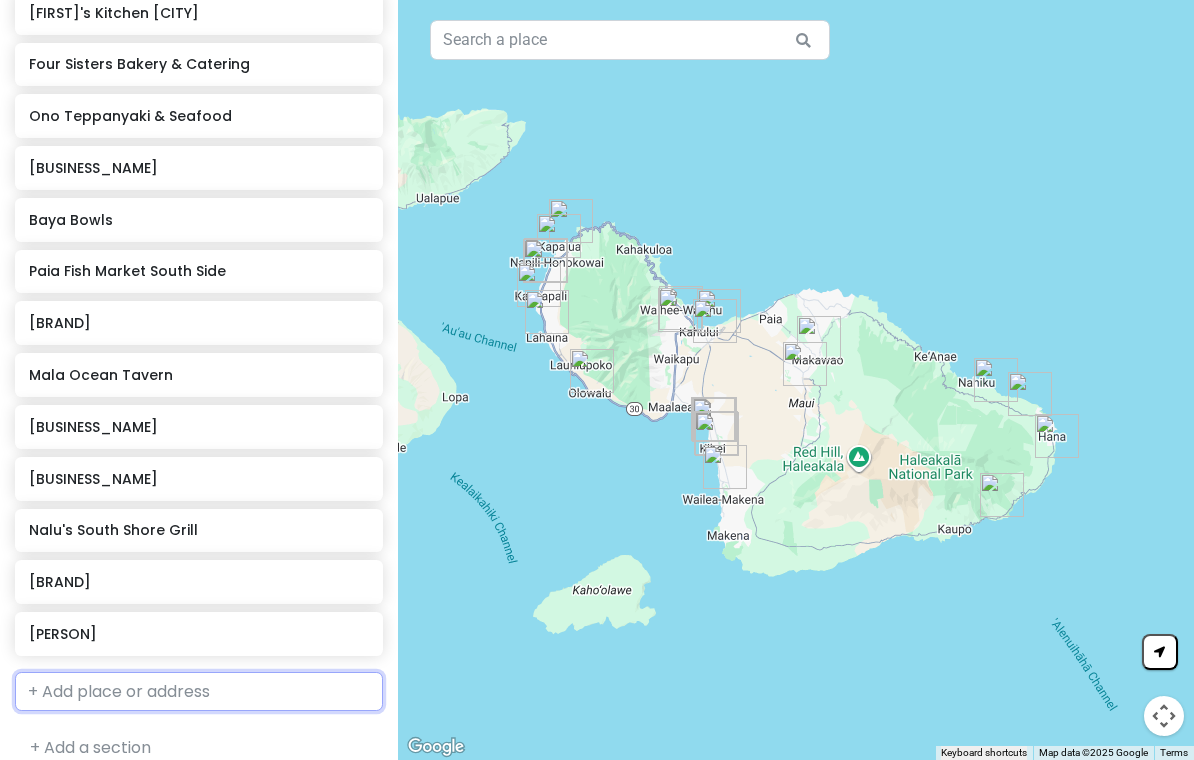 click at bounding box center [199, 692] 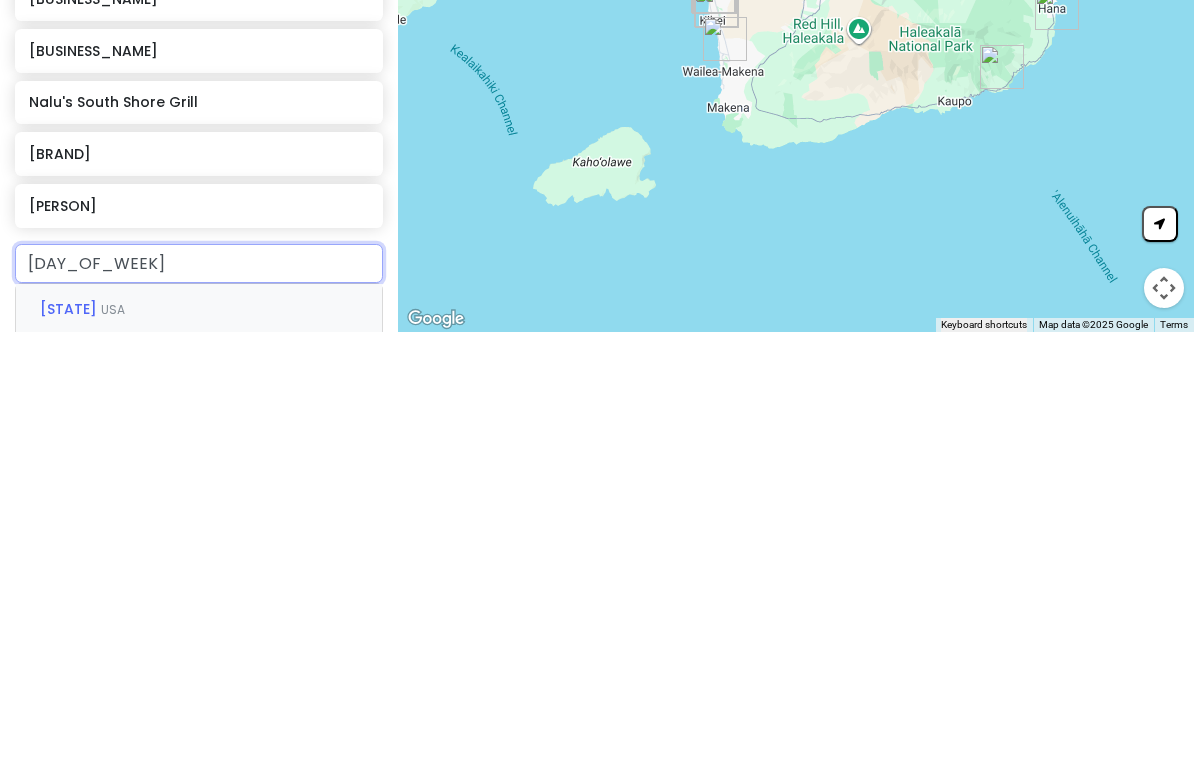 type on "Monk" 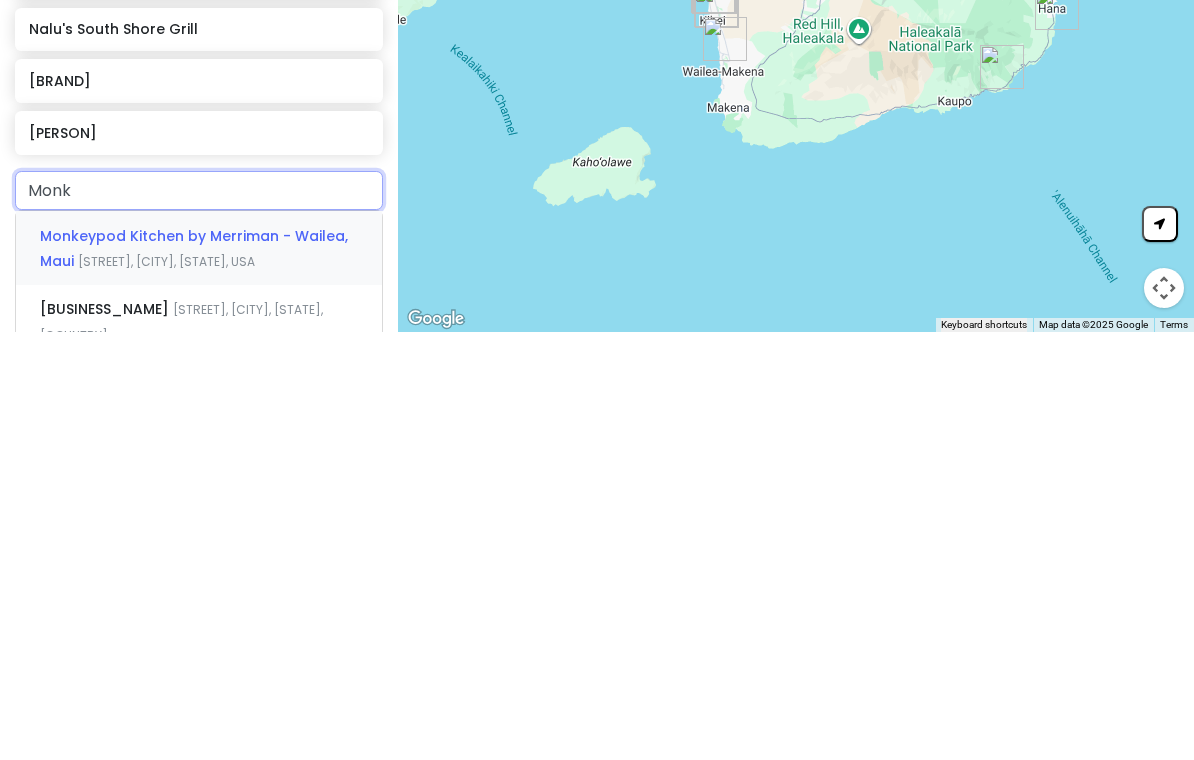 scroll, scrollTop: 1342, scrollLeft: 0, axis: vertical 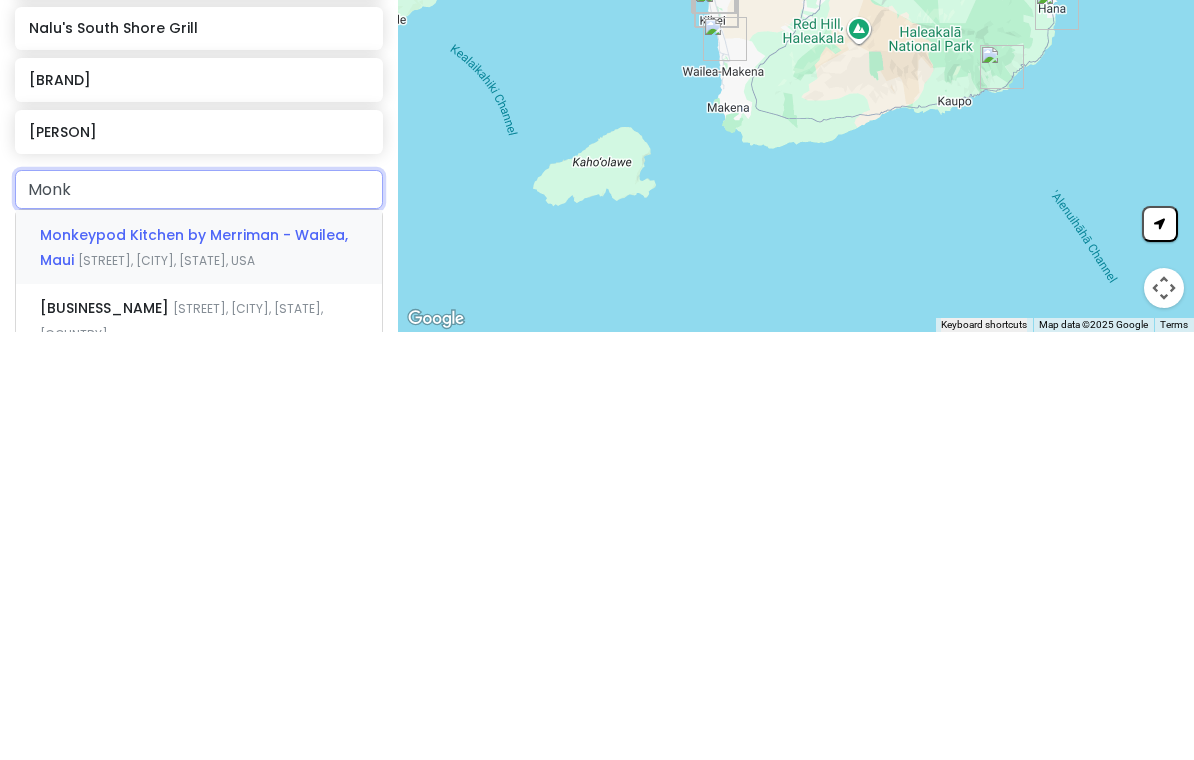 click on "[RESTAURANT] - [CITY], [CITY], [STATE], [COUNTRY]" at bounding box center (199, 675) 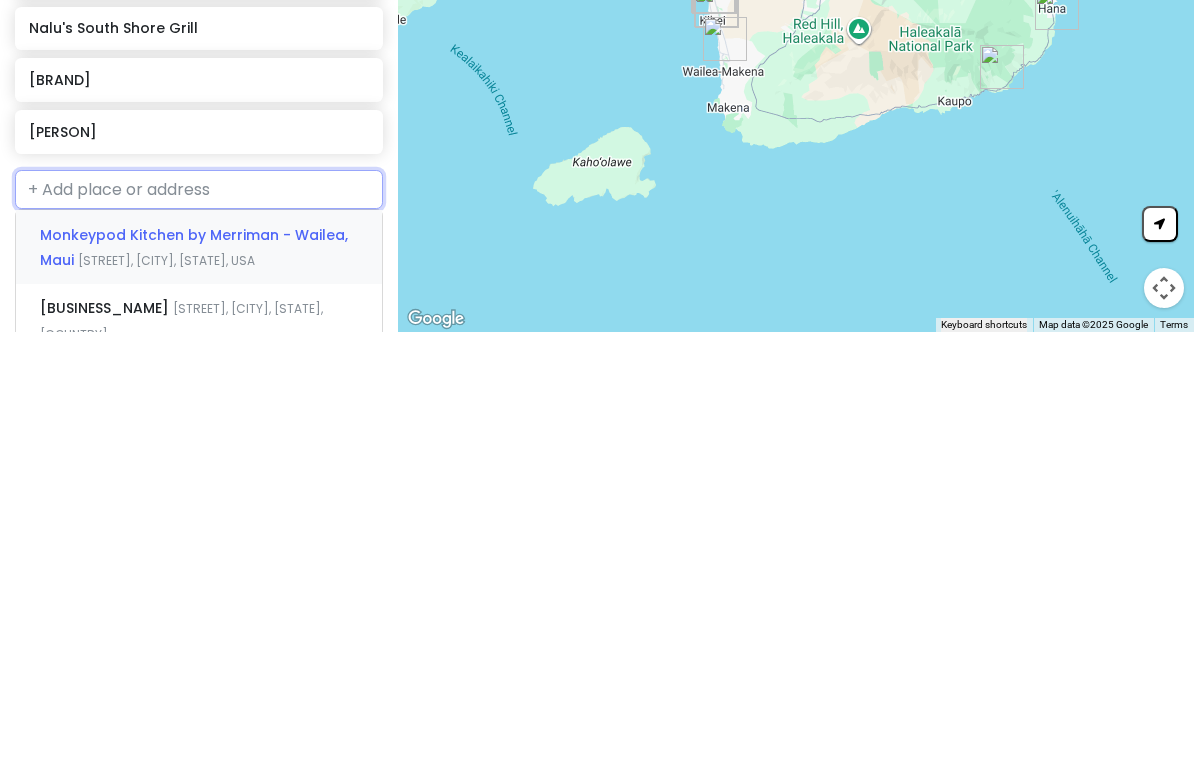 scroll, scrollTop: 1268, scrollLeft: 0, axis: vertical 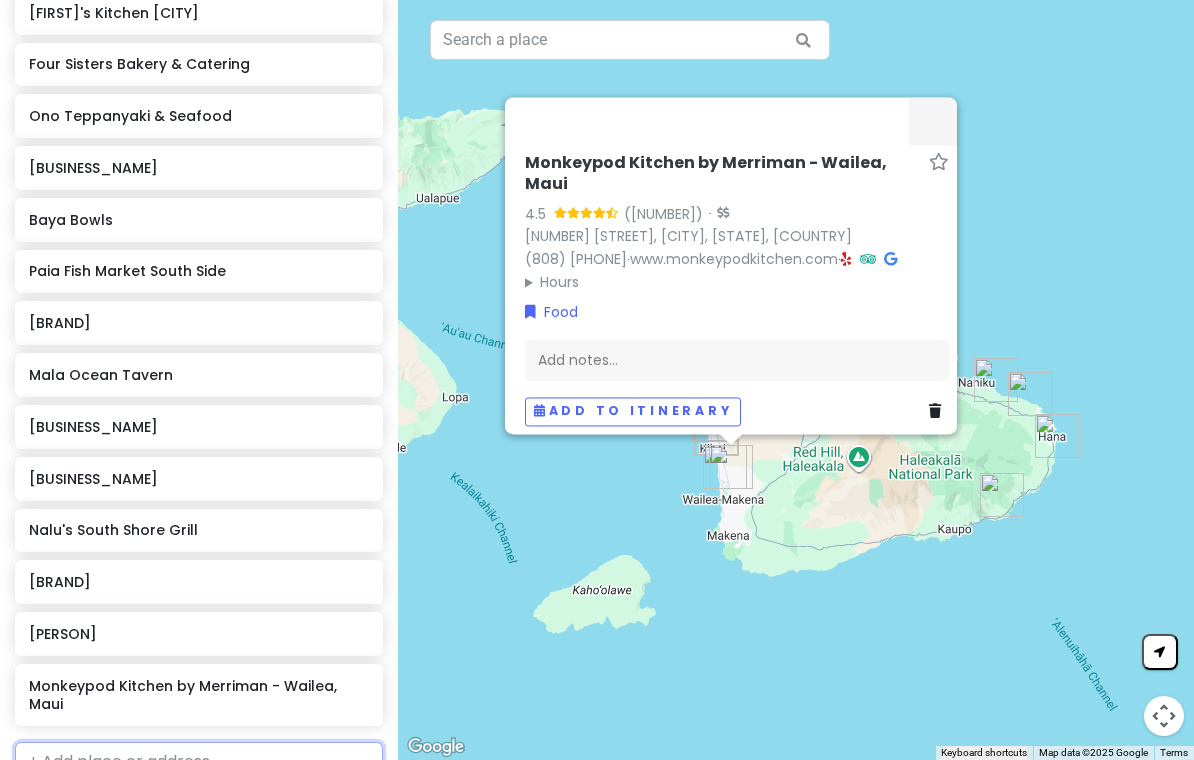 click at bounding box center (199, 762) 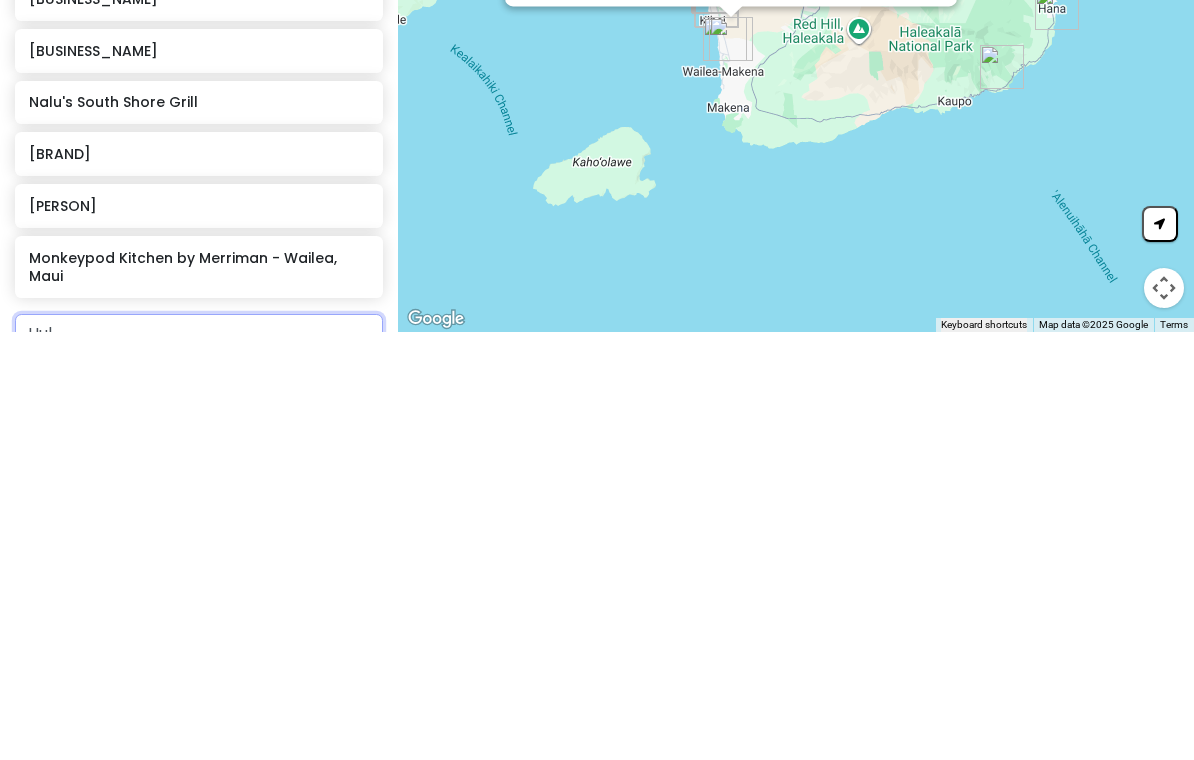 type on "[BRAND]" 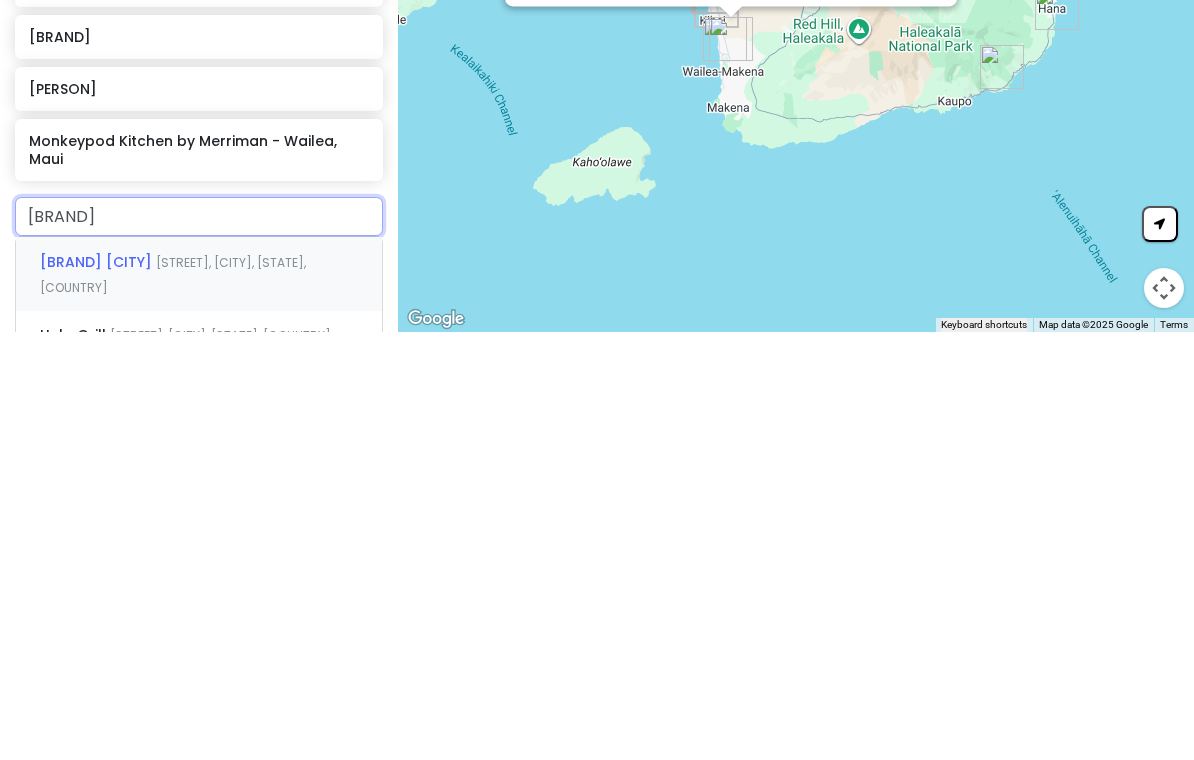scroll, scrollTop: 1386, scrollLeft: 0, axis: vertical 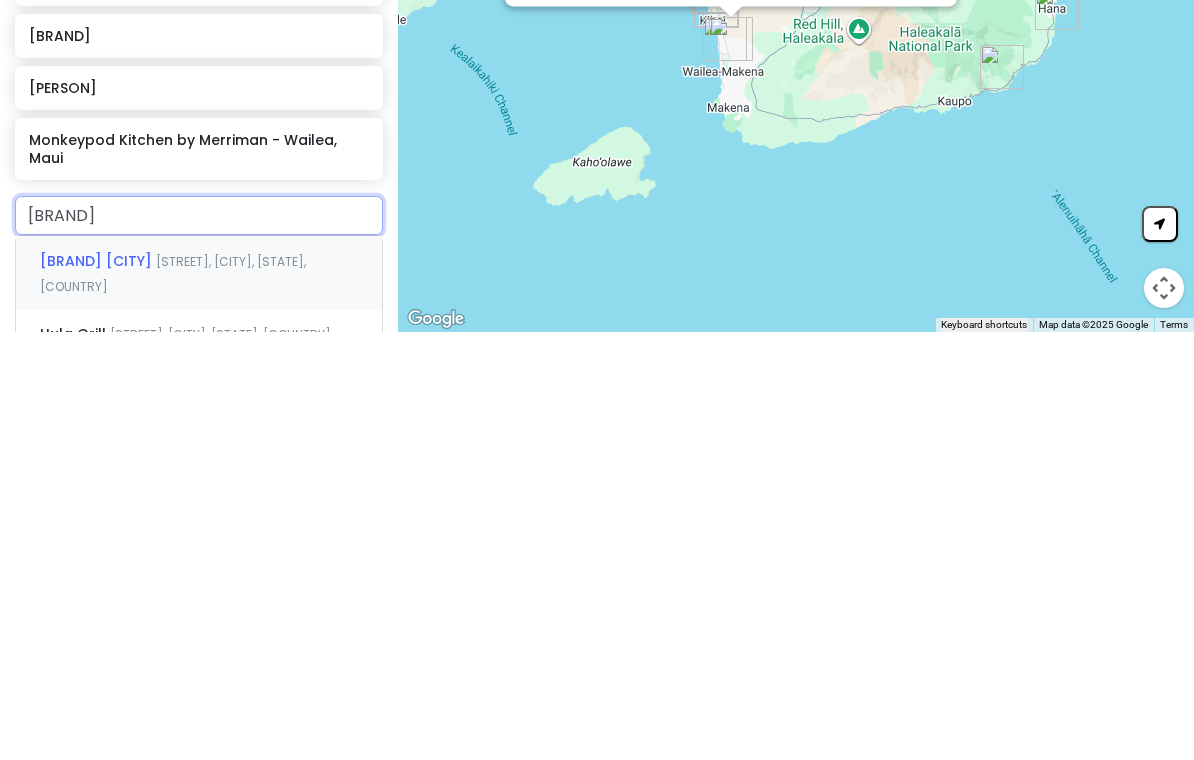click on "[BUSINESS_NAME] [CITY]   [STREET], [CITY], [STATE], [COUNTRY]" at bounding box center [199, 701] 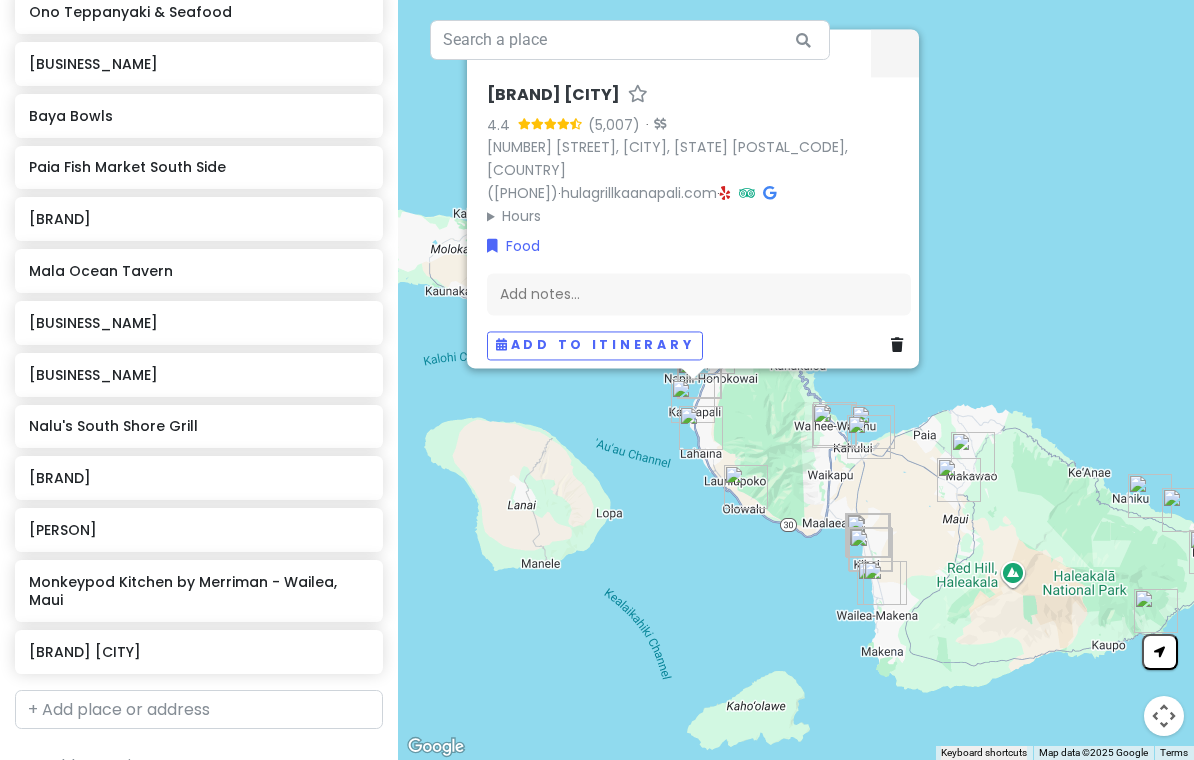 scroll, scrollTop: 1371, scrollLeft: 0, axis: vertical 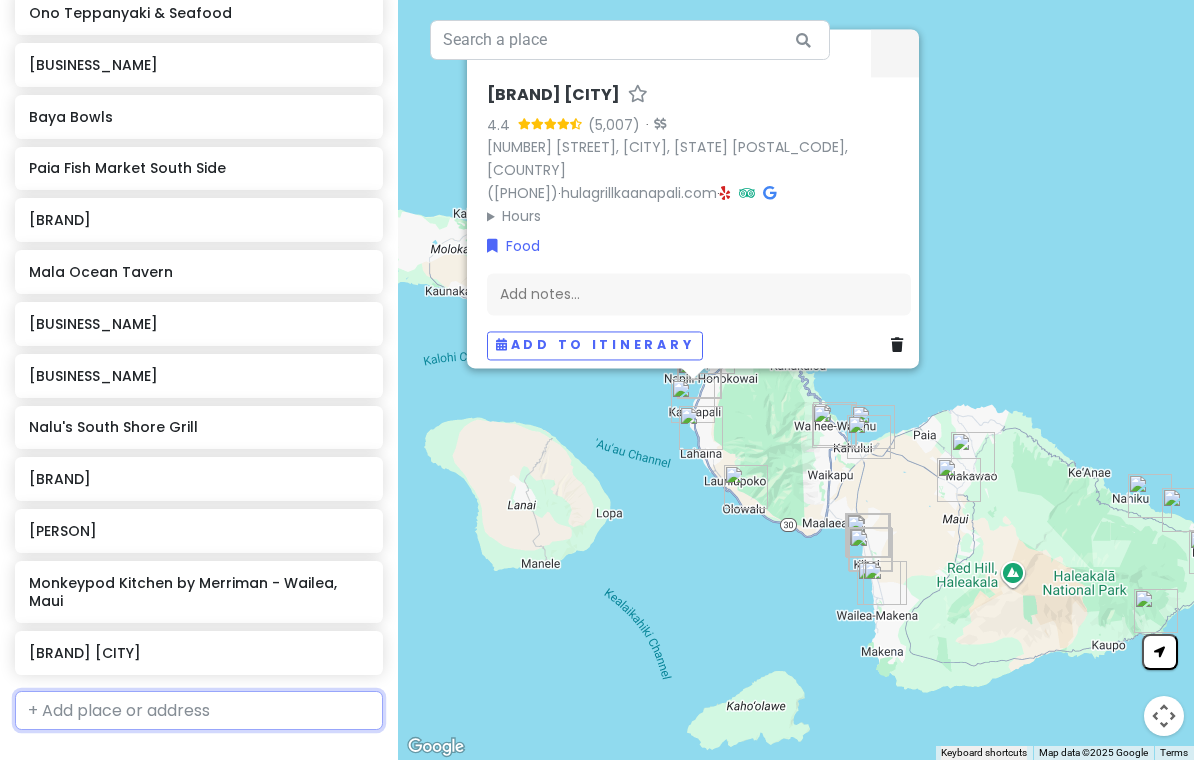 click at bounding box center [199, 711] 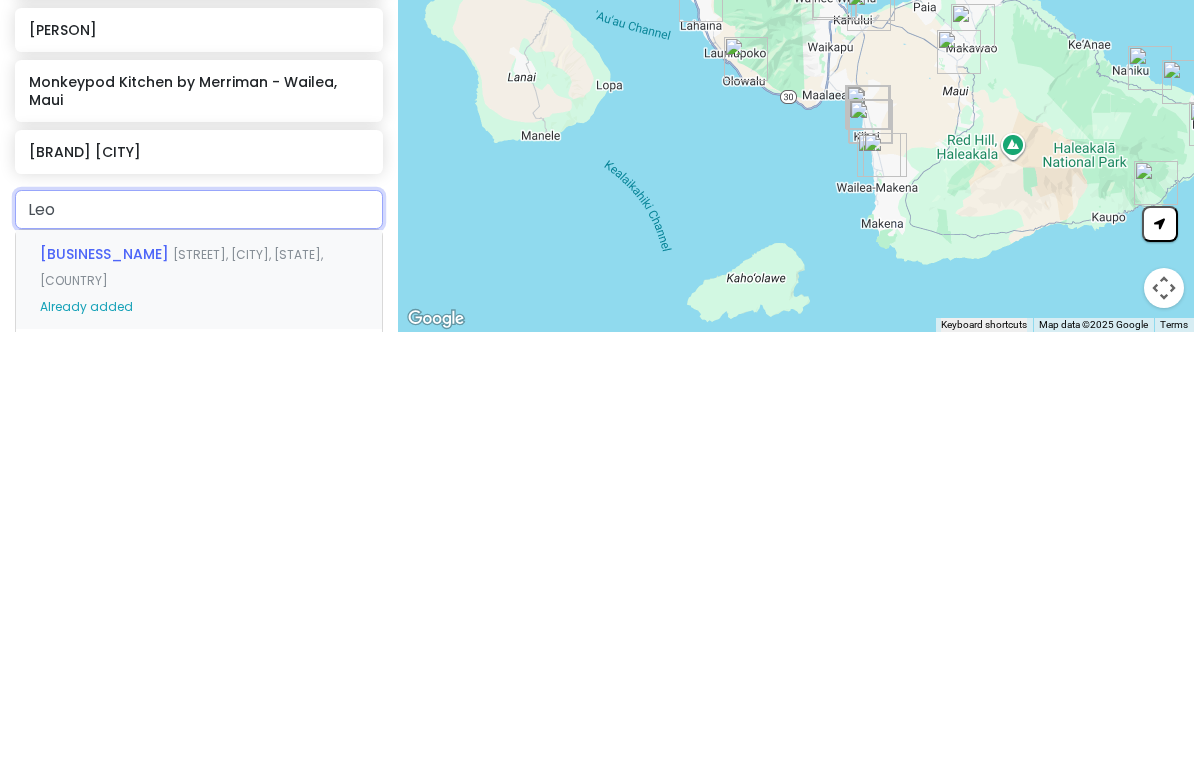 scroll, scrollTop: 1446, scrollLeft: 0, axis: vertical 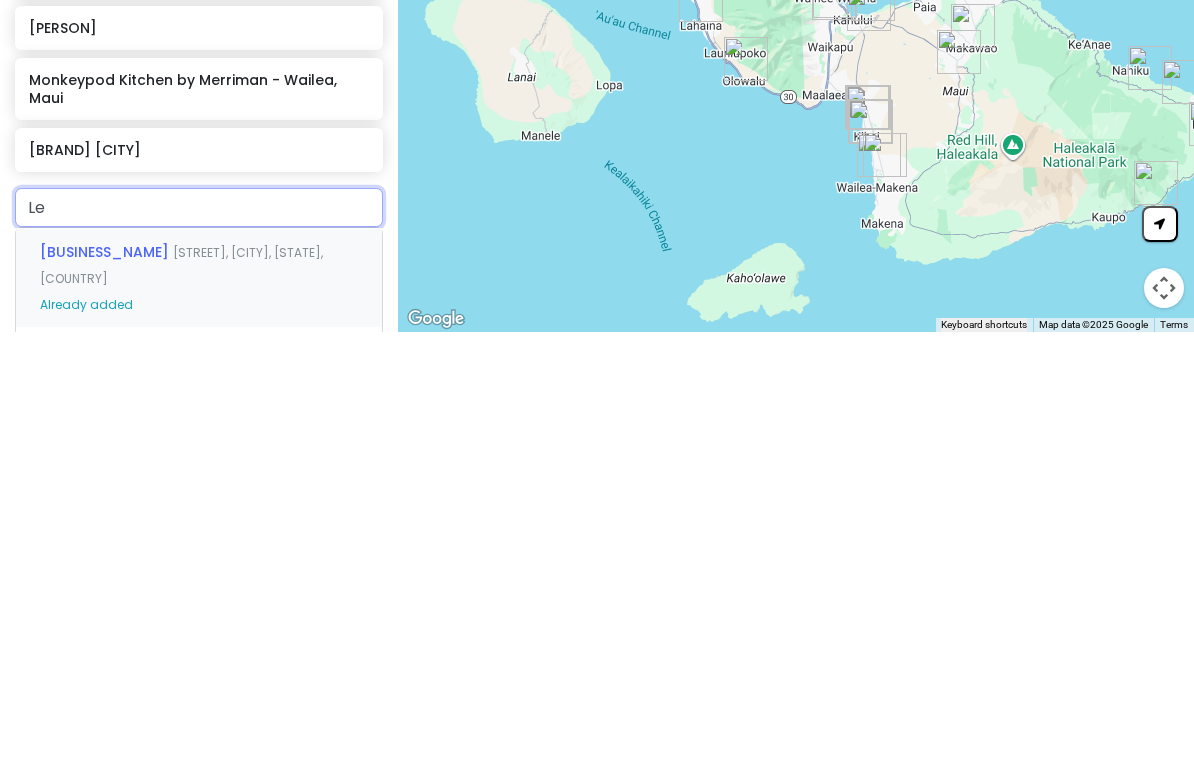 type on "L" 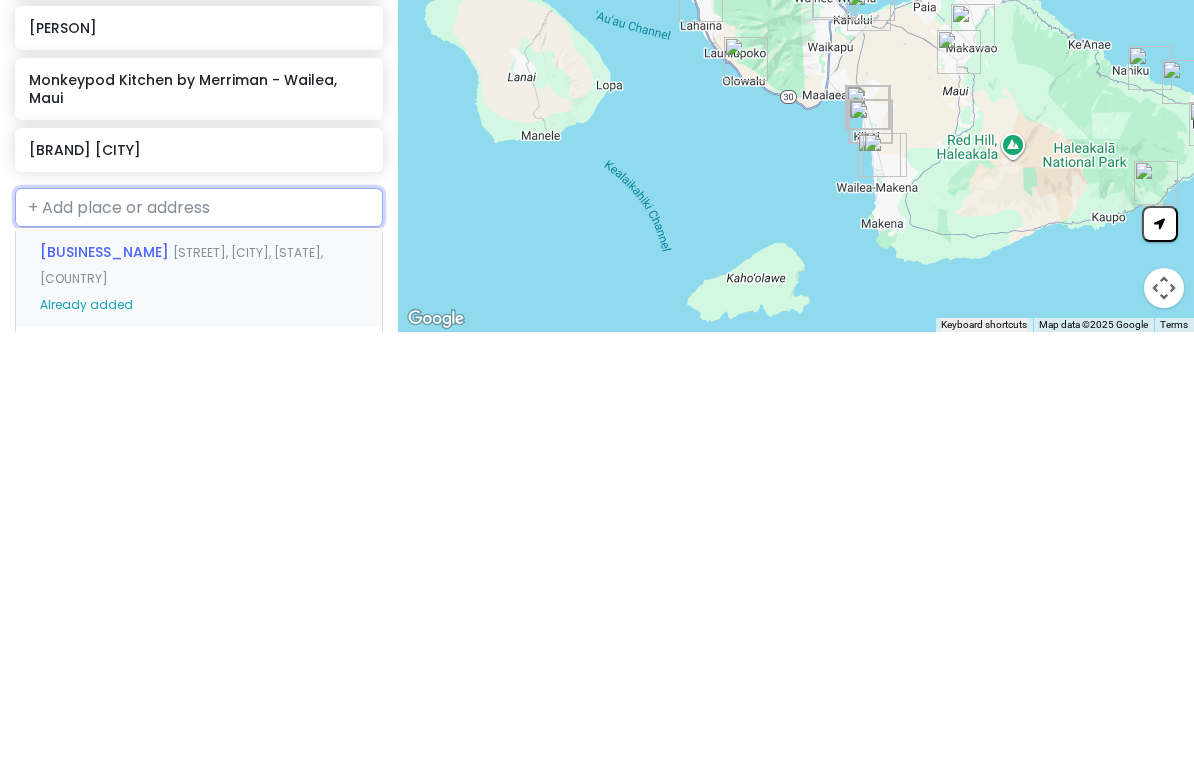 scroll, scrollTop: 1371, scrollLeft: 0, axis: vertical 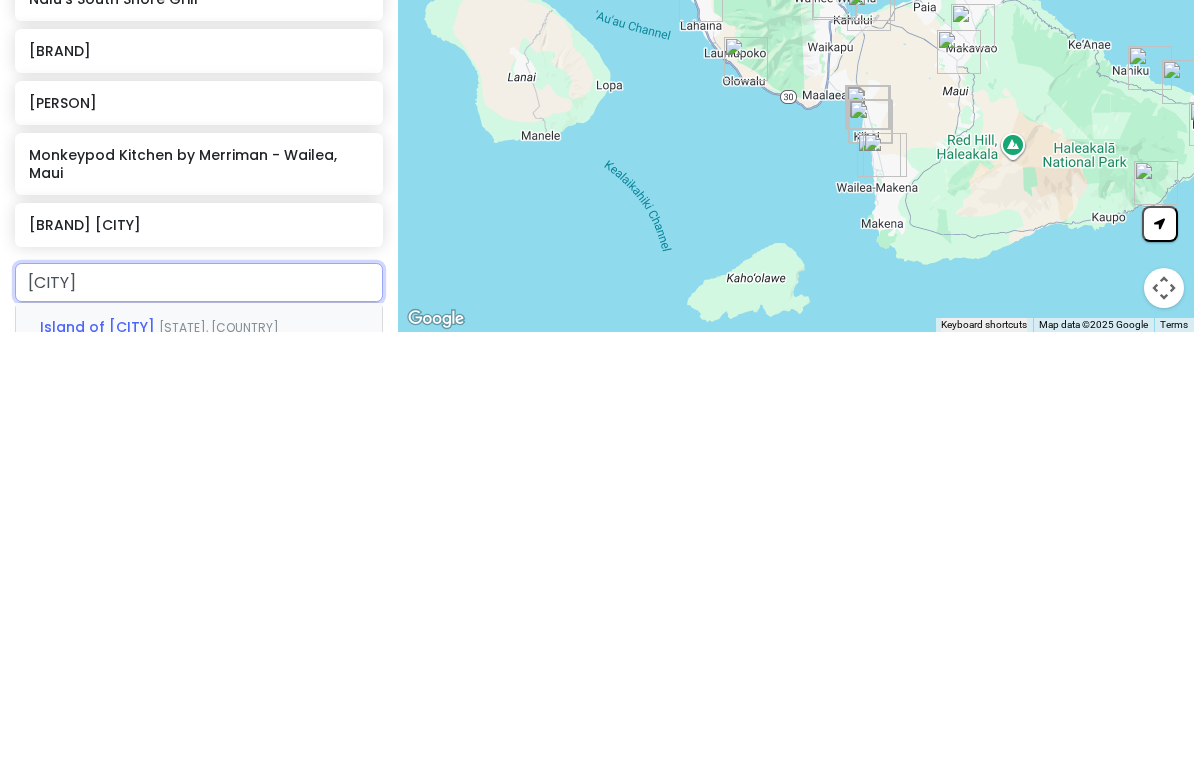 type on "Island g" 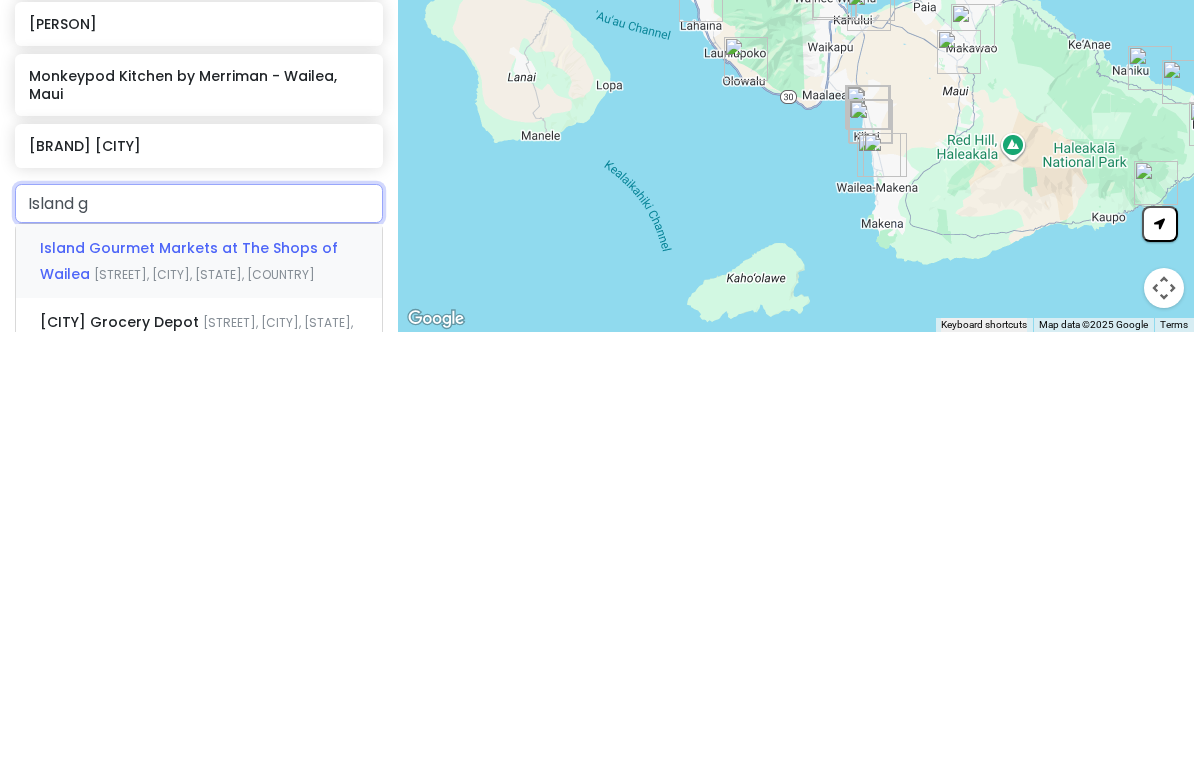 click on "[BRAND] at The Shops of [CITY] [STREET], [CITY], [STATE], [COUNTRY]" at bounding box center (199, 689) 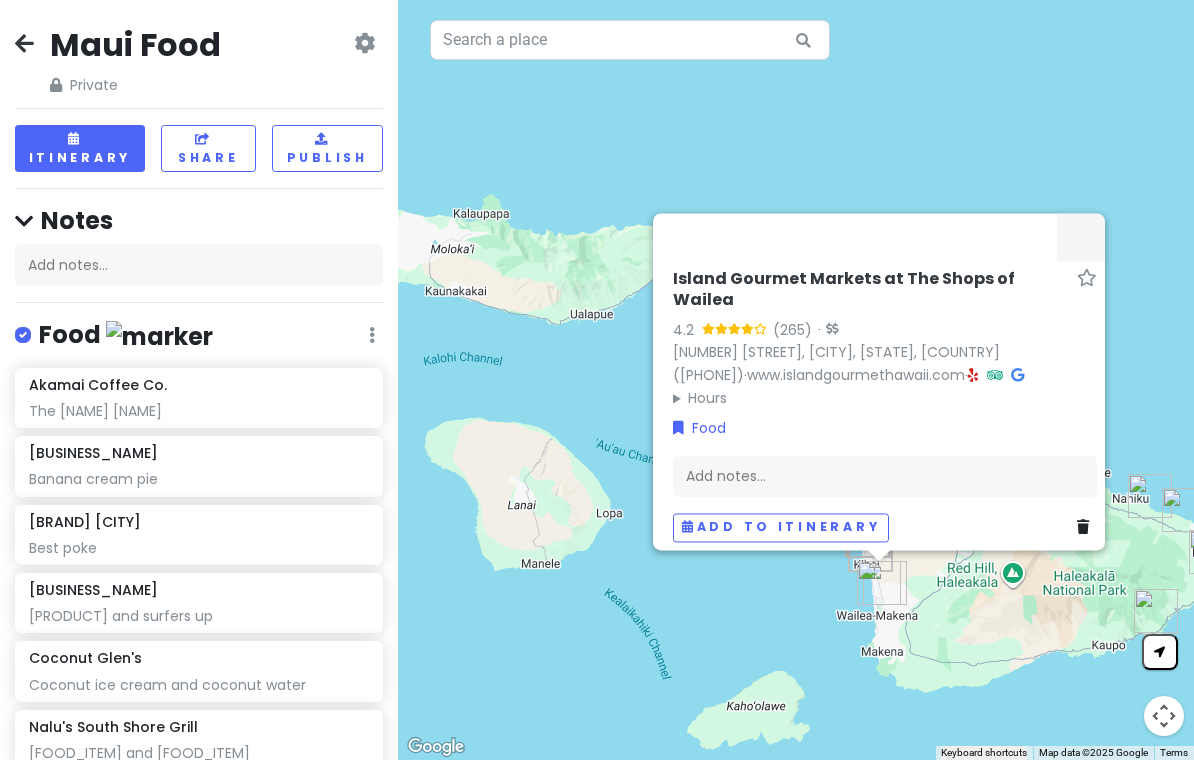 scroll, scrollTop: 0, scrollLeft: 0, axis: both 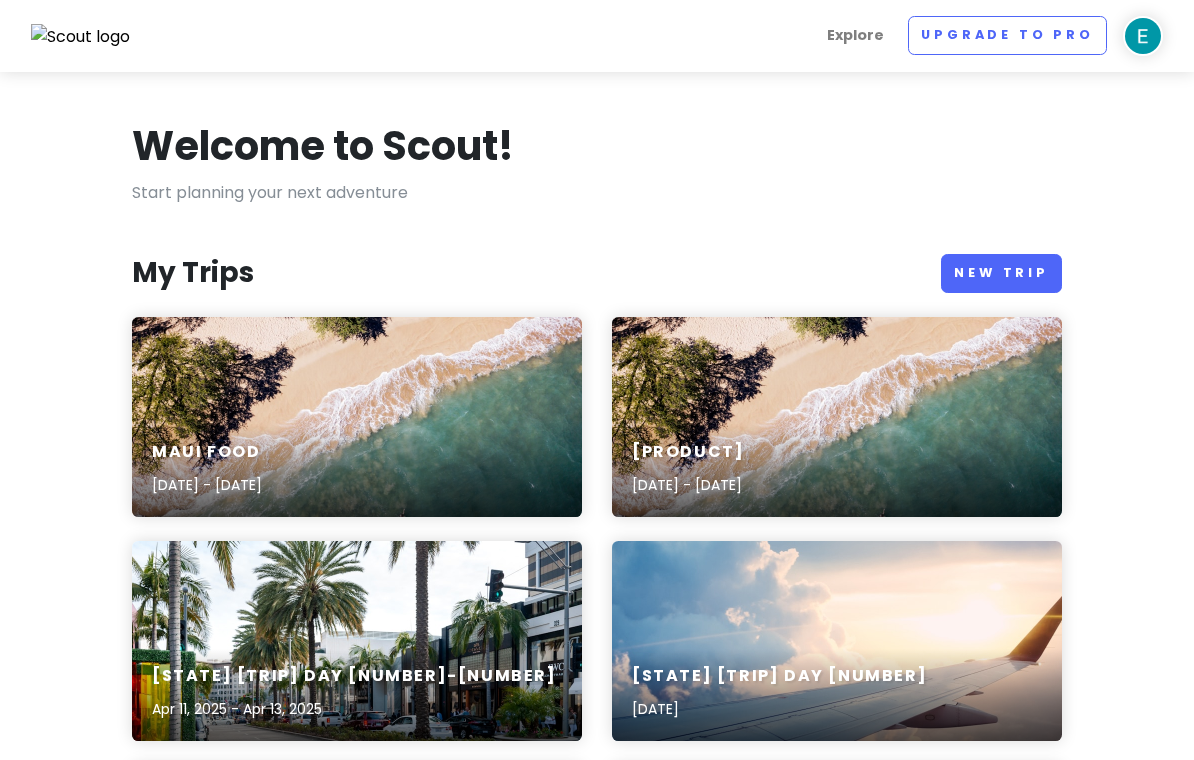 click on "Babymoon [DATE] - [DATE]" at bounding box center [837, 417] 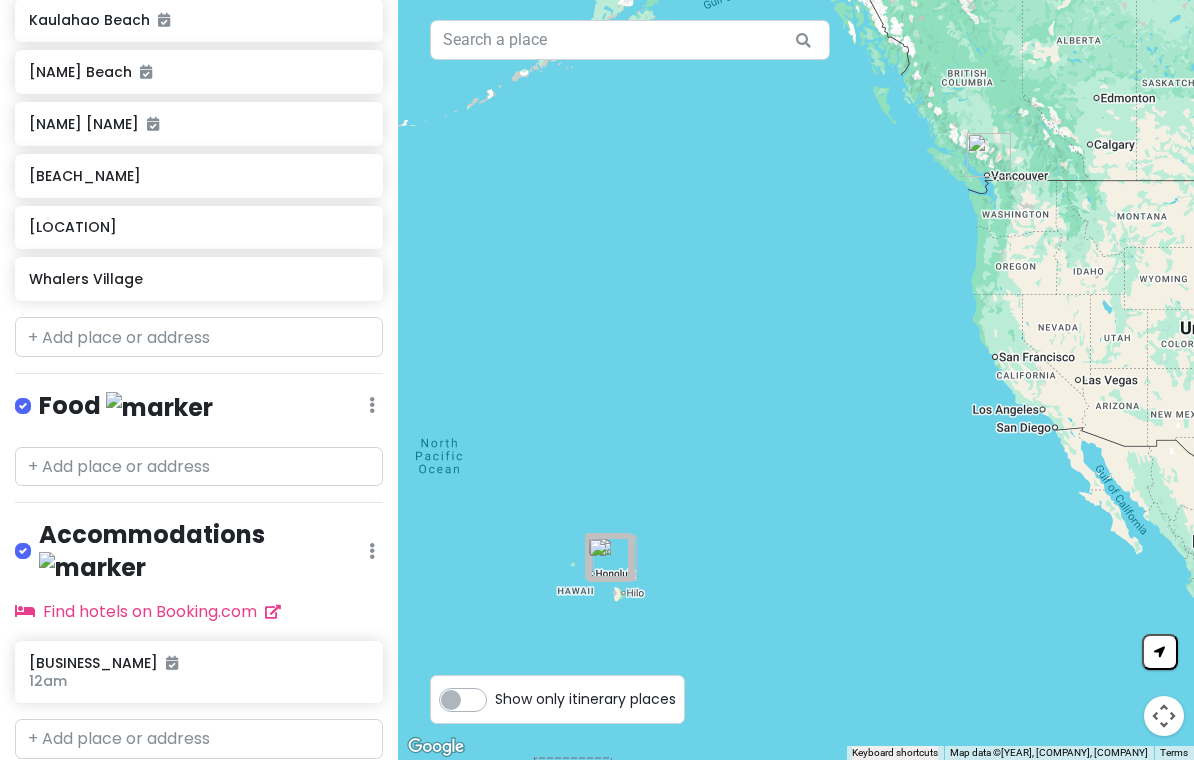 scroll, scrollTop: 1207, scrollLeft: 0, axis: vertical 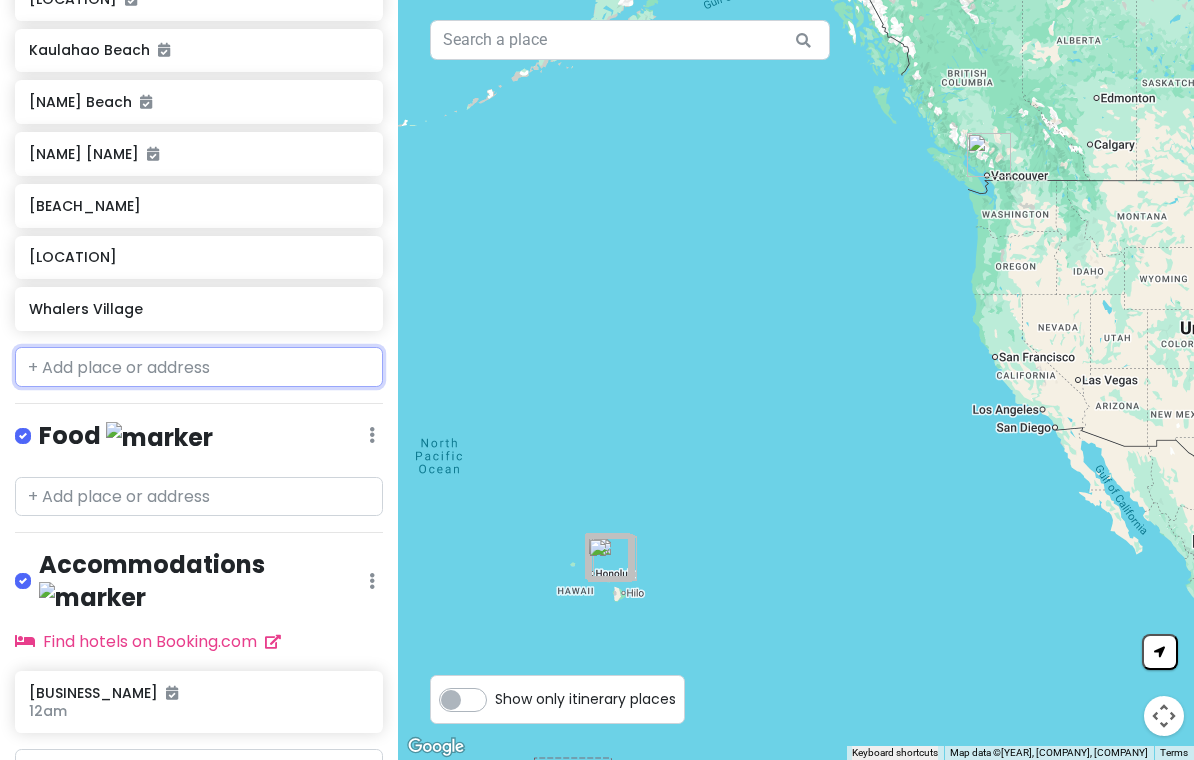 click at bounding box center (199, 367) 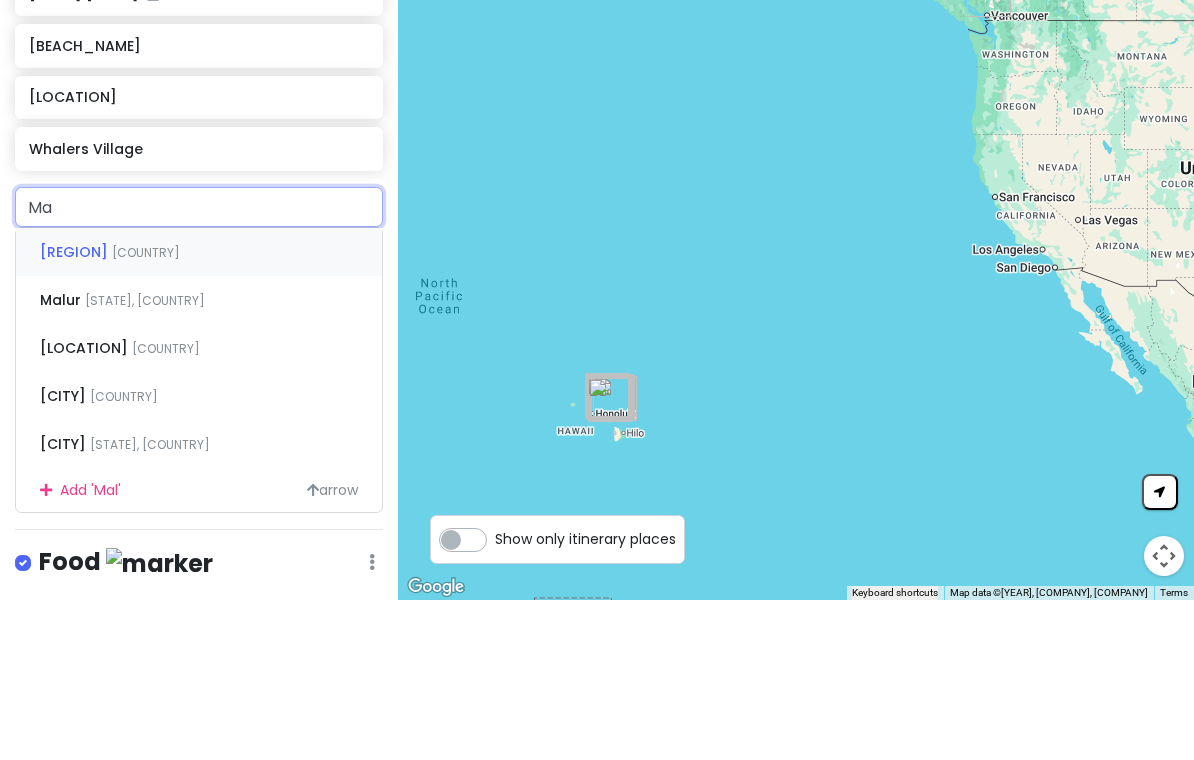 type on "M" 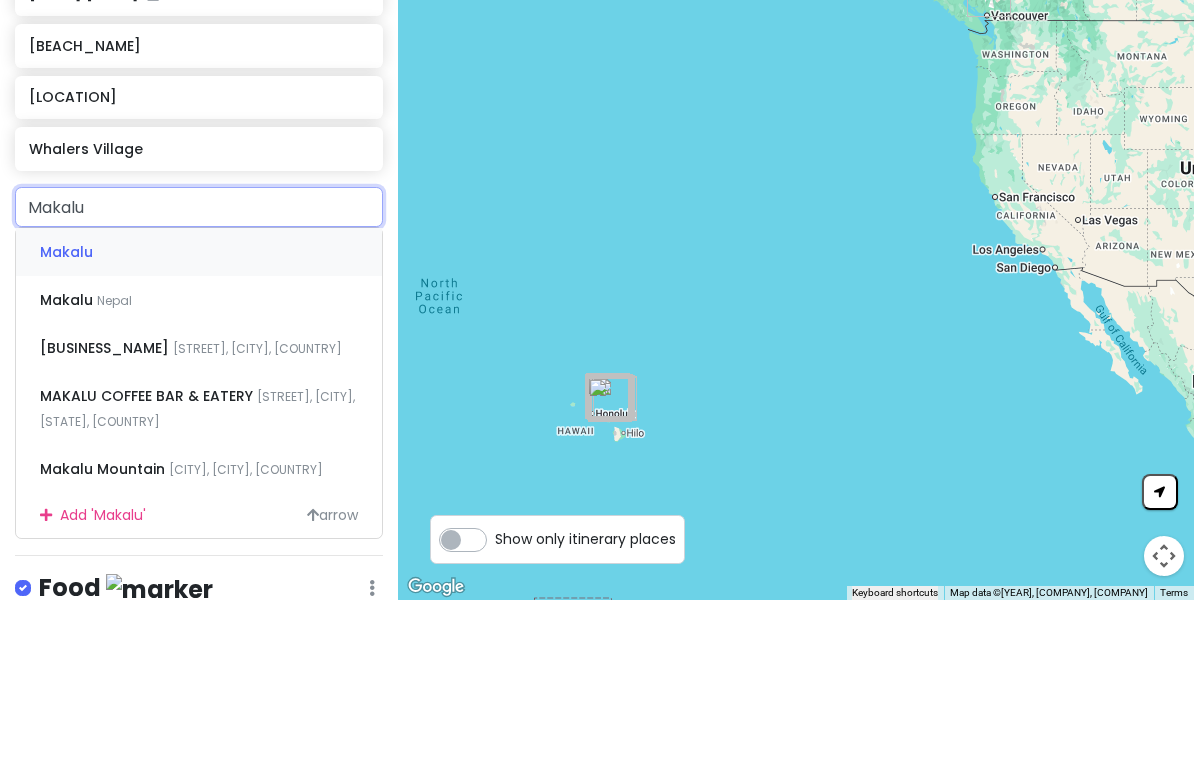 type on "[PERSON]" 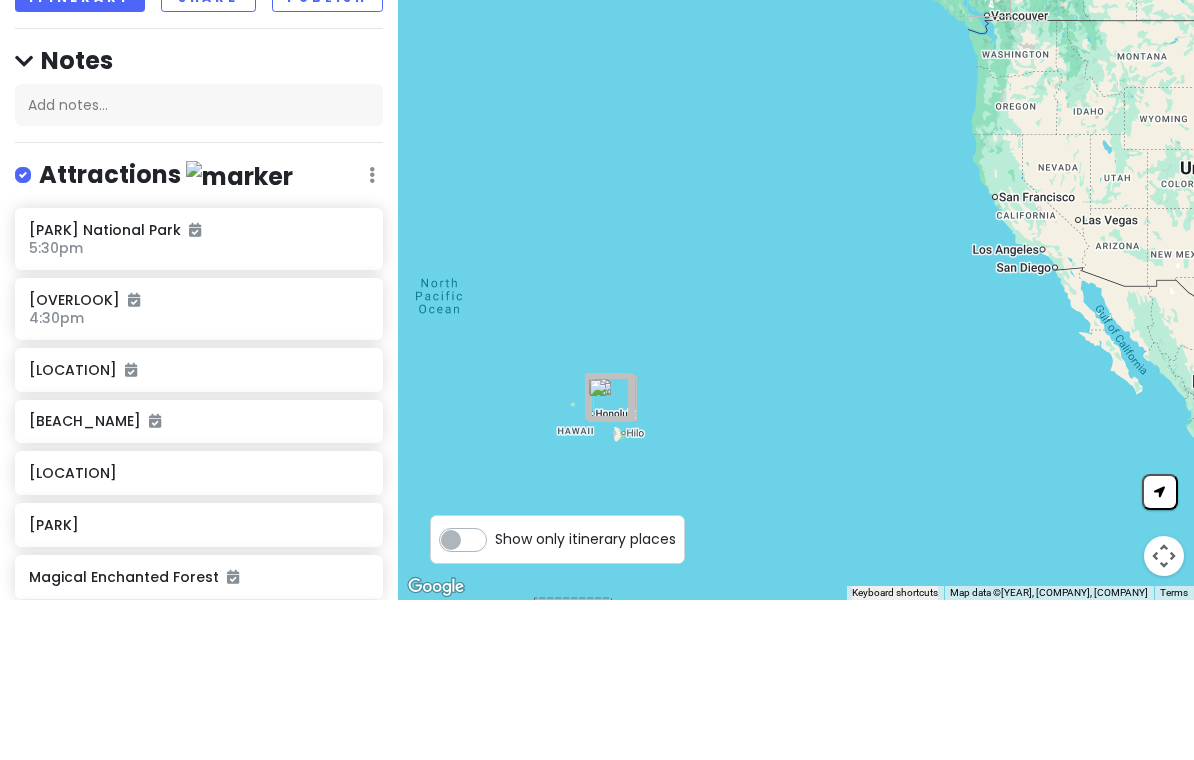 scroll, scrollTop: 0, scrollLeft: 0, axis: both 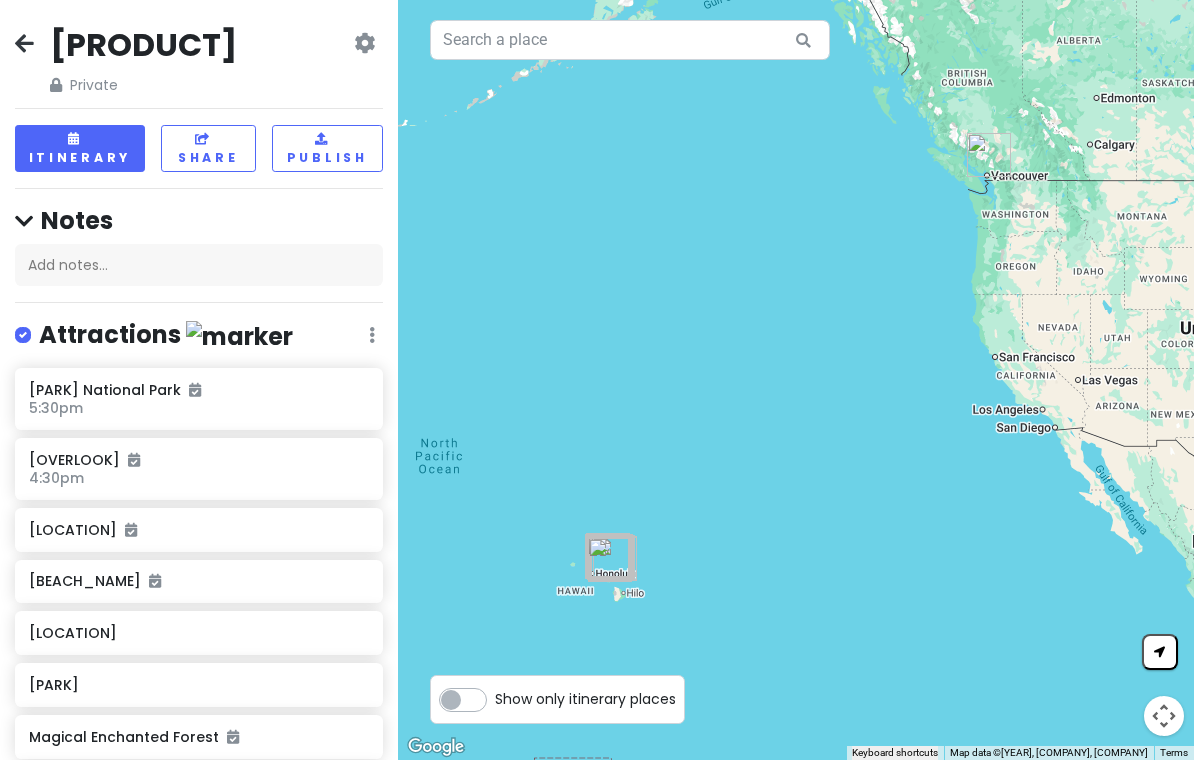 click at bounding box center (24, 43) 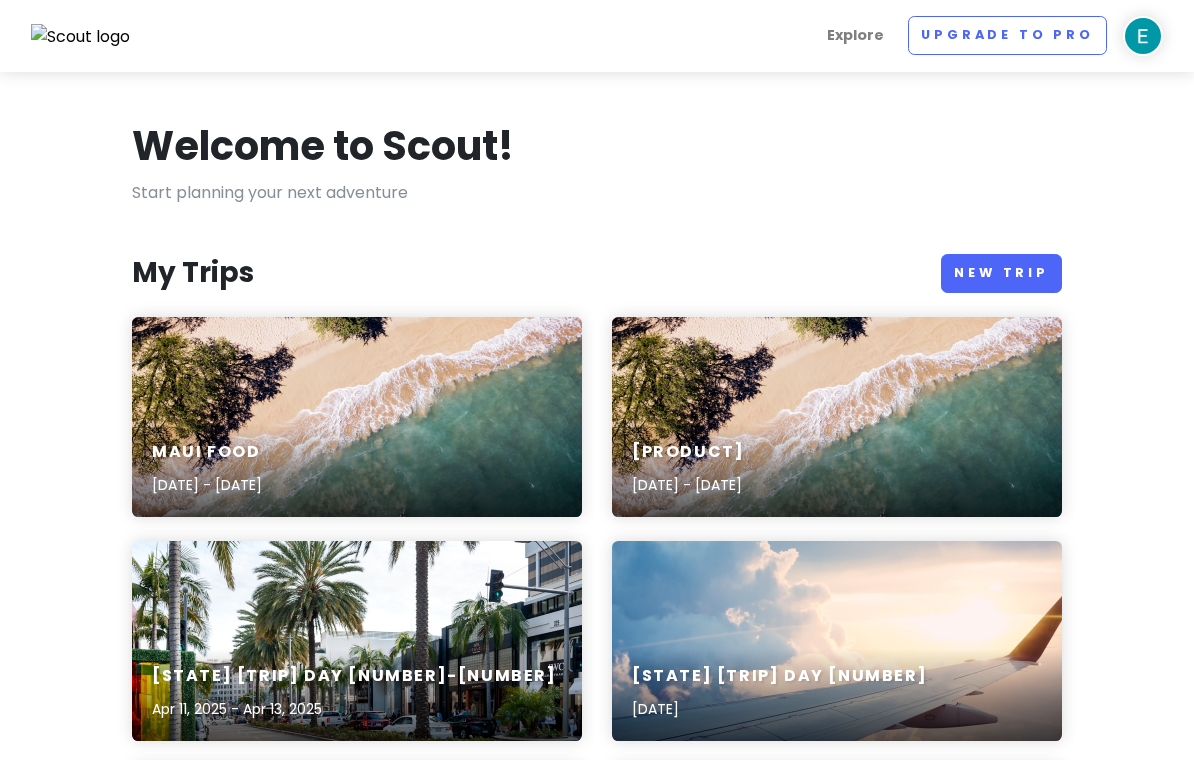 click on "Babymoon [DATE] - [DATE]" at bounding box center [837, 417] 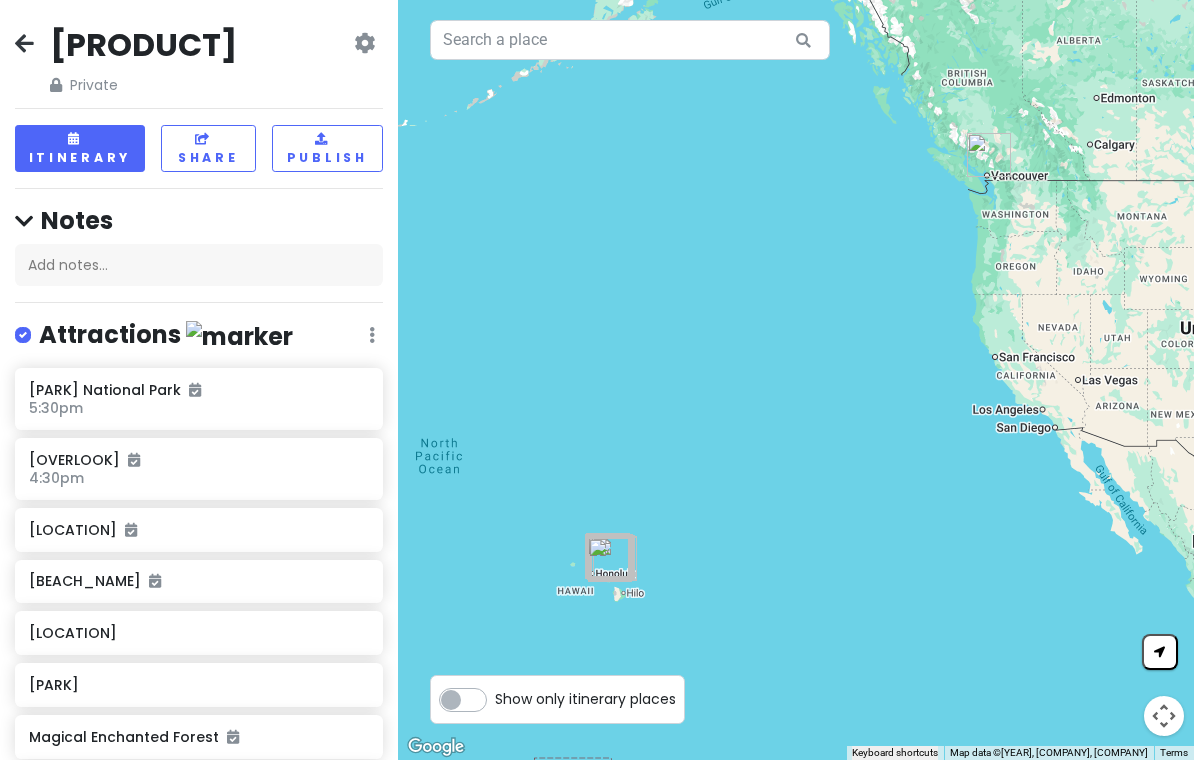 click at bounding box center [24, 43] 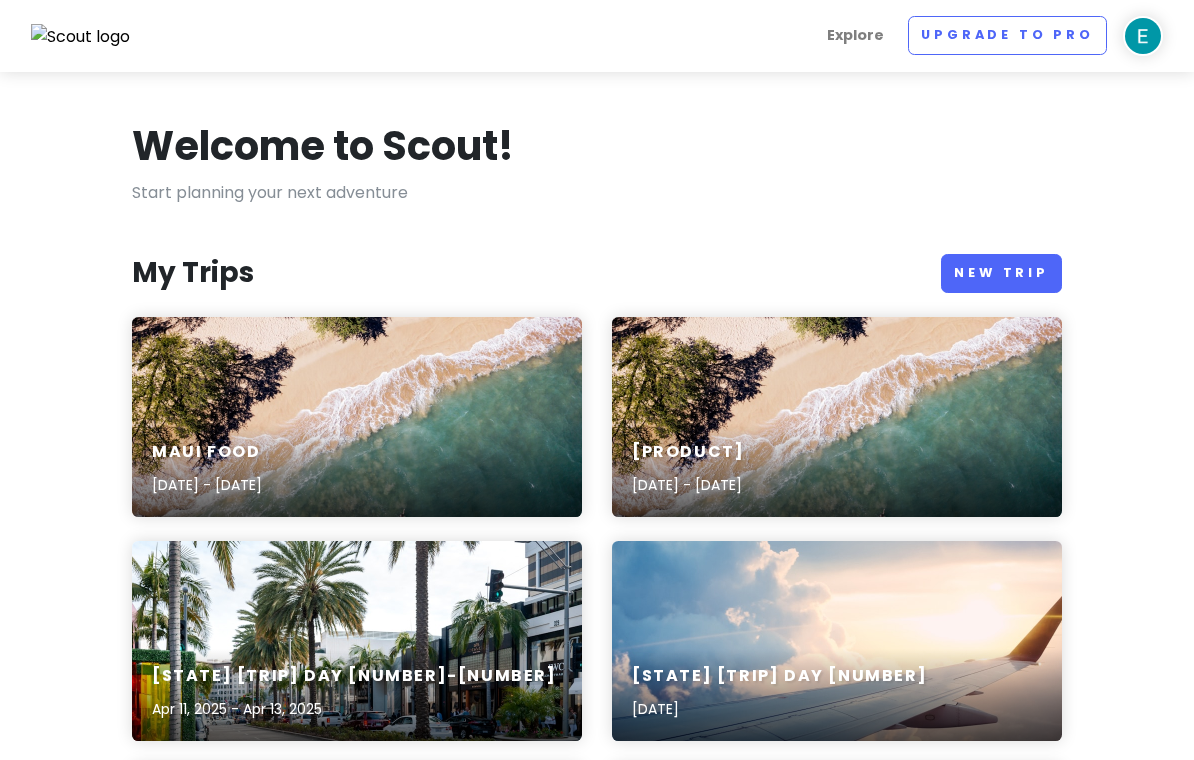 click on "[LOCATION] Food [MONTH] [DAY], [YEAR] - [MONTH] [DAY], [YEAR]" at bounding box center (357, 417) 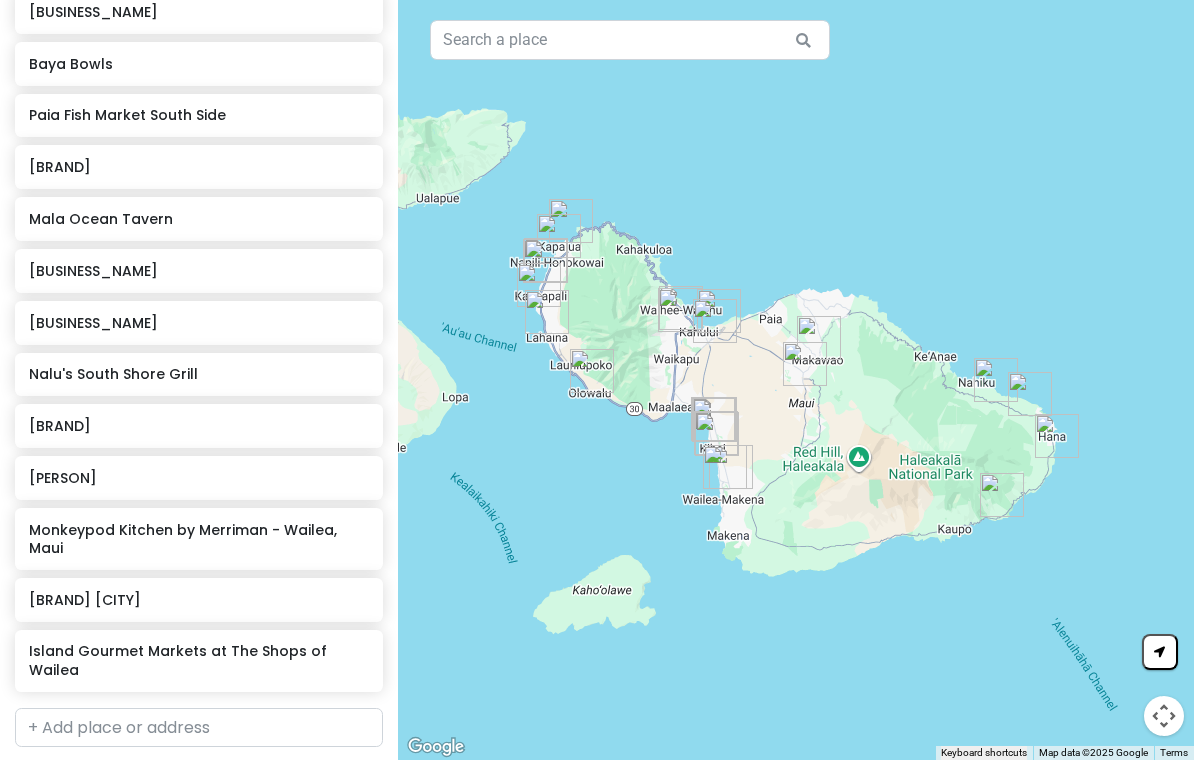 scroll, scrollTop: 1423, scrollLeft: 0, axis: vertical 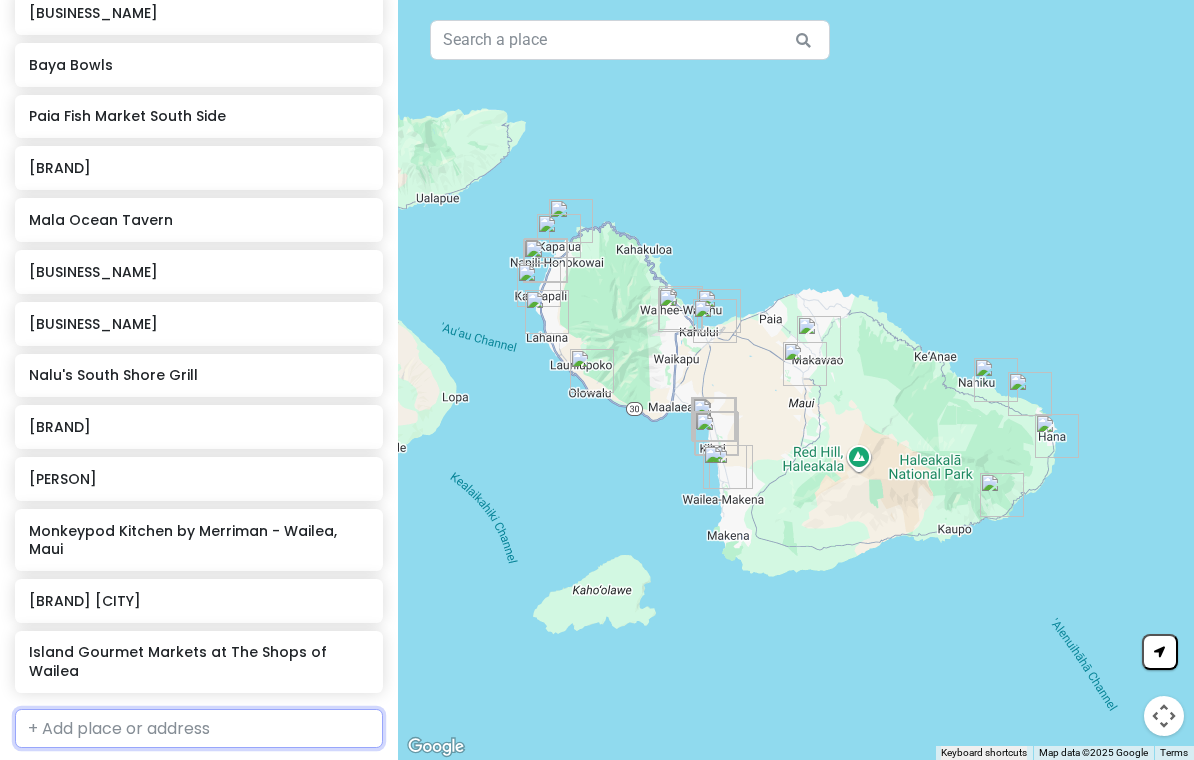 click at bounding box center (199, 729) 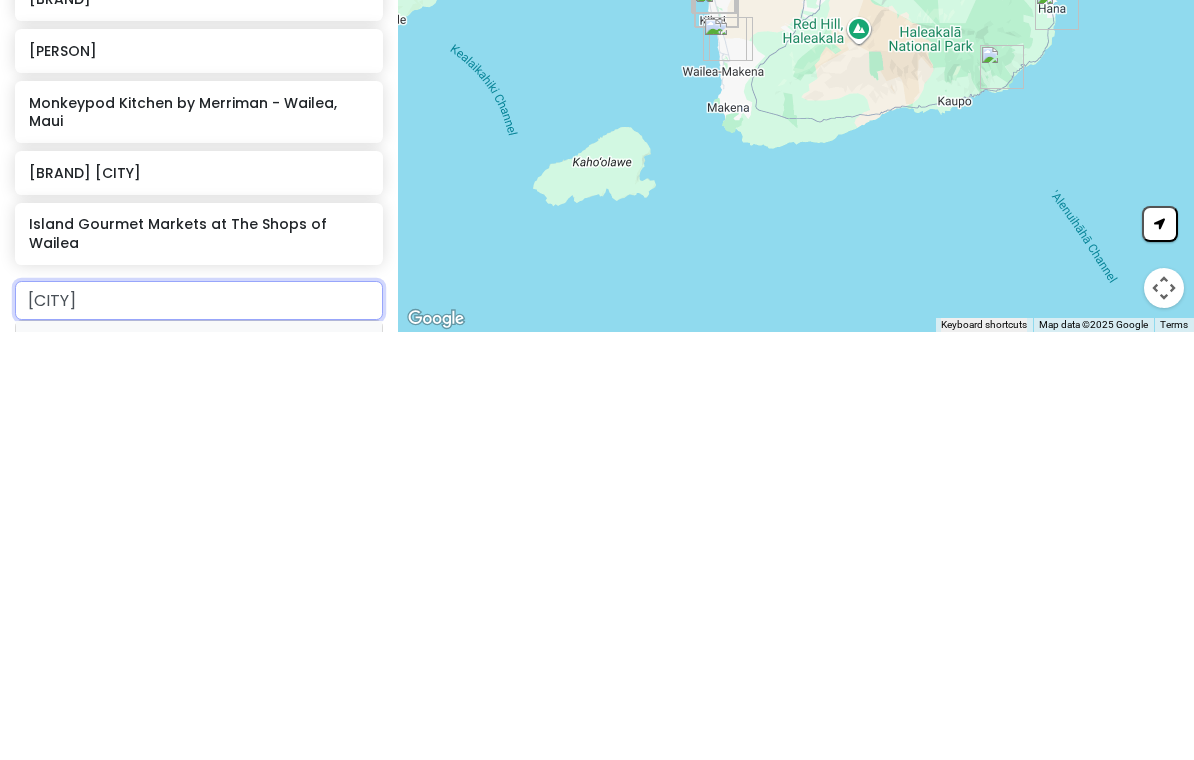 type on "[CITY] c" 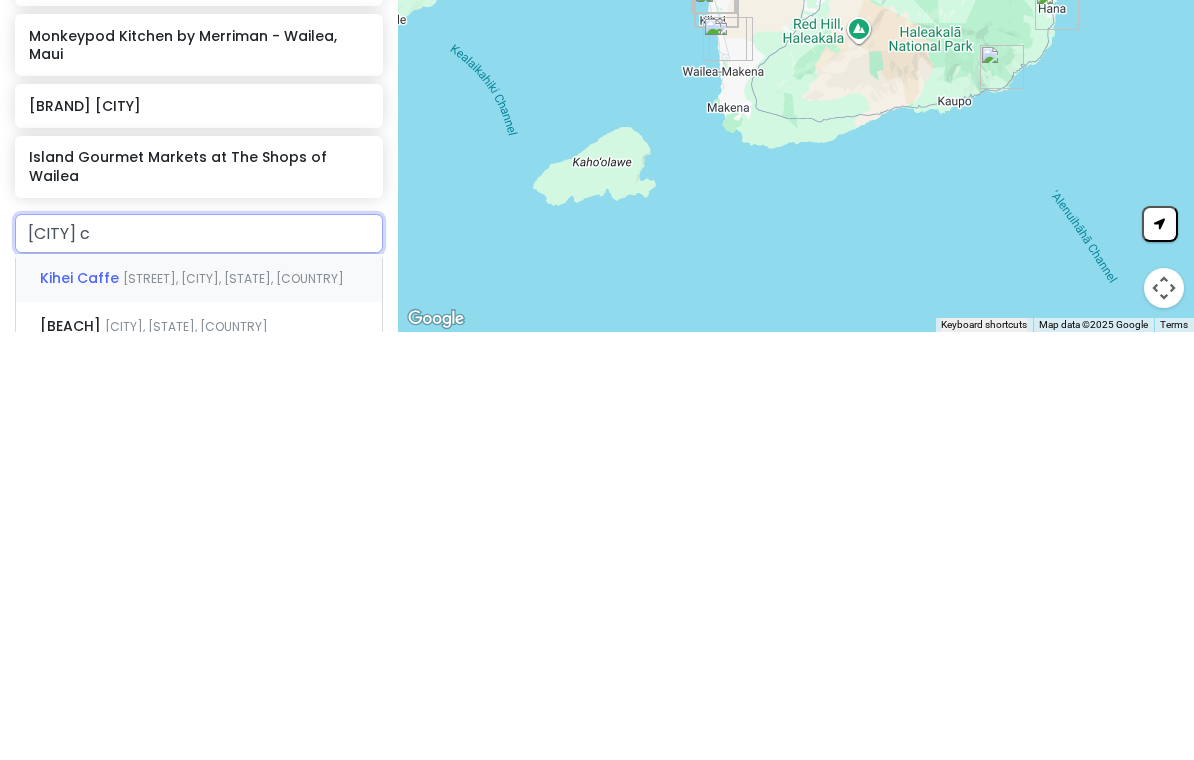 scroll, scrollTop: 1491, scrollLeft: 0, axis: vertical 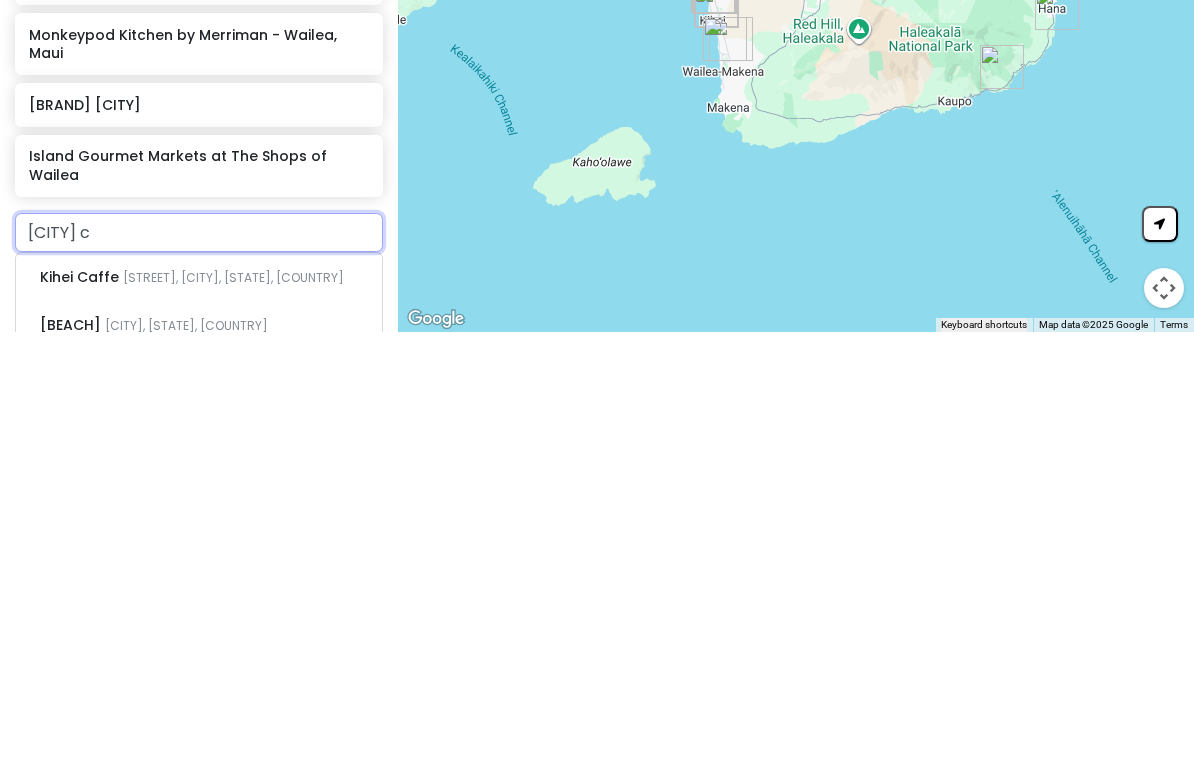 click on "[STREET], [CITY], [STATE] [POSTAL_CODE], [COUNTRY]" at bounding box center (233, 705) 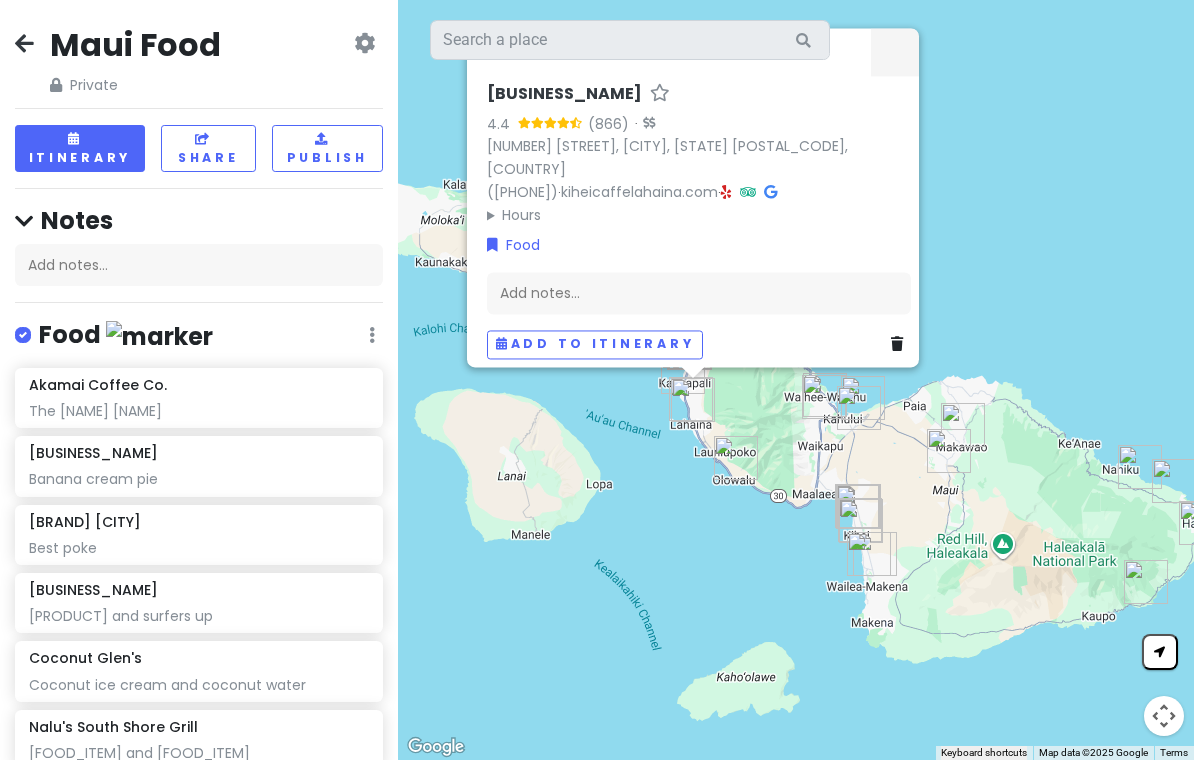 scroll, scrollTop: 0, scrollLeft: 0, axis: both 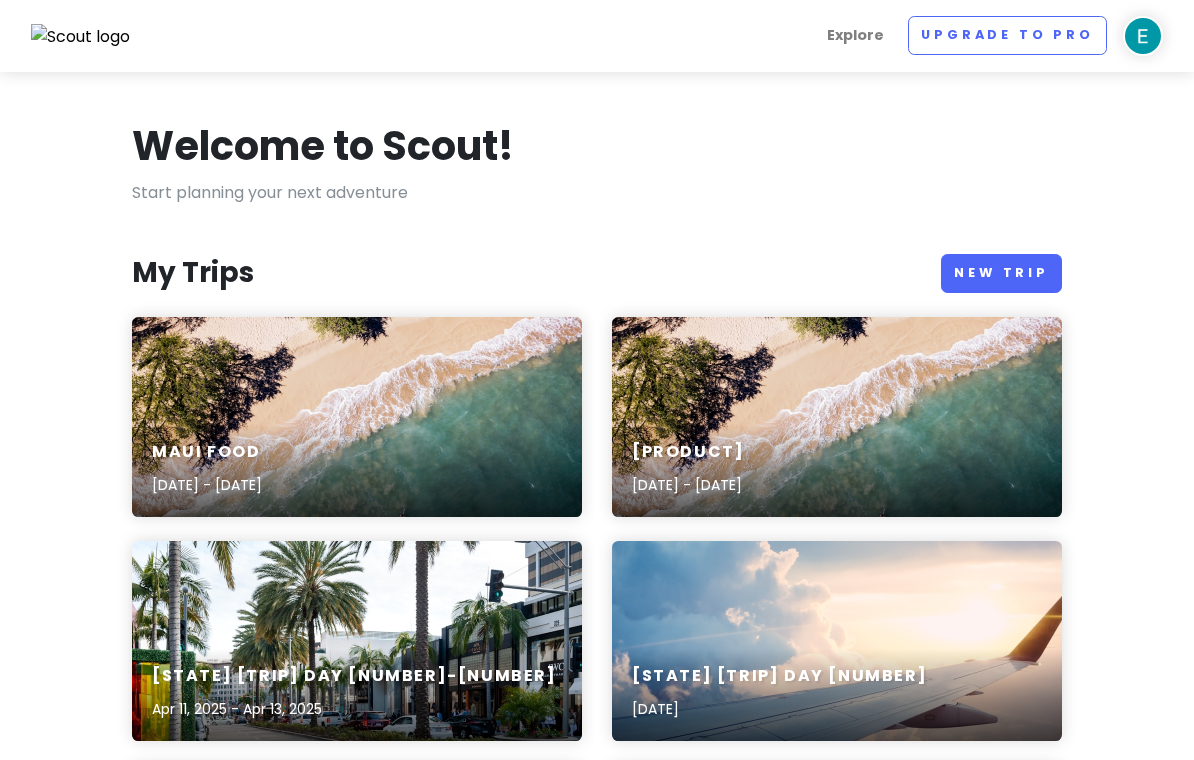 click on "Babymoon [DATE] - [DATE]" at bounding box center (837, 417) 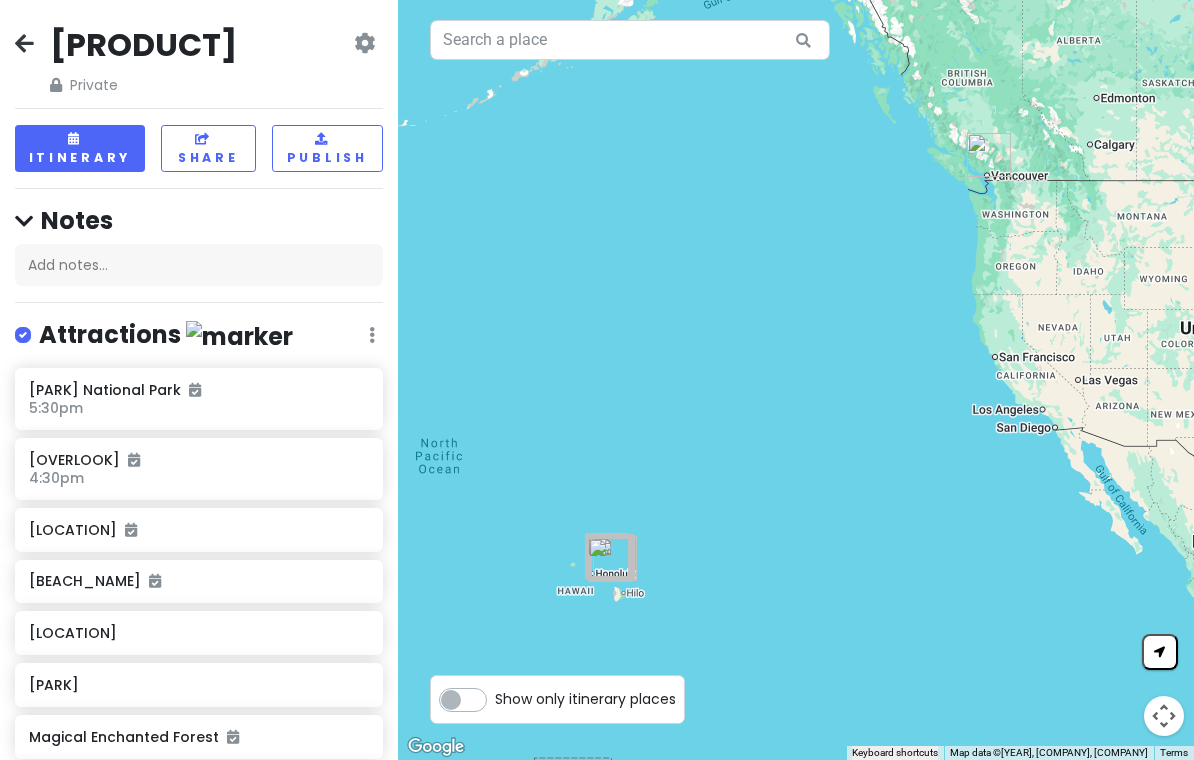 scroll, scrollTop: 0, scrollLeft: 0, axis: both 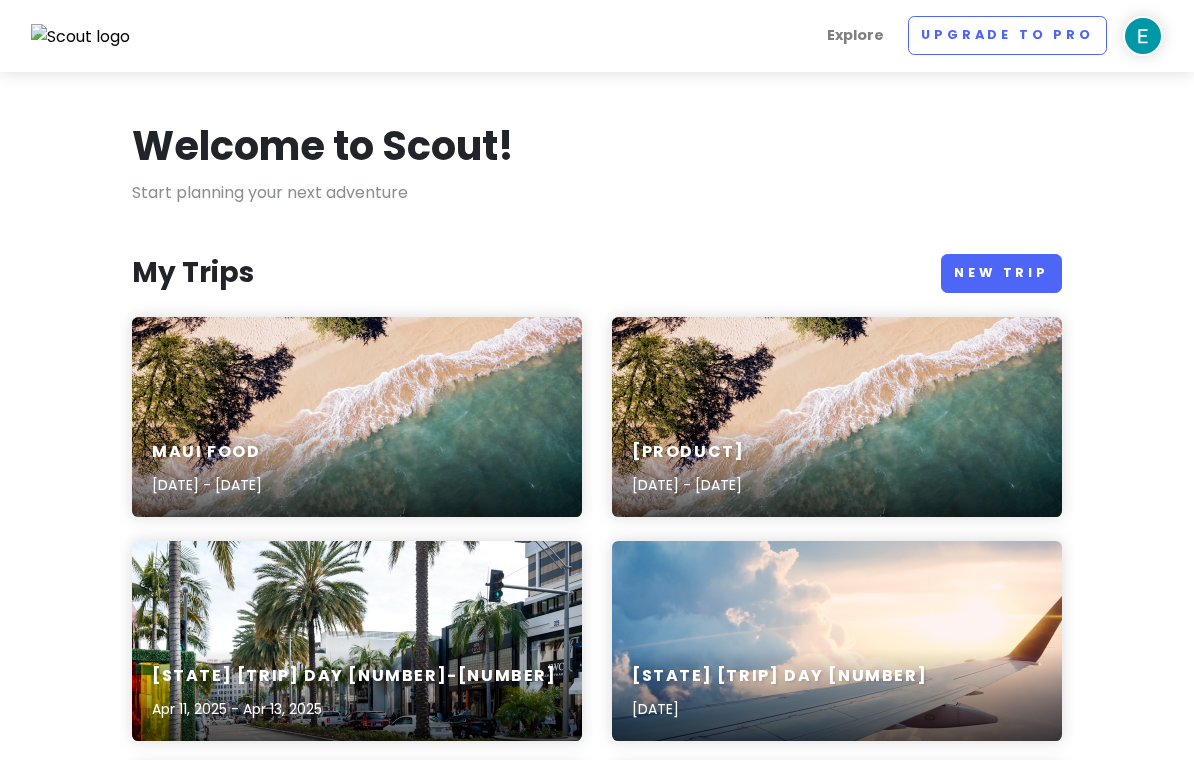 click on "New Trip" at bounding box center (1001, 273) 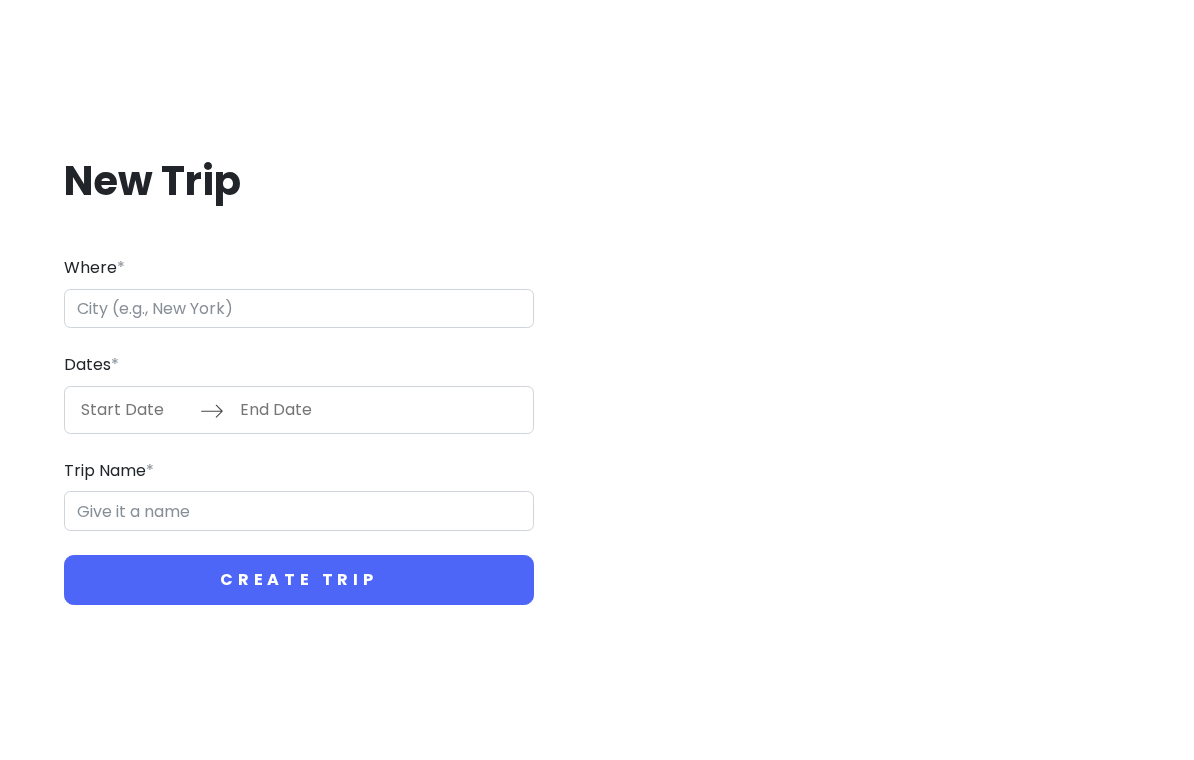scroll, scrollTop: 31, scrollLeft: 0, axis: vertical 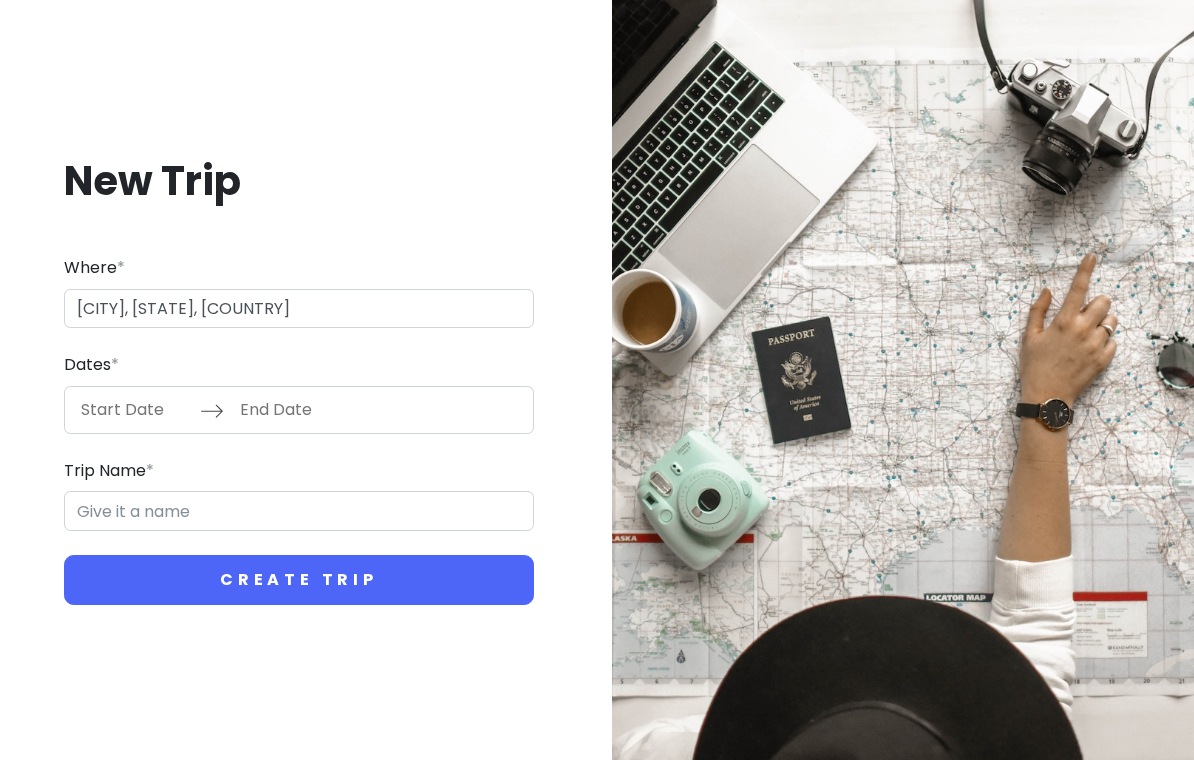 type on "[CITY], [STATE] [POSTAL_CODE], [COUNTRY]" 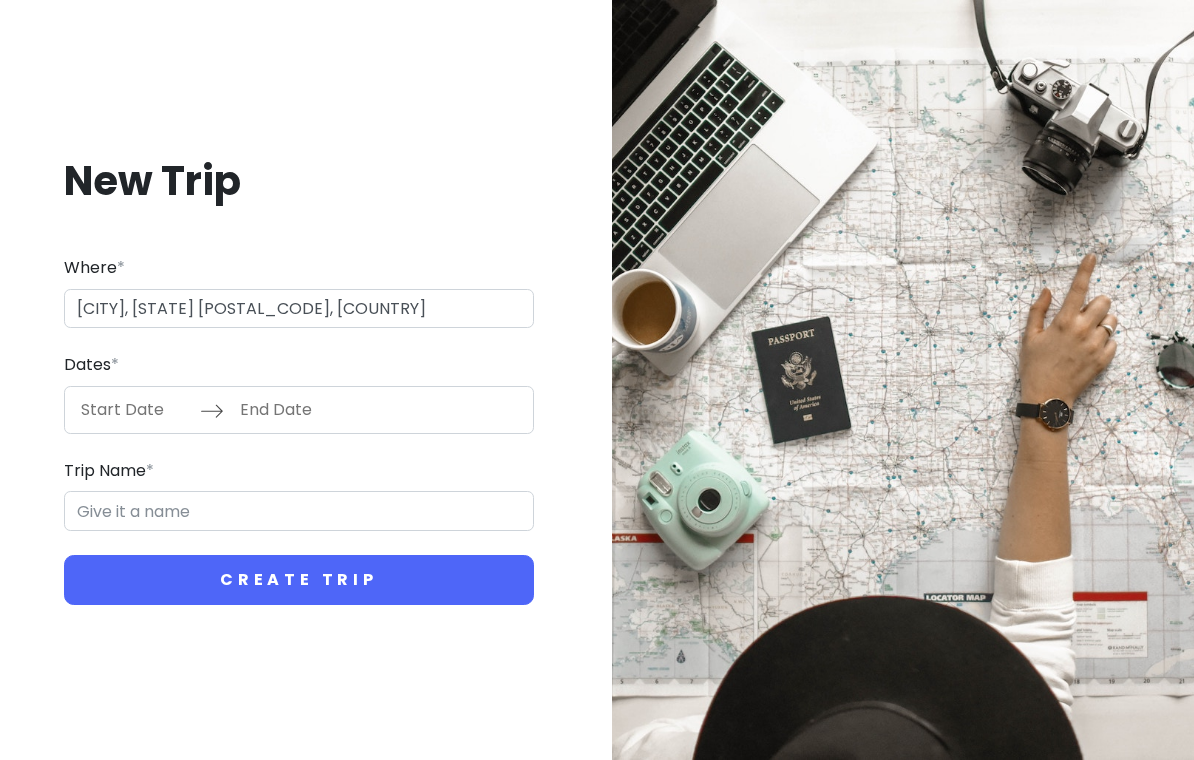 type on "[CITY] Trip" 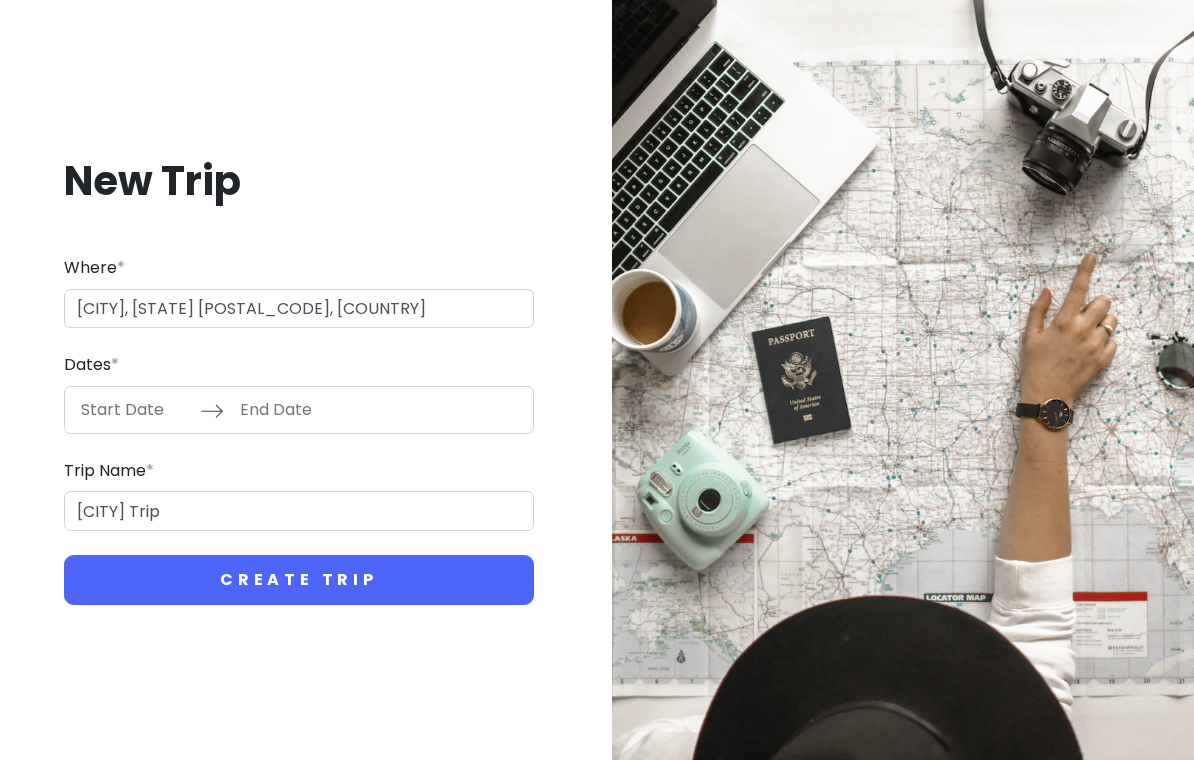 click at bounding box center (135, 410) 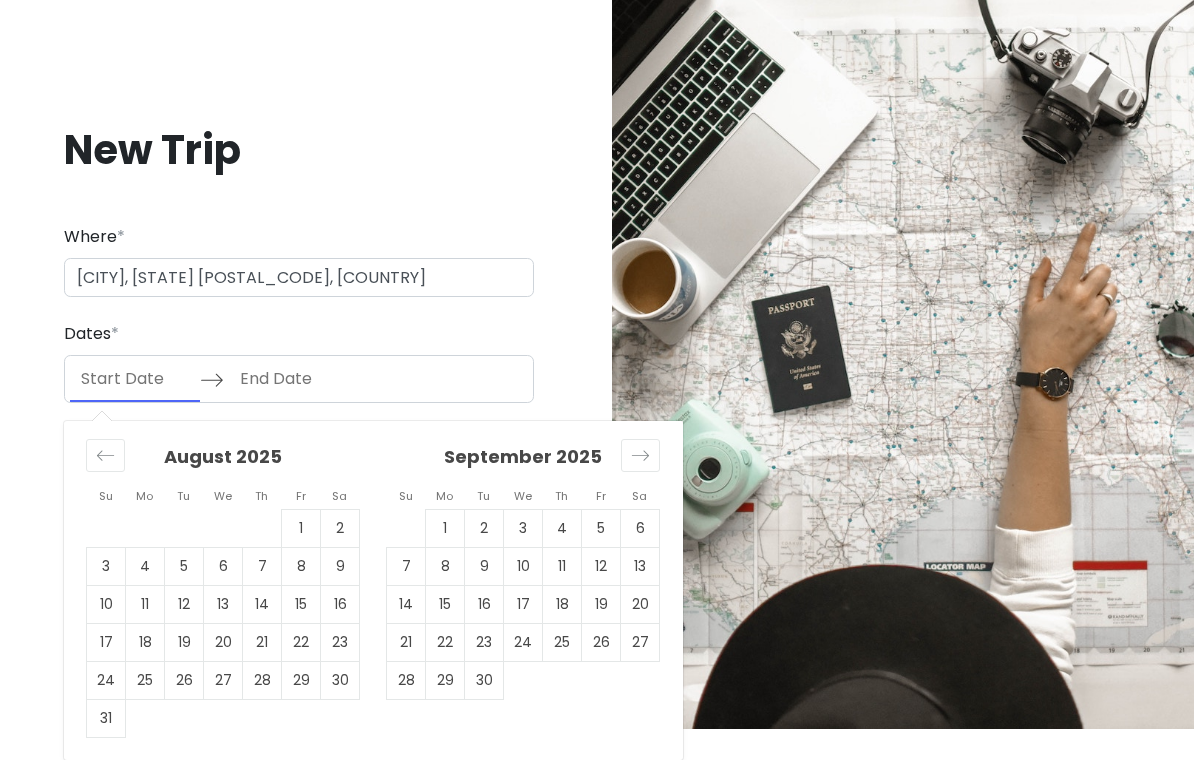 click on "3" at bounding box center [523, 528] 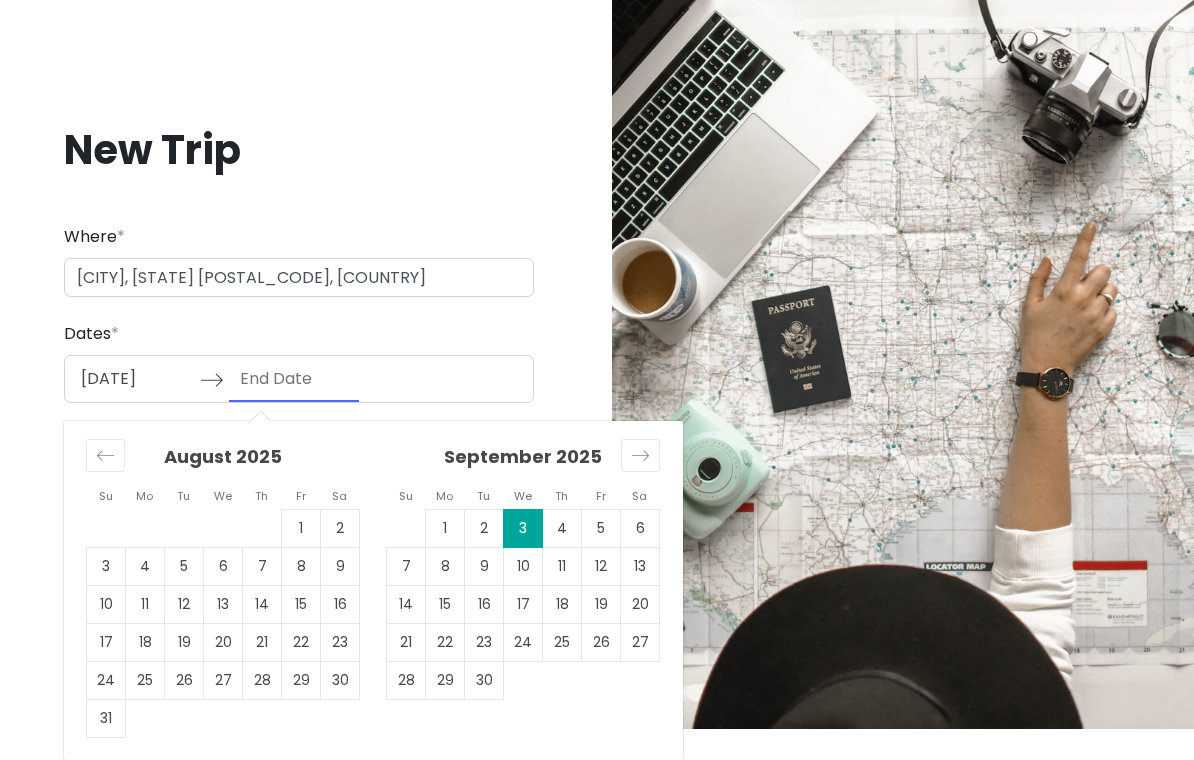 click on "8" at bounding box center [445, 566] 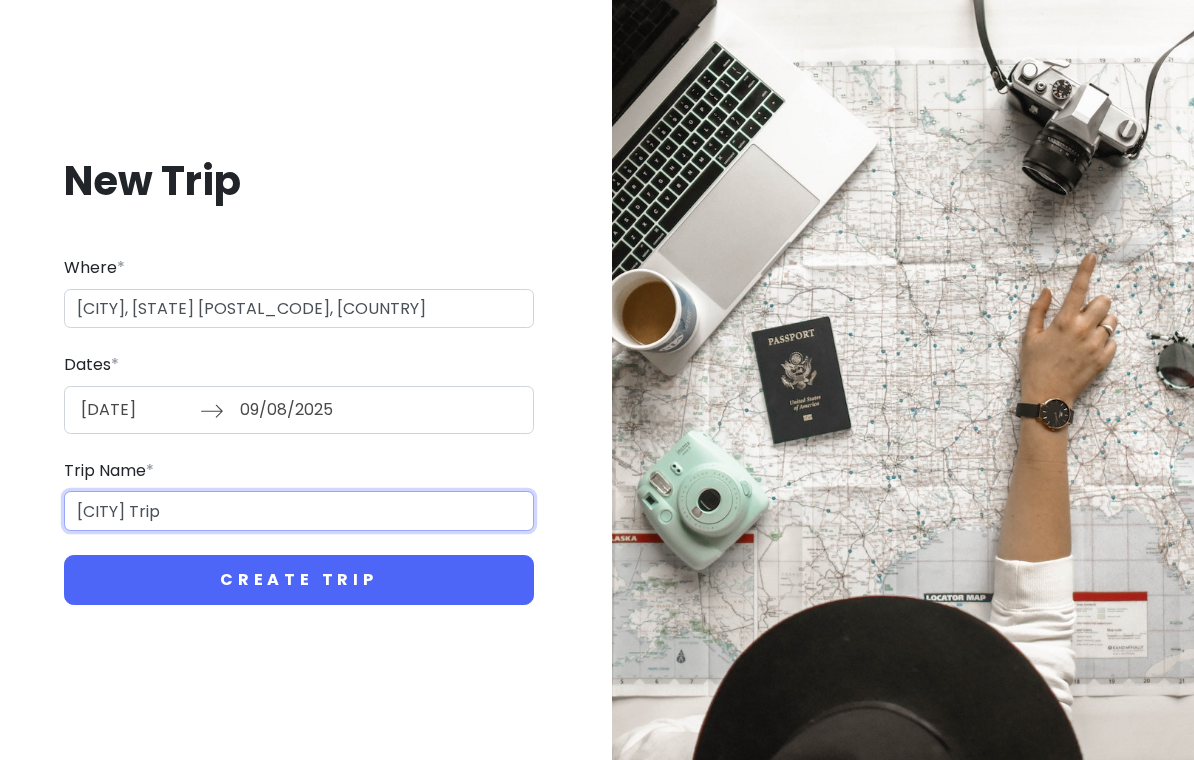 click on "[CITY] Trip" at bounding box center [299, 511] 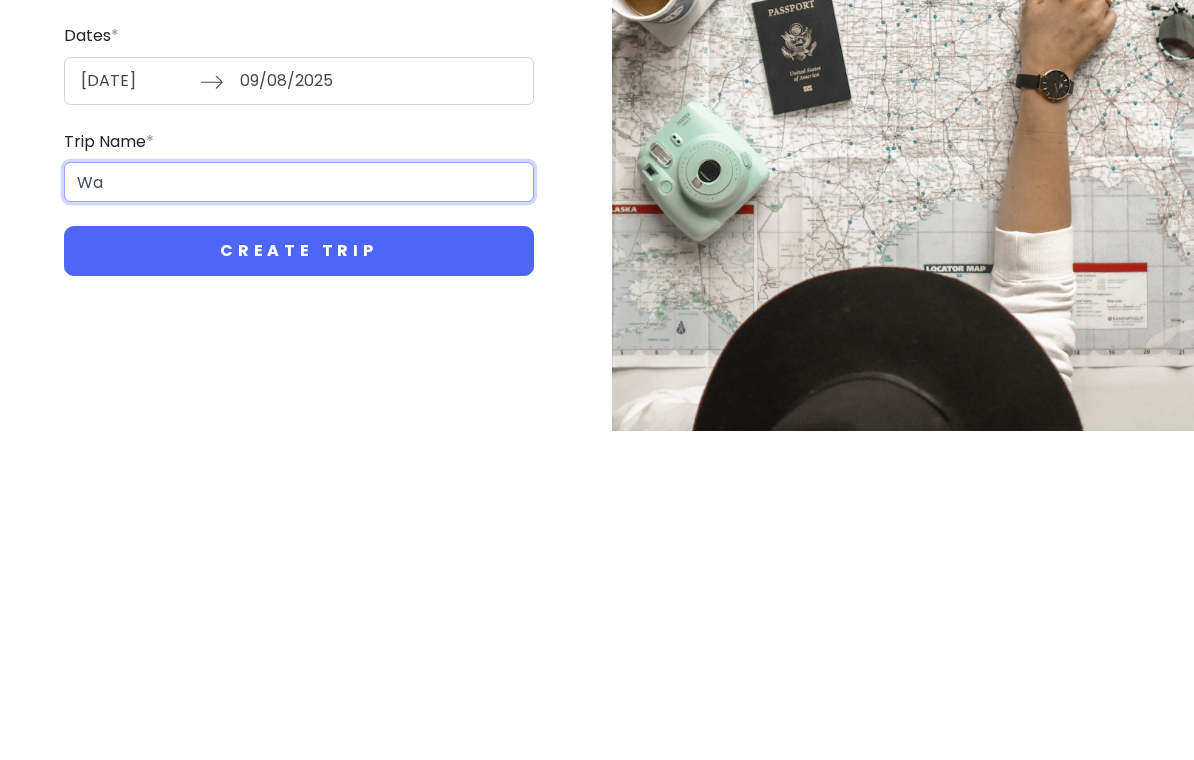 type on "W" 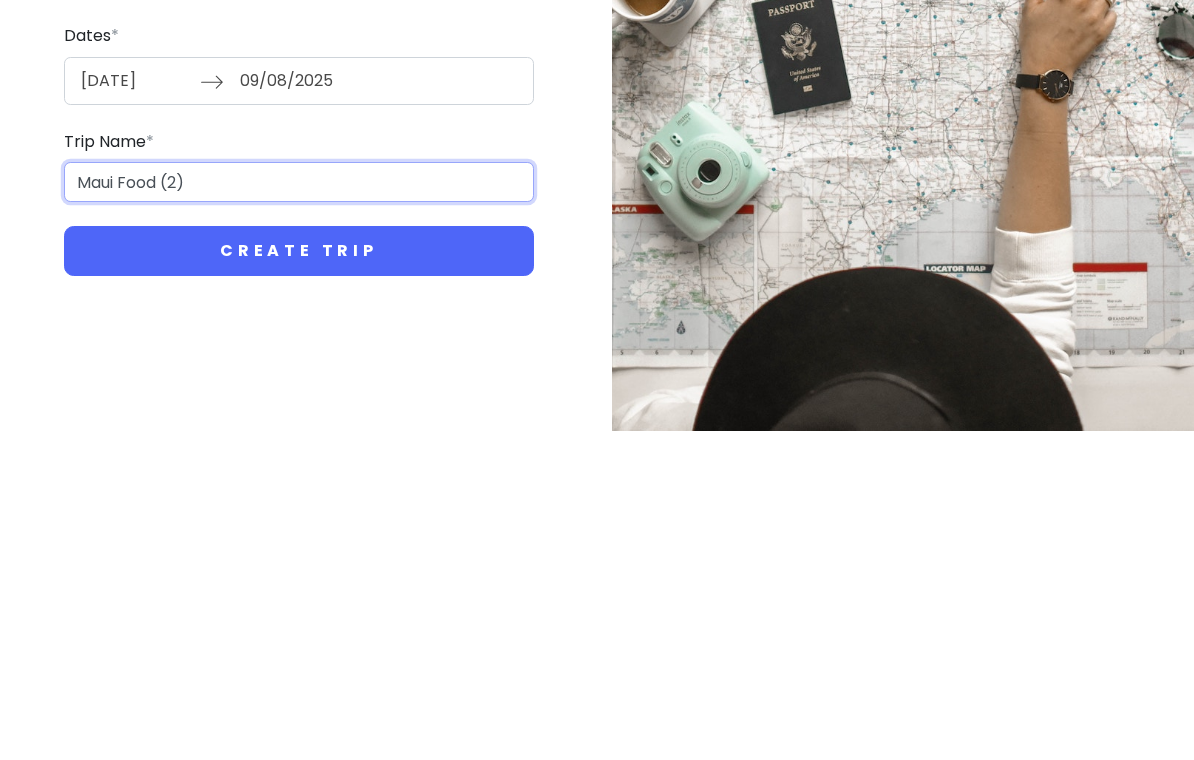 type on "Maui Food (2)" 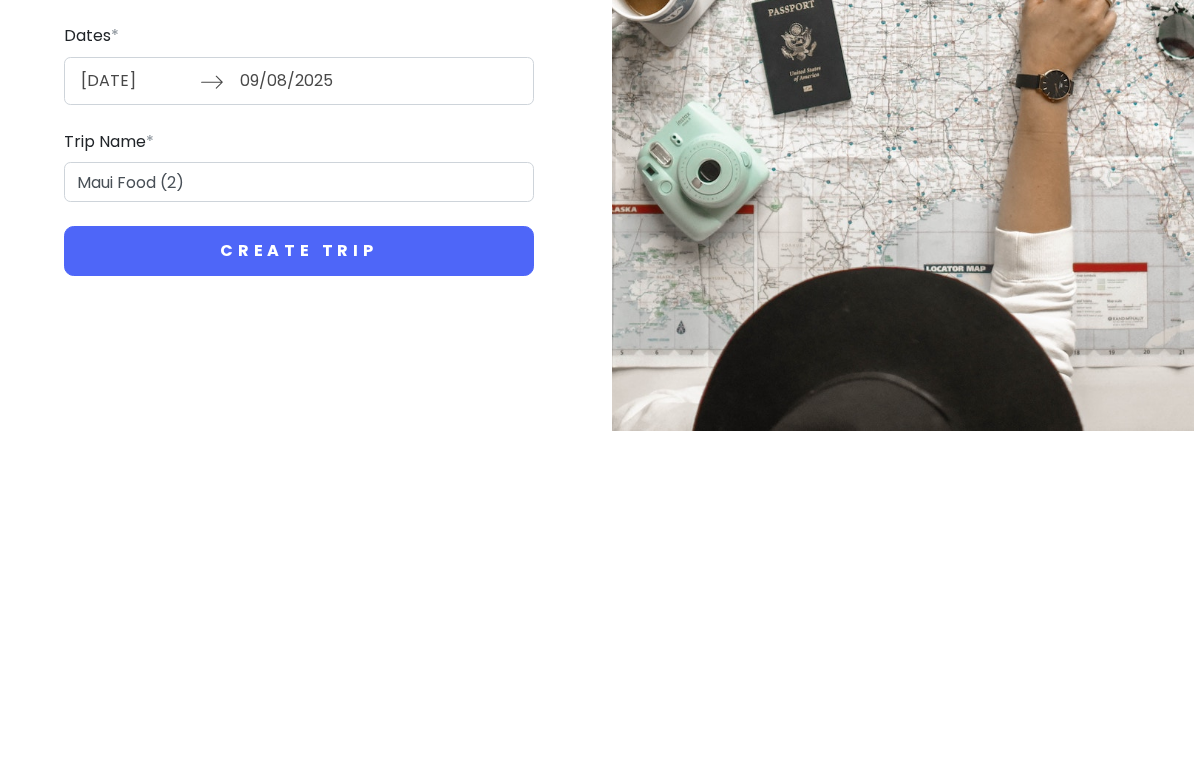 click on "Create Trip" at bounding box center (299, 580) 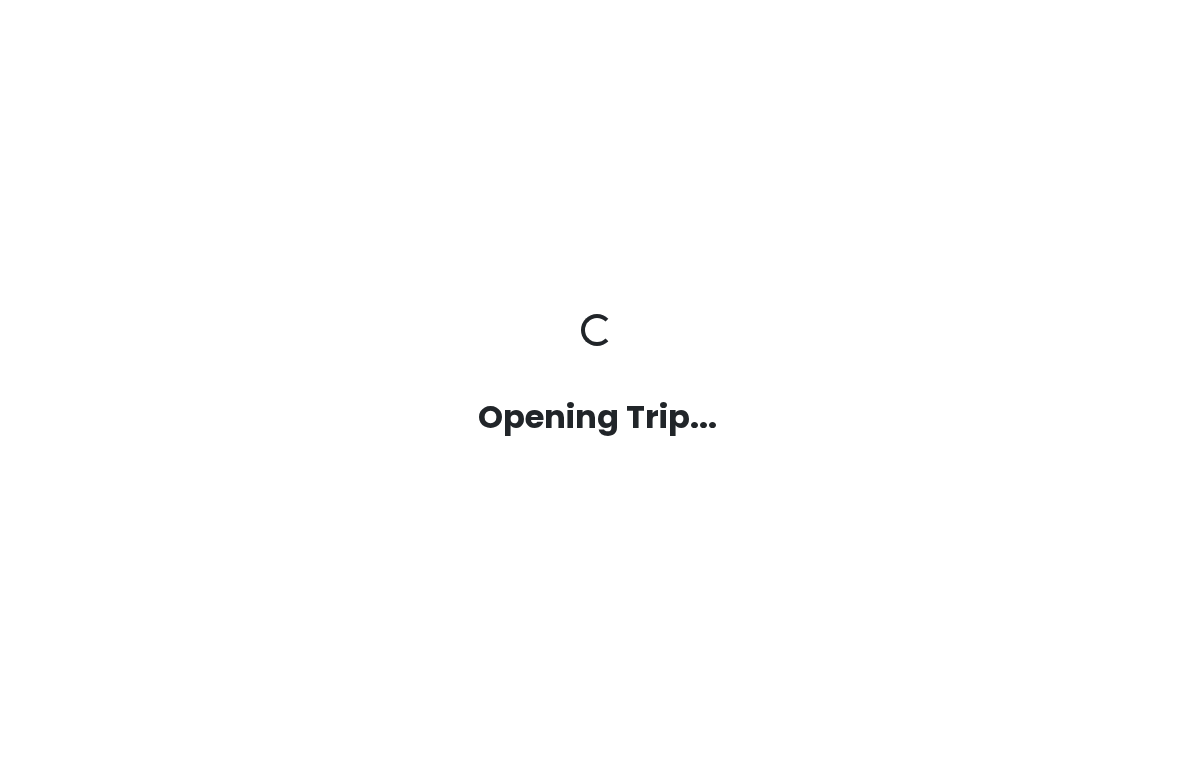scroll, scrollTop: 0, scrollLeft: 0, axis: both 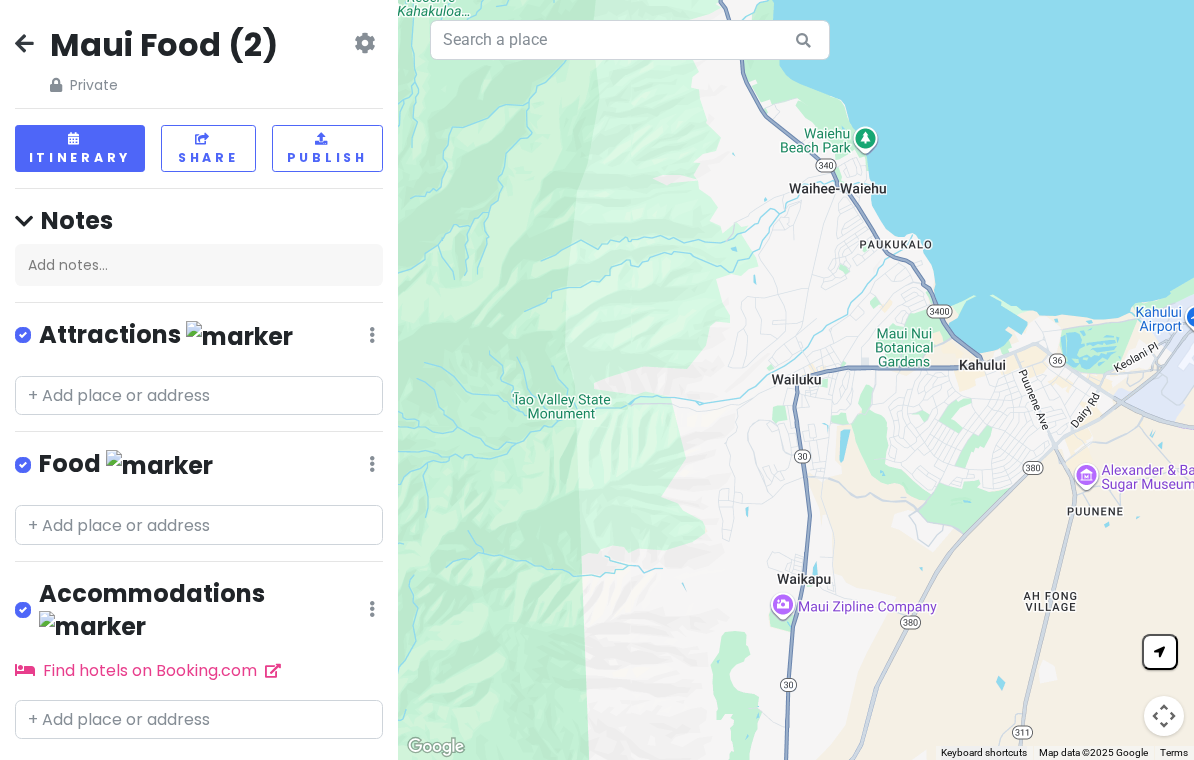 click at bounding box center (372, 335) 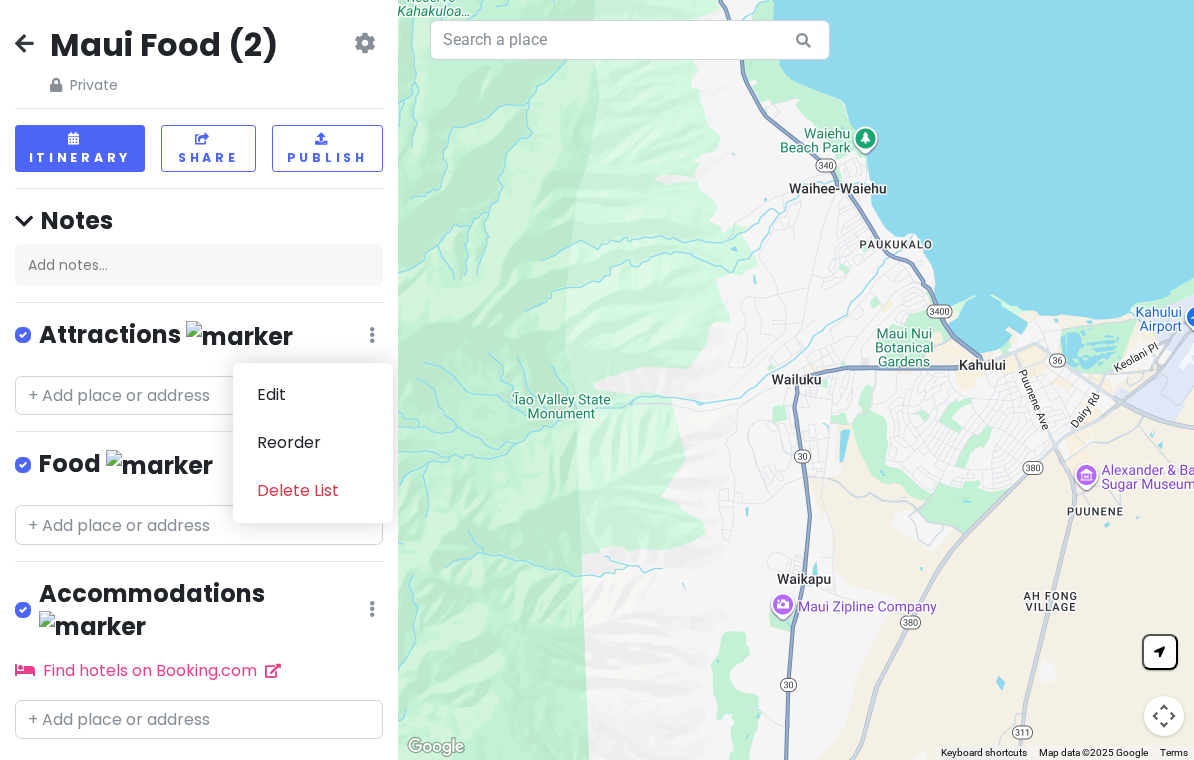 click on "Delete List" at bounding box center (313, 491) 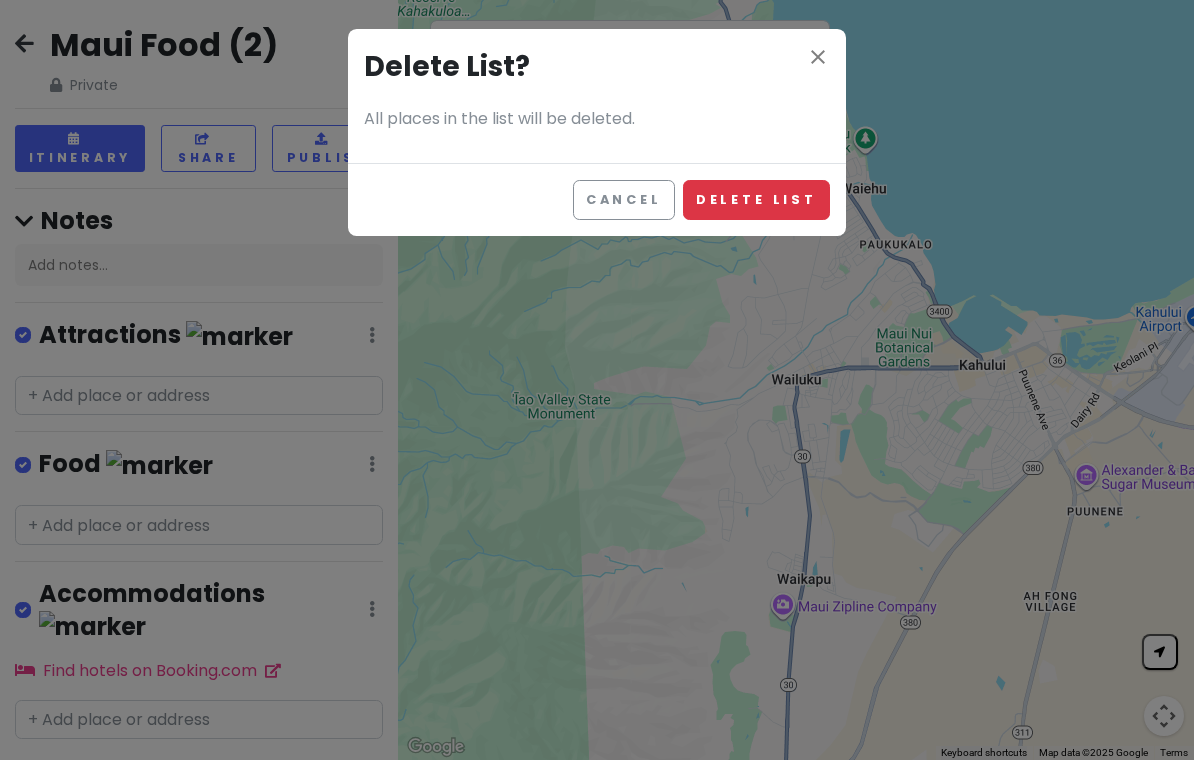 click on "Delete List" at bounding box center (756, 199) 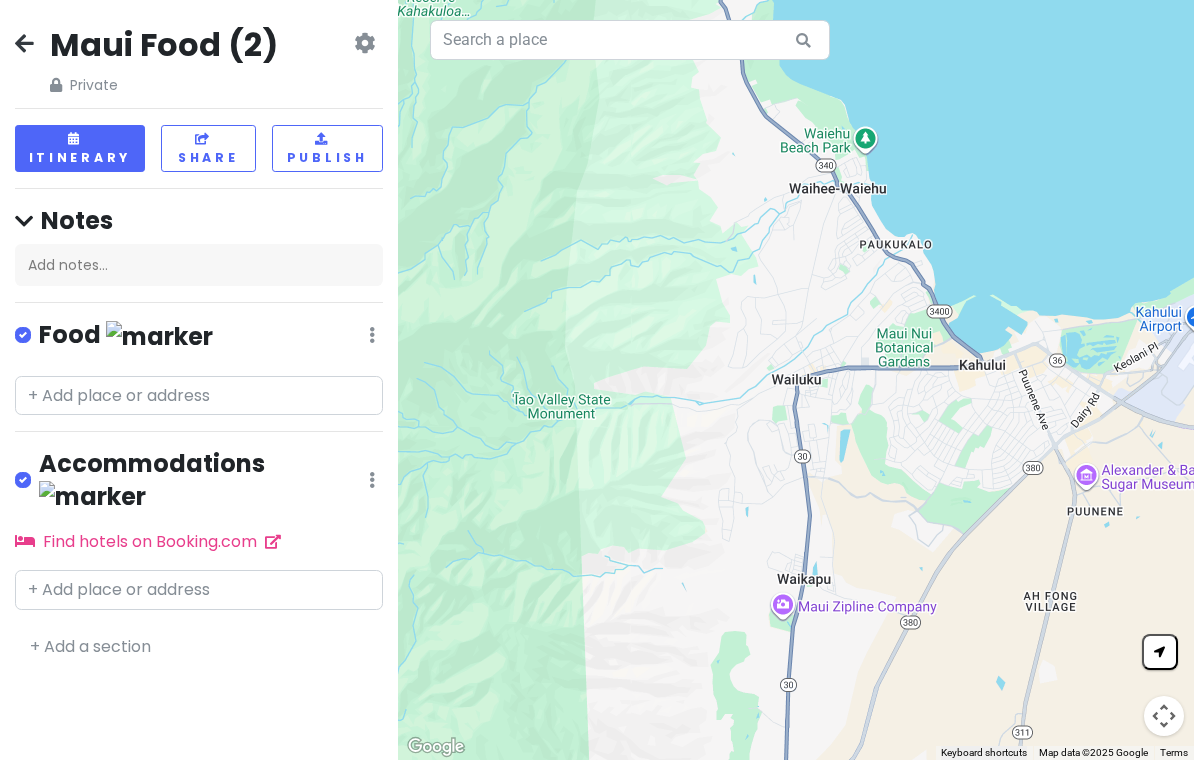 click on "Accommodations Edit Reorder Delete List" at bounding box center (199, 484) 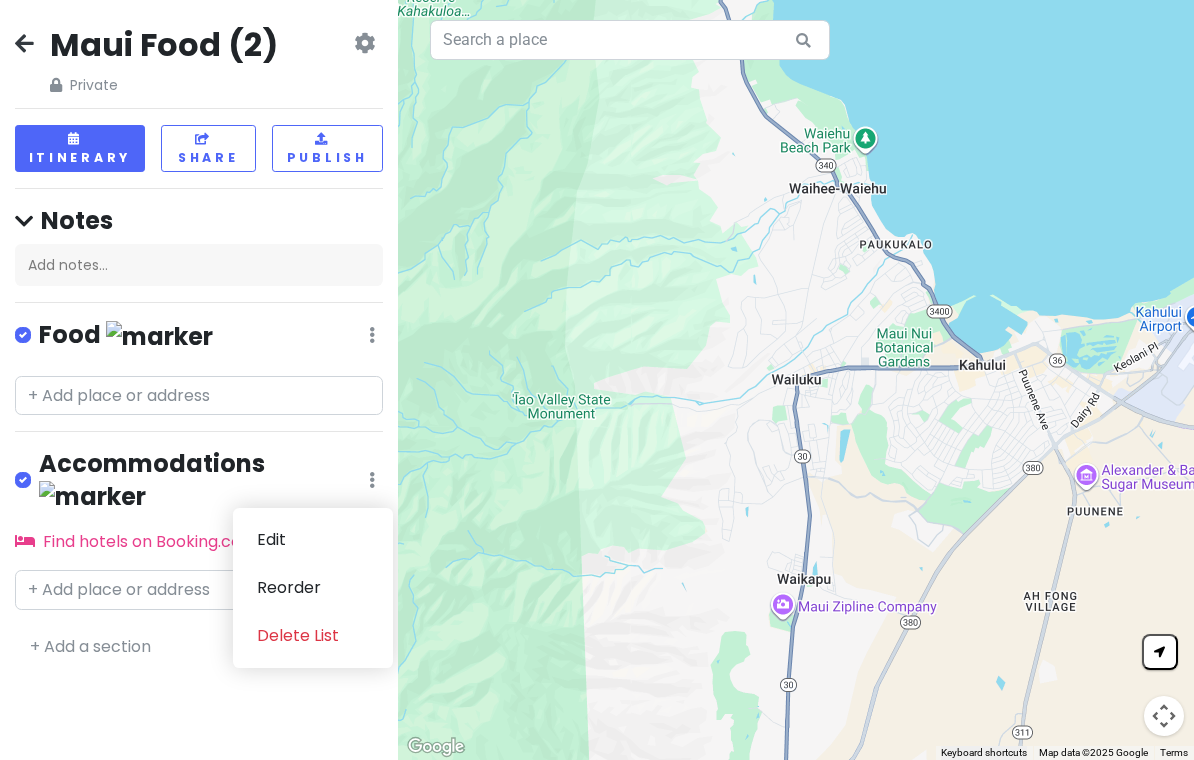click on "Delete List" at bounding box center [313, 636] 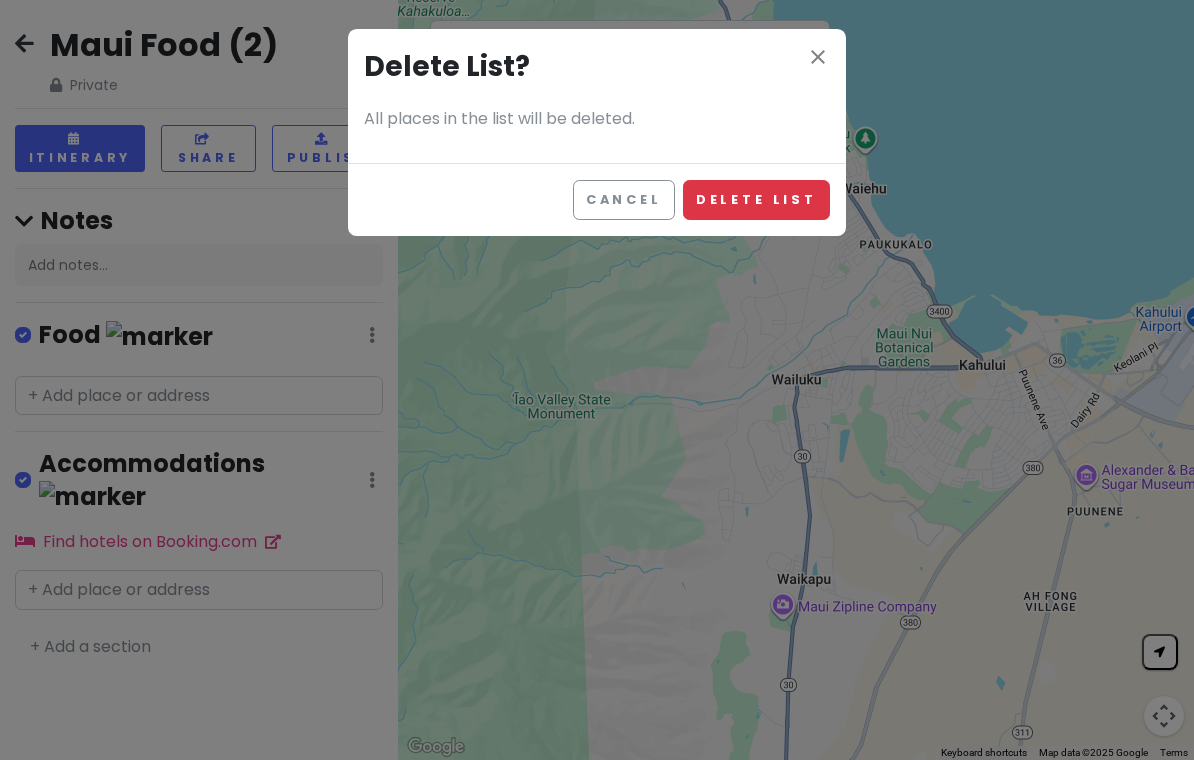 click on "Delete List" at bounding box center [756, 199] 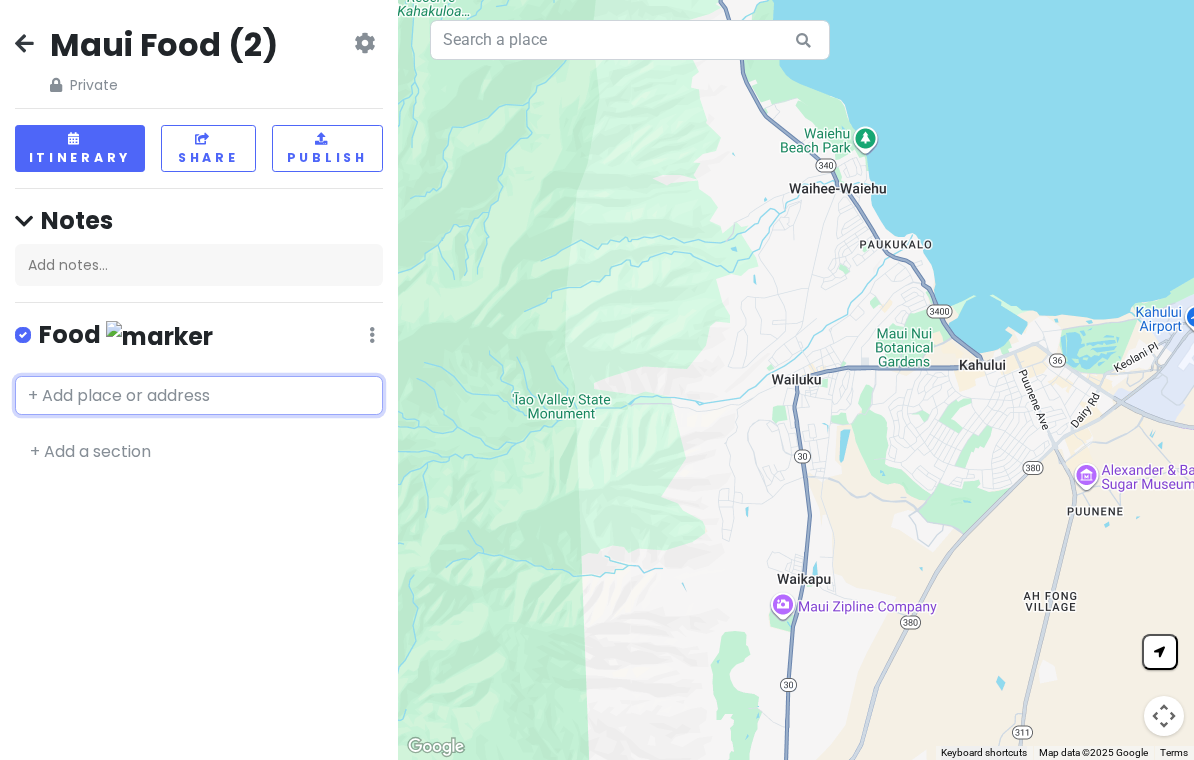 click at bounding box center [199, 396] 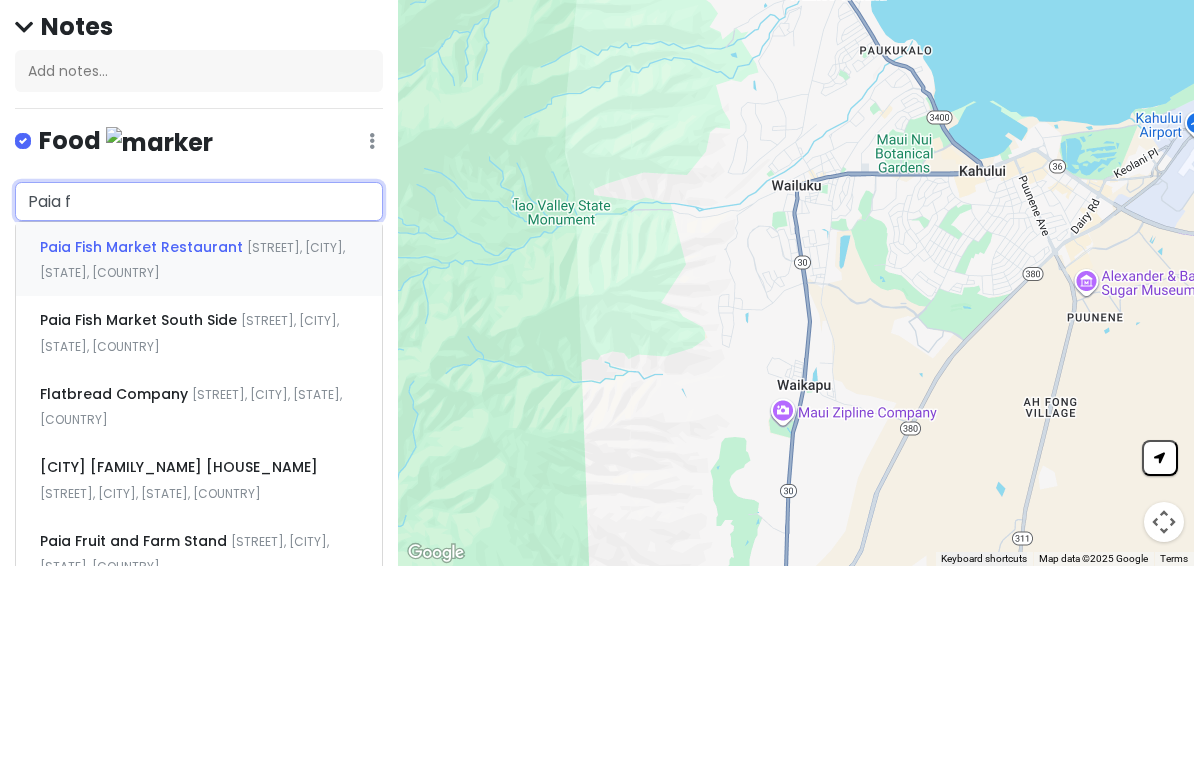 type on "Paia fi" 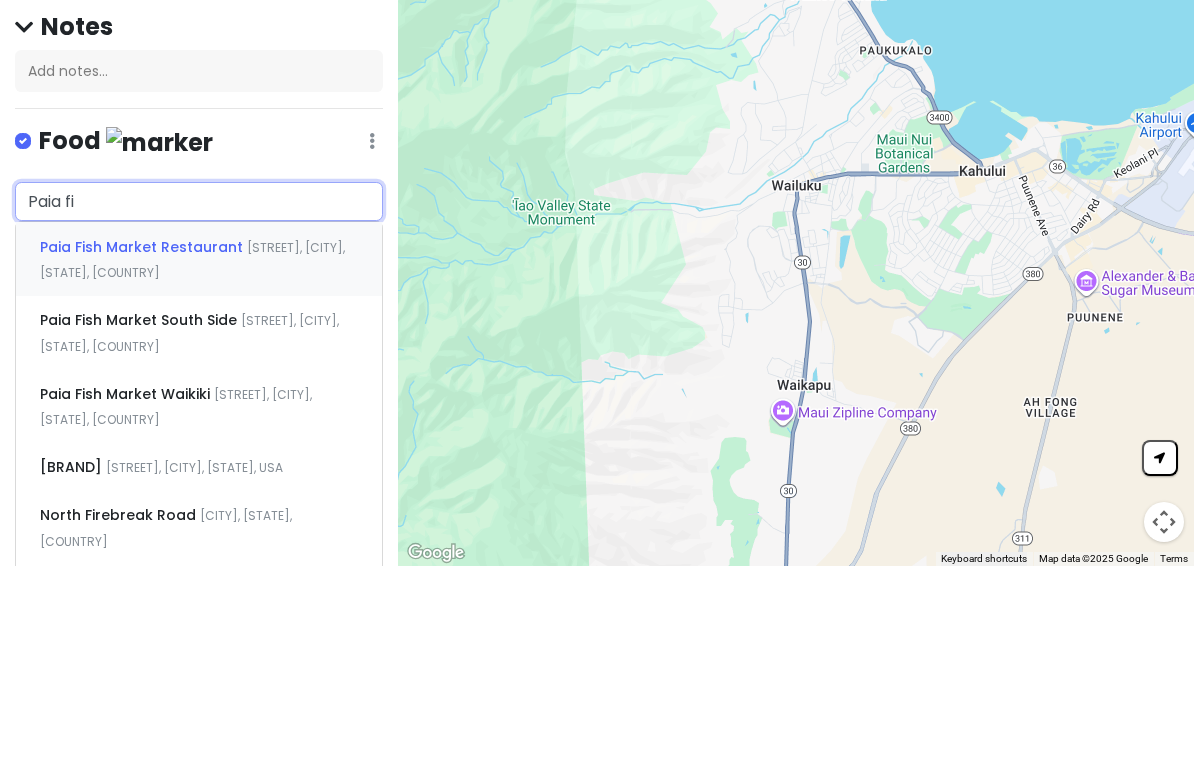 click on "Paia fi" at bounding box center [199, 396] 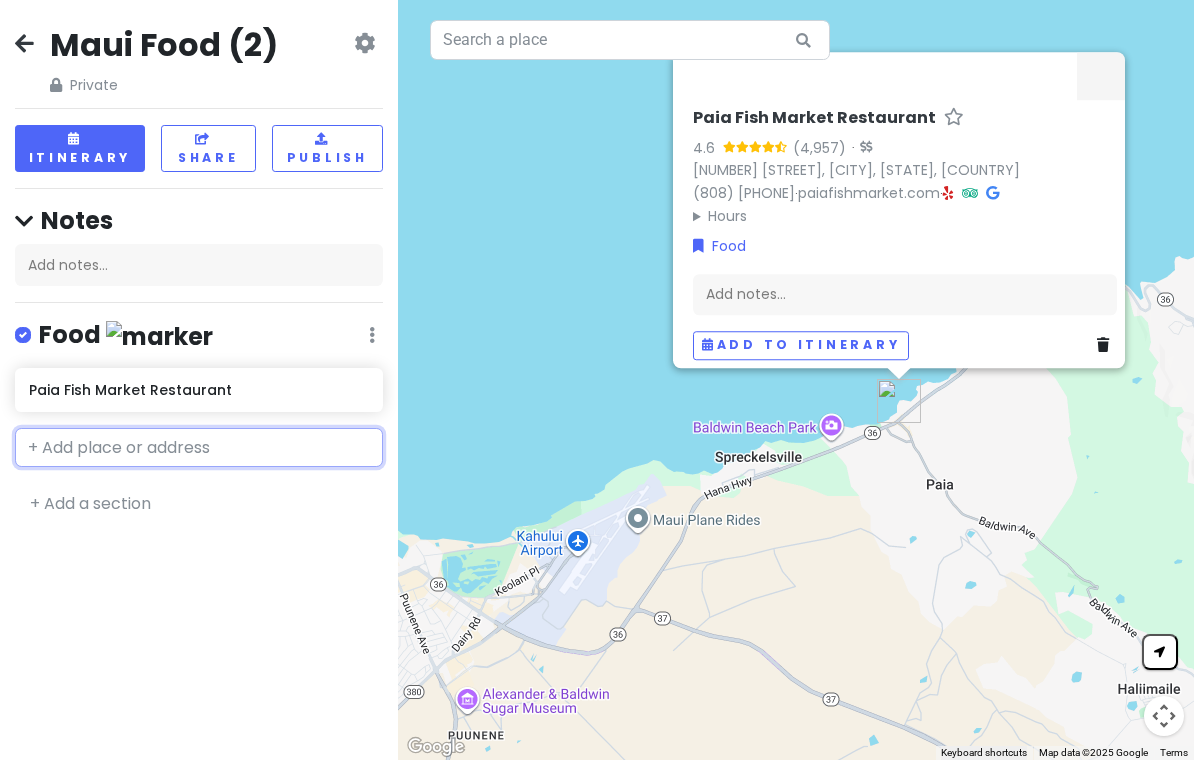 click at bounding box center (199, 448) 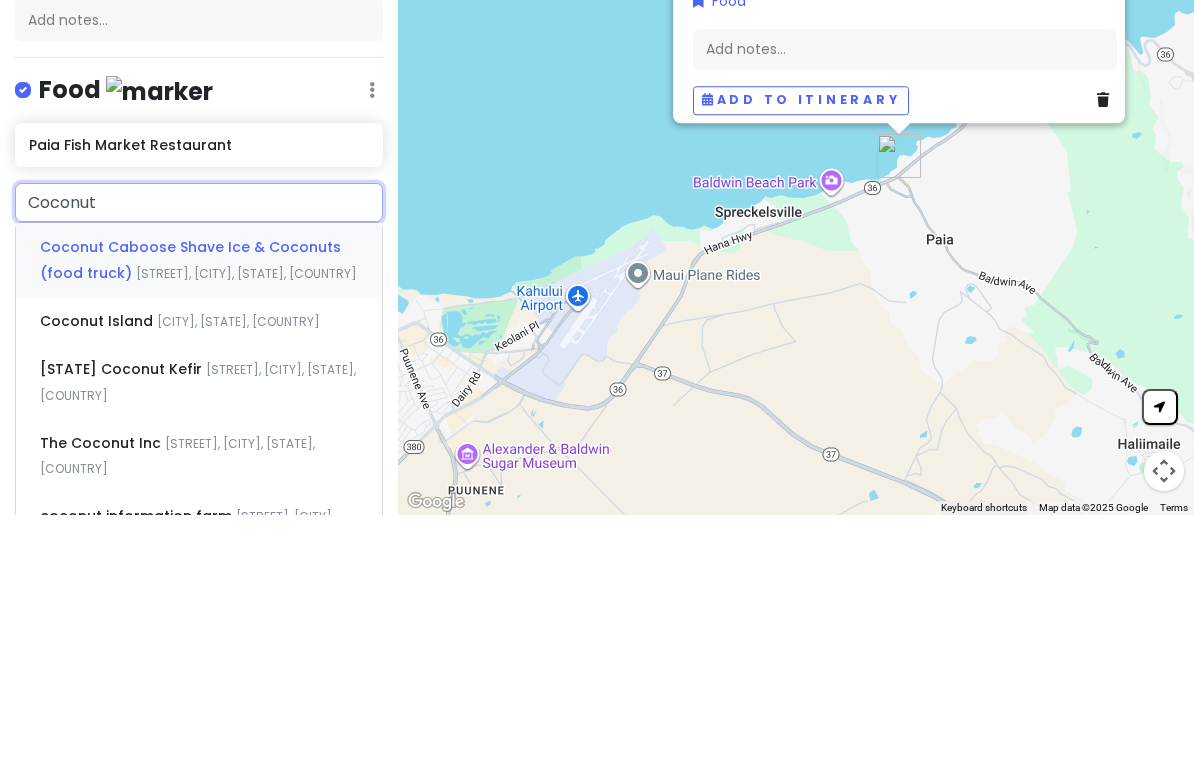 type on "Coconut g" 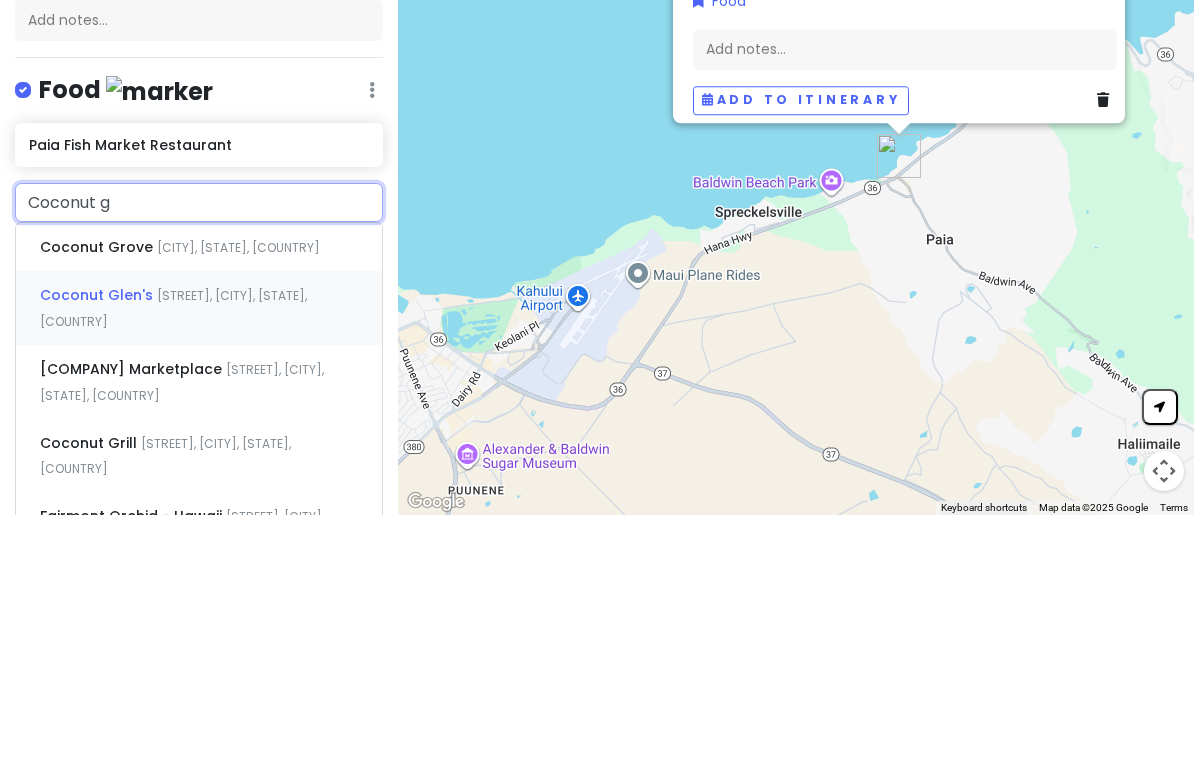 click on "[STREET], [CITY], [STATE], [COUNTRY]" at bounding box center (238, 492) 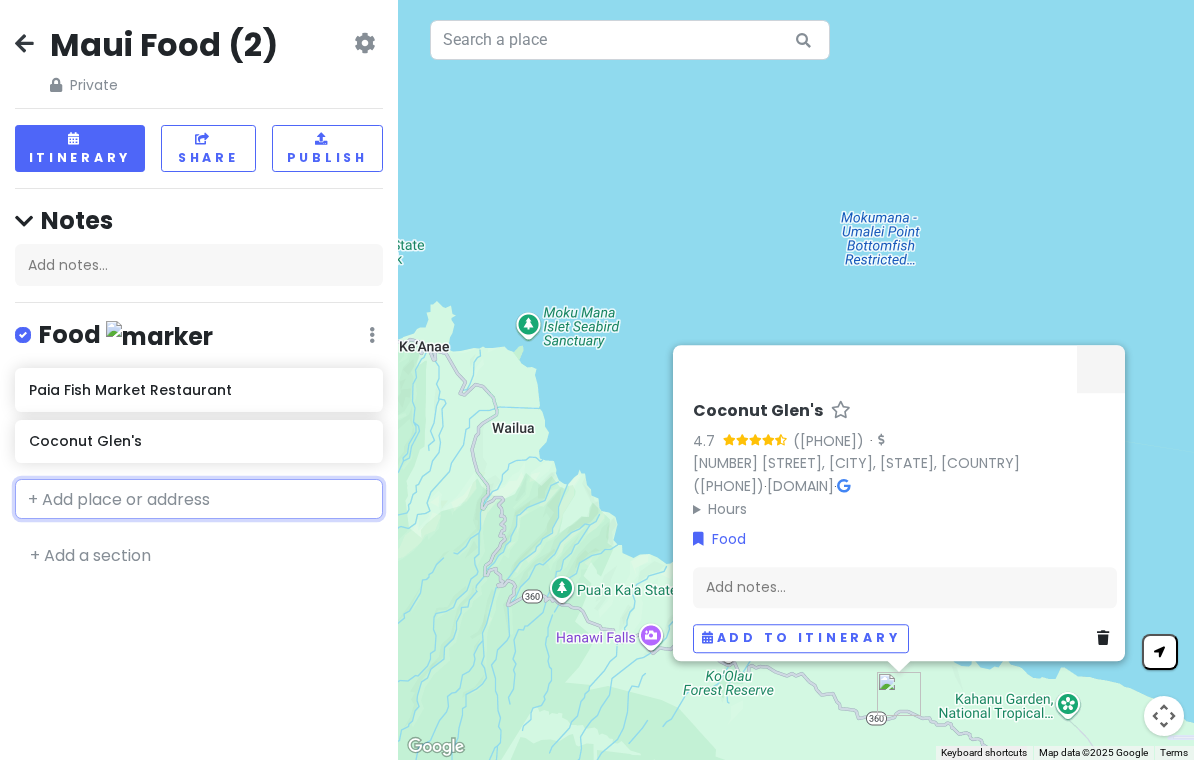 click at bounding box center (199, 499) 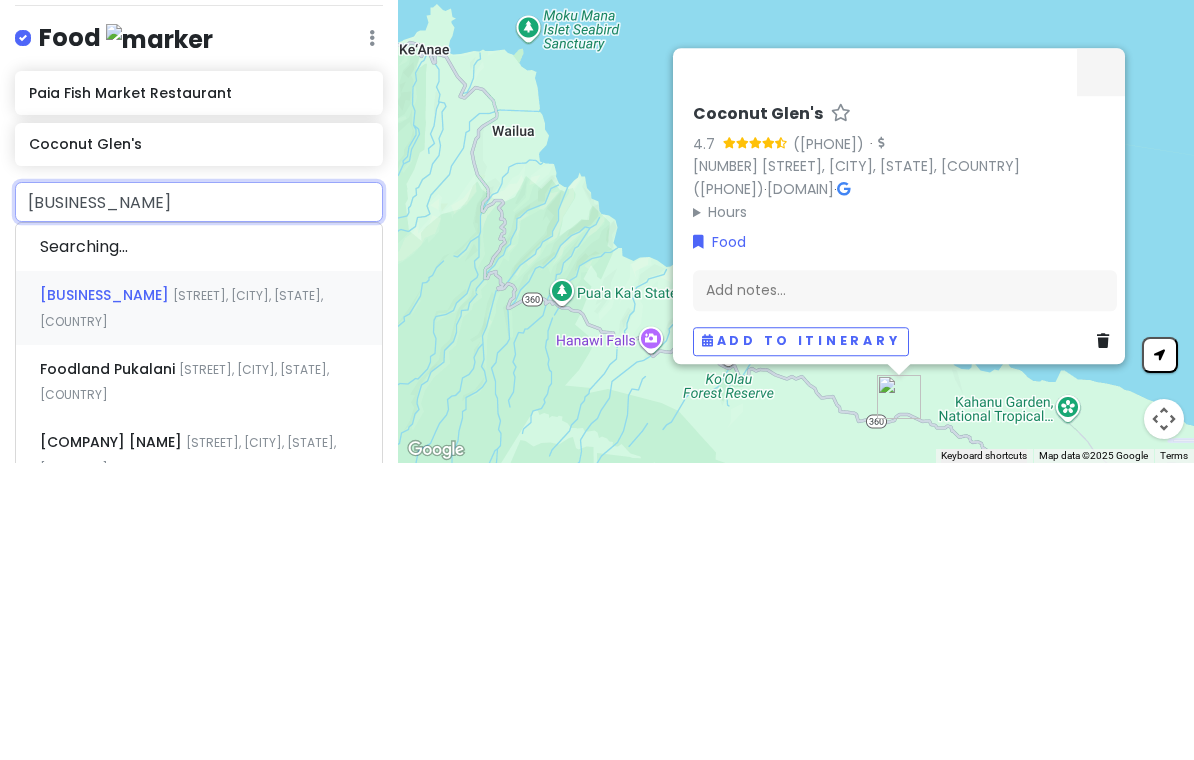 type on "[BUSINESS_NAME]" 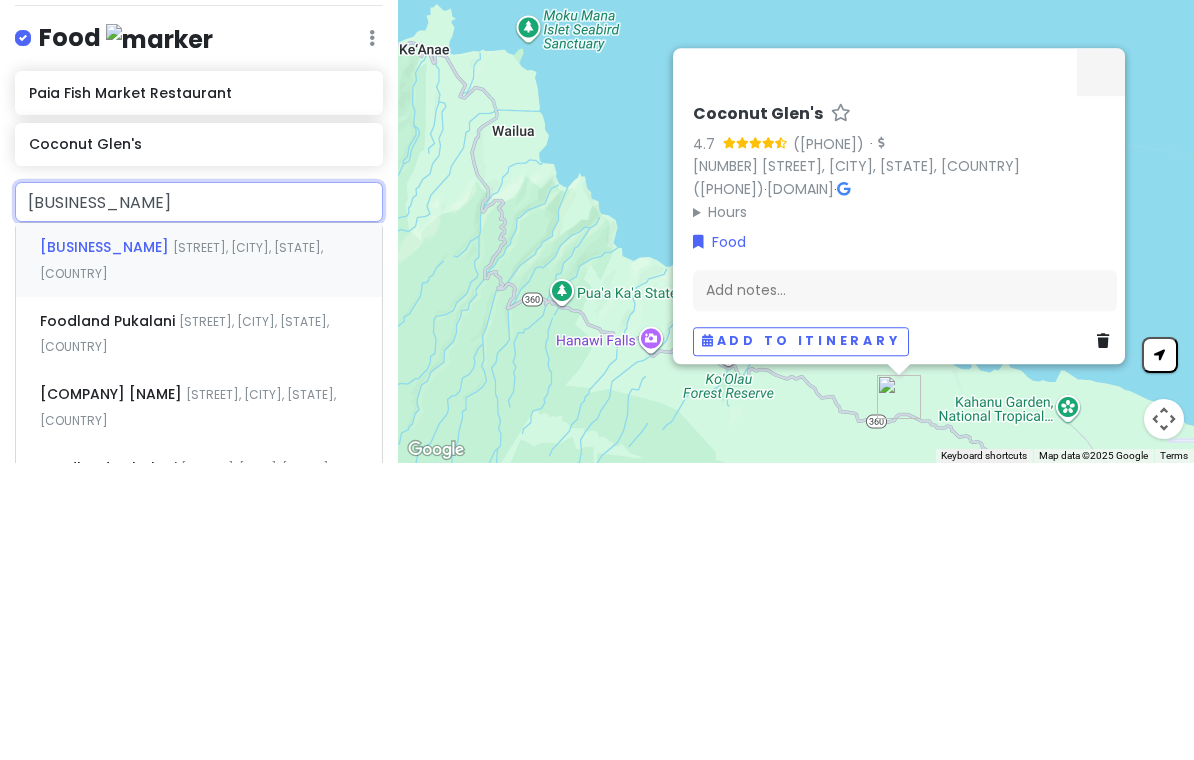 click on "[STREET], [CITY], [STATE], [COUNTRY]" at bounding box center (181, 557) 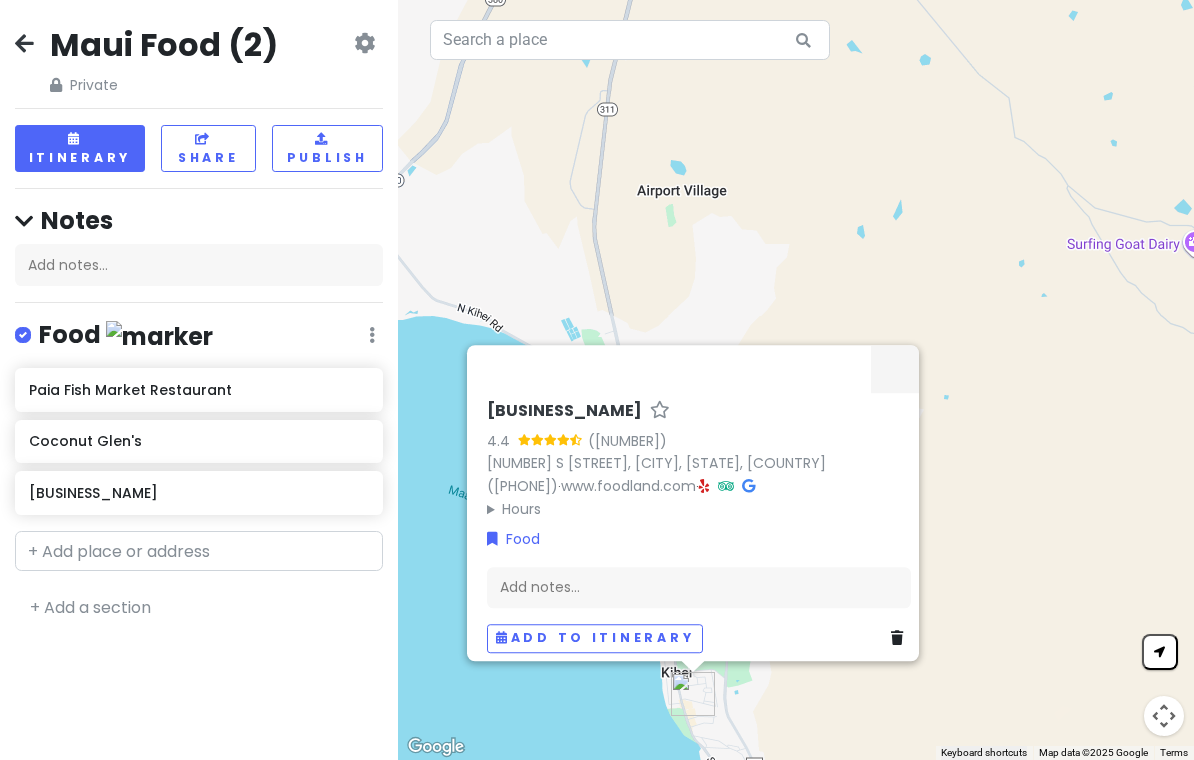 scroll, scrollTop: 0, scrollLeft: 0, axis: both 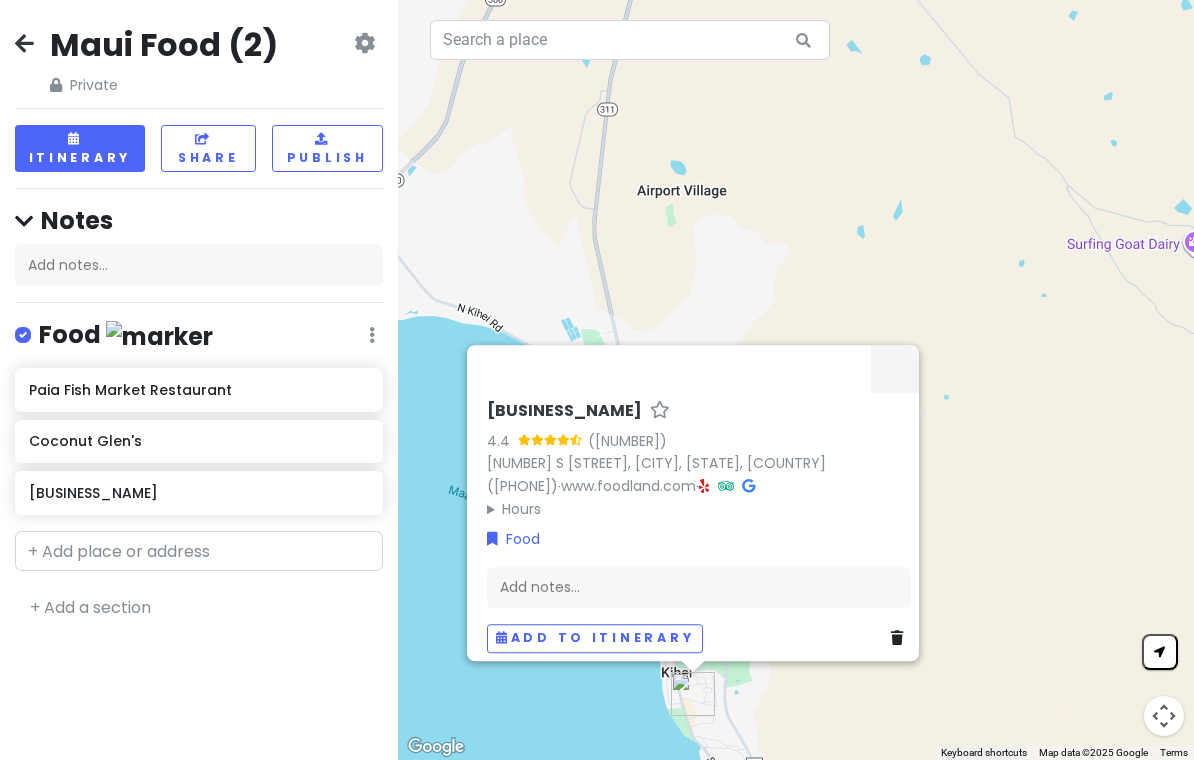 click at bounding box center (24, 43) 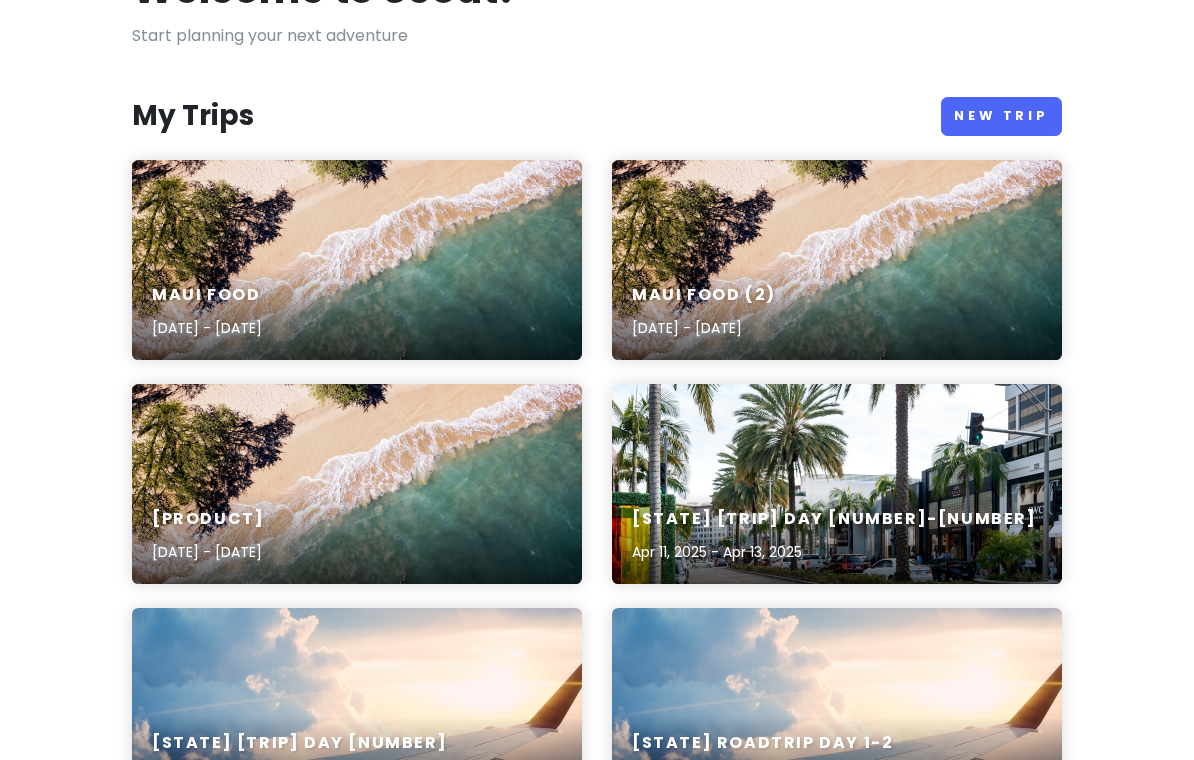 scroll, scrollTop: 167, scrollLeft: 0, axis: vertical 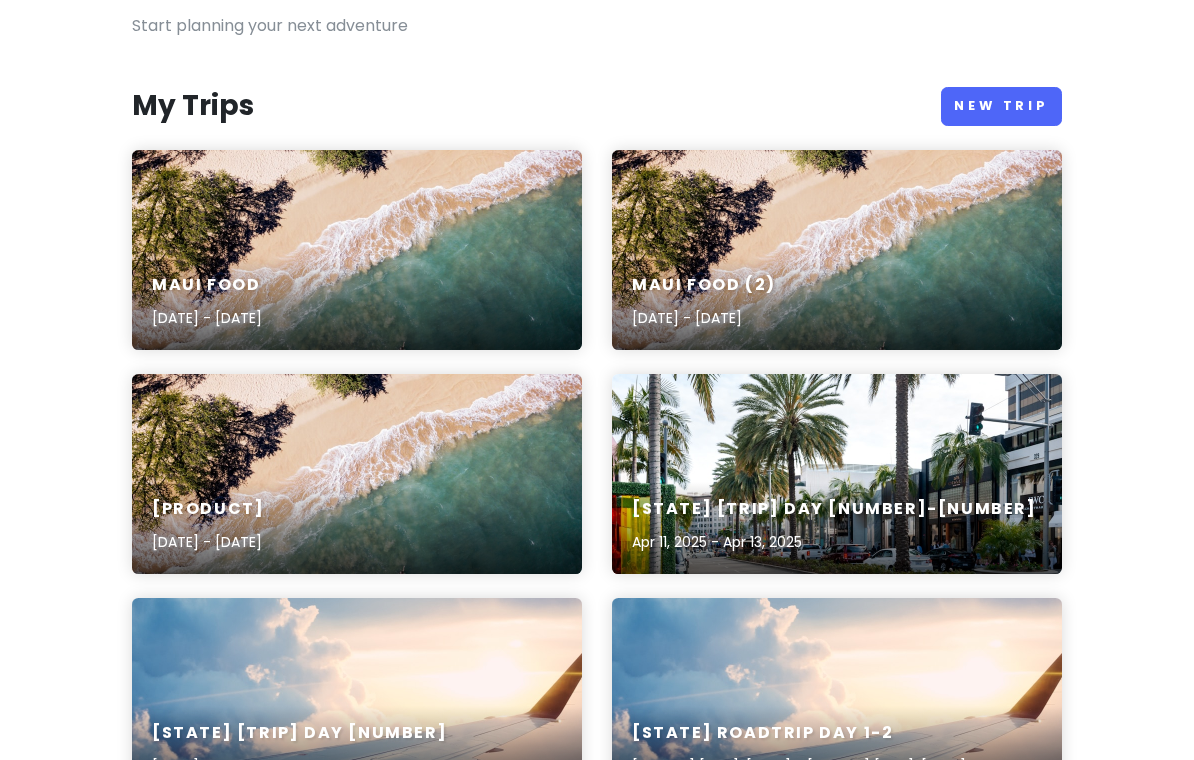 click on "Babymoon [DATE] - [DATE]" at bounding box center [357, 474] 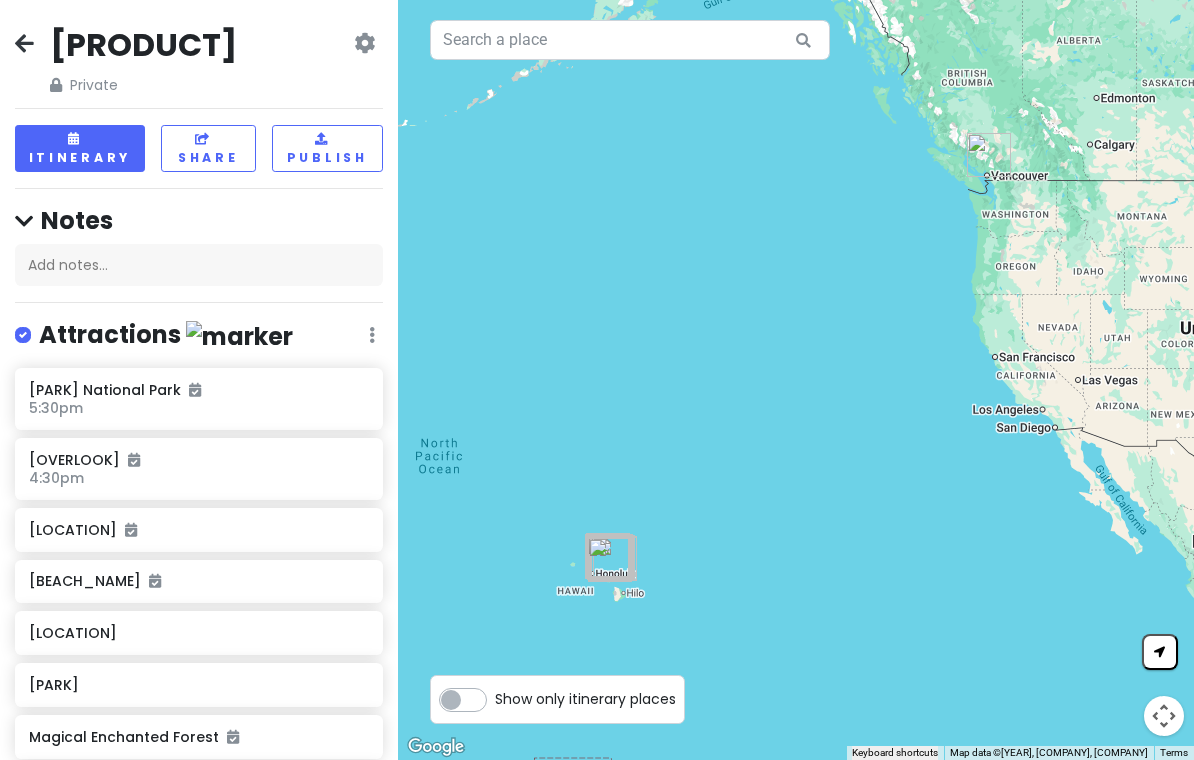 scroll, scrollTop: 0, scrollLeft: 0, axis: both 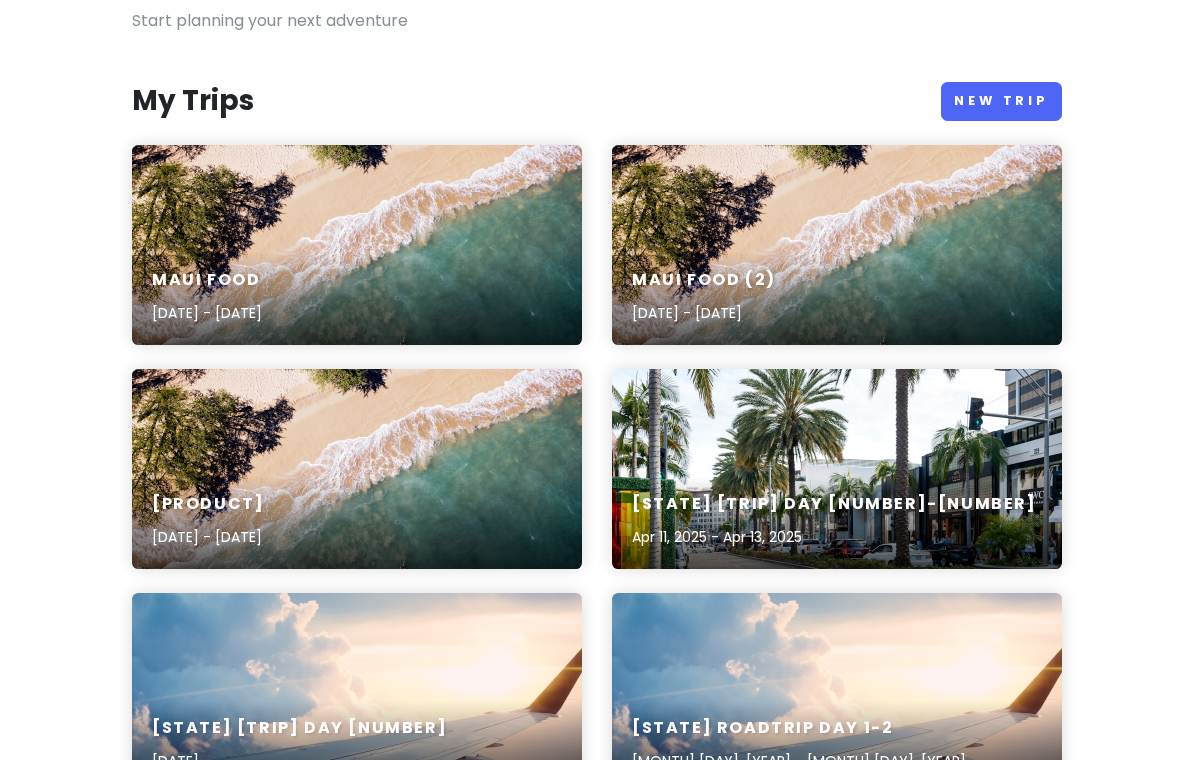 click on "[LOCATION] Food [MONTH] [DAY], [YEAR] - [MONTH] [DAY], [YEAR]" at bounding box center (357, 246) 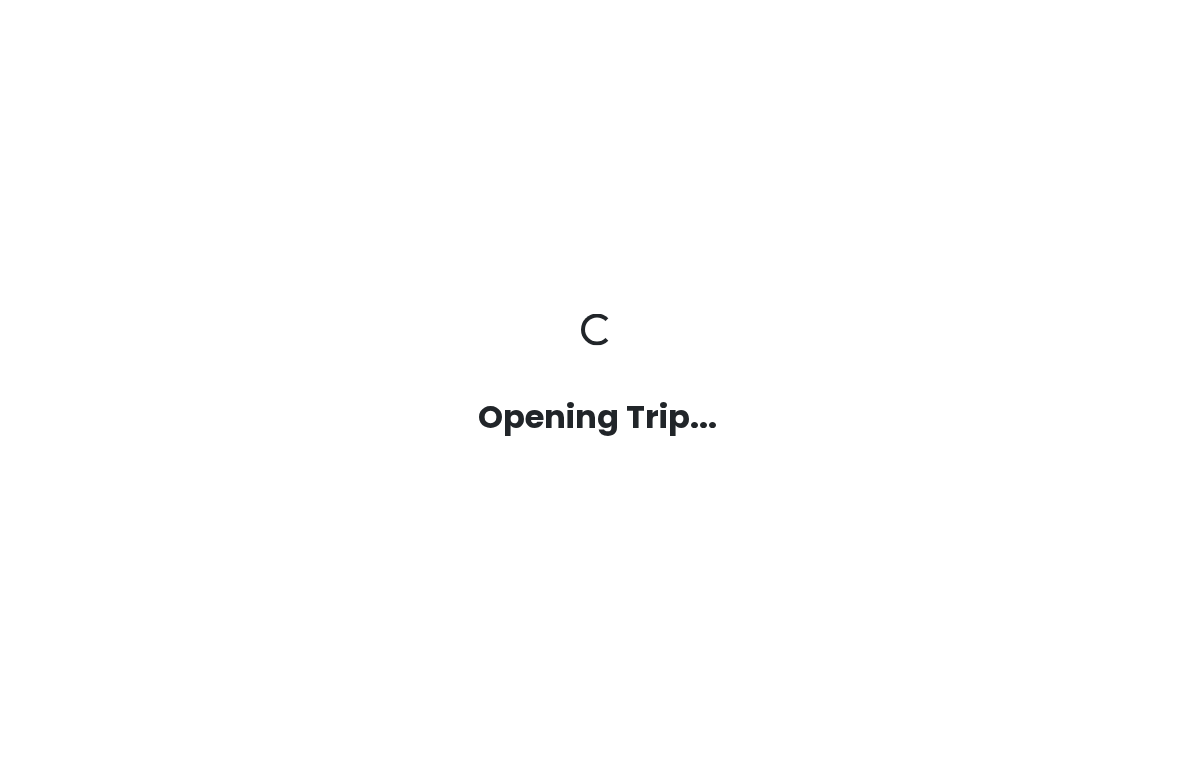 scroll, scrollTop: 0, scrollLeft: 0, axis: both 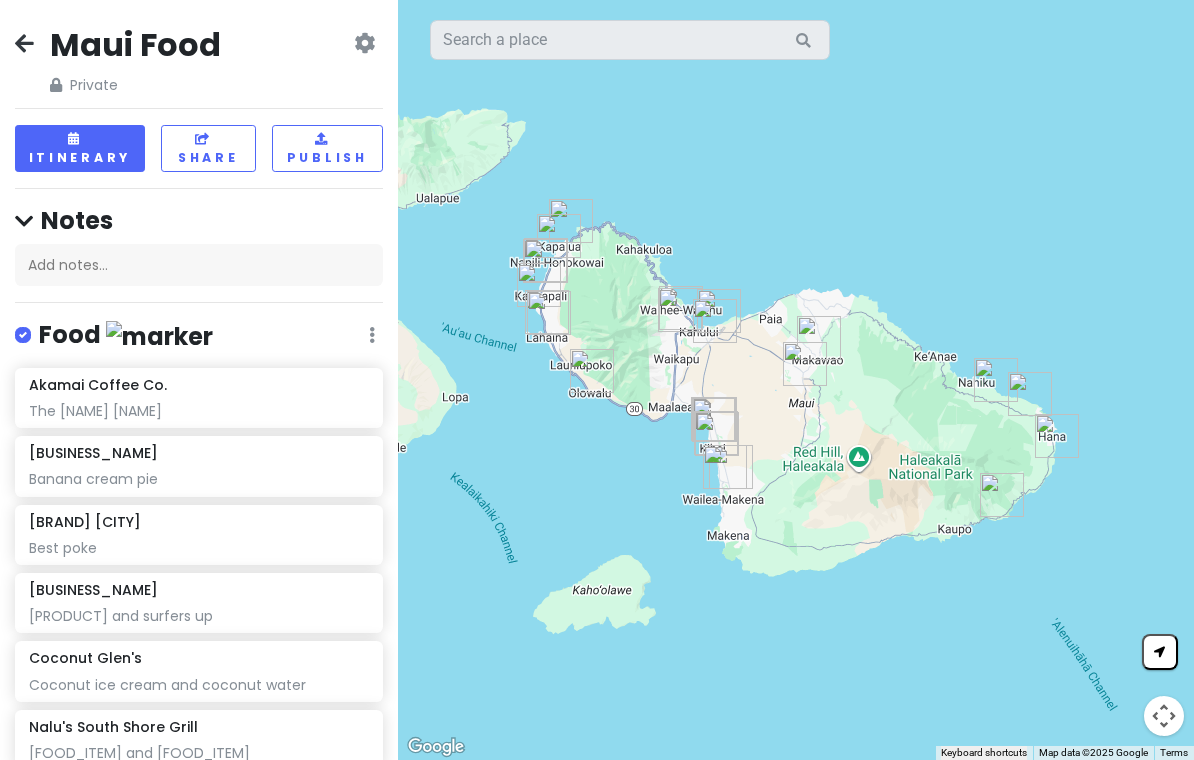 click at bounding box center (24, 43) 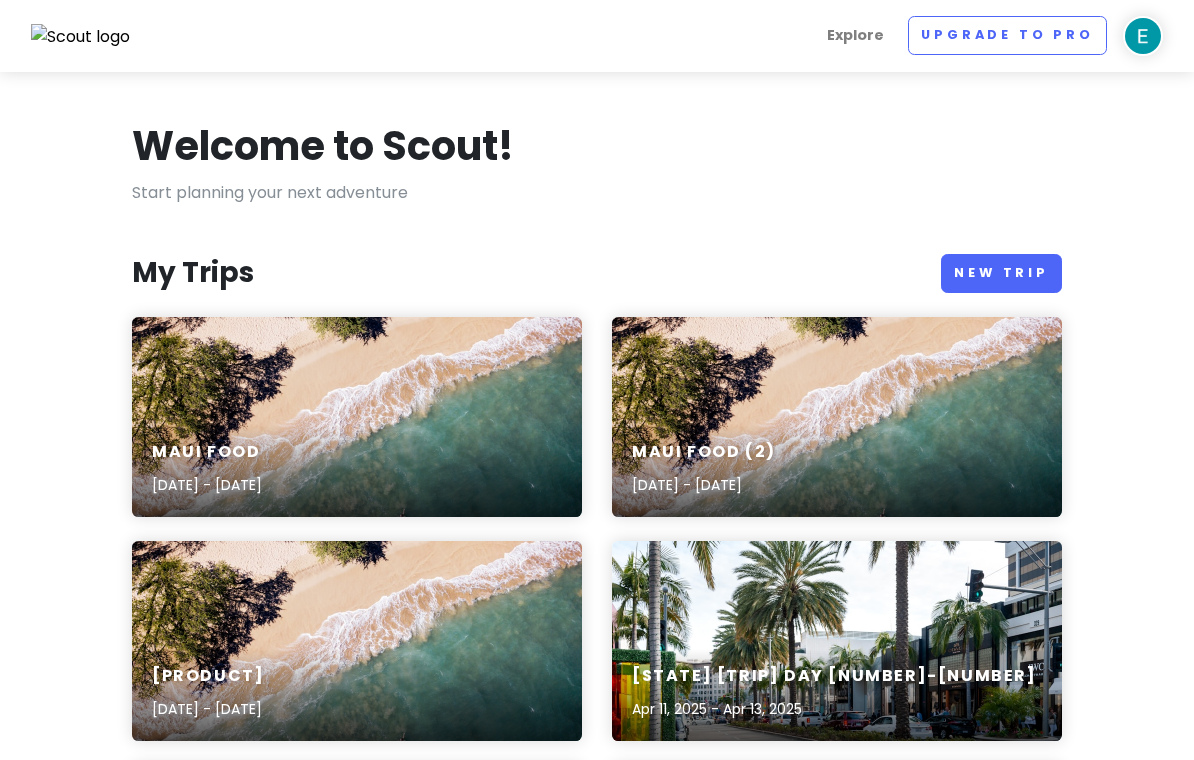 click on "[LOCATION] Food [MONTH] [DAY], [YEAR] - [MONTH] [DAY], [YEAR]" at bounding box center (357, 417) 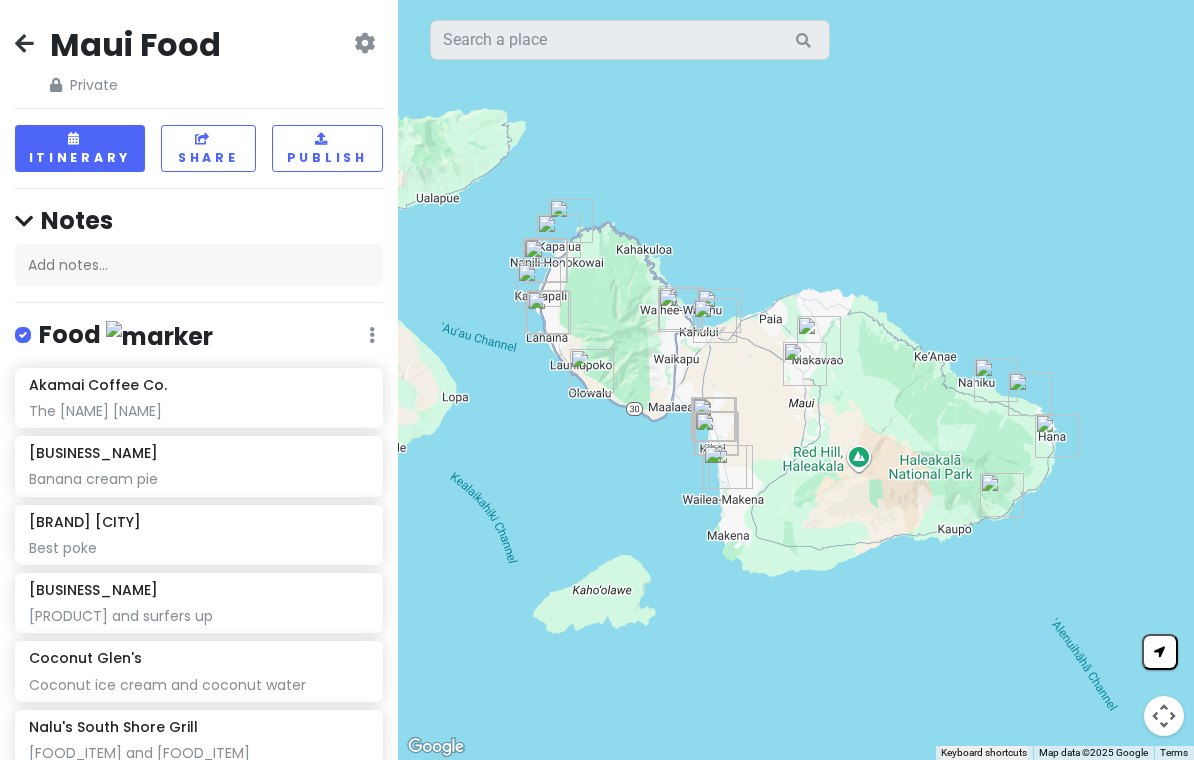 scroll, scrollTop: 0, scrollLeft: 0, axis: both 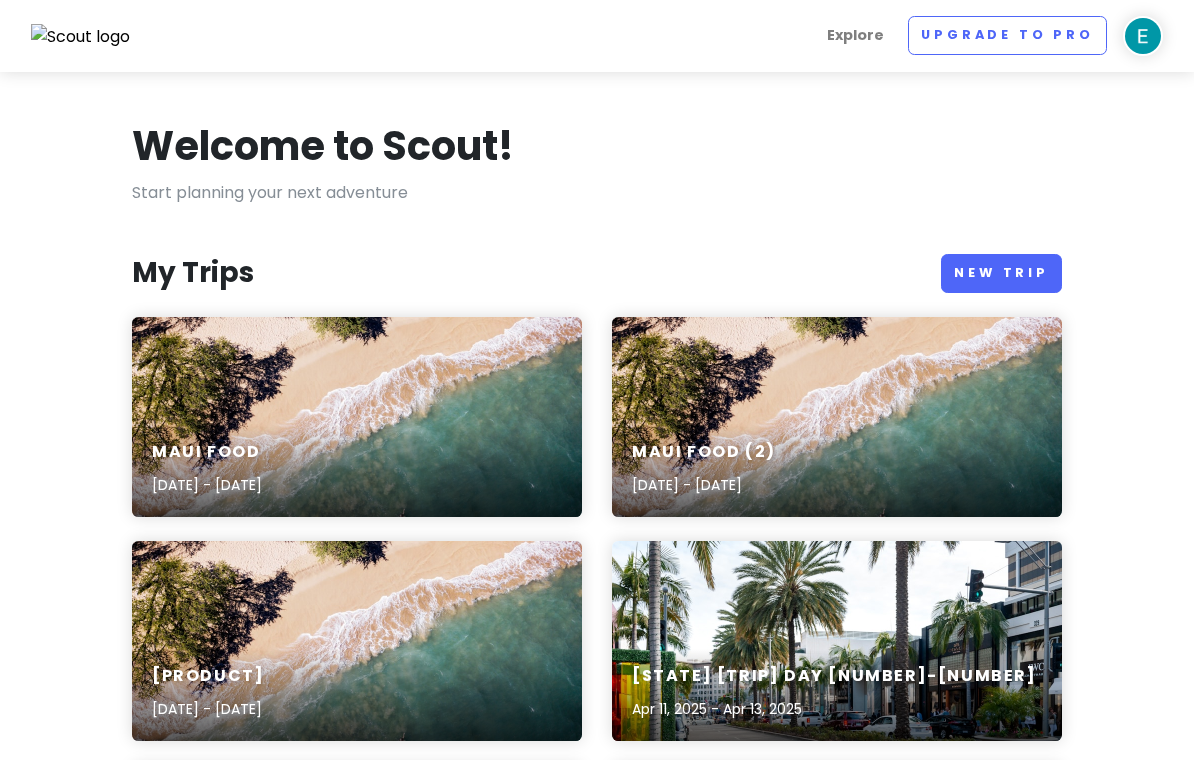click on "Maui Food ([NUMBER]) [DATE] - [DATE]" at bounding box center [837, 417] 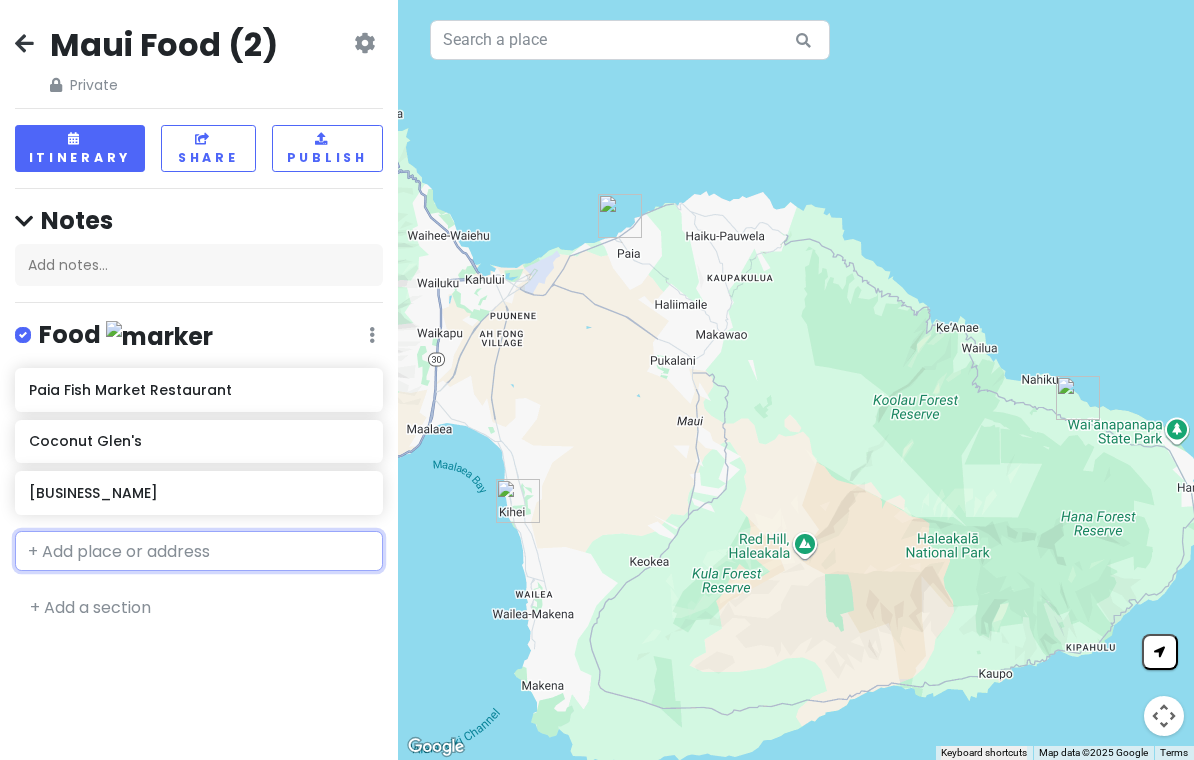click at bounding box center (199, 551) 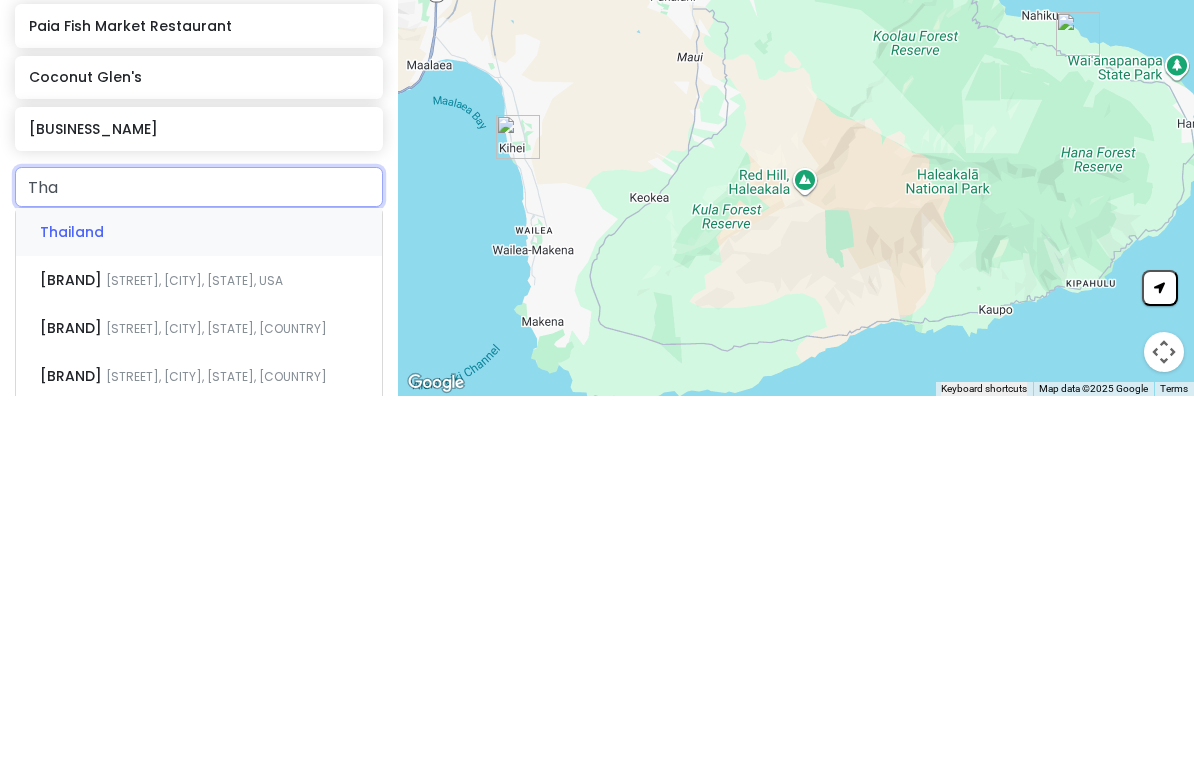 type on "Thai" 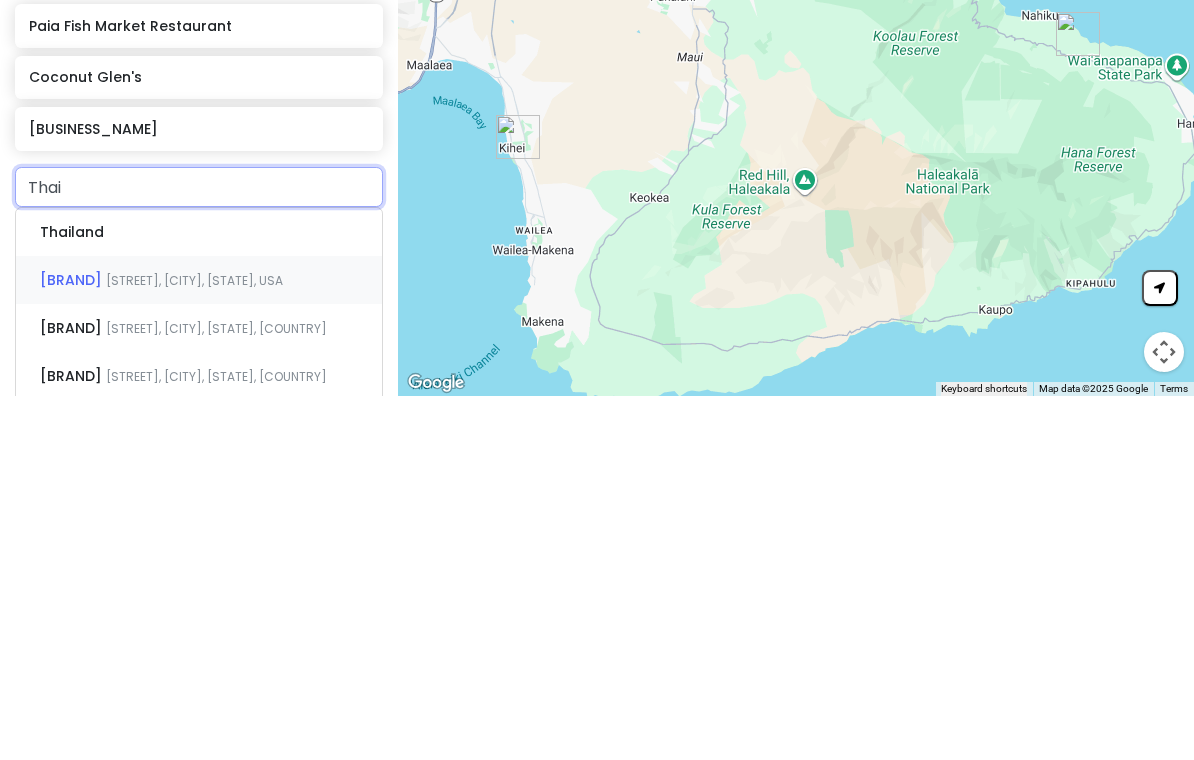 click on "[STREET], [CITY], [STATE], USA" at bounding box center [104, 596] 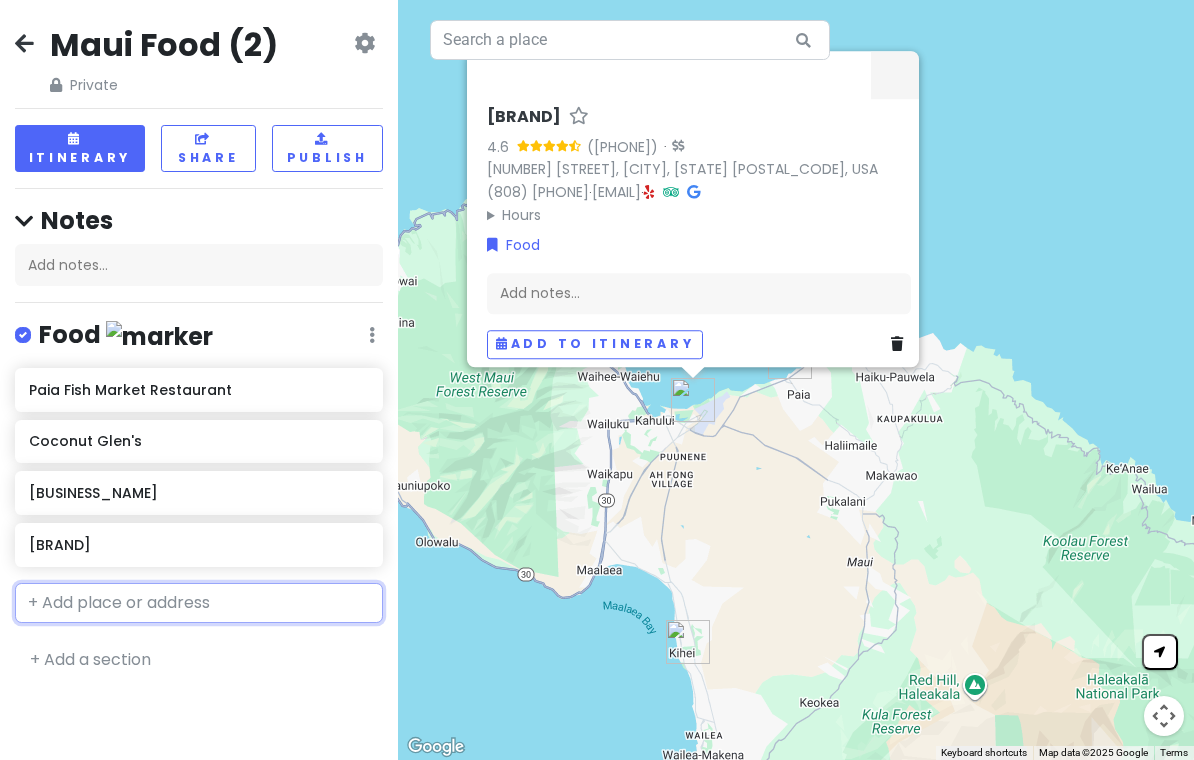 click at bounding box center [199, 603] 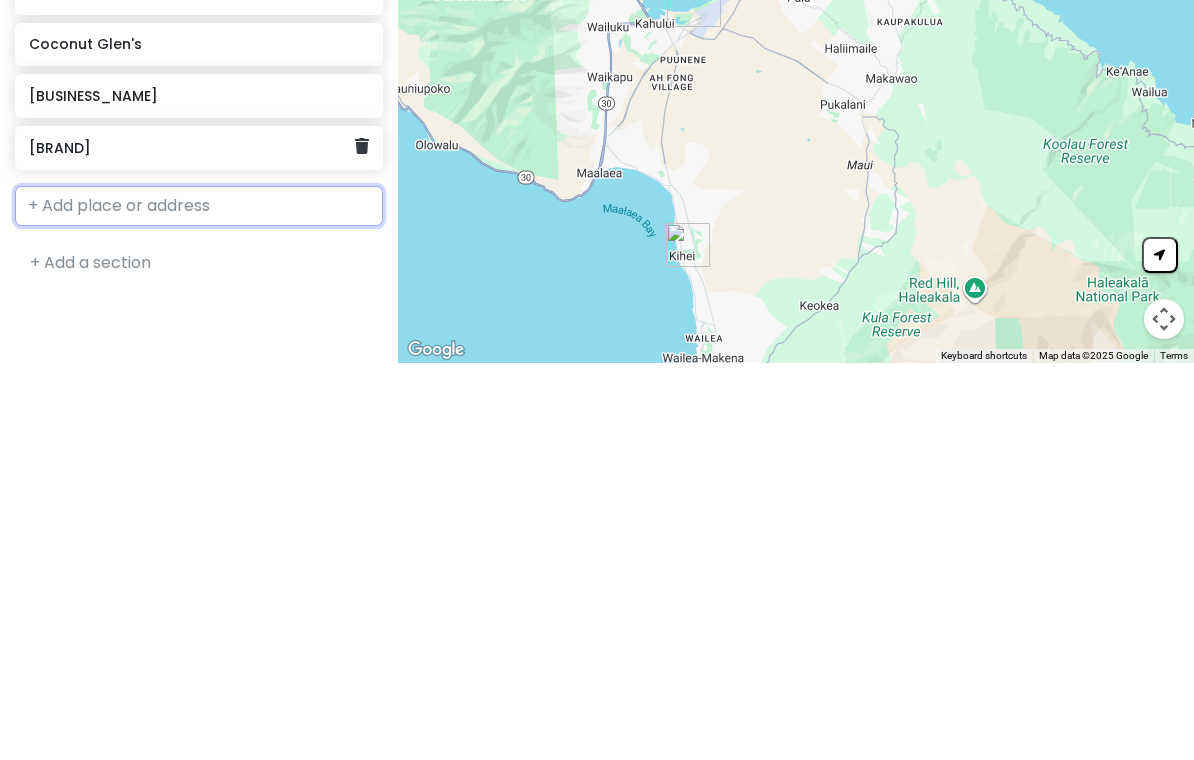 click on "[BRAND]" at bounding box center (191, 545) 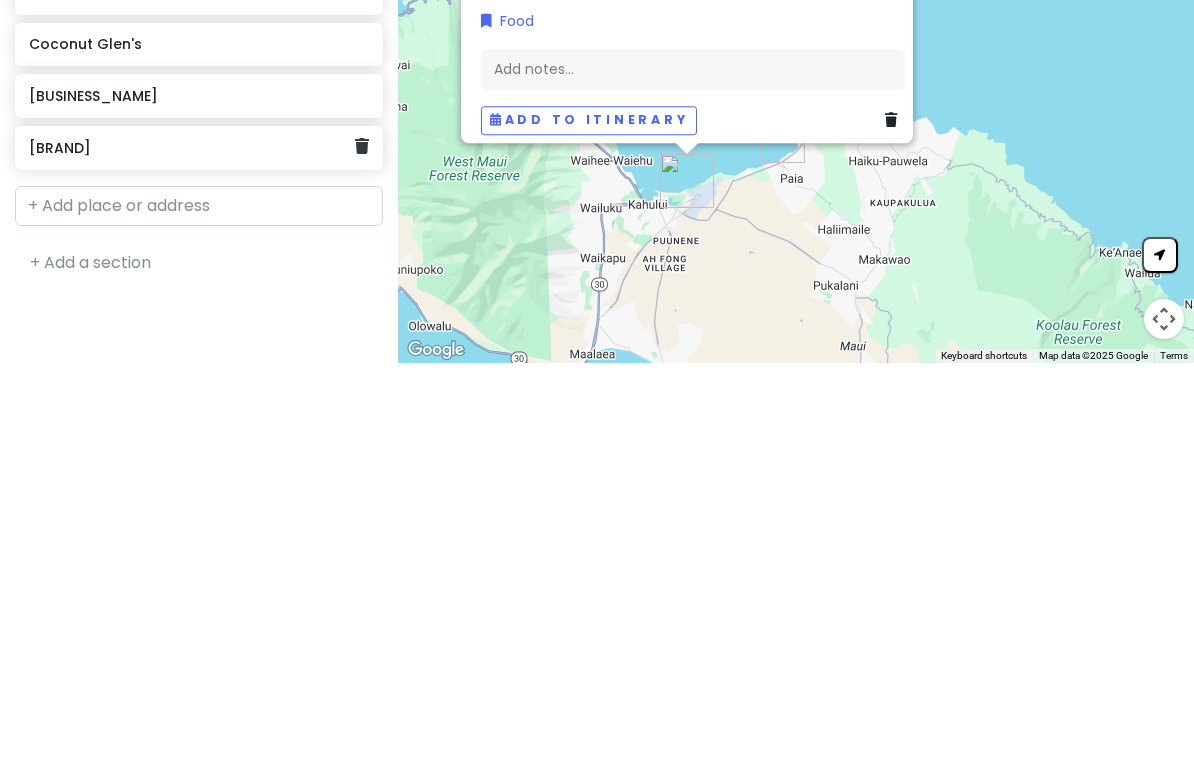 scroll, scrollTop: 0, scrollLeft: 0, axis: both 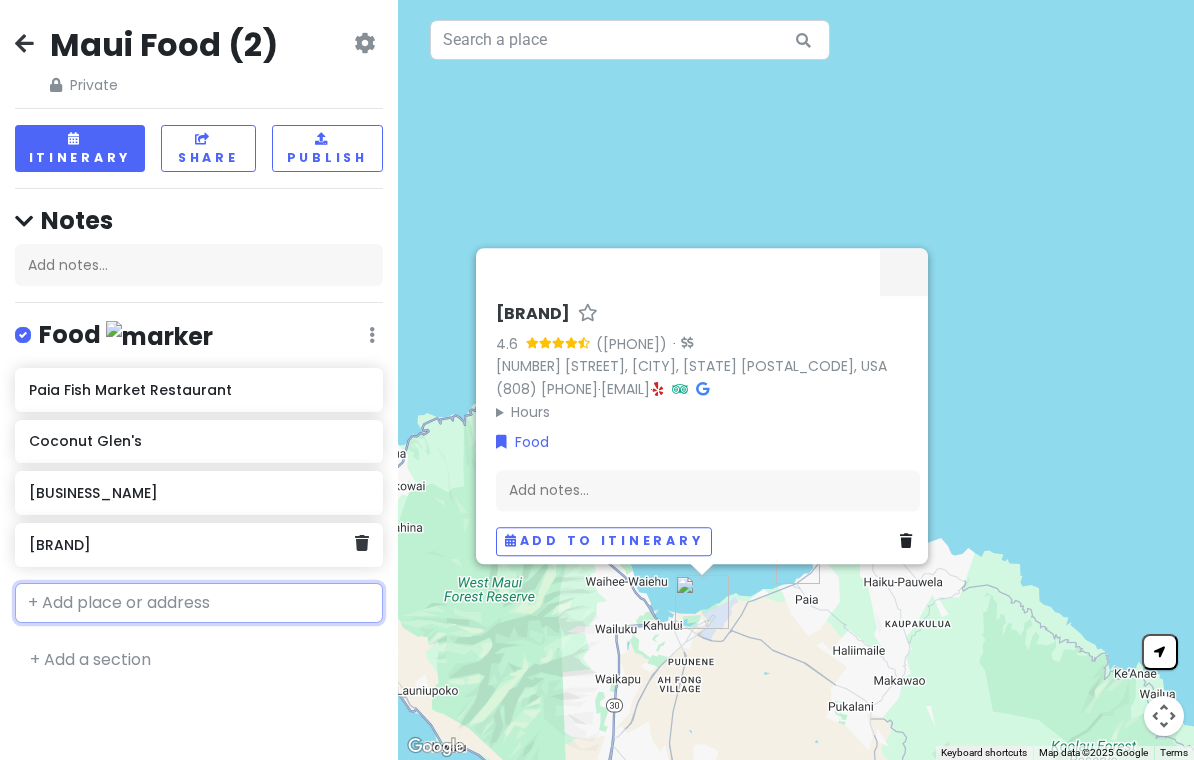 click at bounding box center [199, 603] 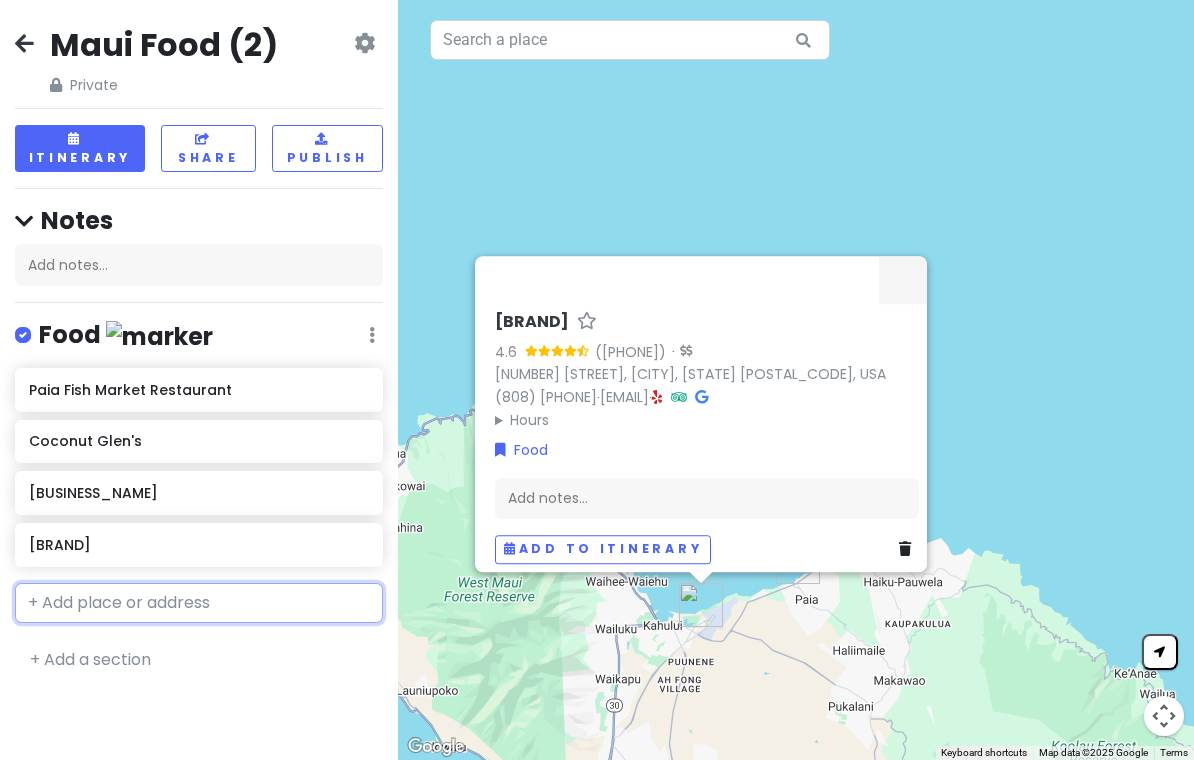 scroll, scrollTop: 19, scrollLeft: 0, axis: vertical 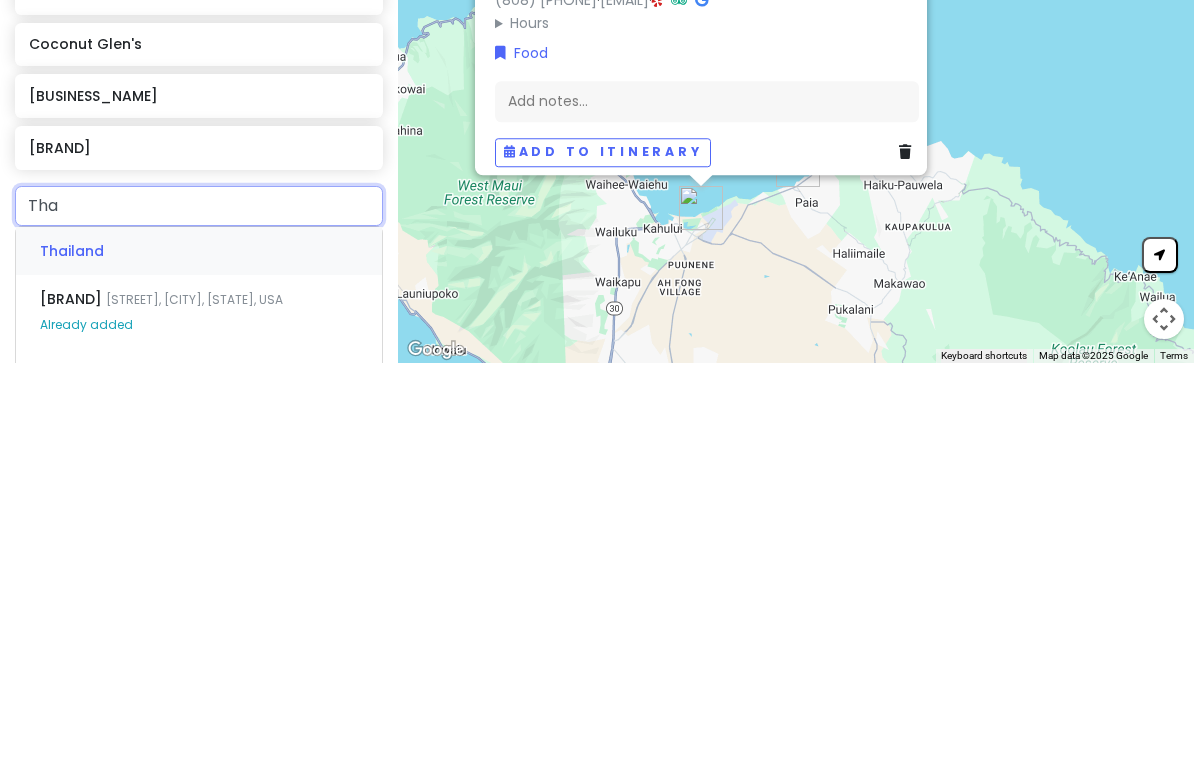 type on "Thai" 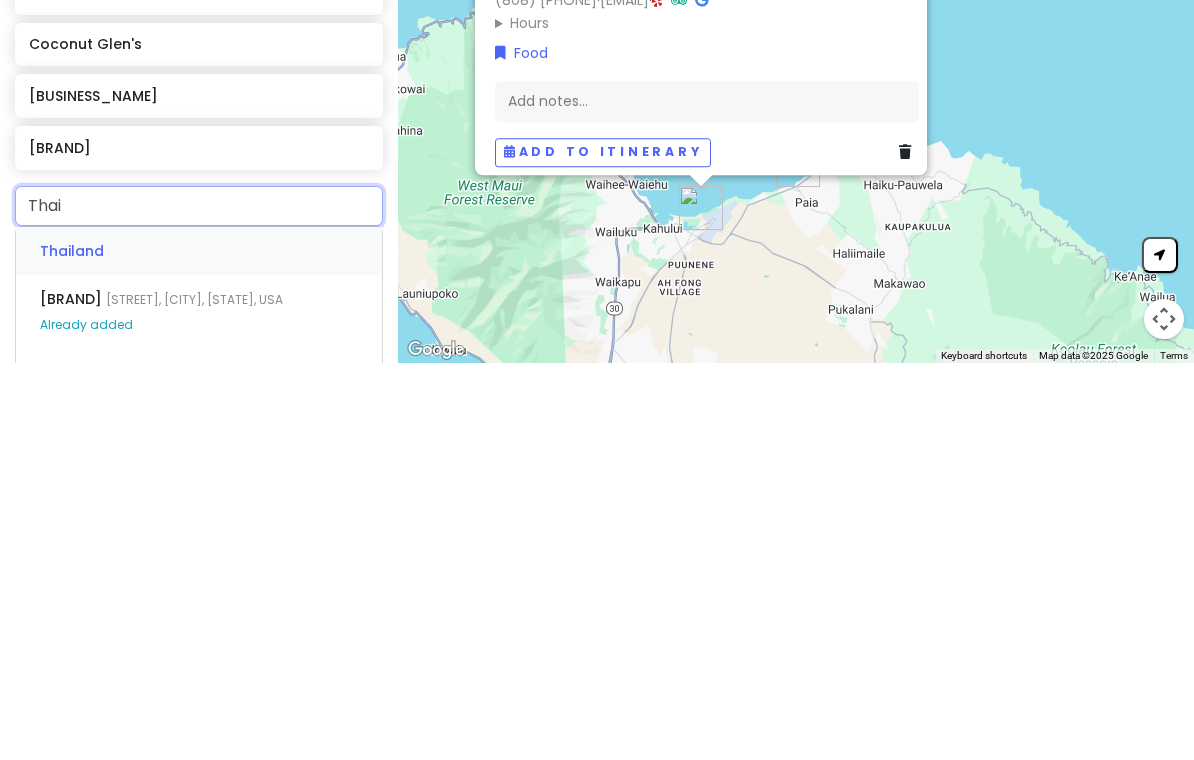scroll, scrollTop: 11, scrollLeft: 0, axis: vertical 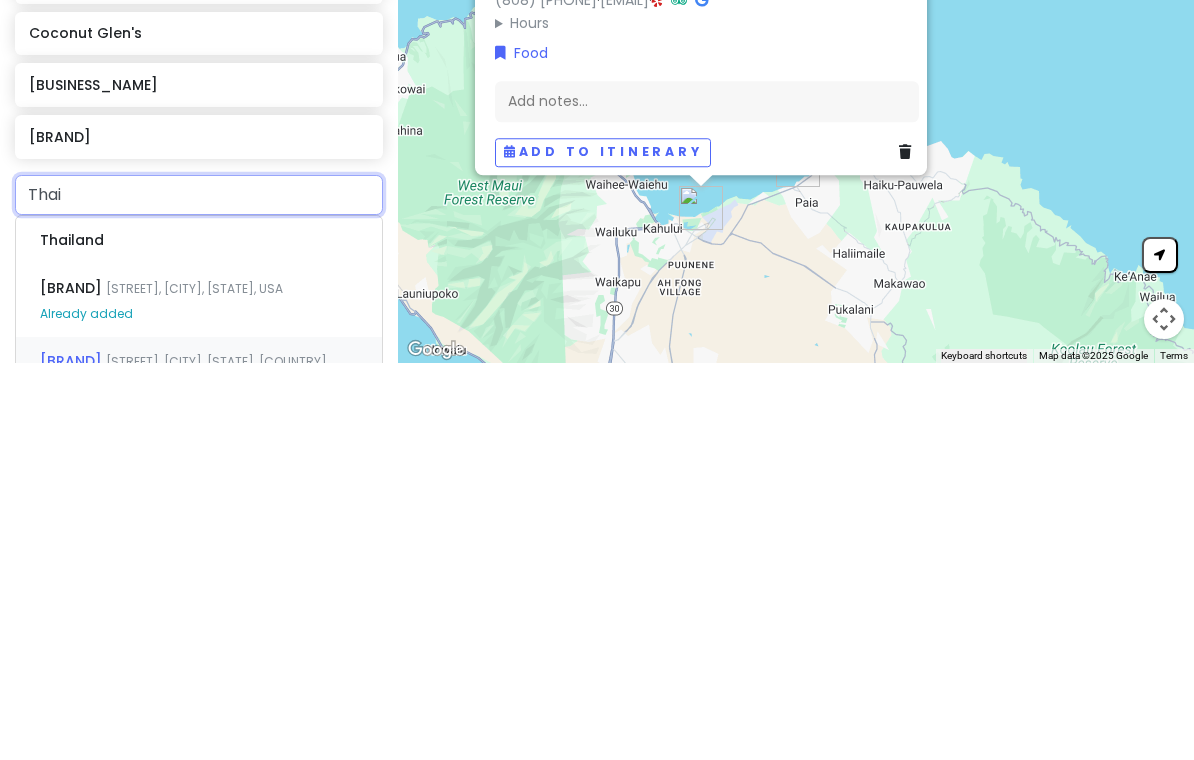 click on "[STREET], [CITY], [STATE], [COUNTRY]" at bounding box center [104, 637] 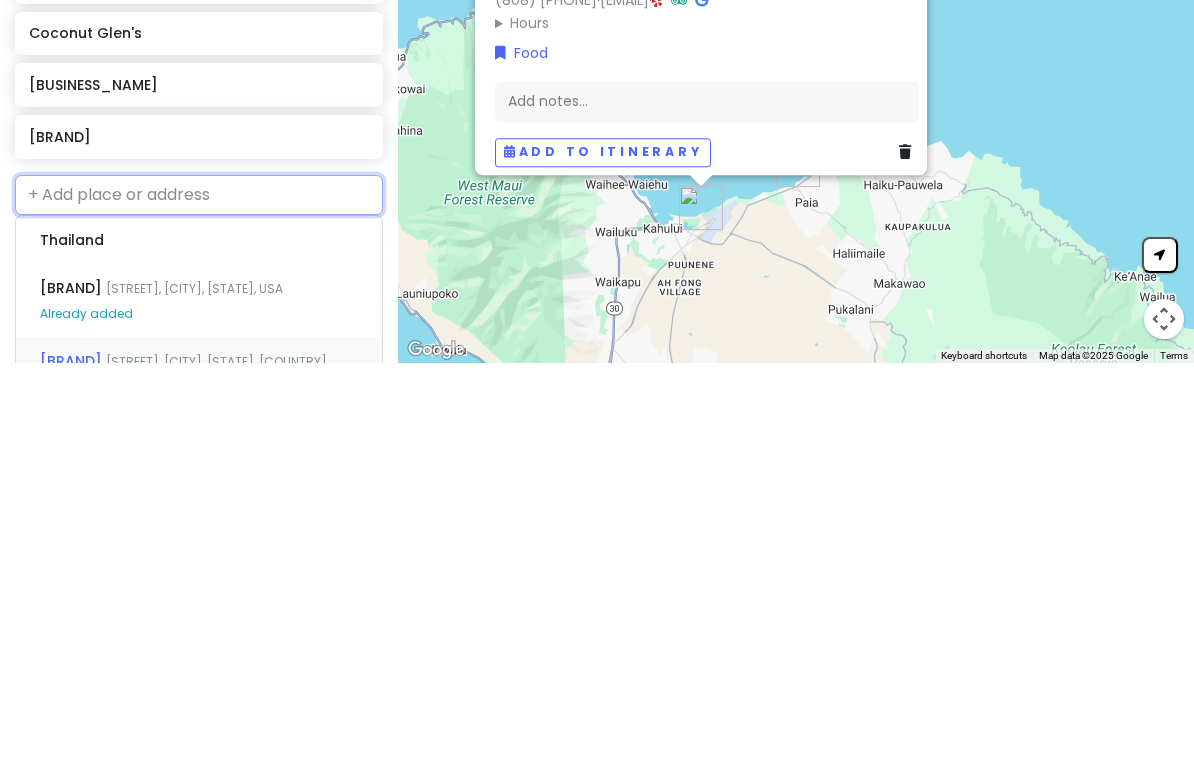 scroll, scrollTop: 0, scrollLeft: 0, axis: both 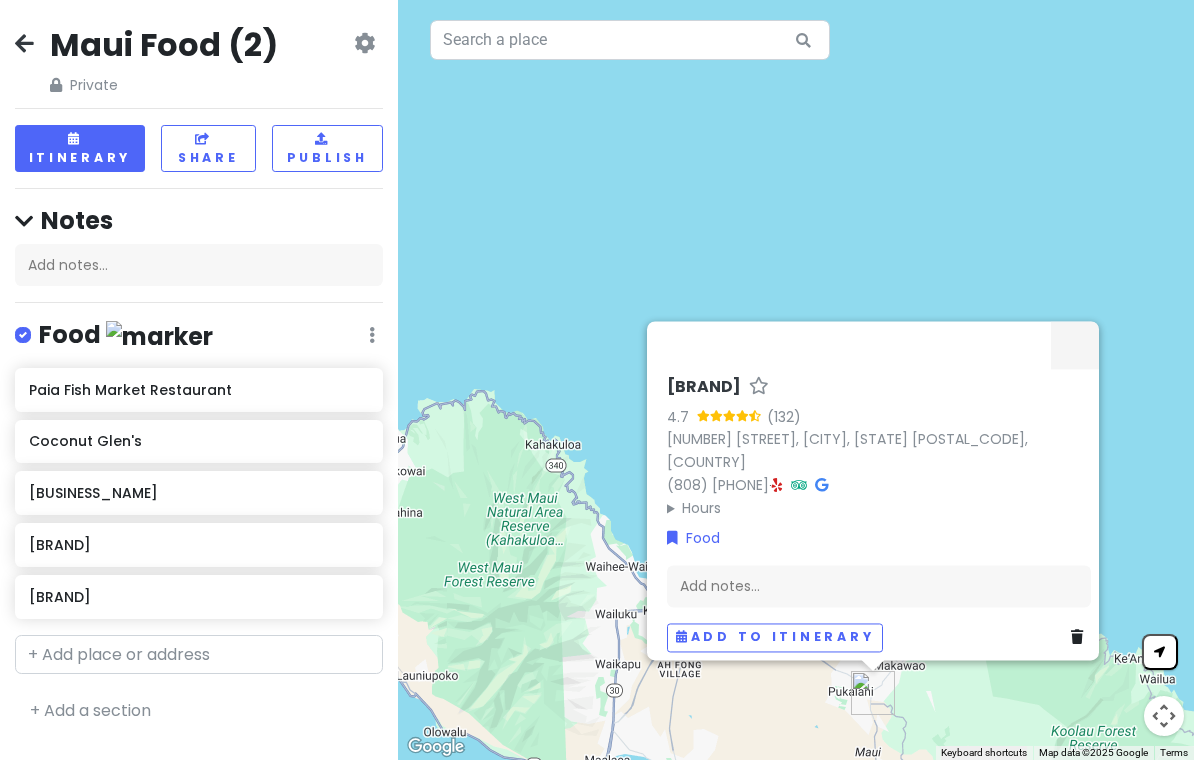click at bounding box center (24, 43) 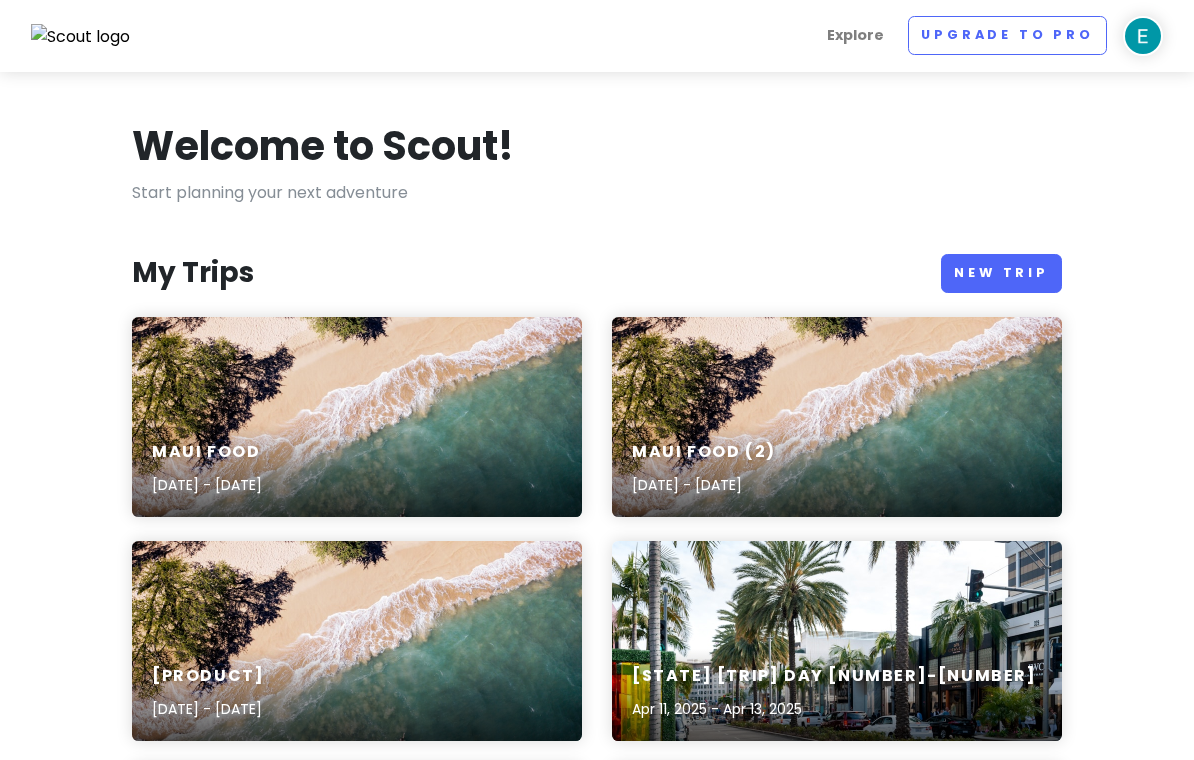 click on "Babymoon [DATE] - [DATE]" at bounding box center [357, 693] 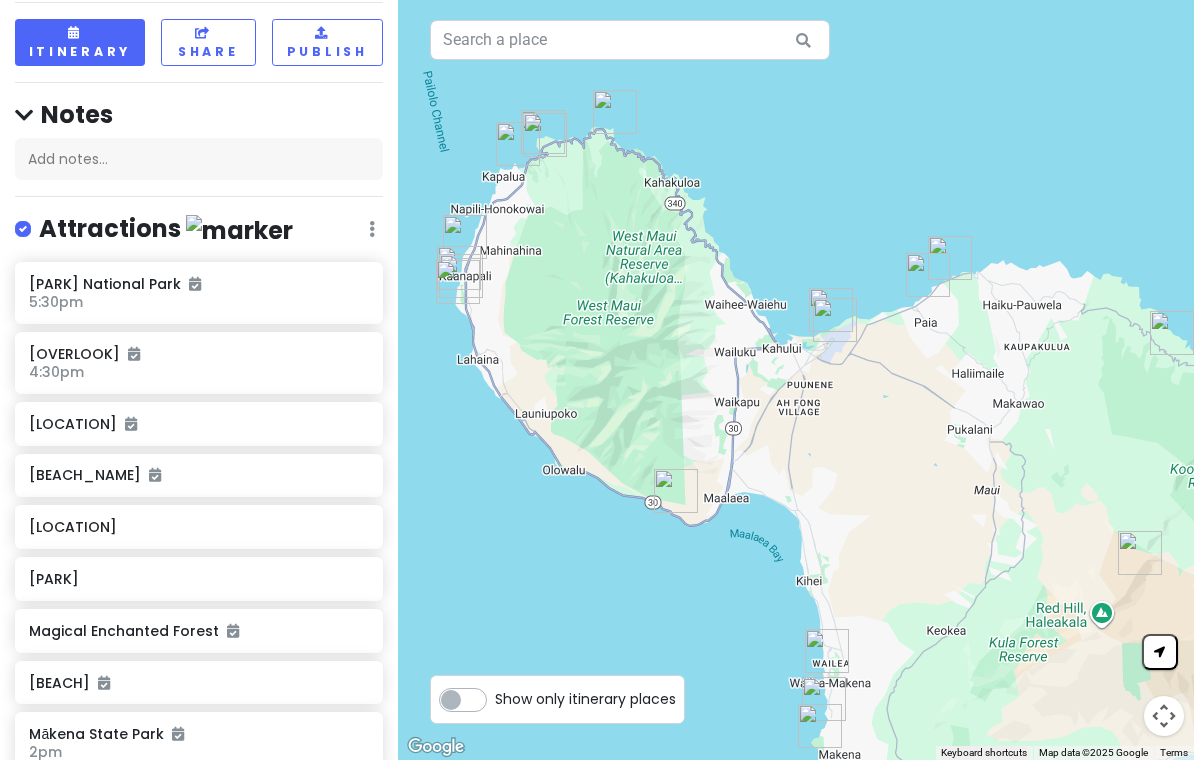 scroll, scrollTop: 107, scrollLeft: 0, axis: vertical 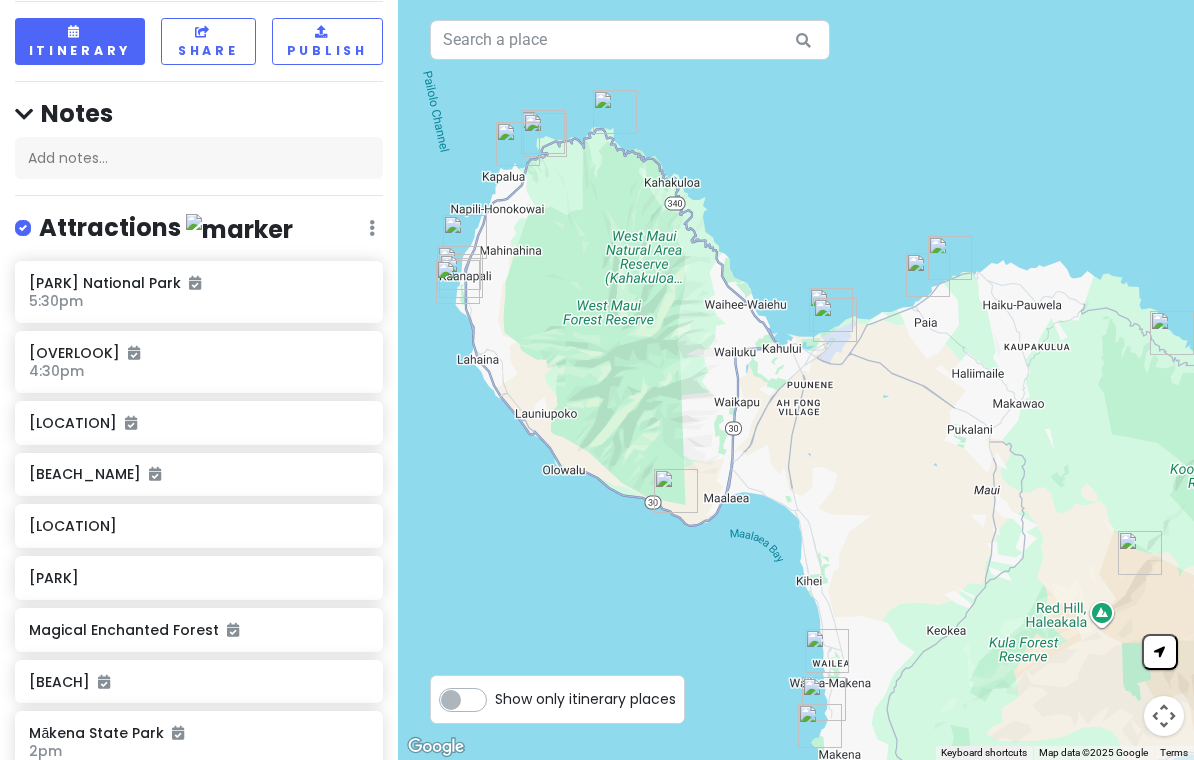 click on "[LOCATION]" at bounding box center (198, 526) 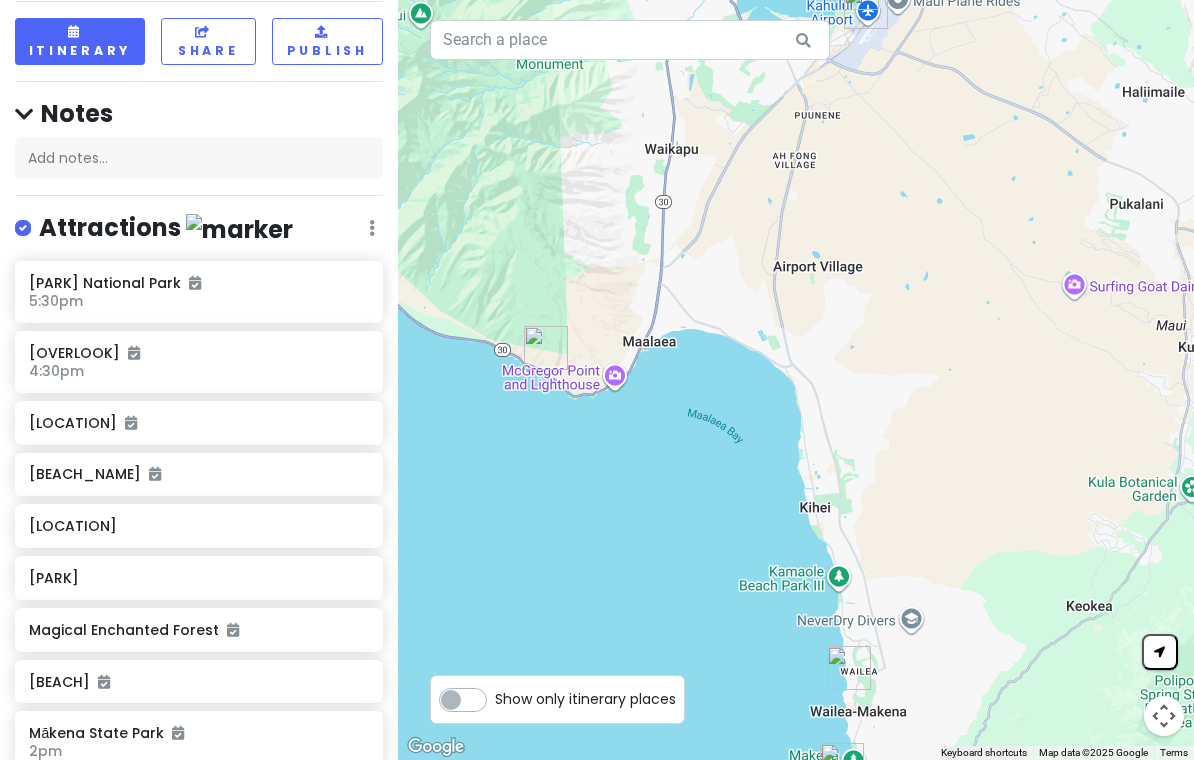 click on "[LOCATION]" at bounding box center (198, 526) 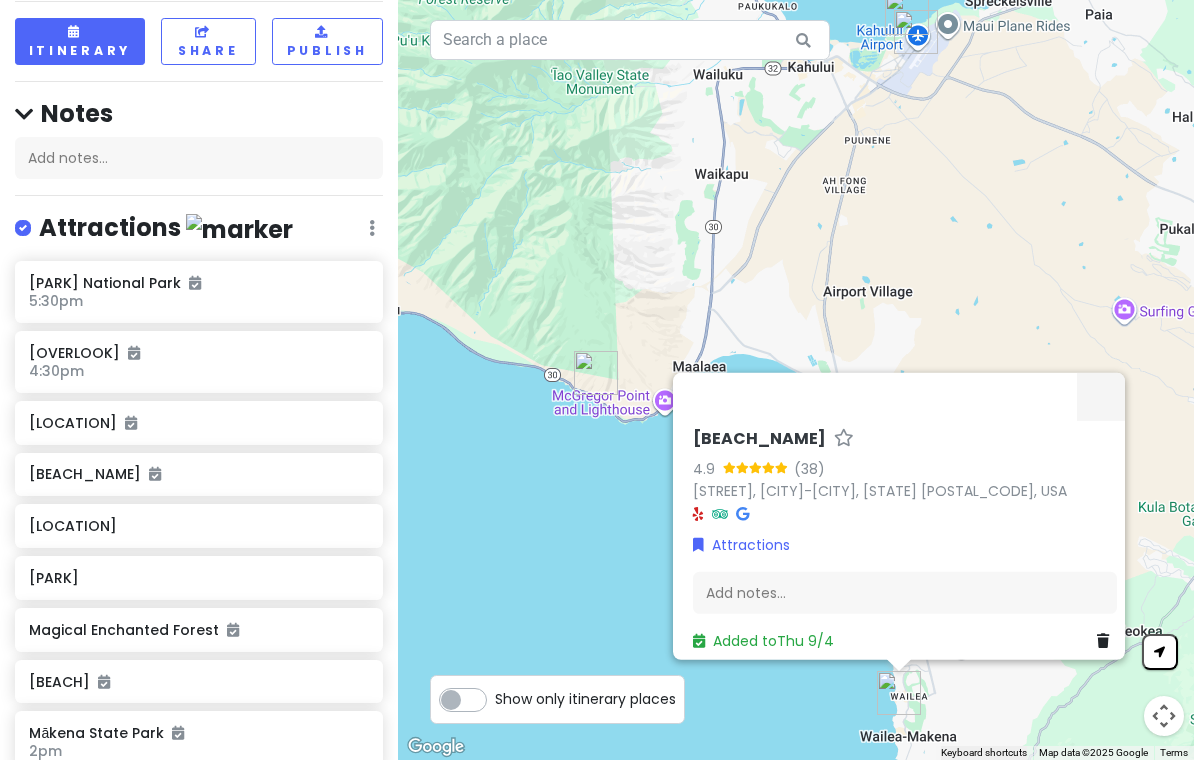 click on "[LOCATION]" at bounding box center [198, 526] 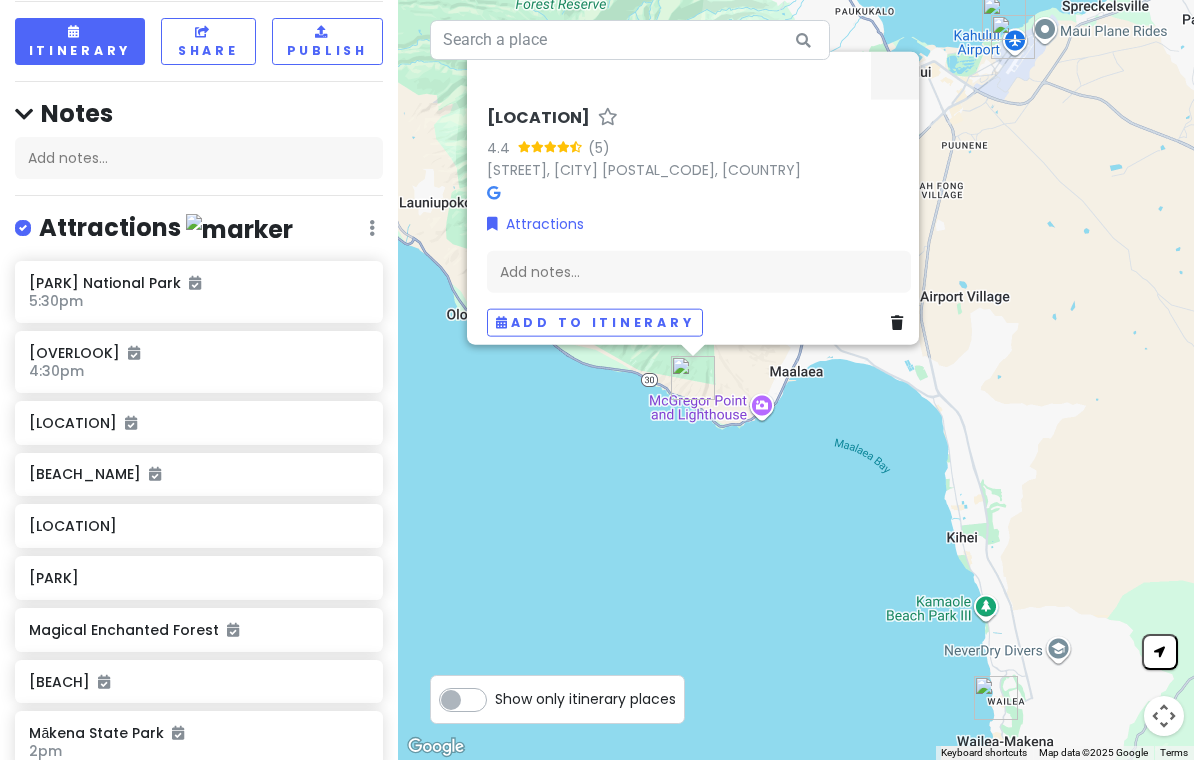 click on "Add to itinerary" at bounding box center (595, 322) 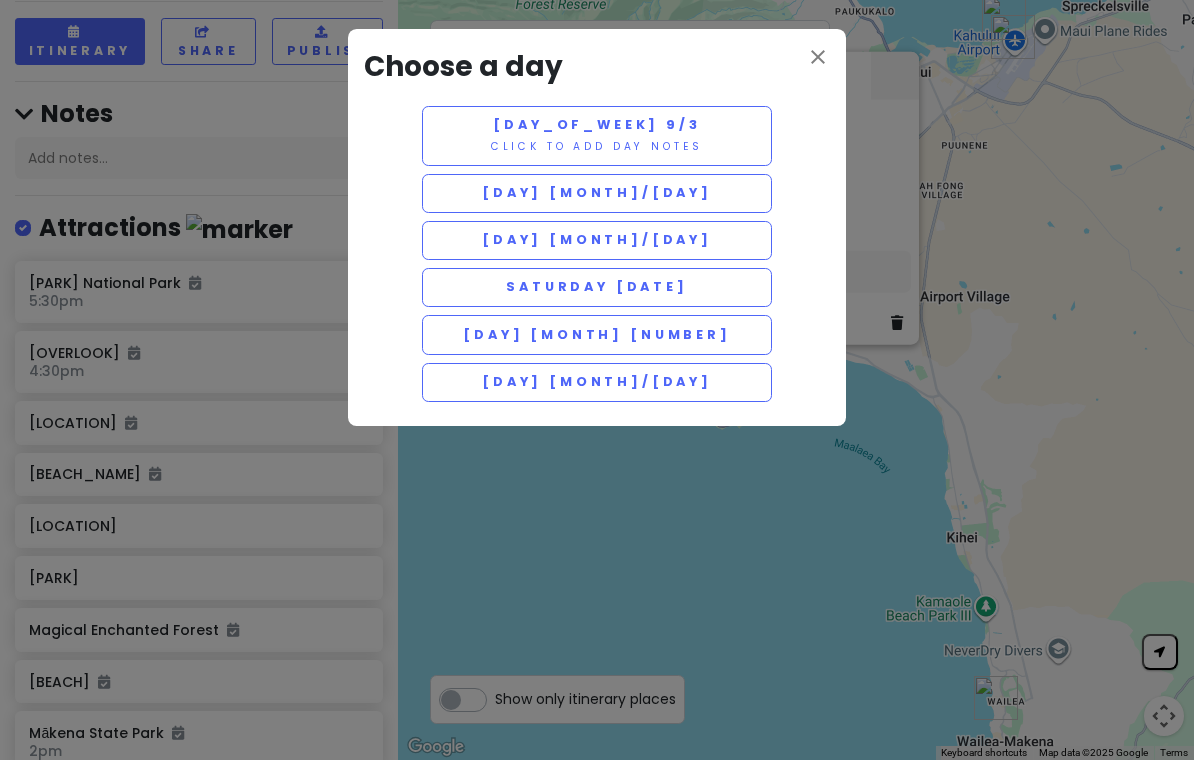 click on "[DAY] [MONTH]/[DAY]" at bounding box center [597, 193] 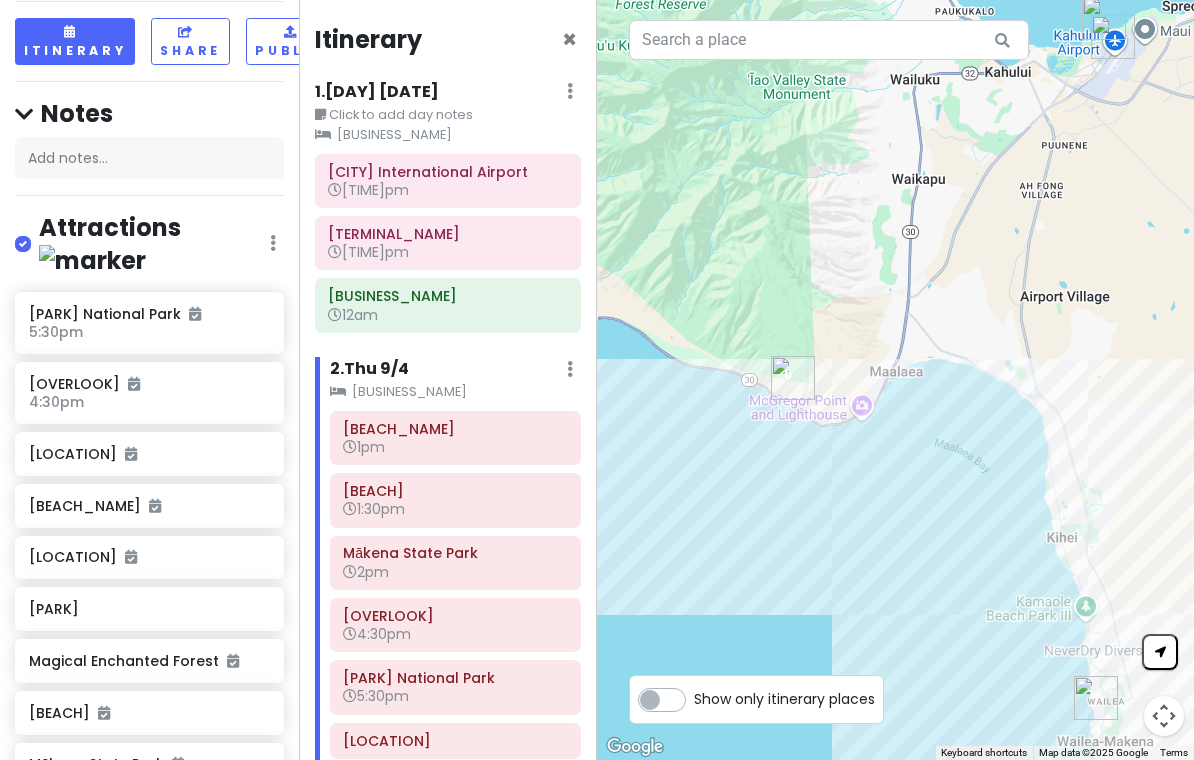 click on "[PARK]" at bounding box center [149, 609] 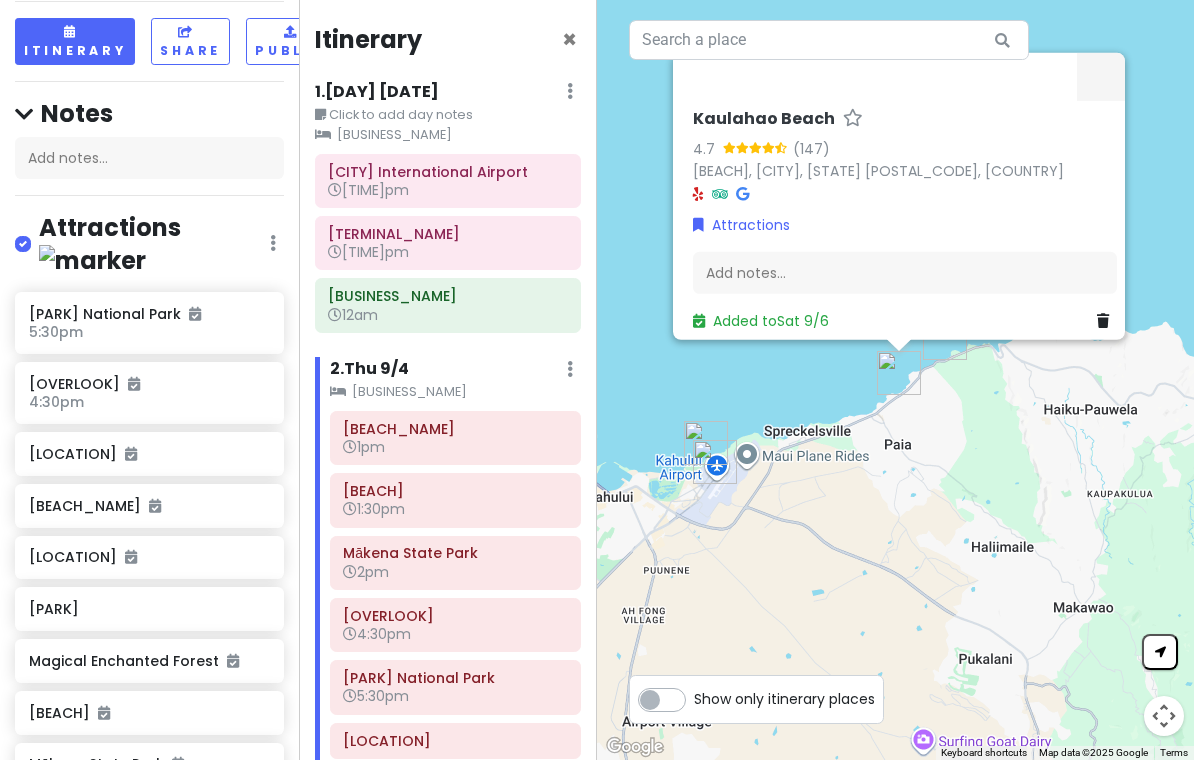 click on "[PARK]" at bounding box center [149, 609] 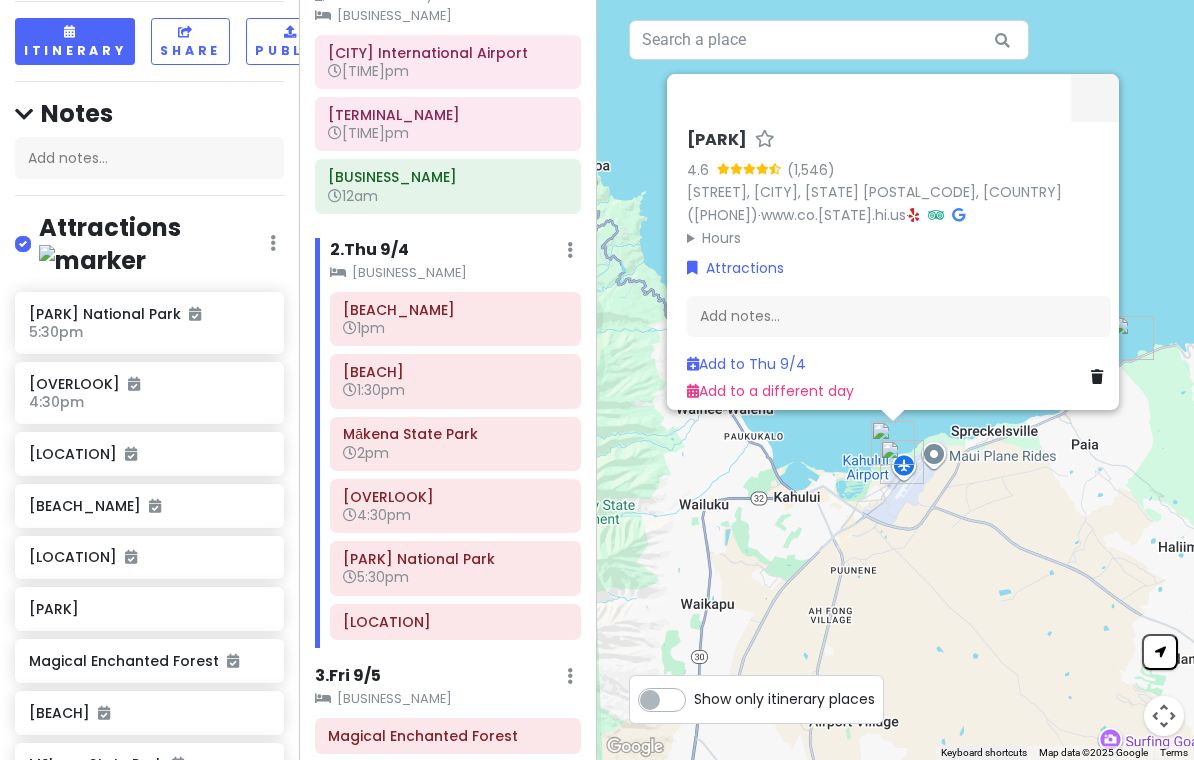 scroll, scrollTop: 129, scrollLeft: 0, axis: vertical 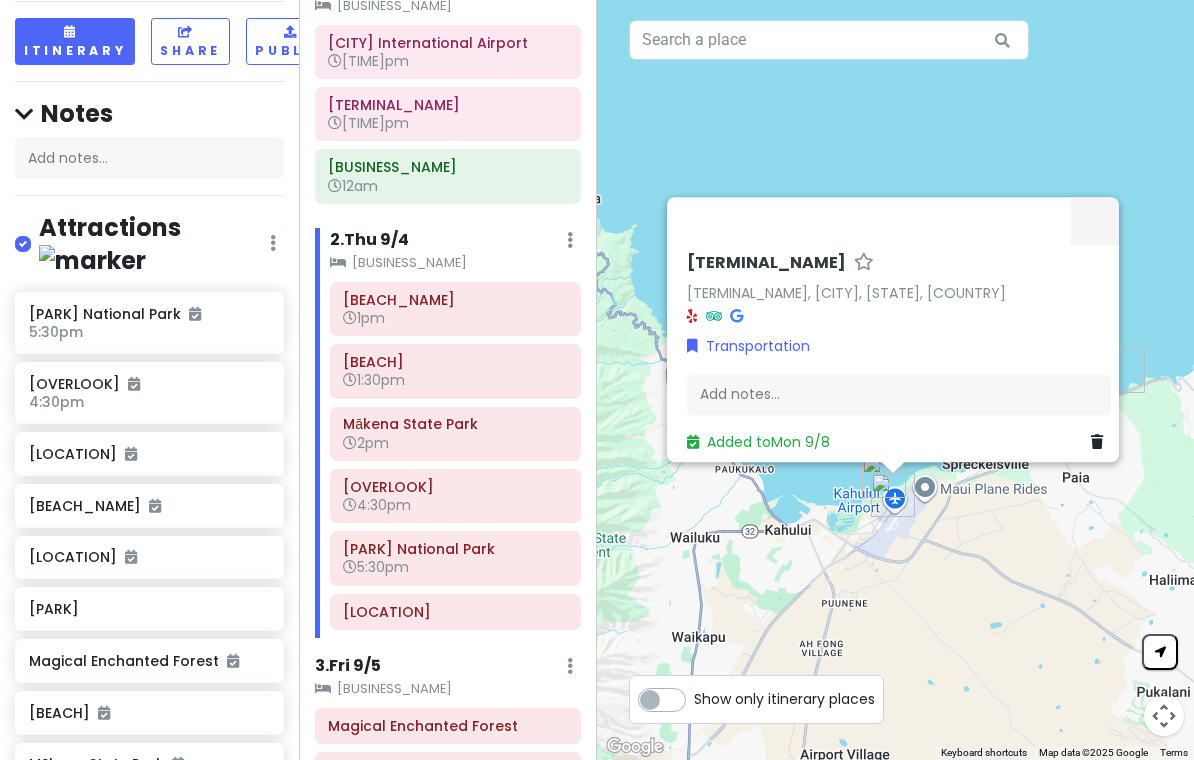 click on "[PARK]" at bounding box center (149, 609) 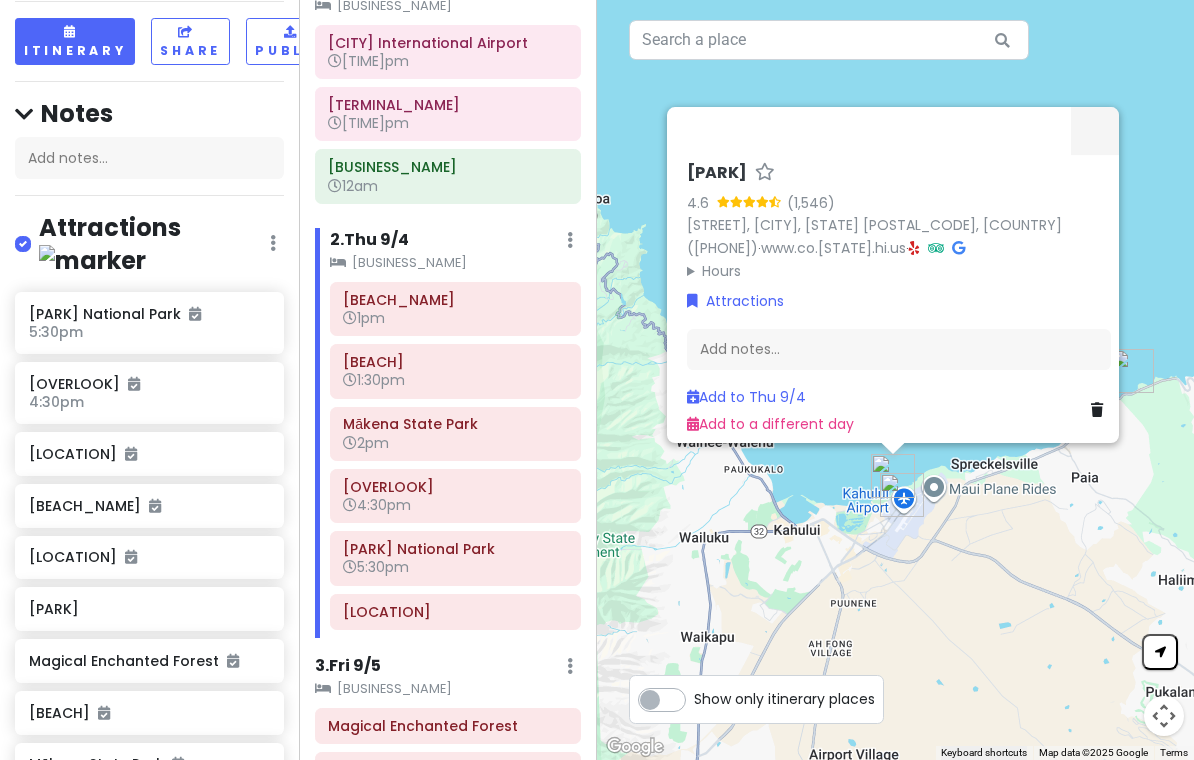 click on "Add to a different day" at bounding box center [770, 424] 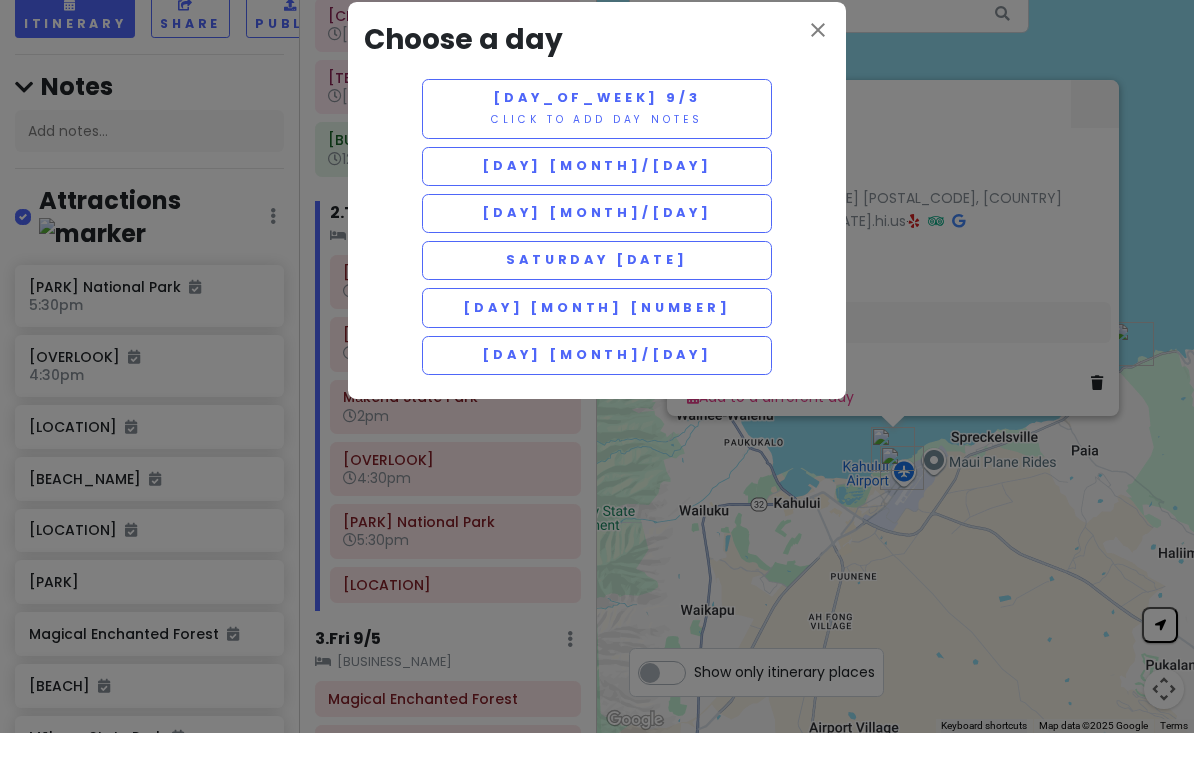 scroll, scrollTop: 31, scrollLeft: 0, axis: vertical 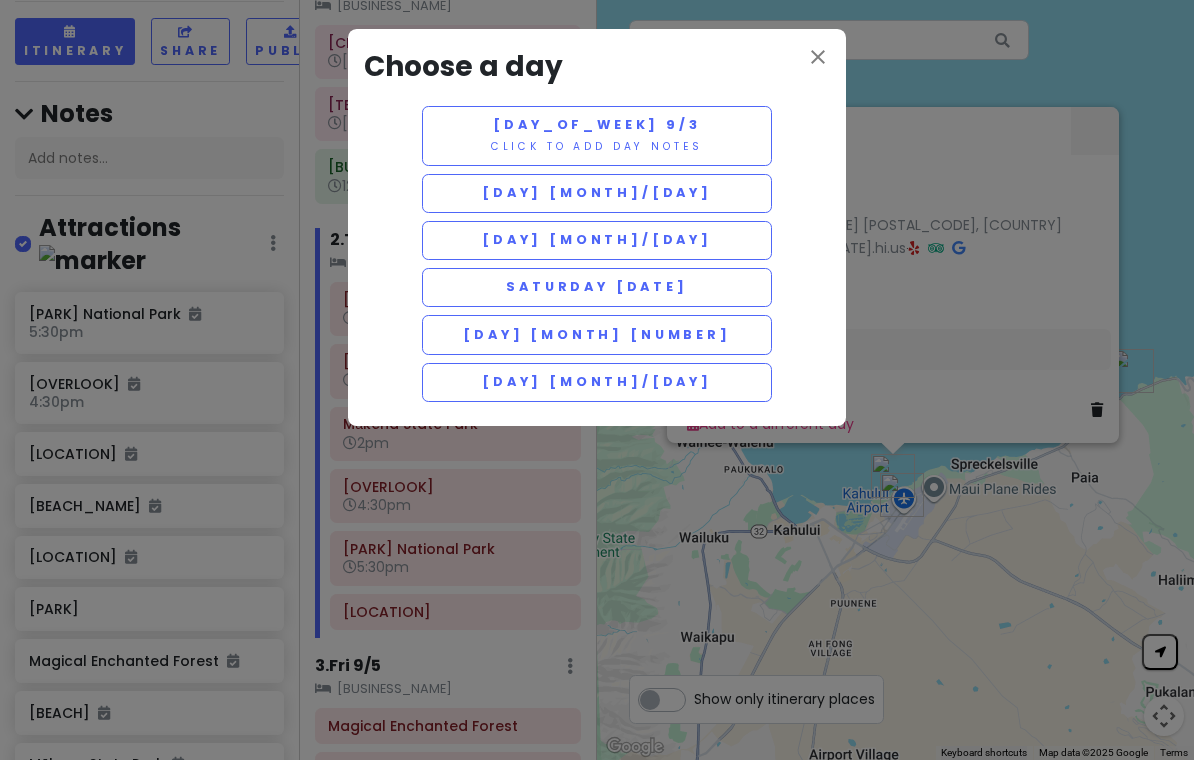 click on "[DAY] [MONTH]/[DAY]" at bounding box center (597, 382) 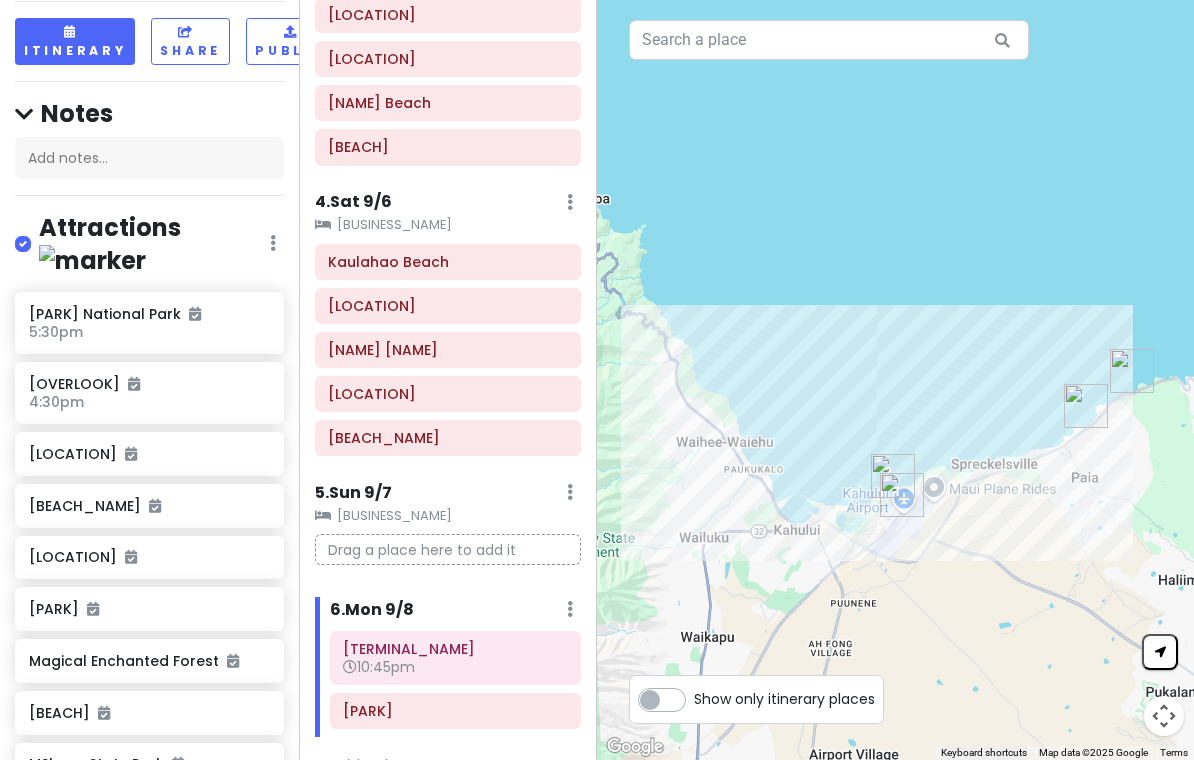 scroll, scrollTop: 883, scrollLeft: 0, axis: vertical 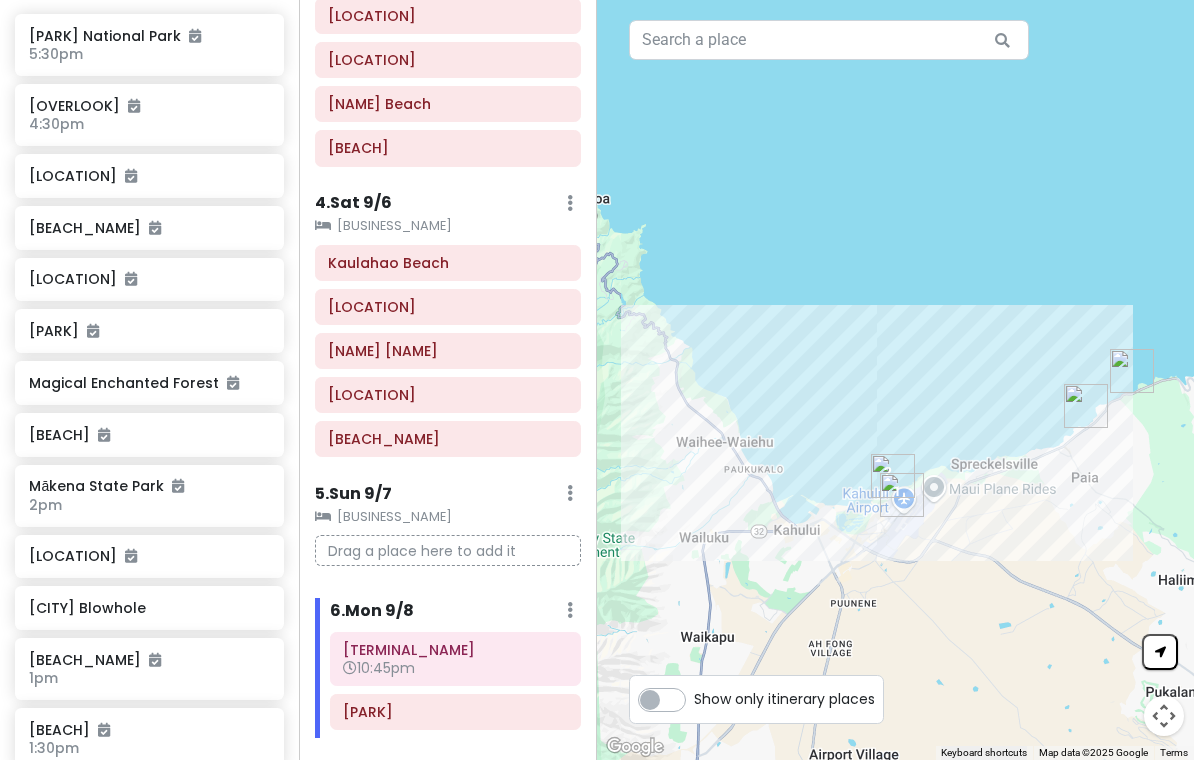 click on "[CITY] Blowhole" at bounding box center (149, 608) 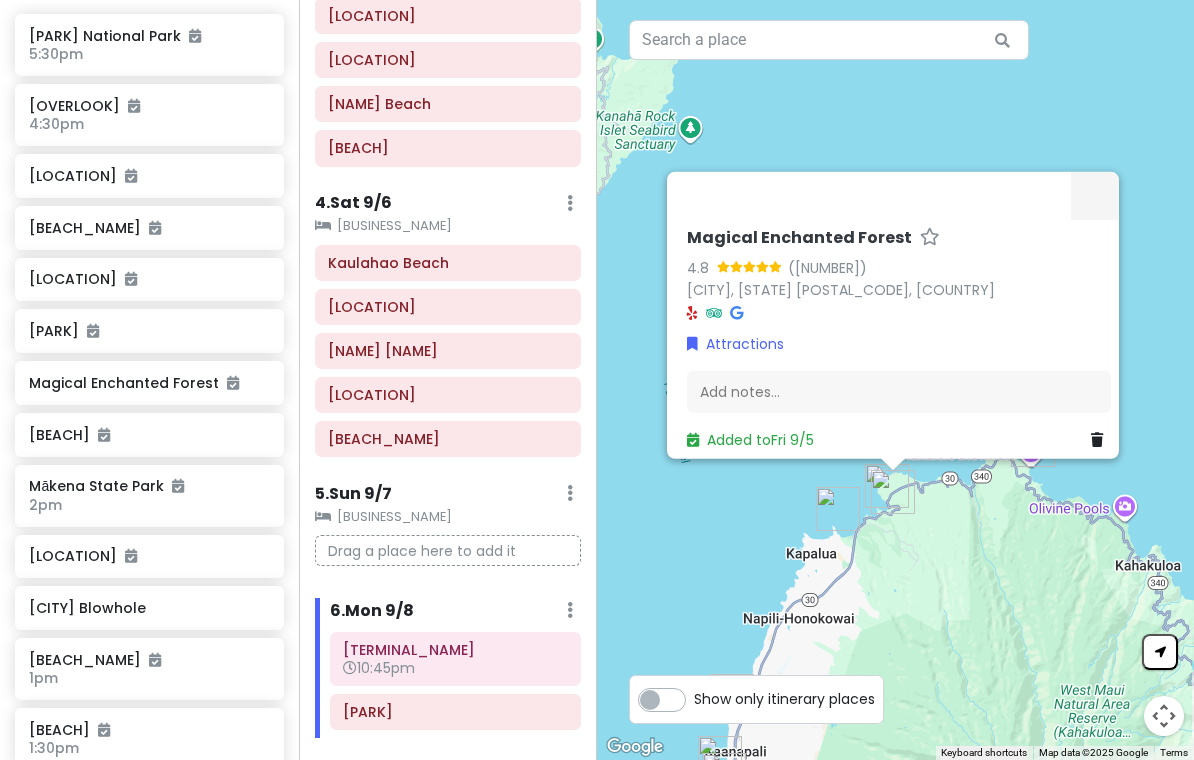 click on "[CITY] Blowhole" at bounding box center [149, 608] 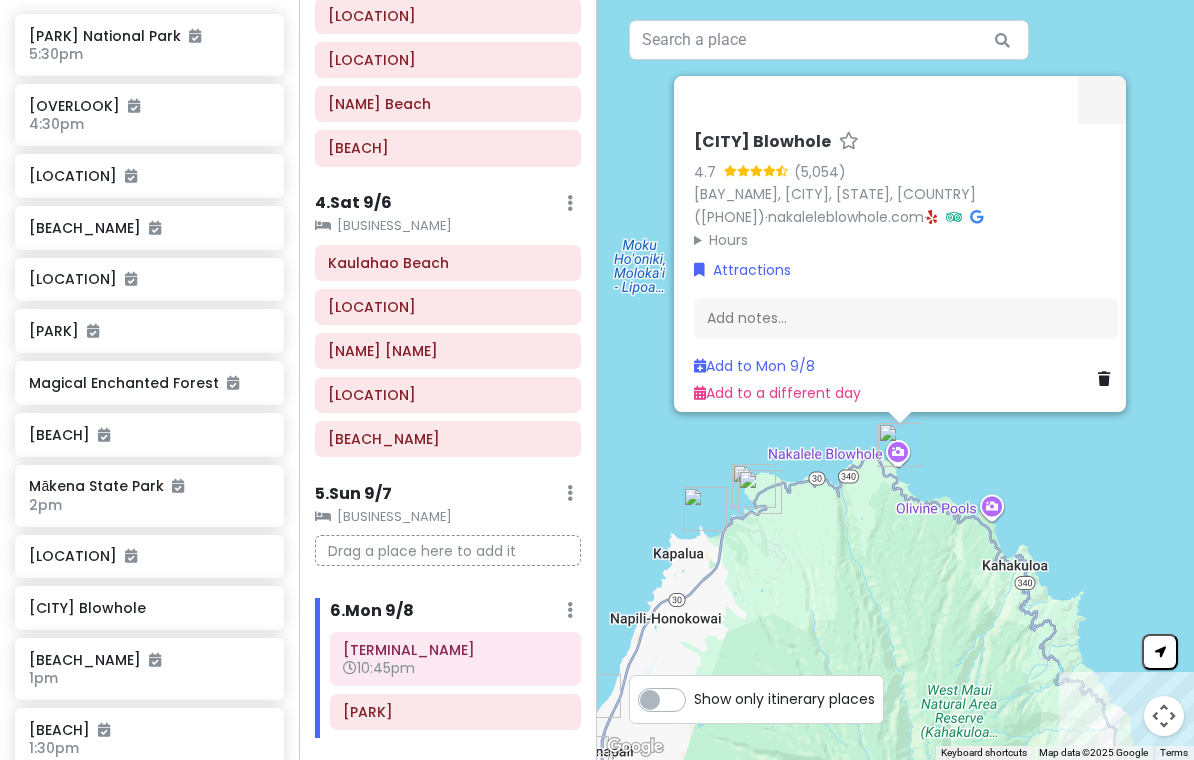 click on "Add to a different day" at bounding box center [777, 393] 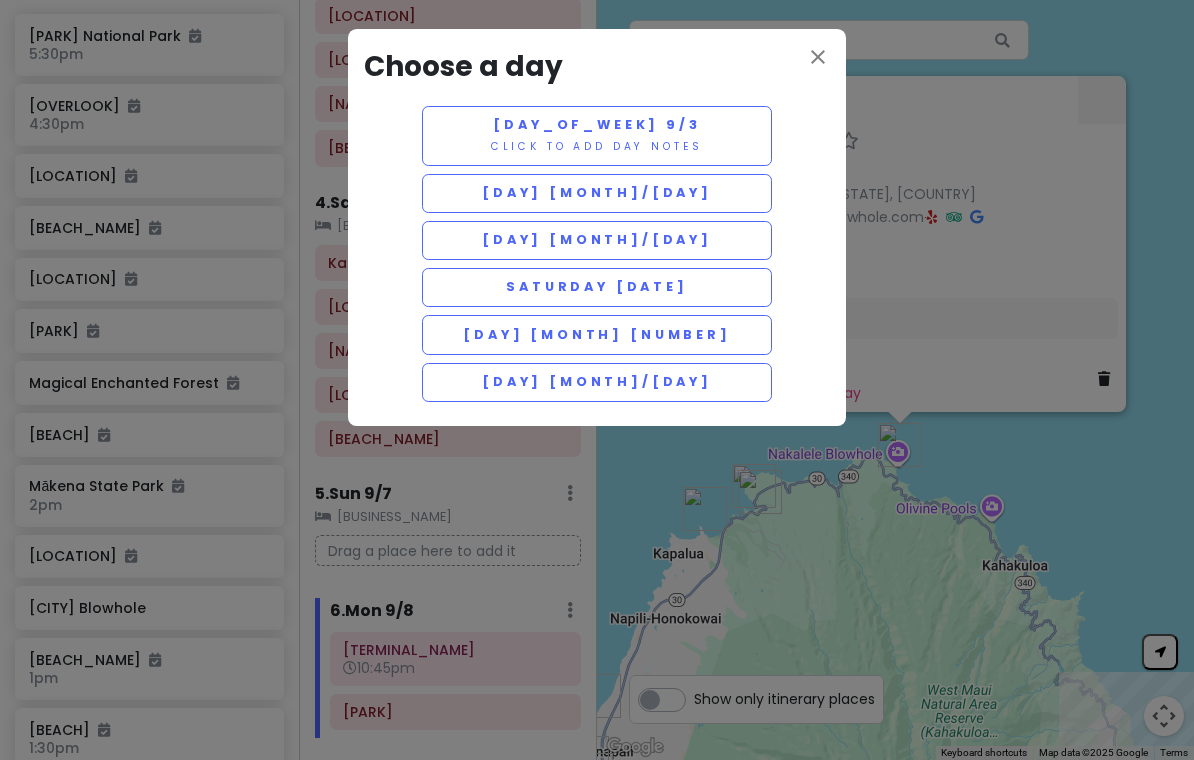 scroll, scrollTop: 0, scrollLeft: 0, axis: both 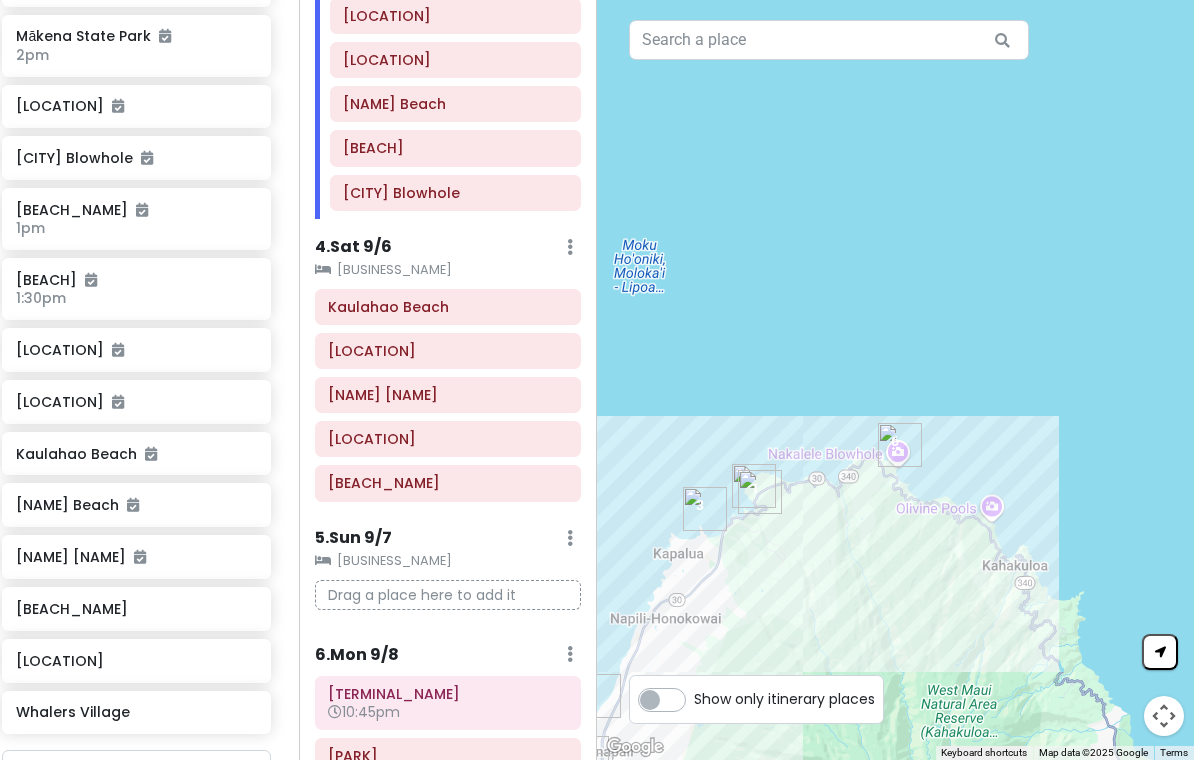 click on "[BEACH_NAME]" 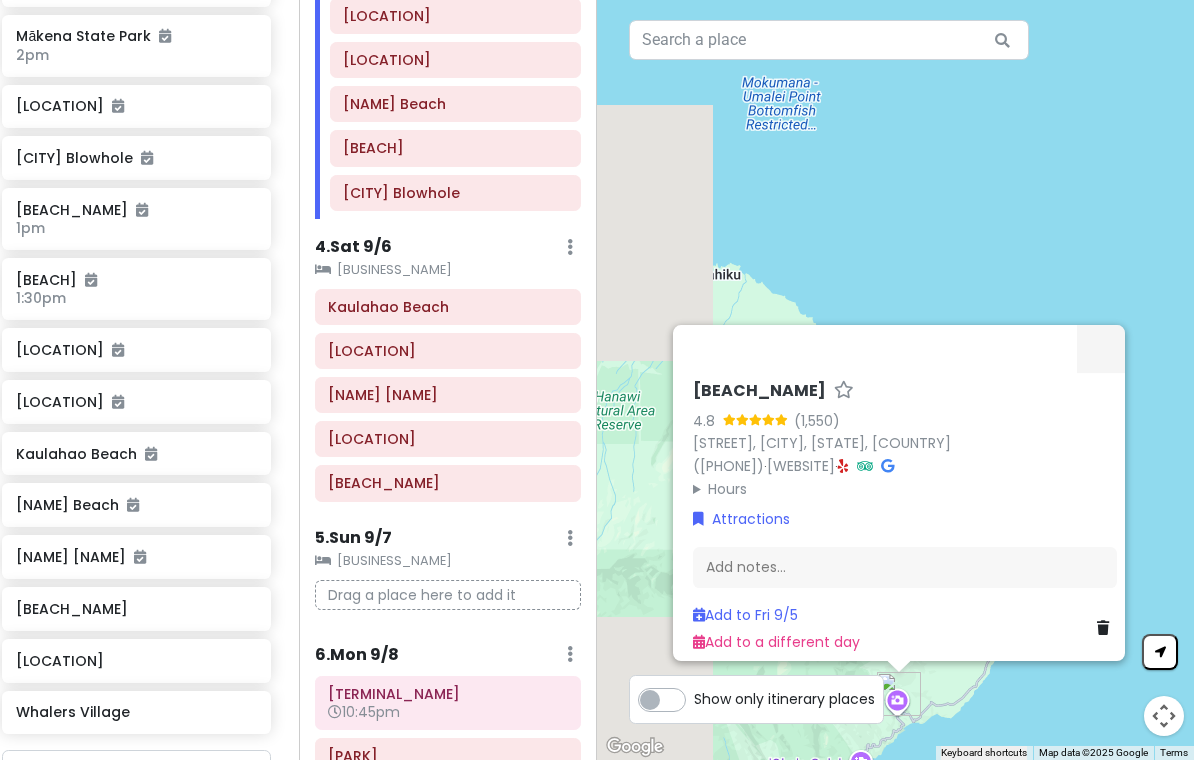 click on "[BEACH_NAME]" at bounding box center (136, 609) 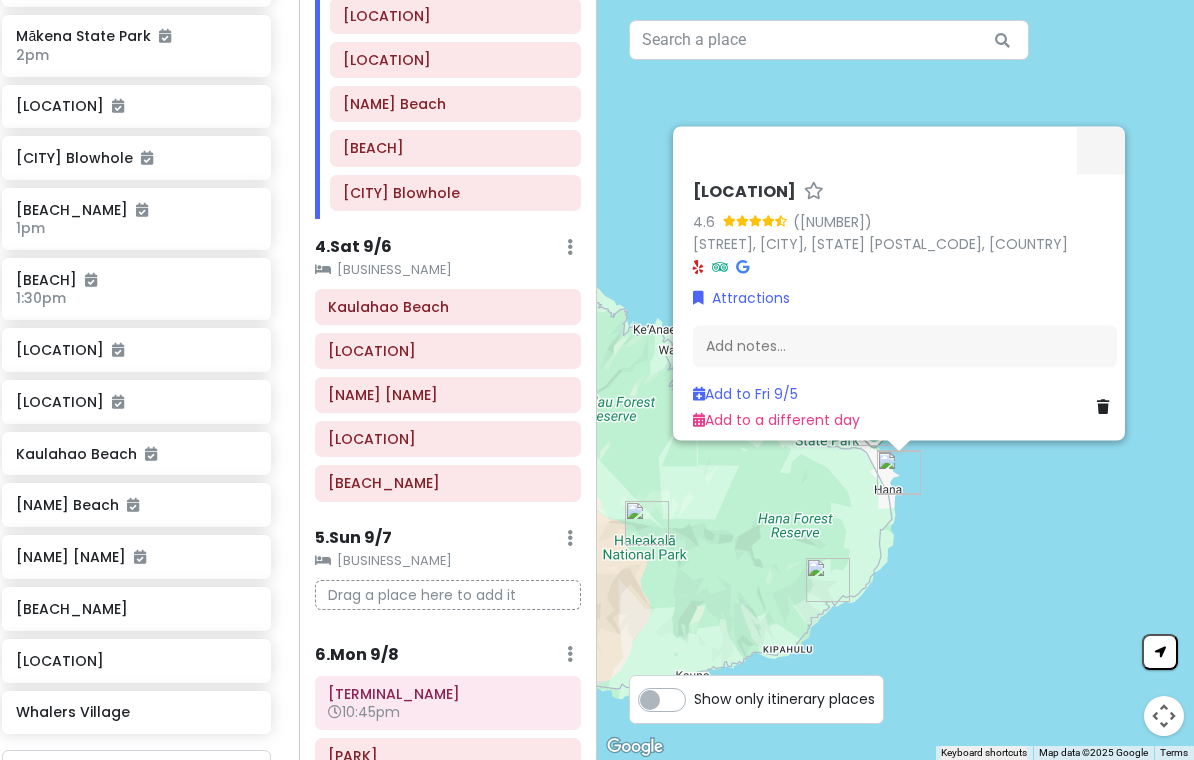 click on "Add to a different day" at bounding box center (776, 421) 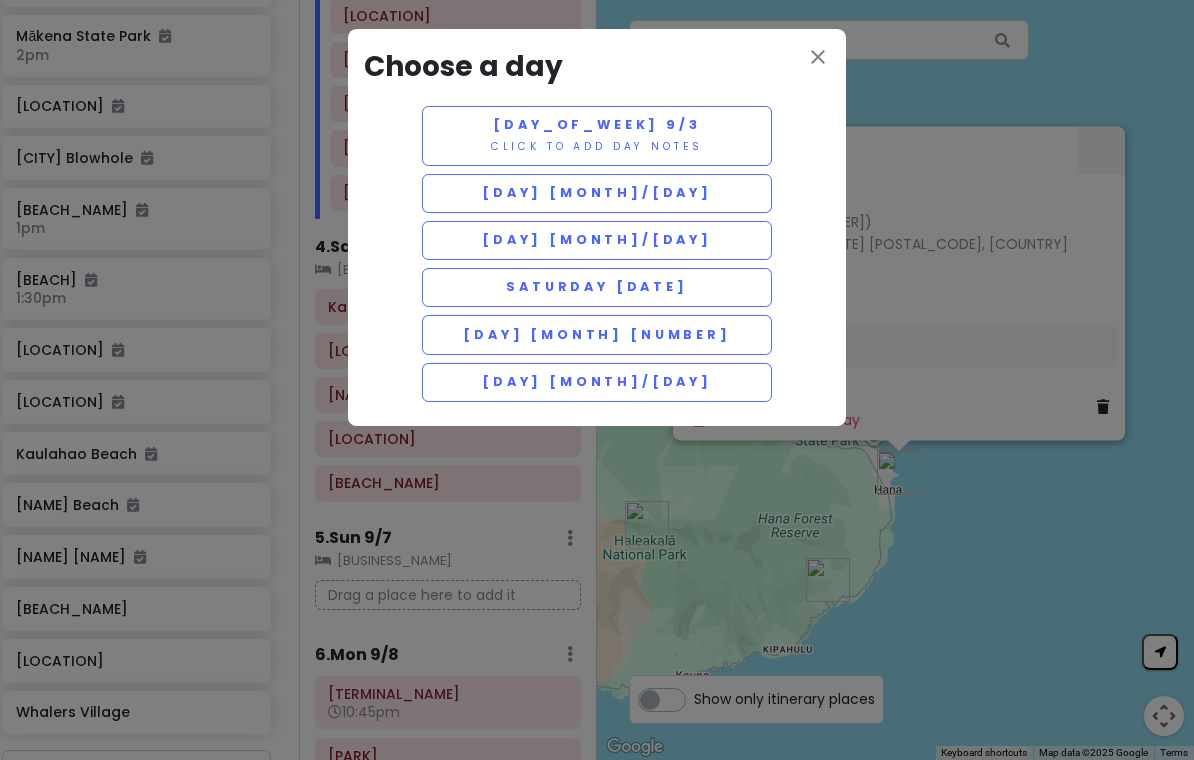 click on "Saturday [DATE]" at bounding box center (597, 287) 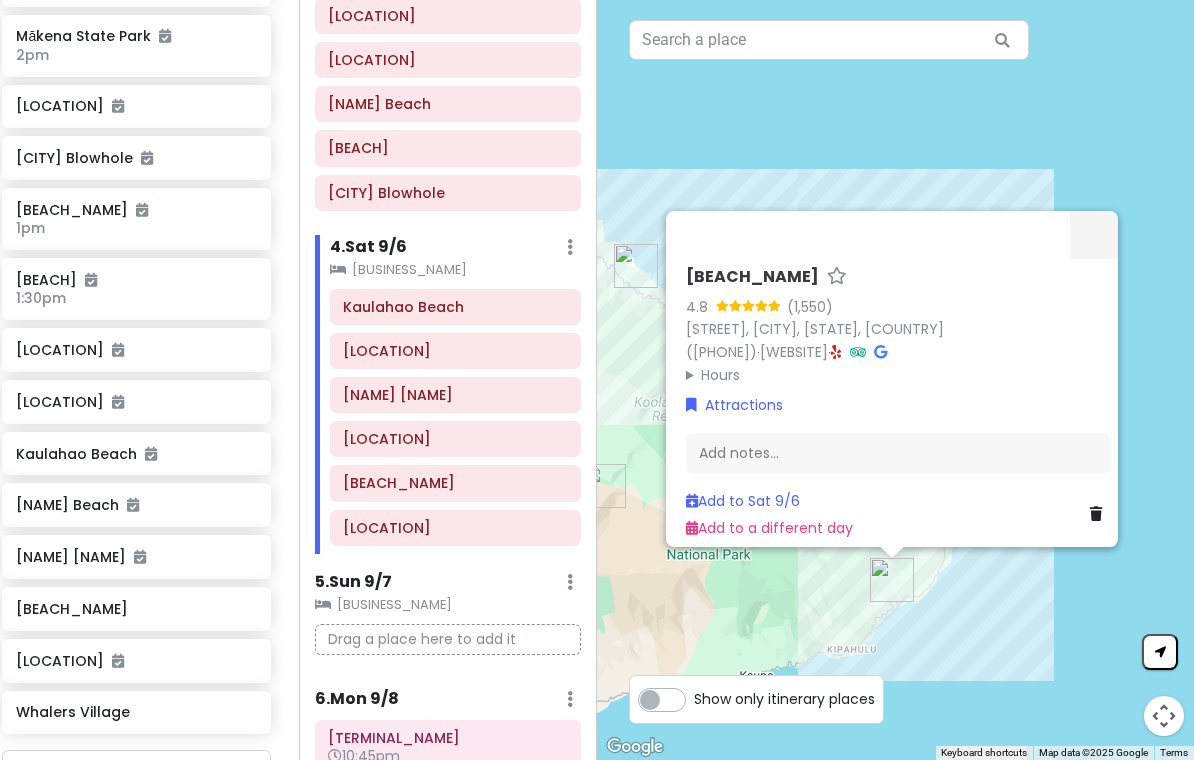 click on "[DAY] [DATE]" at bounding box center (743, 501) 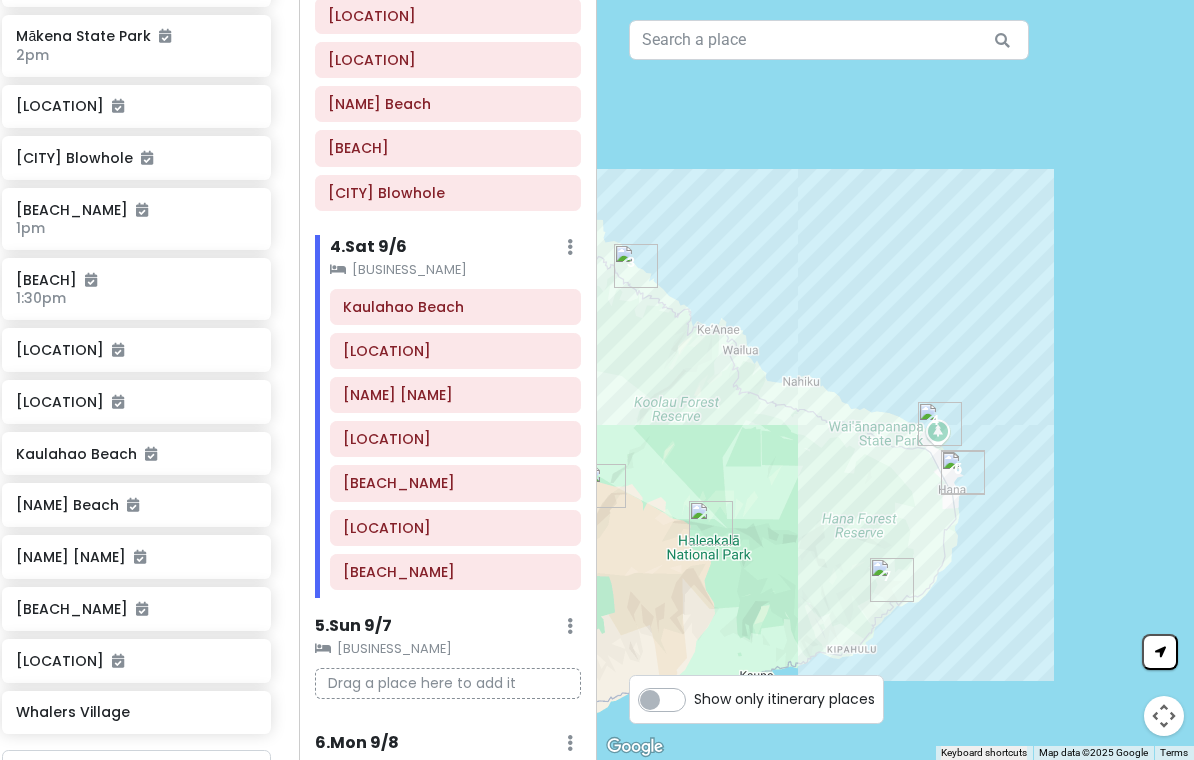 click on "Whalers Village" 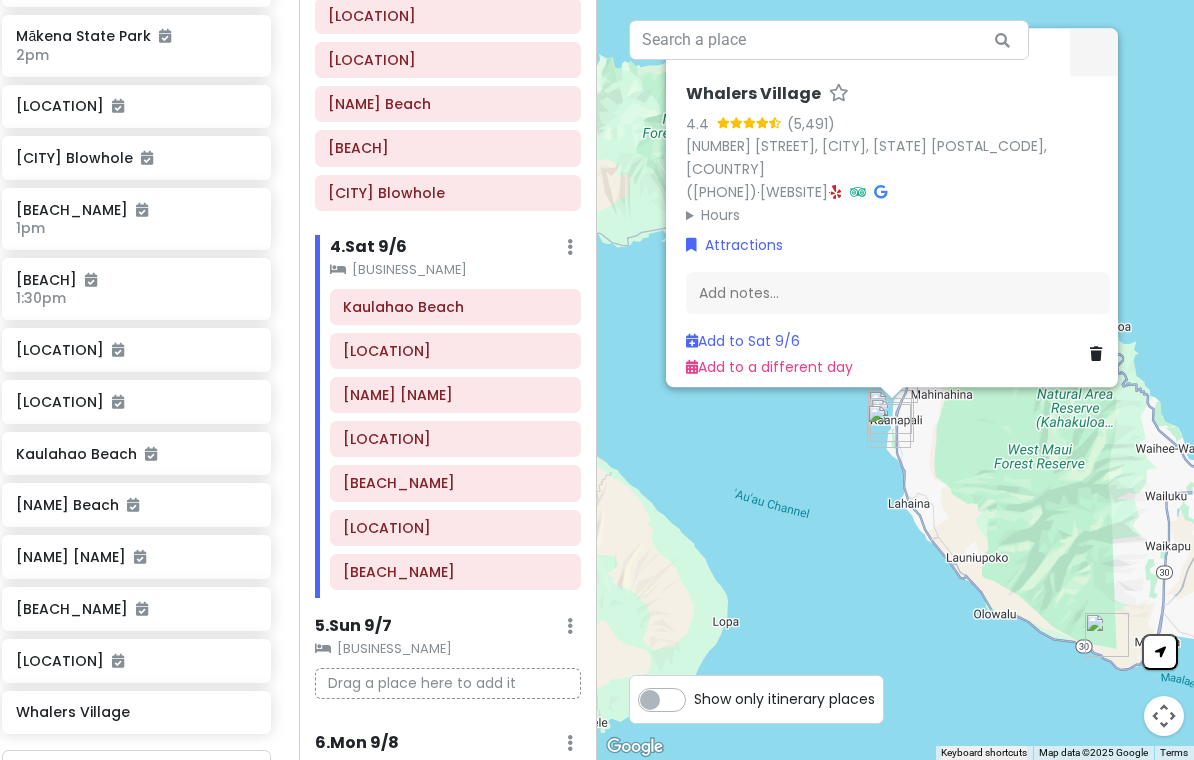 click on "Whalers Village" at bounding box center [136, 712] 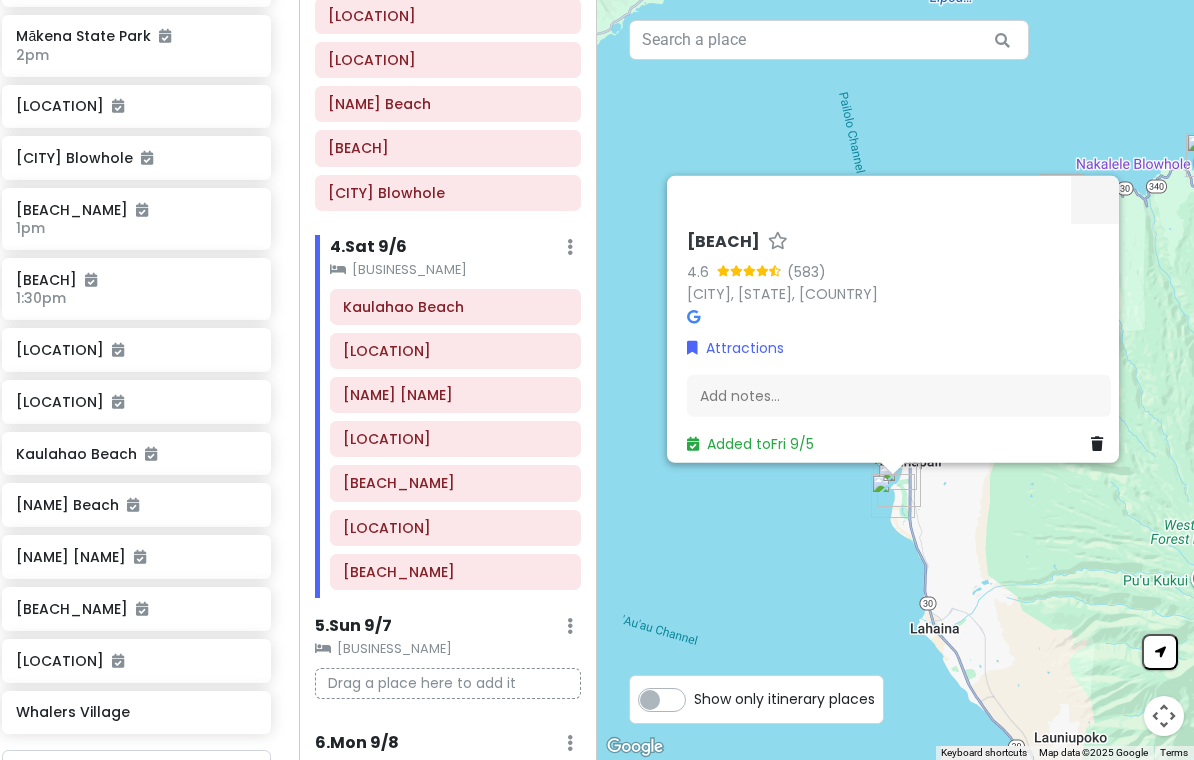 click on "Whalers Village" 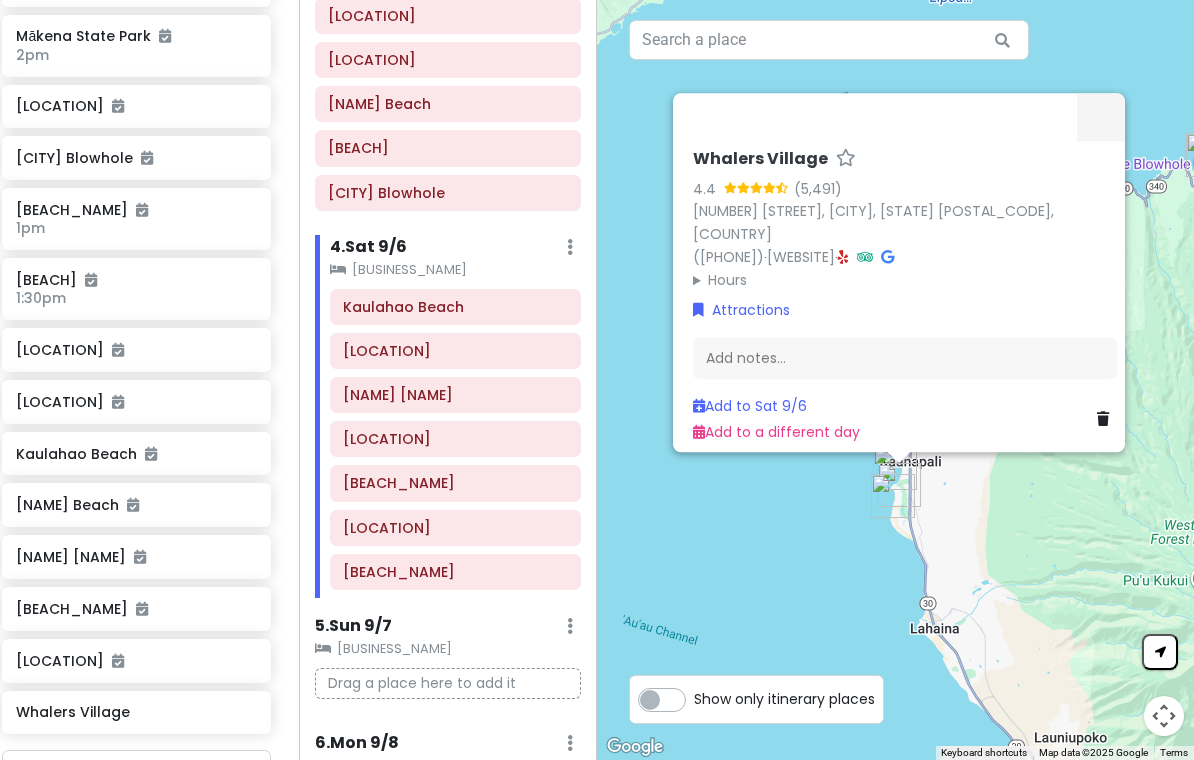 click on "Add to a different day" at bounding box center [776, 433] 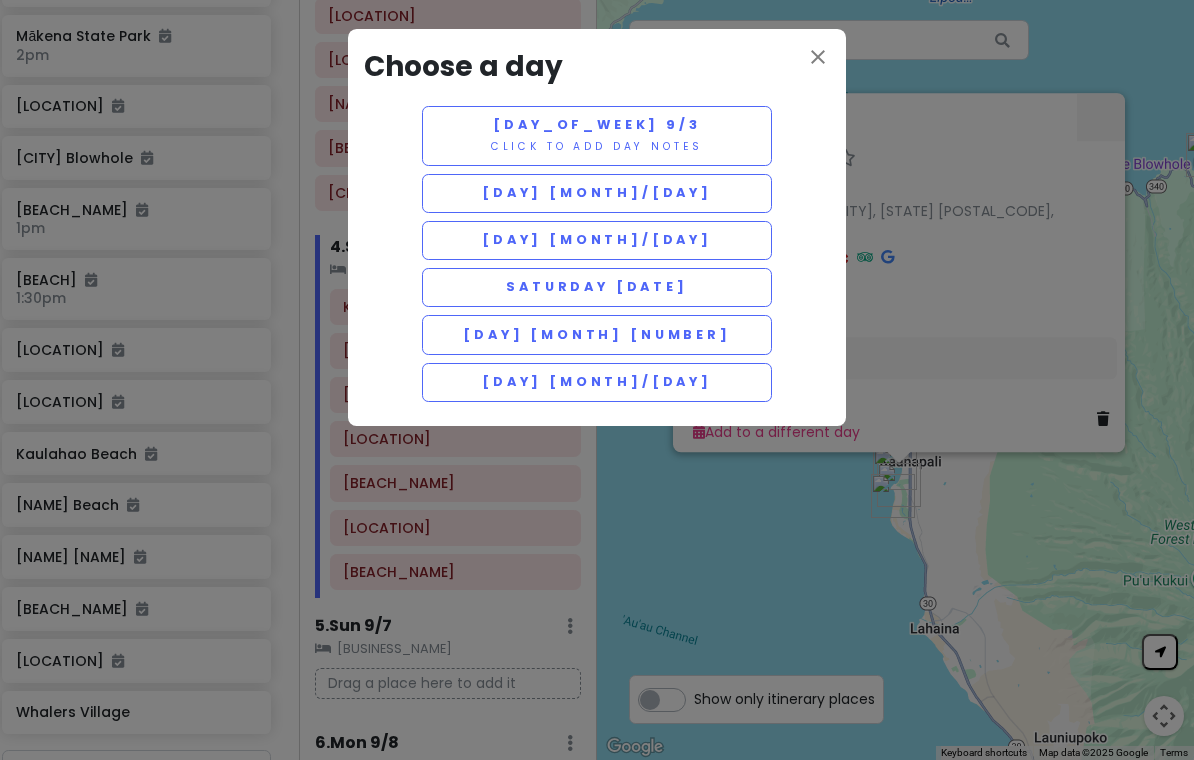 click on "[DAY] [MONTH]/[DAY]" at bounding box center [597, 240] 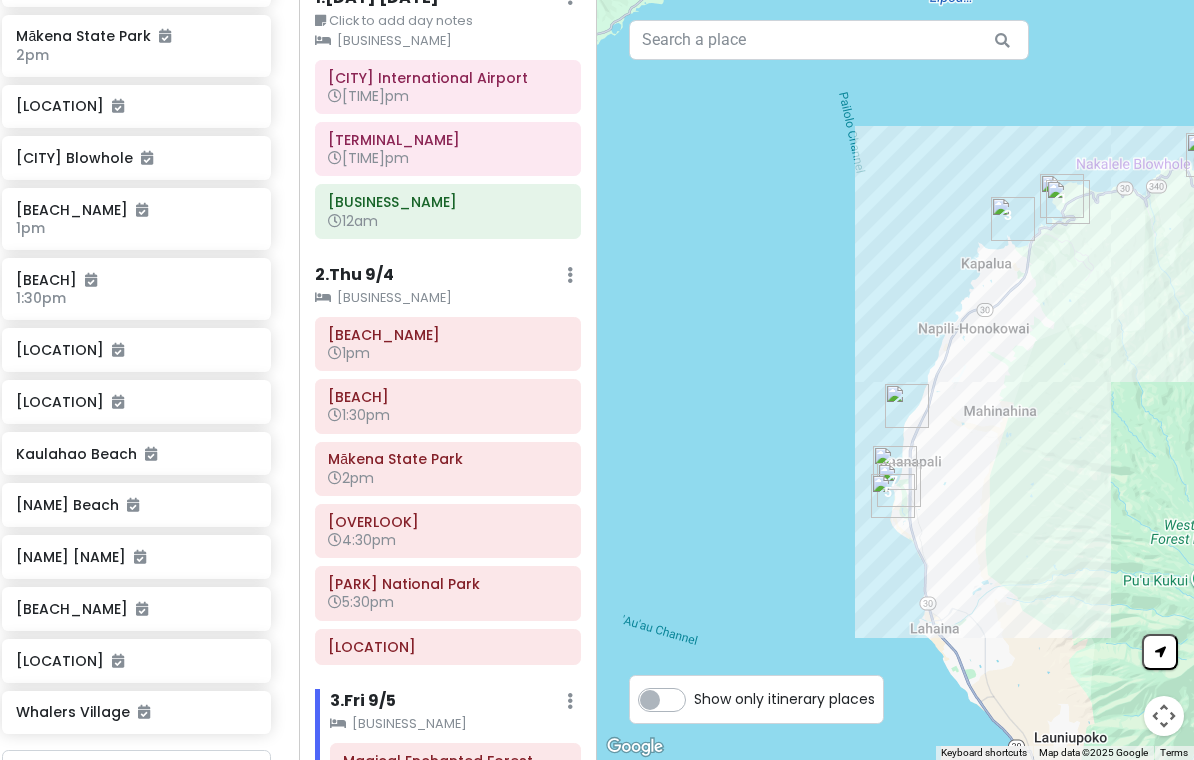 scroll, scrollTop: 99, scrollLeft: 0, axis: vertical 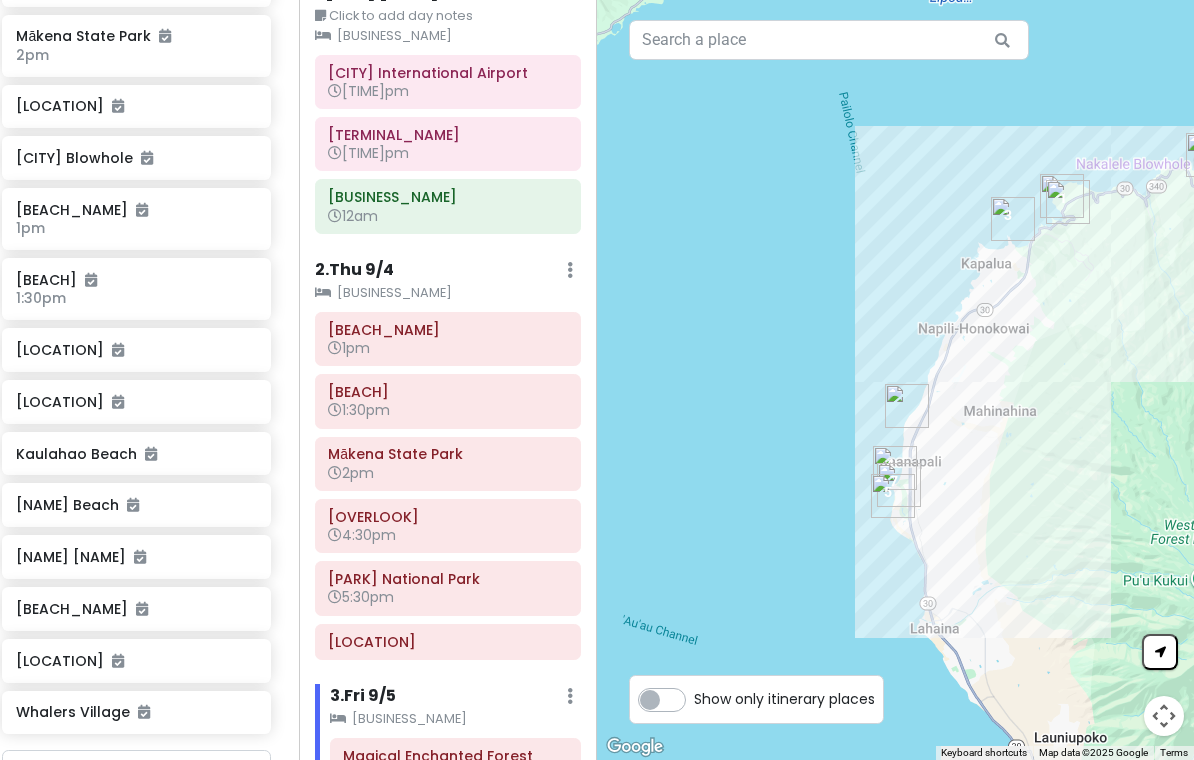 click on "[NUMBER] .  [DAY] [NUMBER]/[NUMBER]" at bounding box center [354, 270] 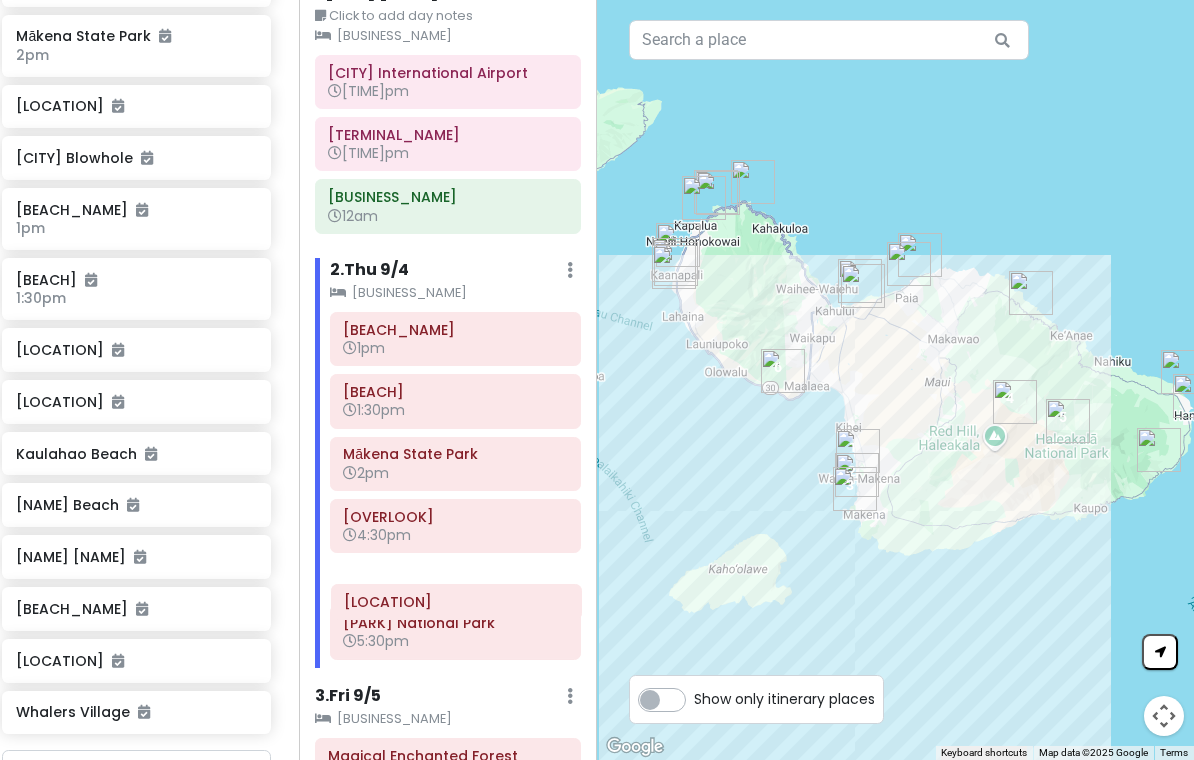 scroll, scrollTop: 10, scrollLeft: 0, axis: vertical 